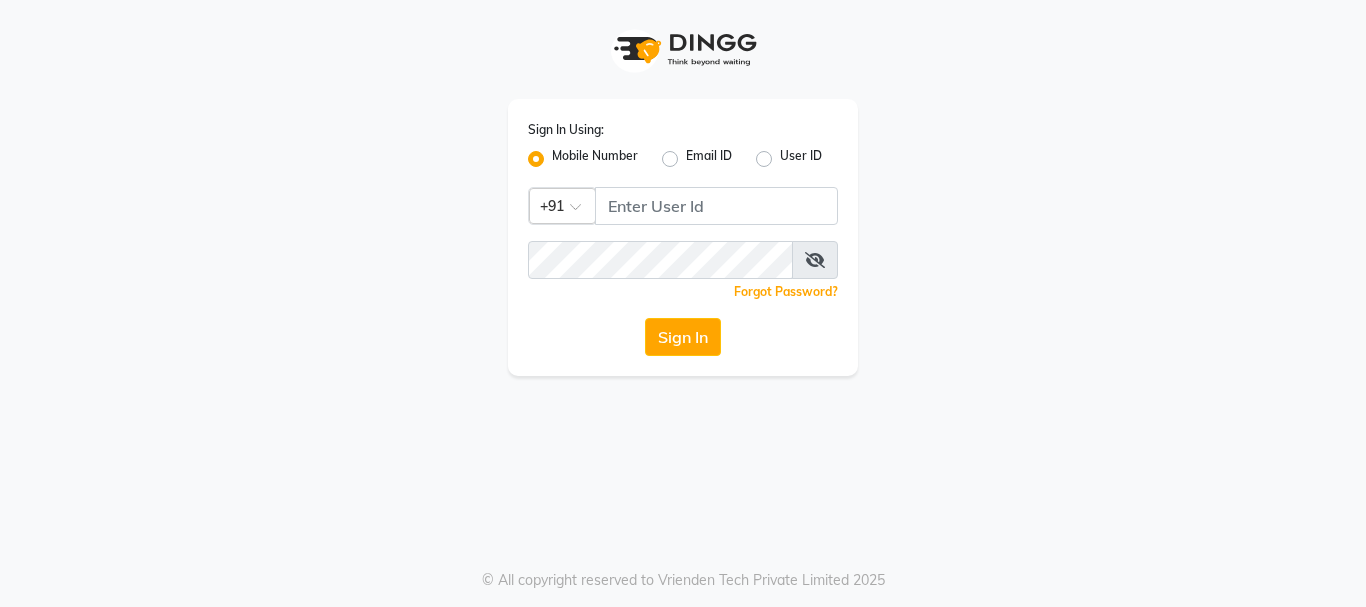 scroll, scrollTop: 0, scrollLeft: 0, axis: both 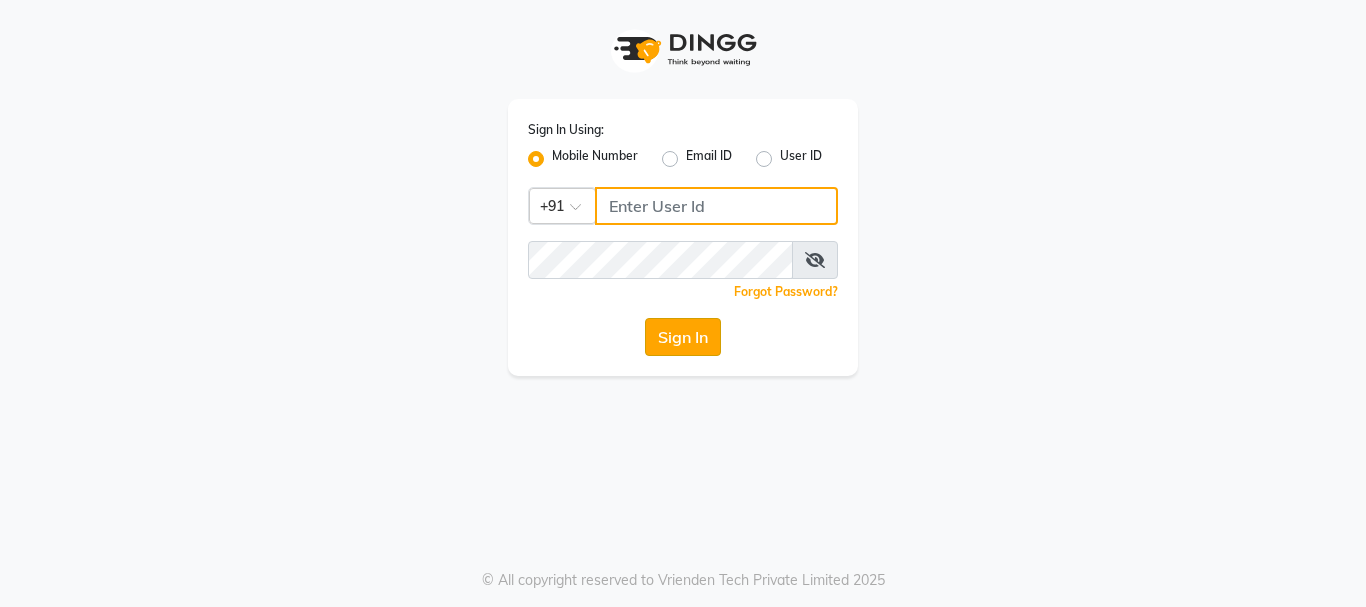 type on "9910665171" 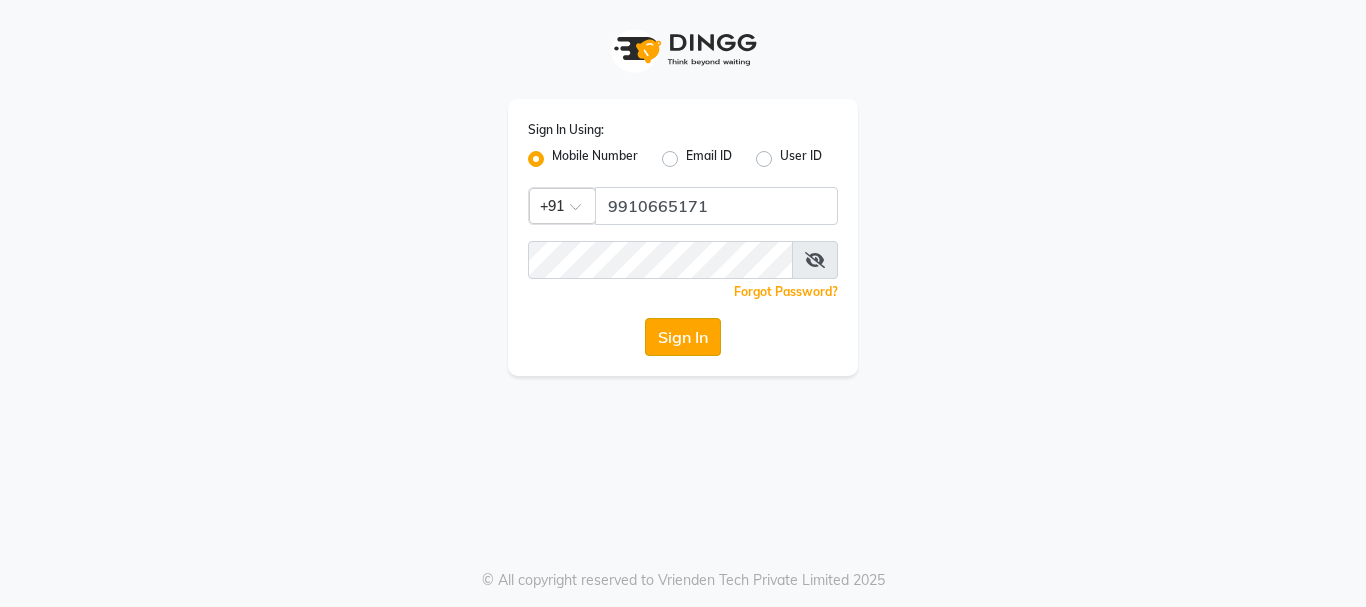 click on "Sign In" 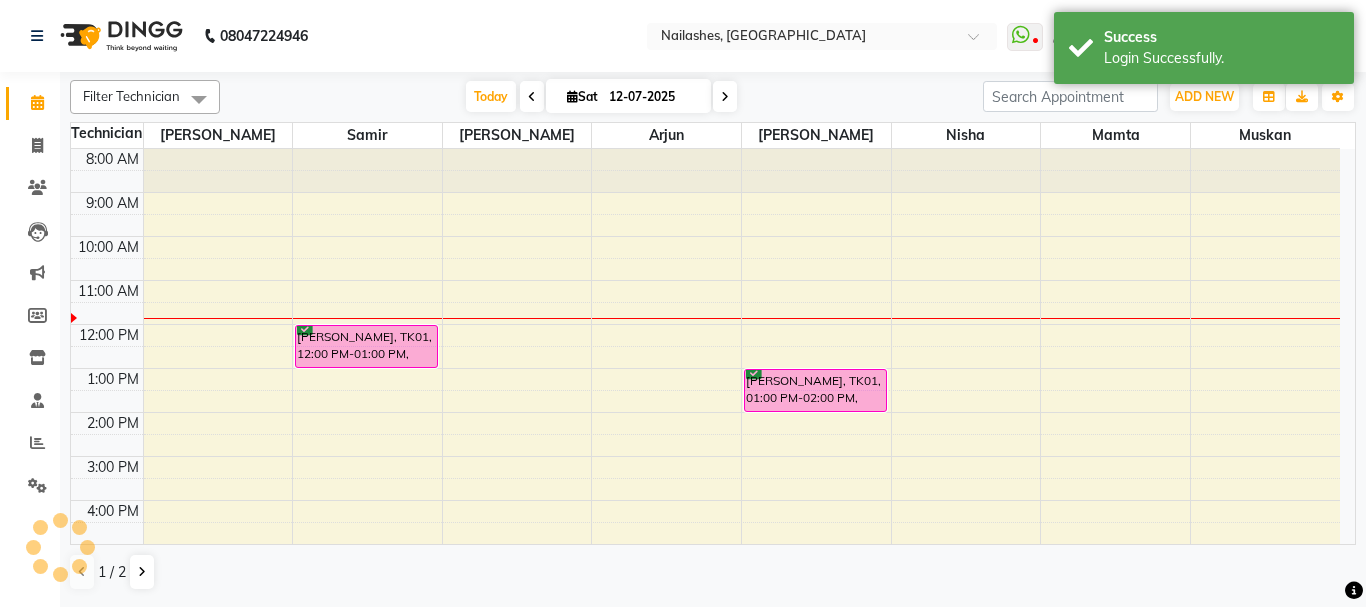 scroll, scrollTop: 0, scrollLeft: 0, axis: both 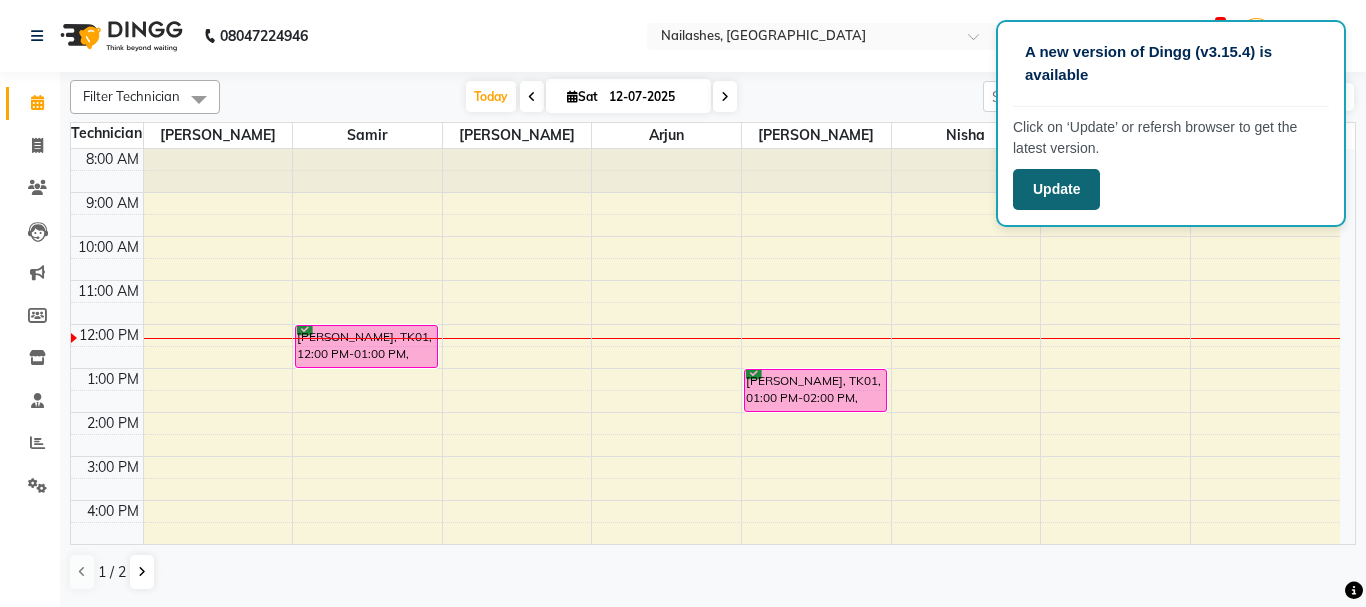 click on "Update" 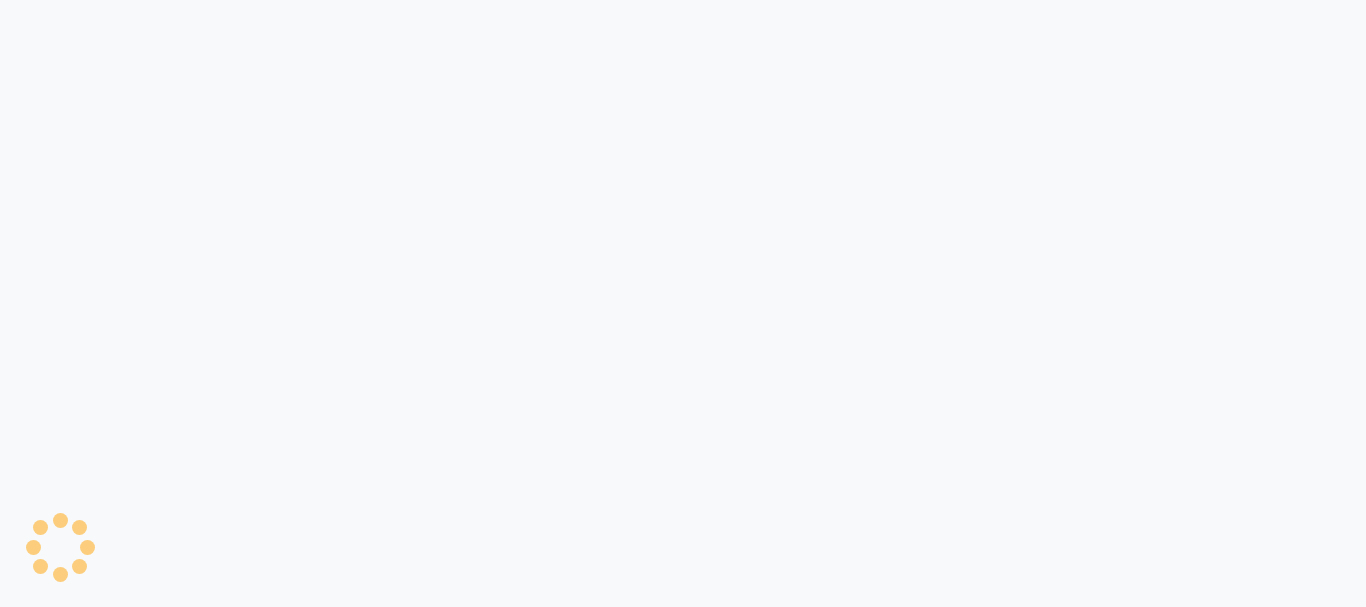 scroll, scrollTop: 0, scrollLeft: 0, axis: both 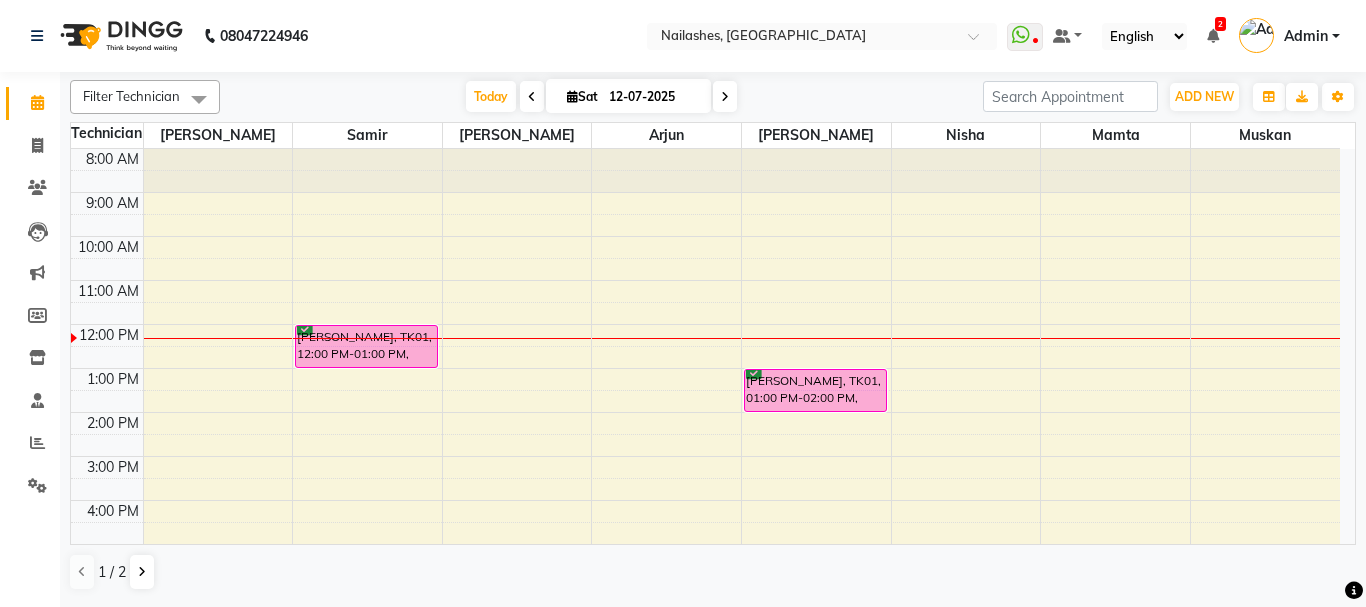 click on "Ashna, TK01, 01:00 PM-02:00 PM, Permanent Nail Paint - Solid Color (Hand)" at bounding box center (815, 390) 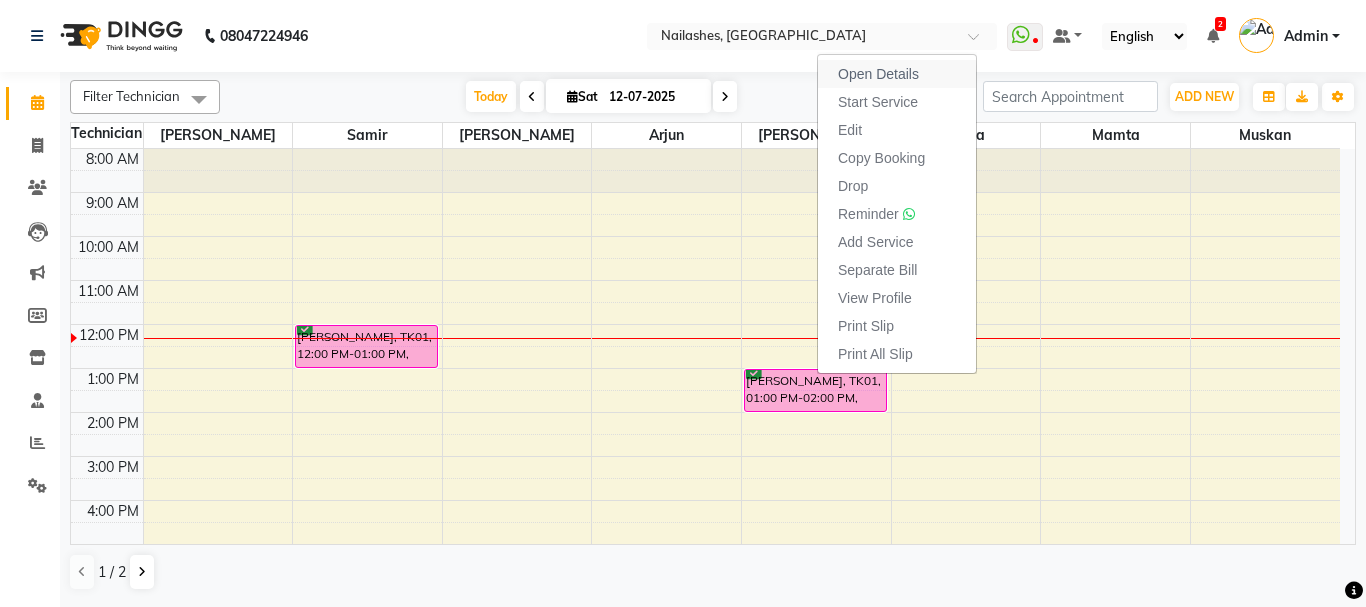 click on "Open Details" at bounding box center [878, 74] 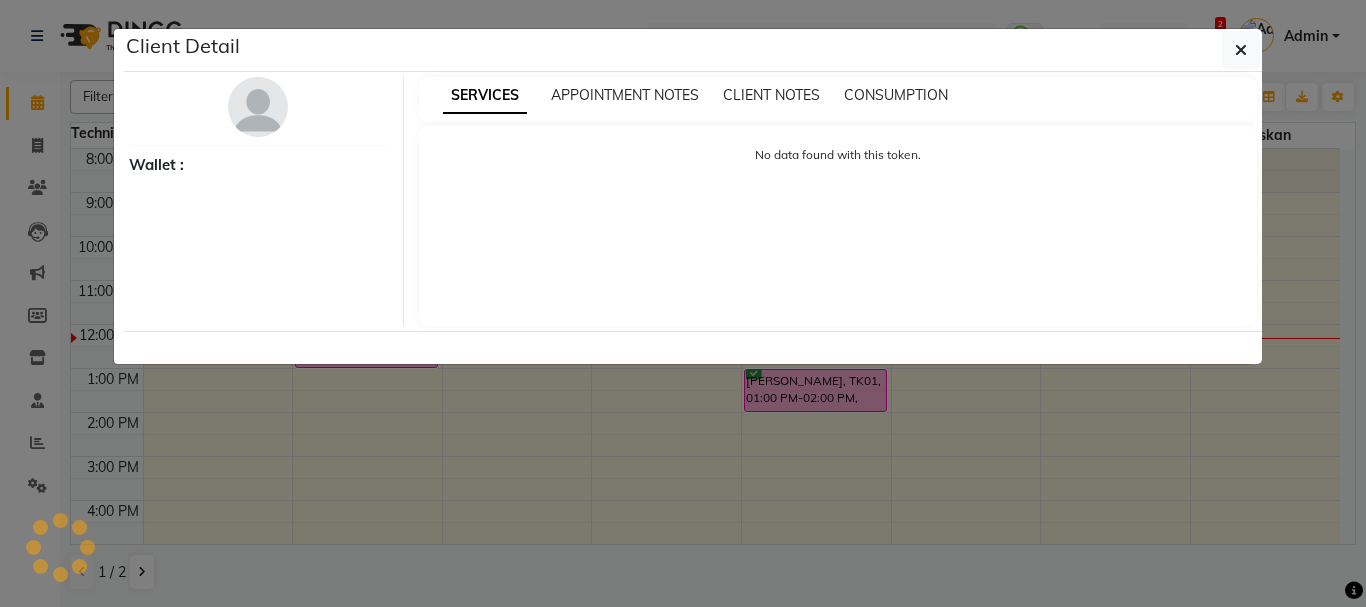 select on "6" 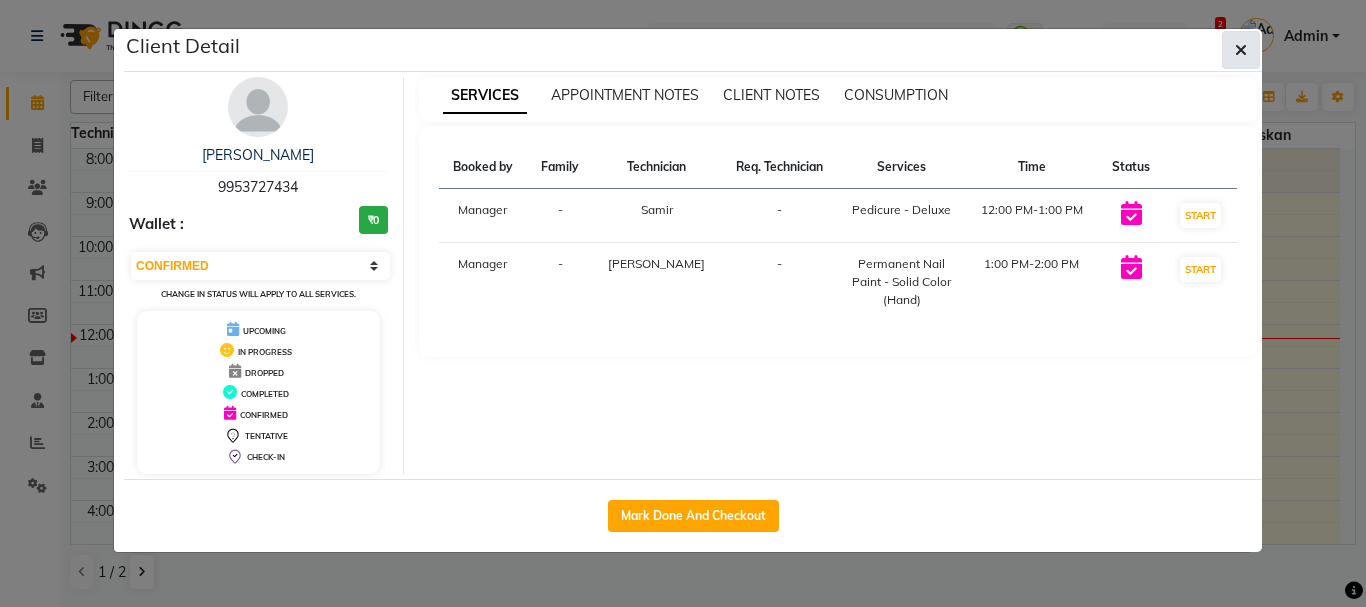 click 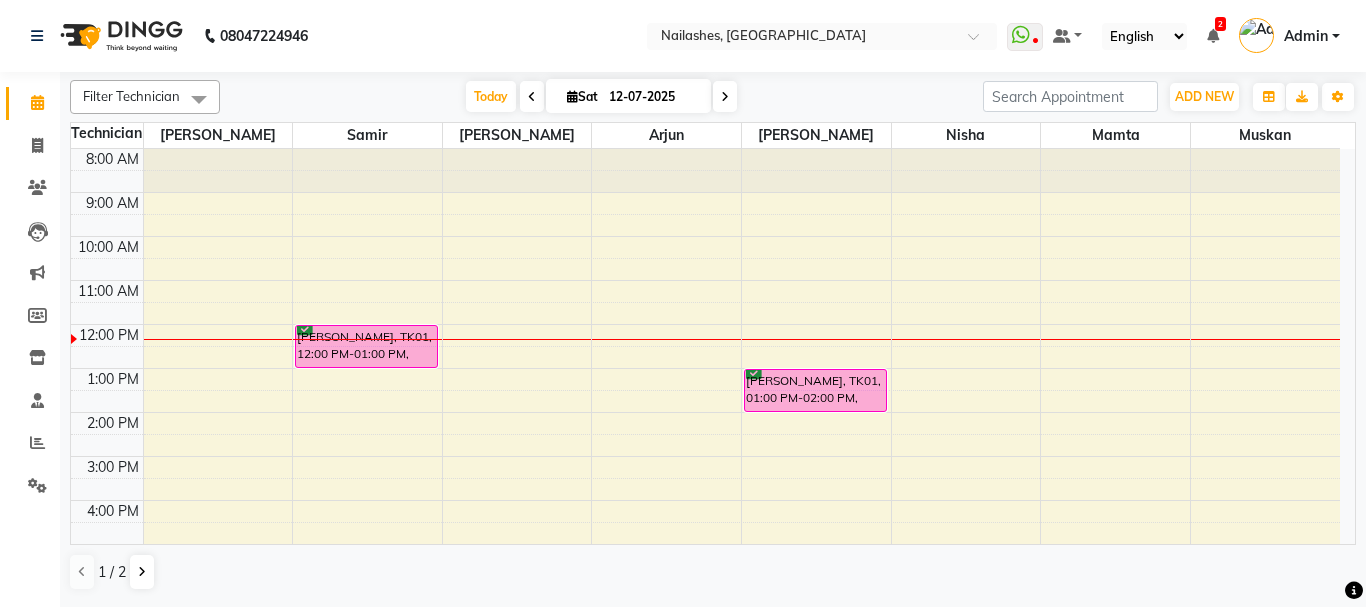 click on "Ashna, TK01, 12:00 PM-01:00 PM, Pedicure - Deluxe" at bounding box center (366, 346) 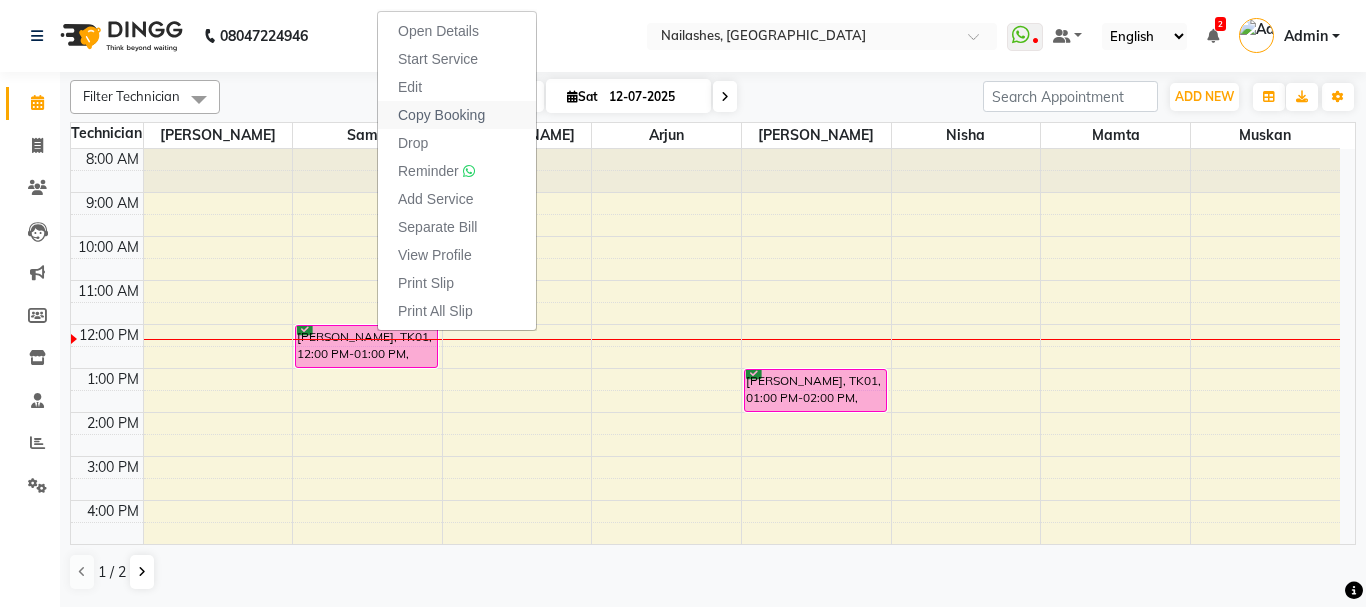 click on "Copy Booking" at bounding box center (457, 115) 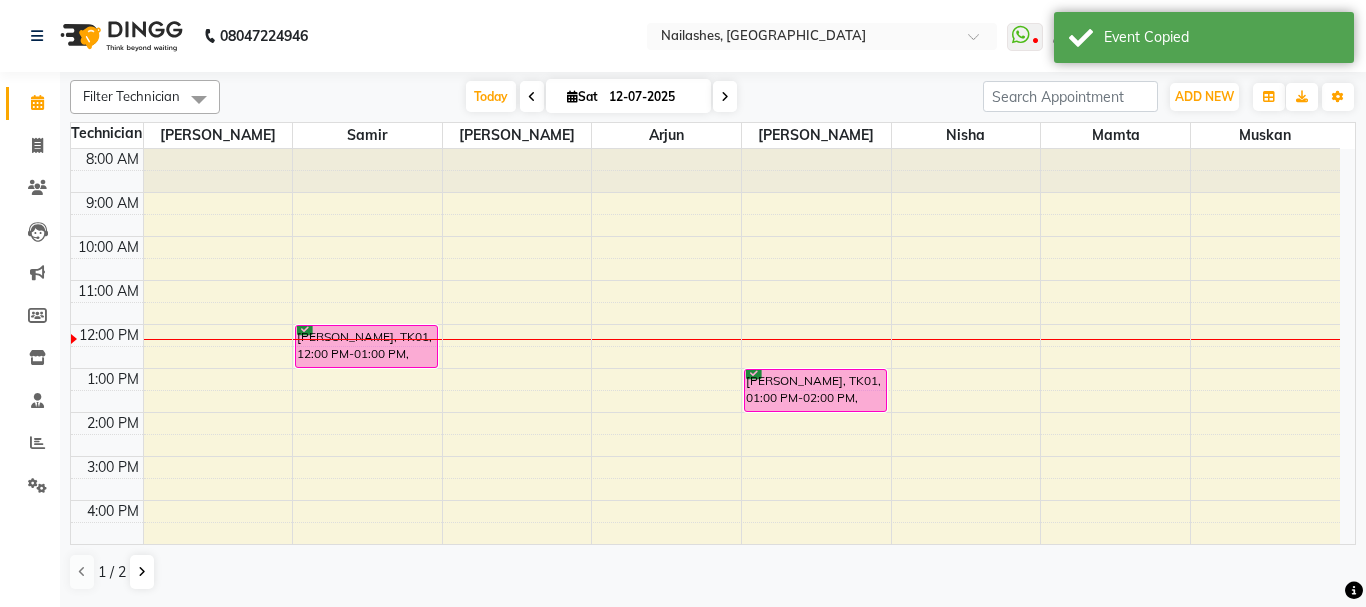 click on "Ashna, TK01, 12:00 PM-01:00 PM, Pedicure - Deluxe" at bounding box center (366, 346) 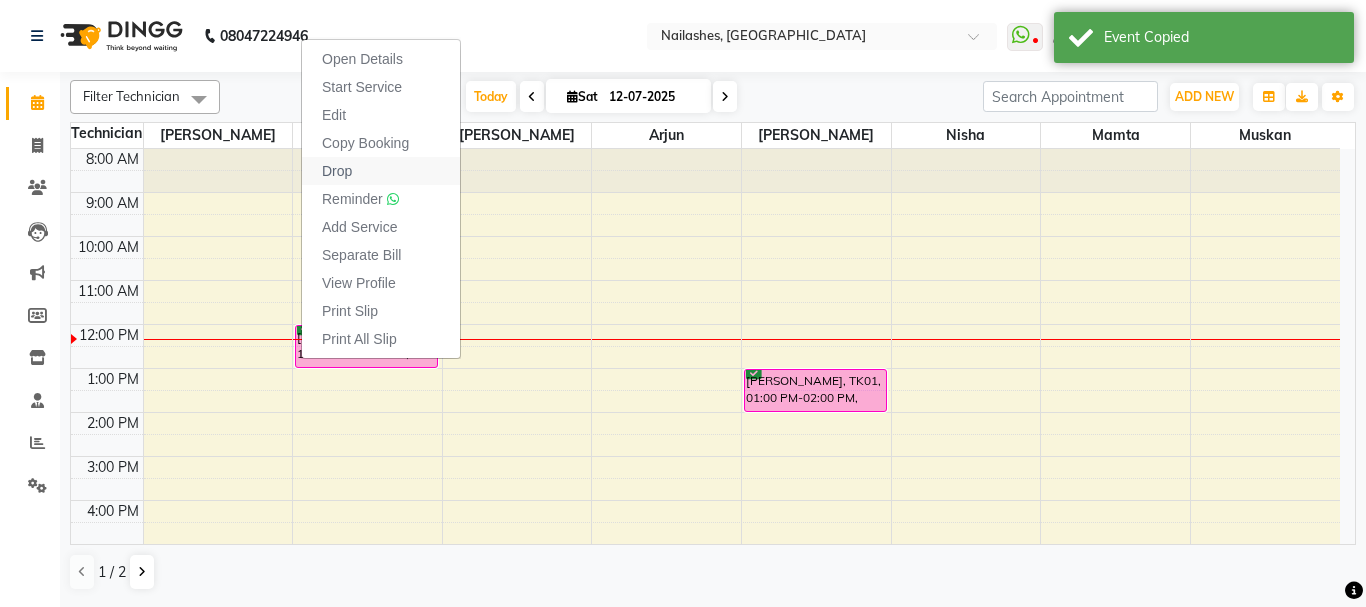 click on "Drop" at bounding box center (381, 171) 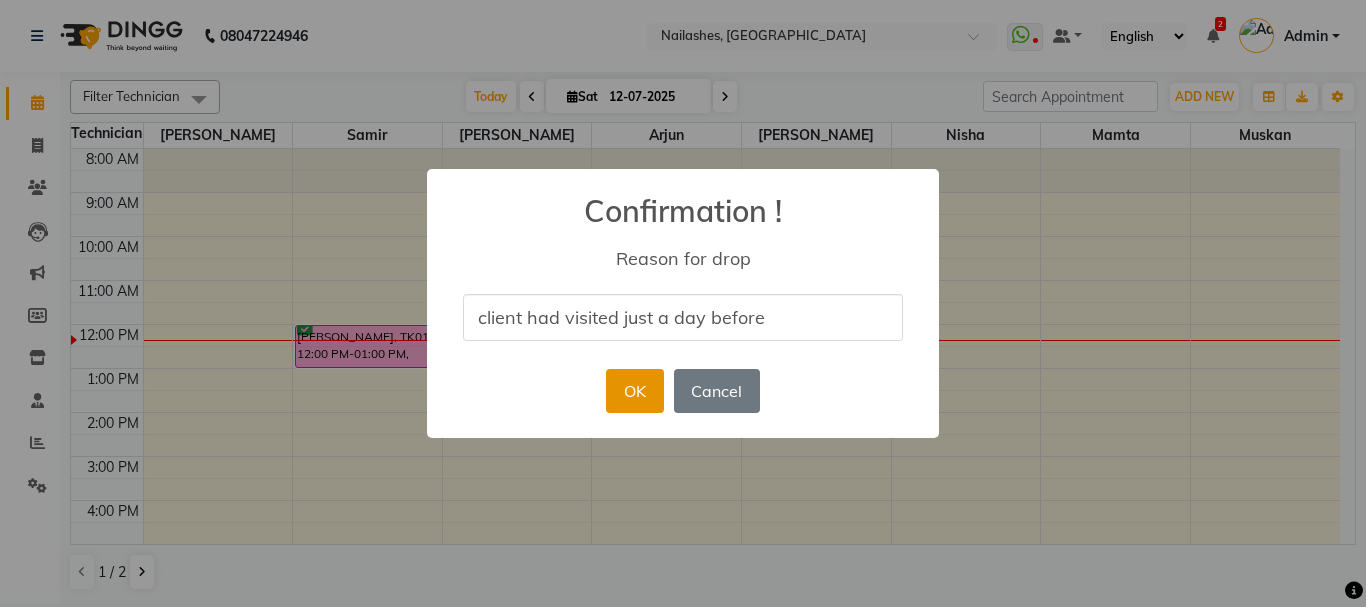 type on "client had visited just a day before" 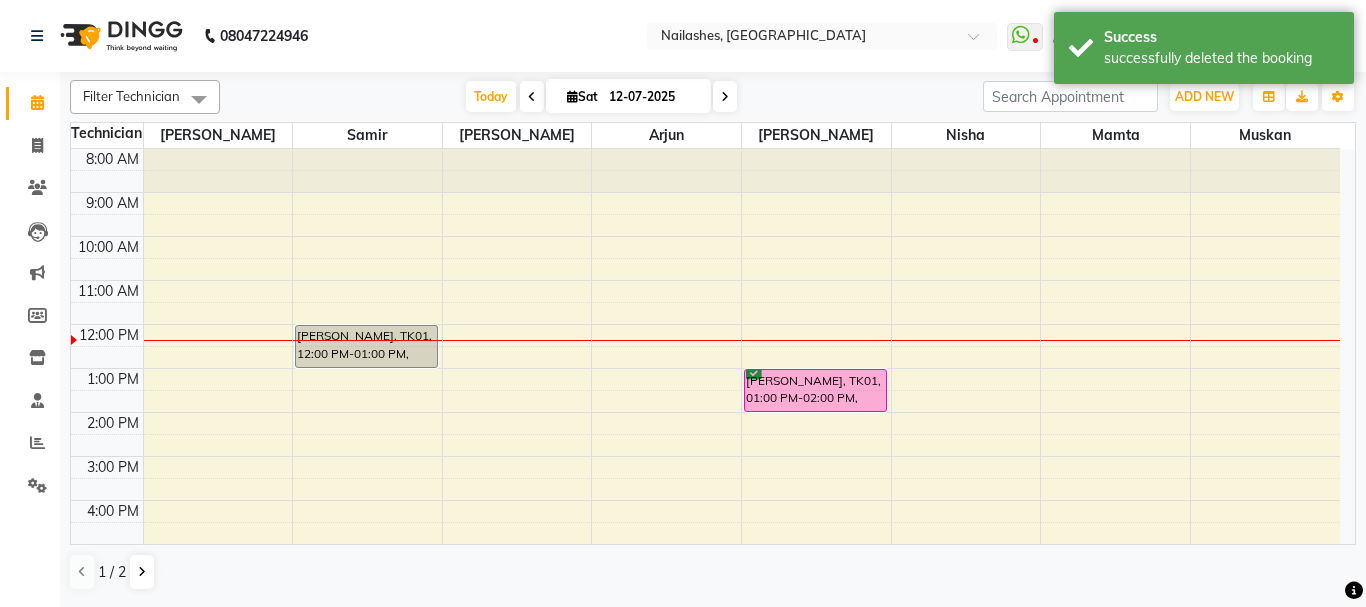 click on "Ashna, TK01, 01:00 PM-02:00 PM, Permanent Nail Paint - Solid Color (Hand)" at bounding box center (815, 390) 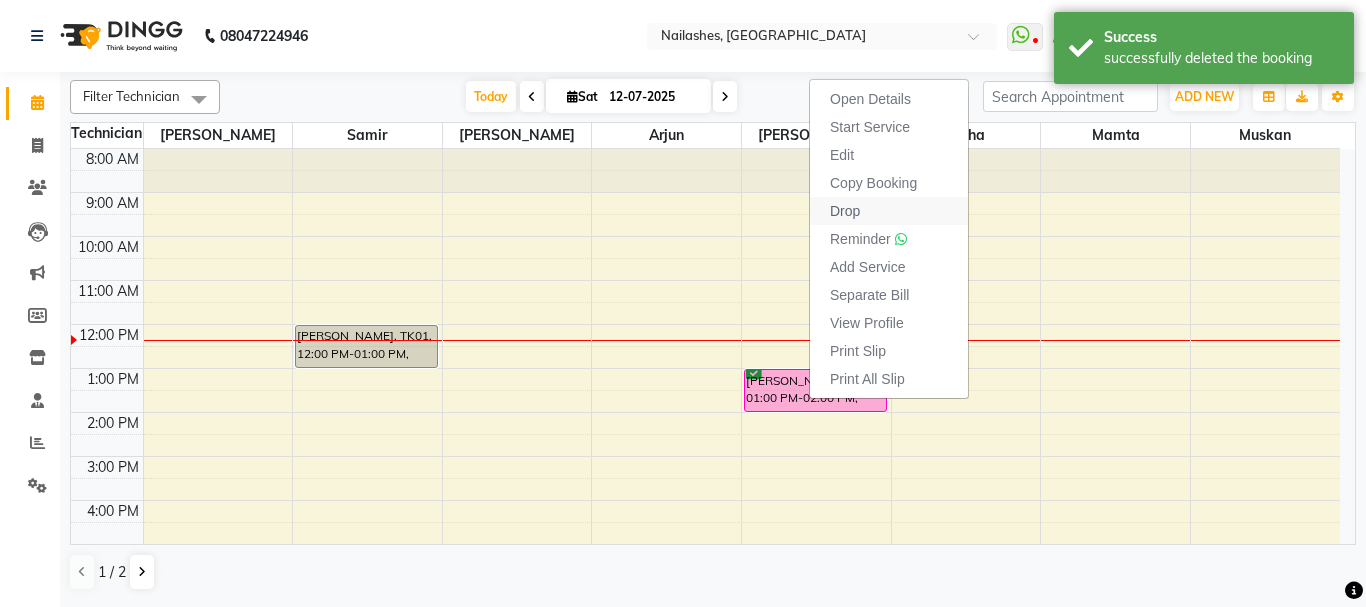click on "Drop" at bounding box center (889, 211) 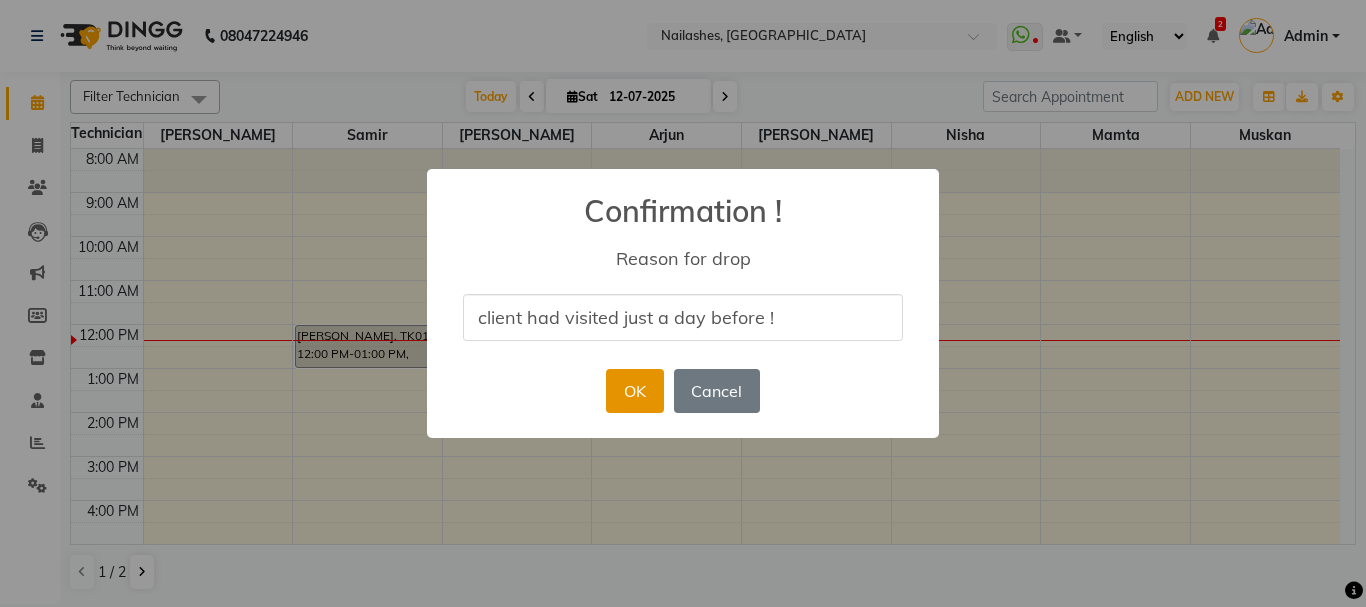 type on "client had visited just a day before !" 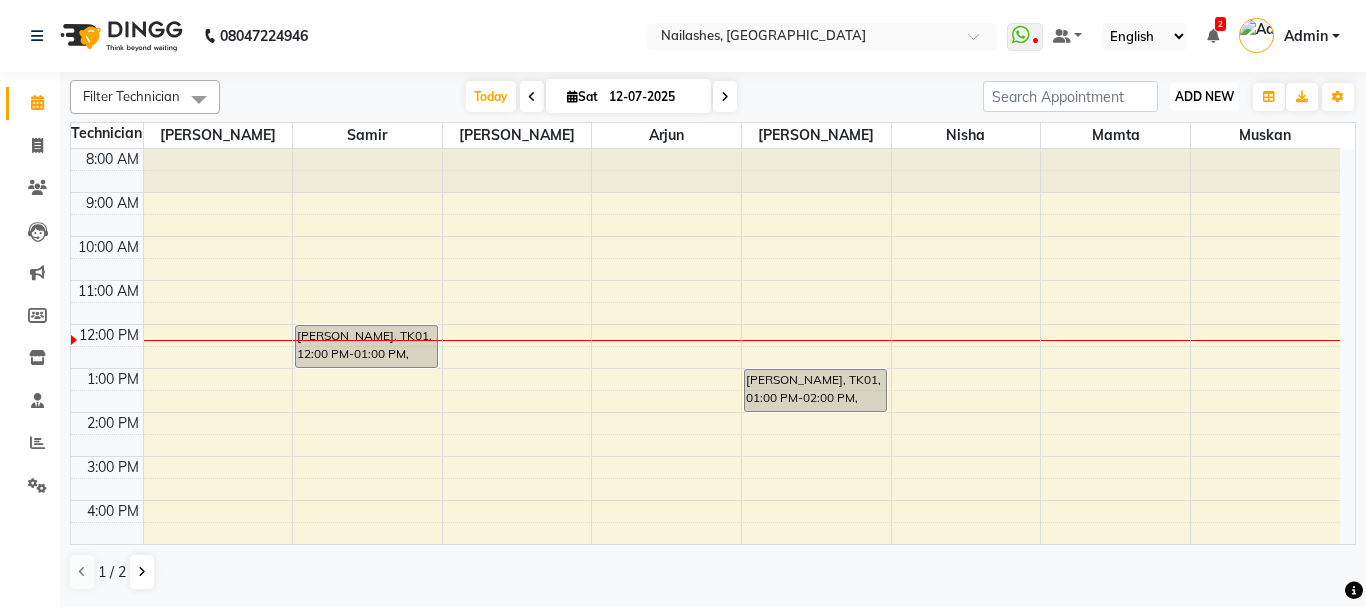 click on "ADD NEW" at bounding box center (1204, 96) 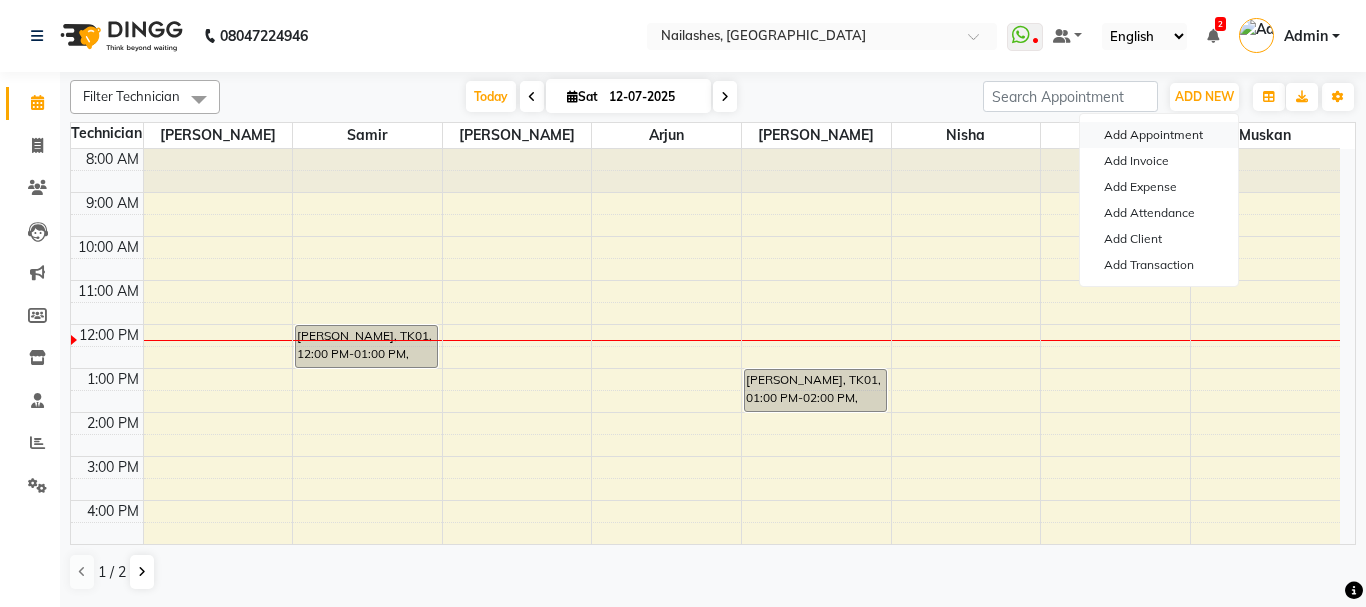 click on "Add Appointment" at bounding box center (1159, 135) 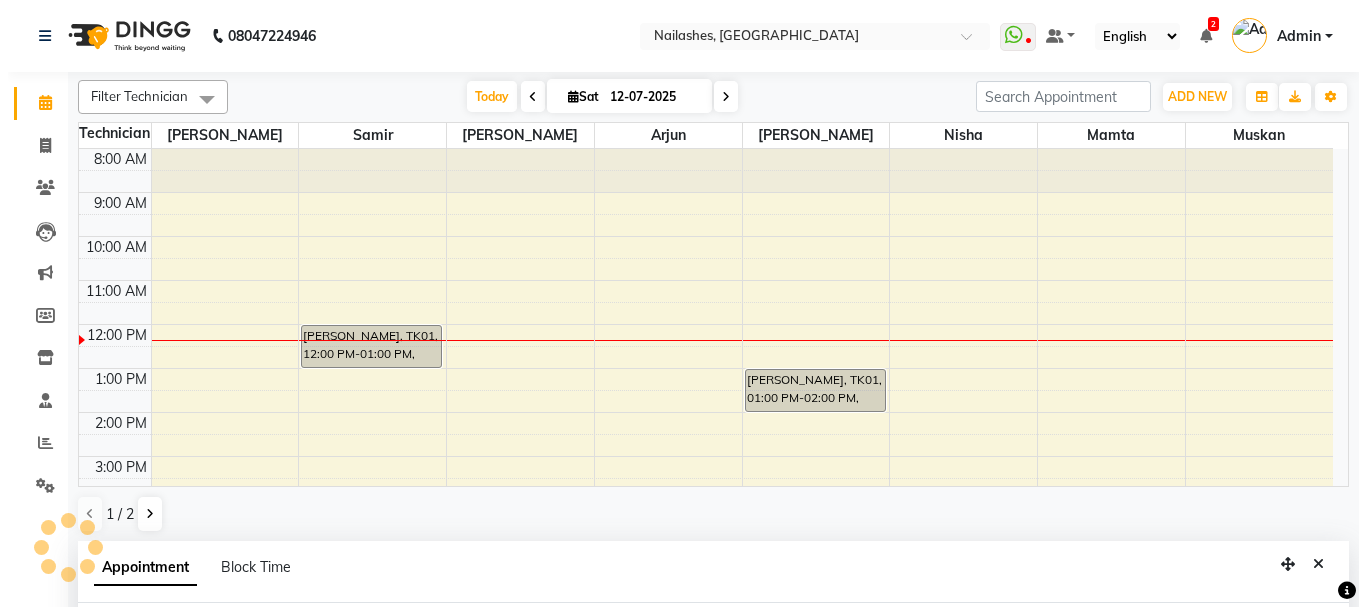 scroll, scrollTop: 389, scrollLeft: 0, axis: vertical 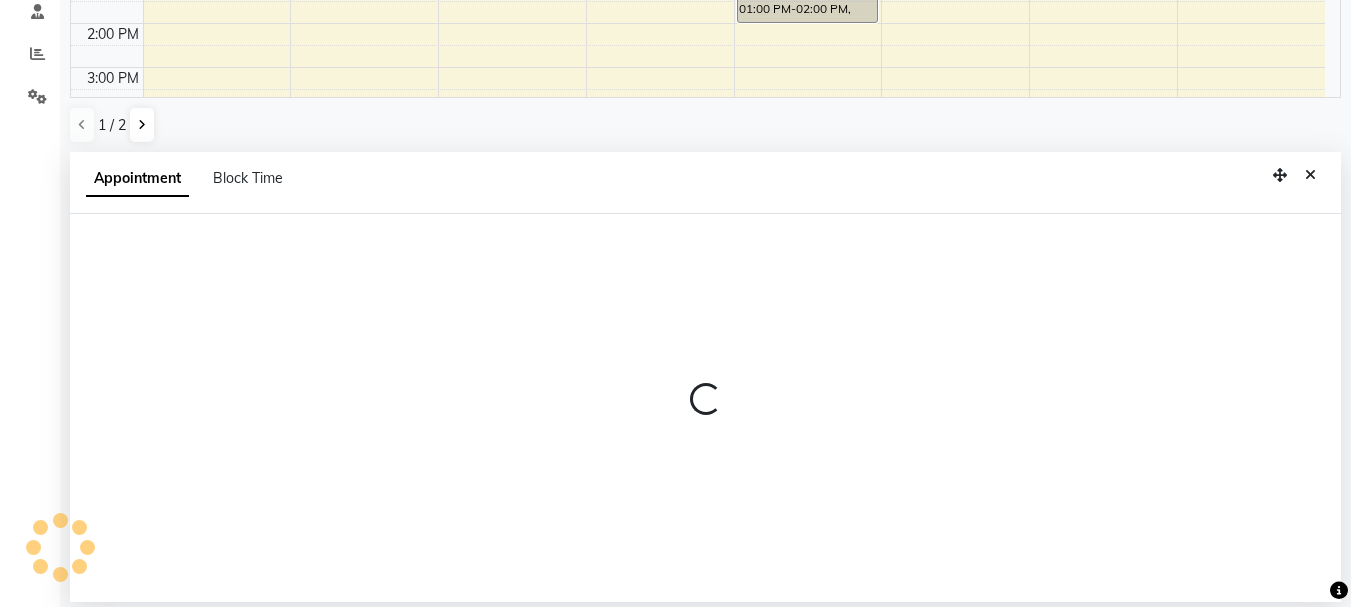 select on "540" 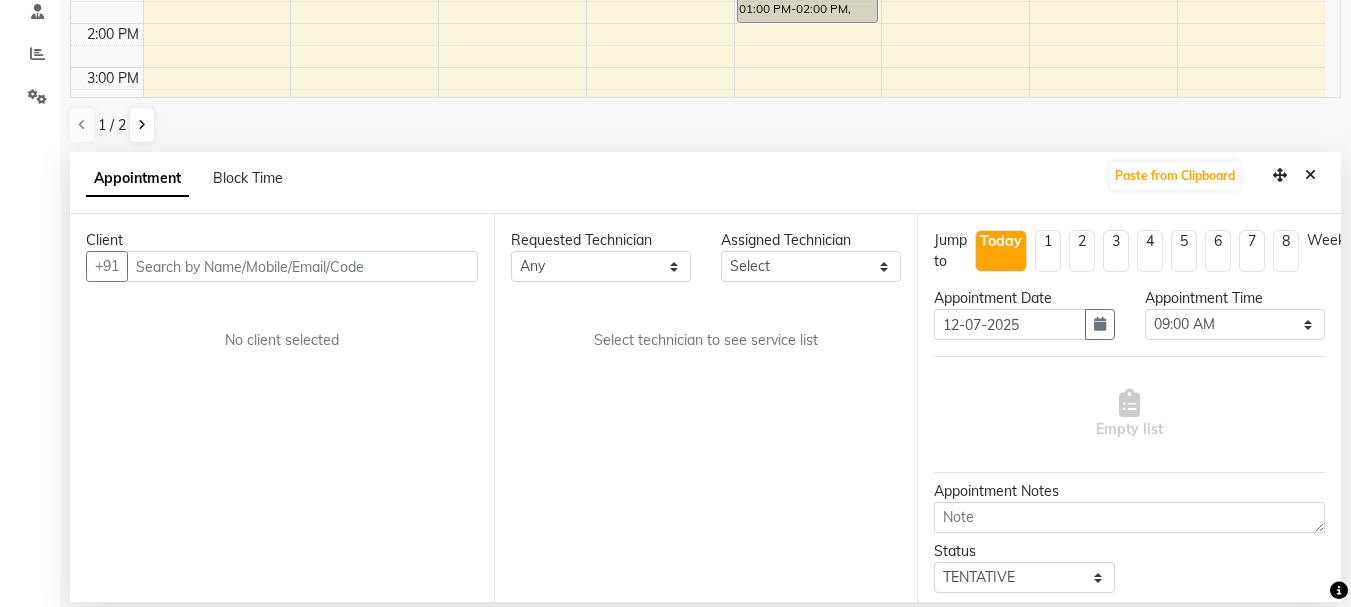 click at bounding box center (302, 266) 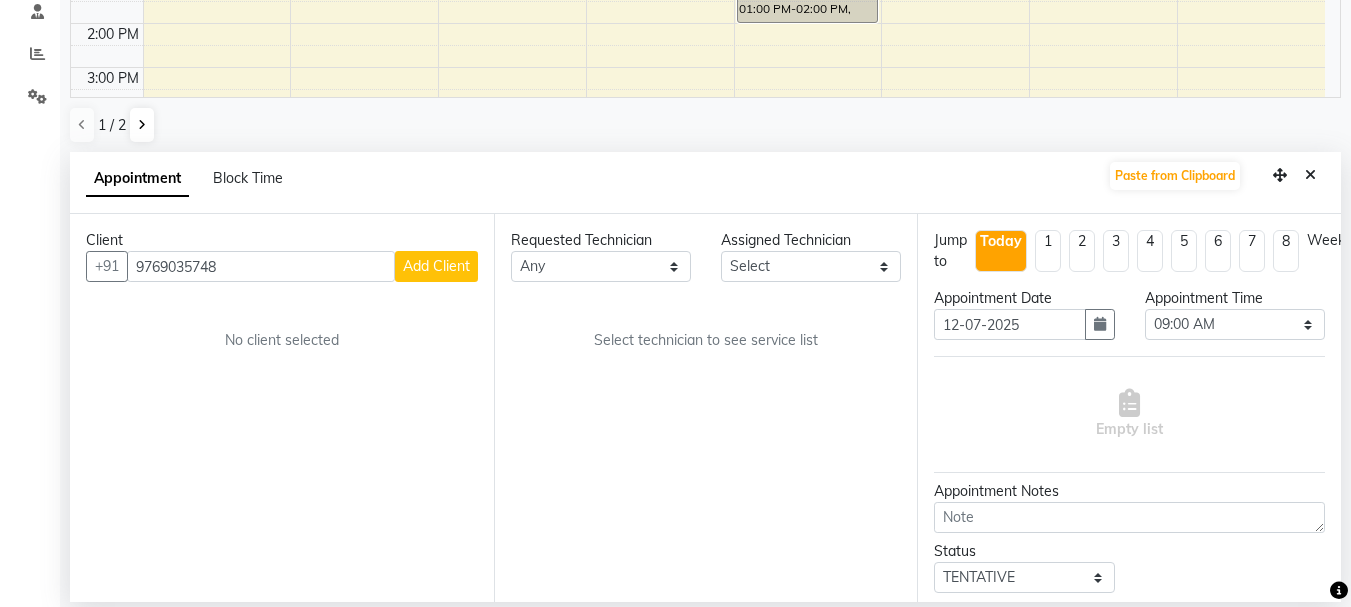 type on "9769035748" 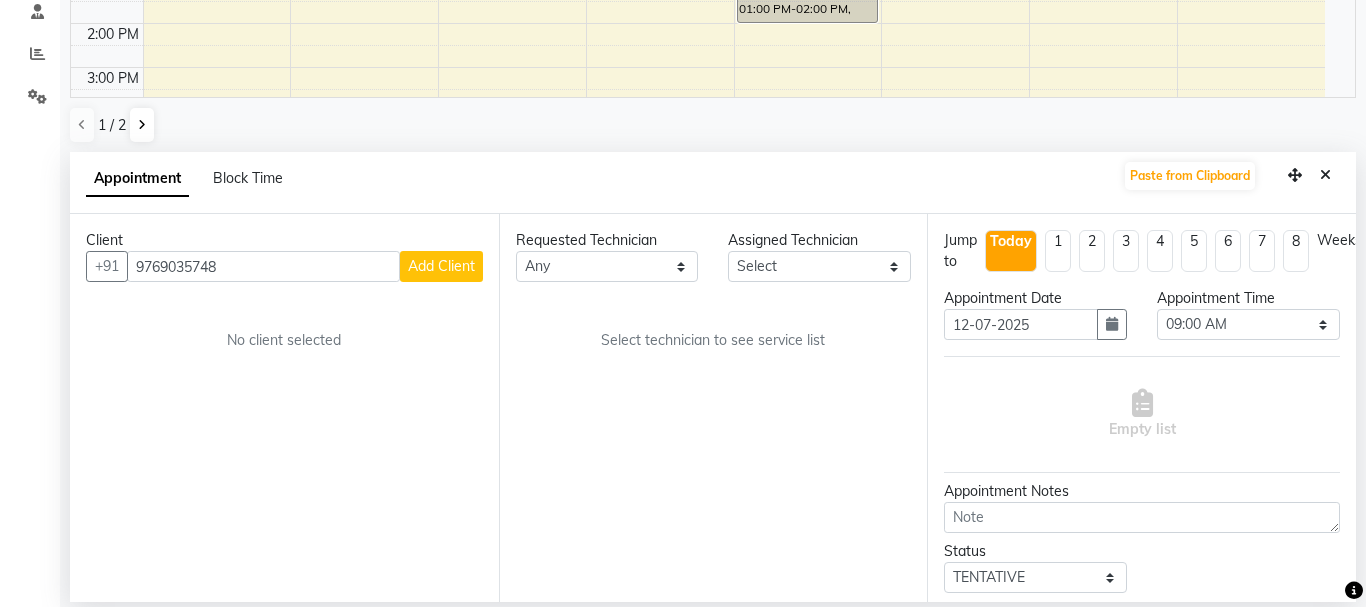 select on "21" 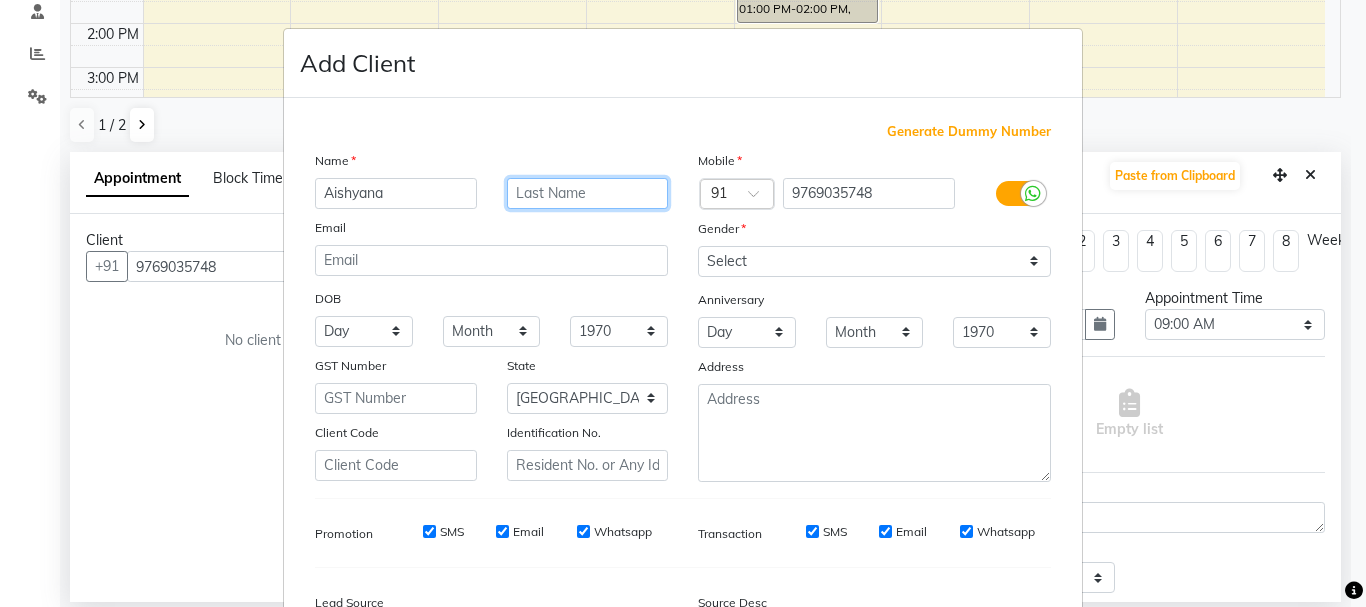 click at bounding box center (588, 193) 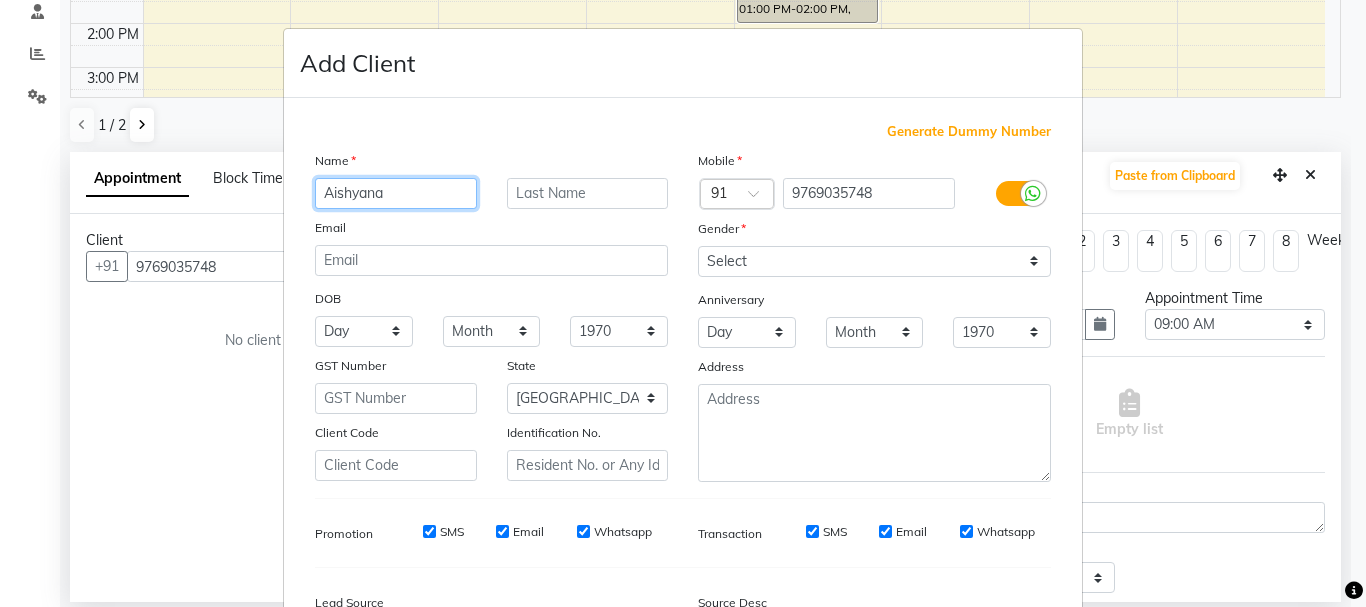 click on "Aishyana" at bounding box center (396, 193) 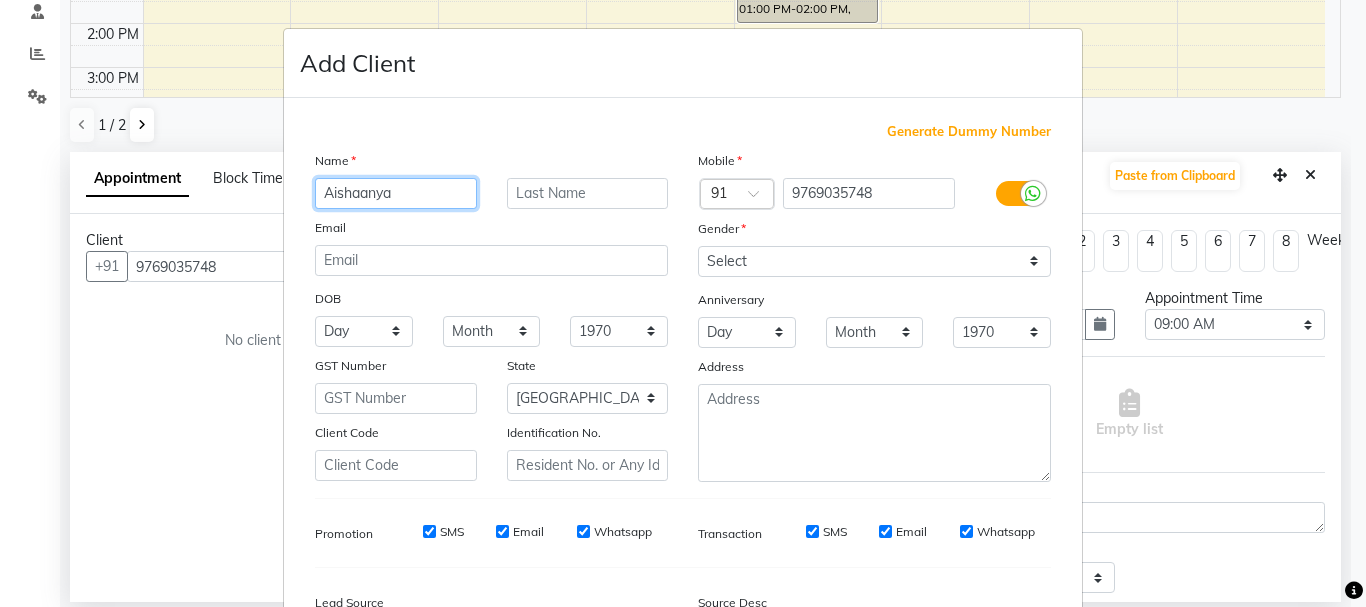 type on "Aishaanya" 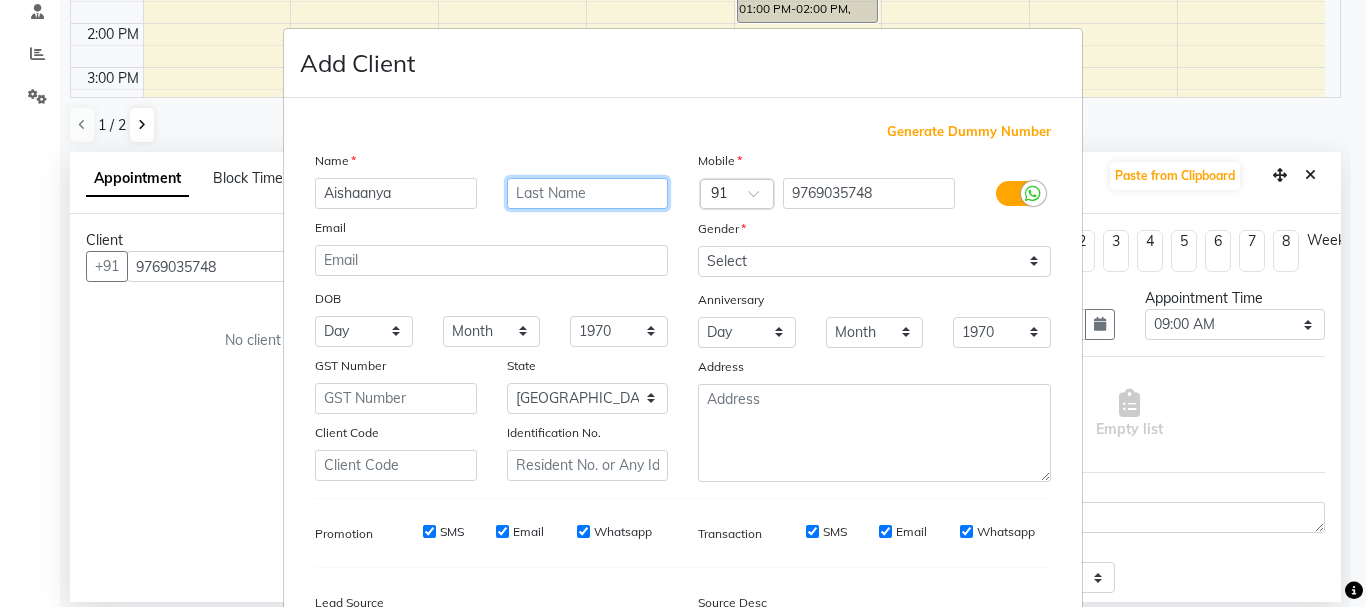 click at bounding box center [588, 193] 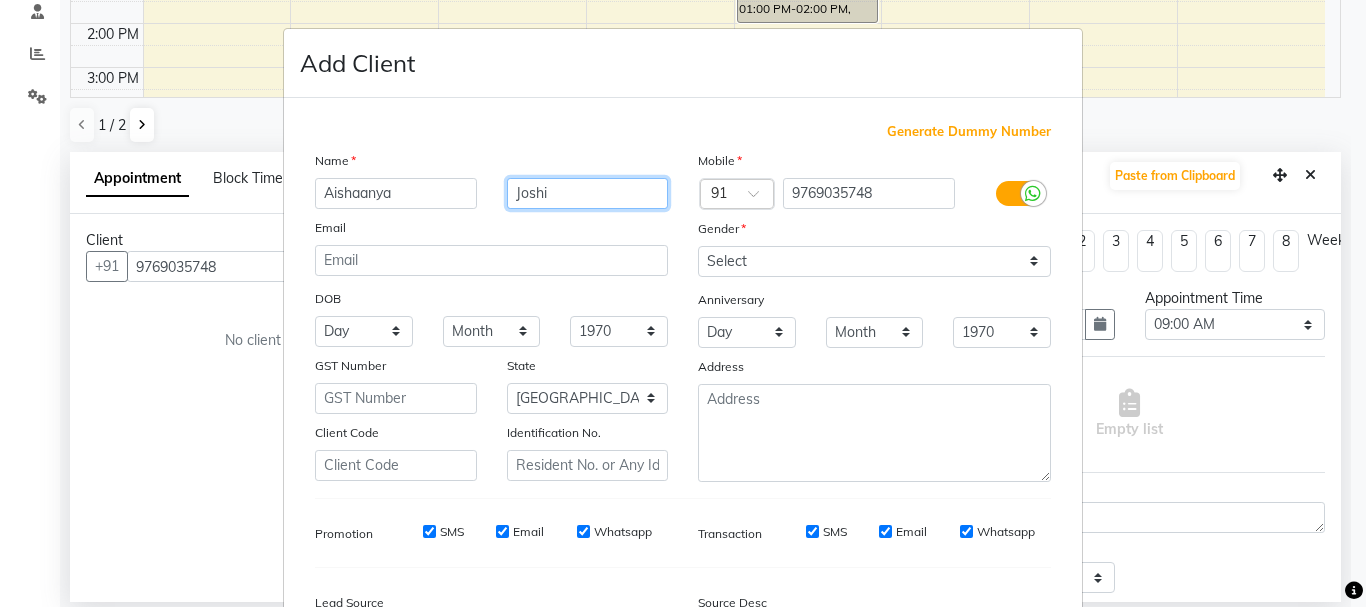 type on "Joshi" 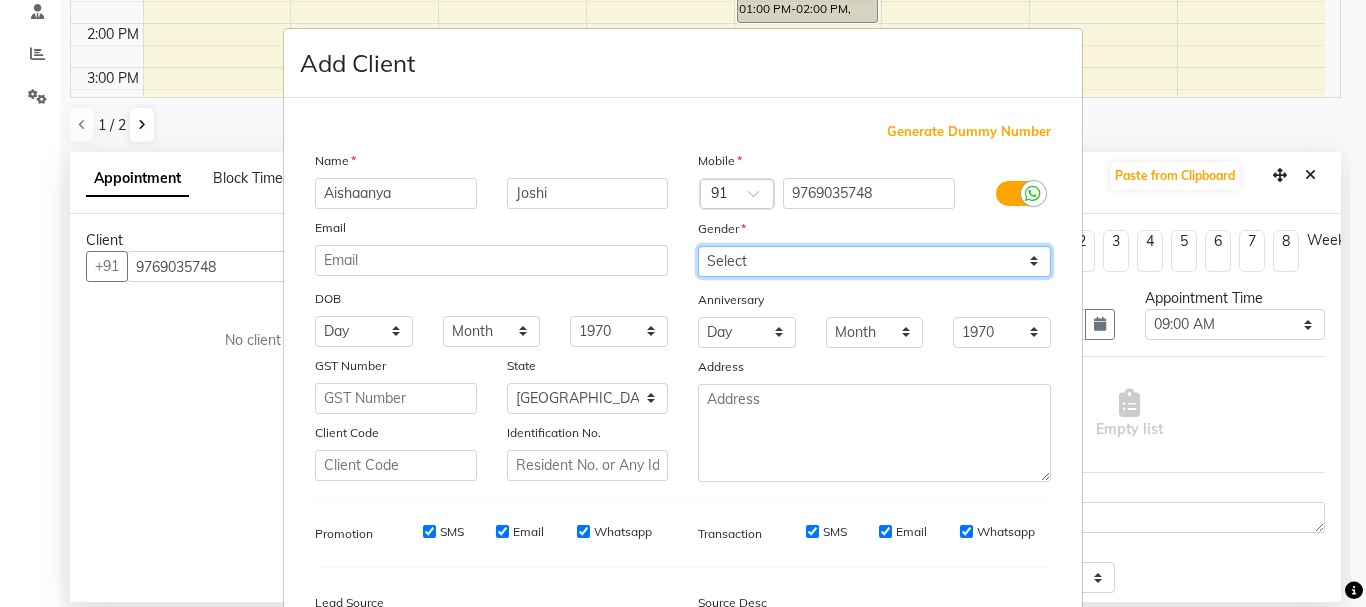 click on "Select Male Female Other Prefer Not To Say" at bounding box center (874, 261) 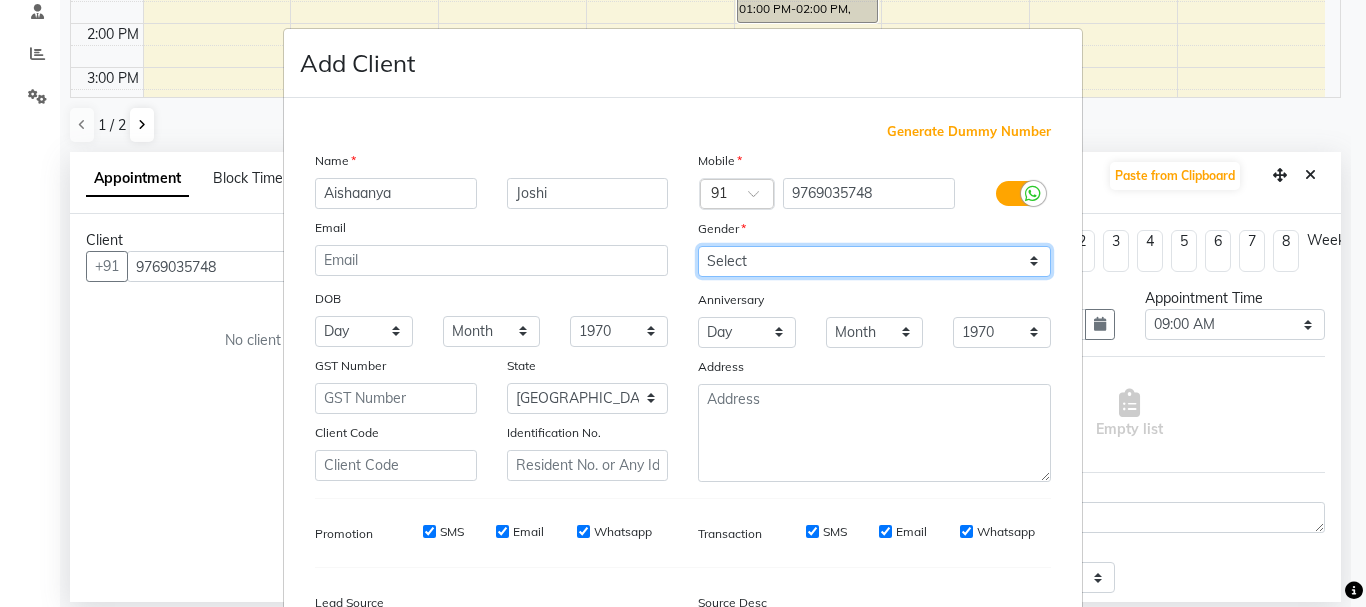 select on "female" 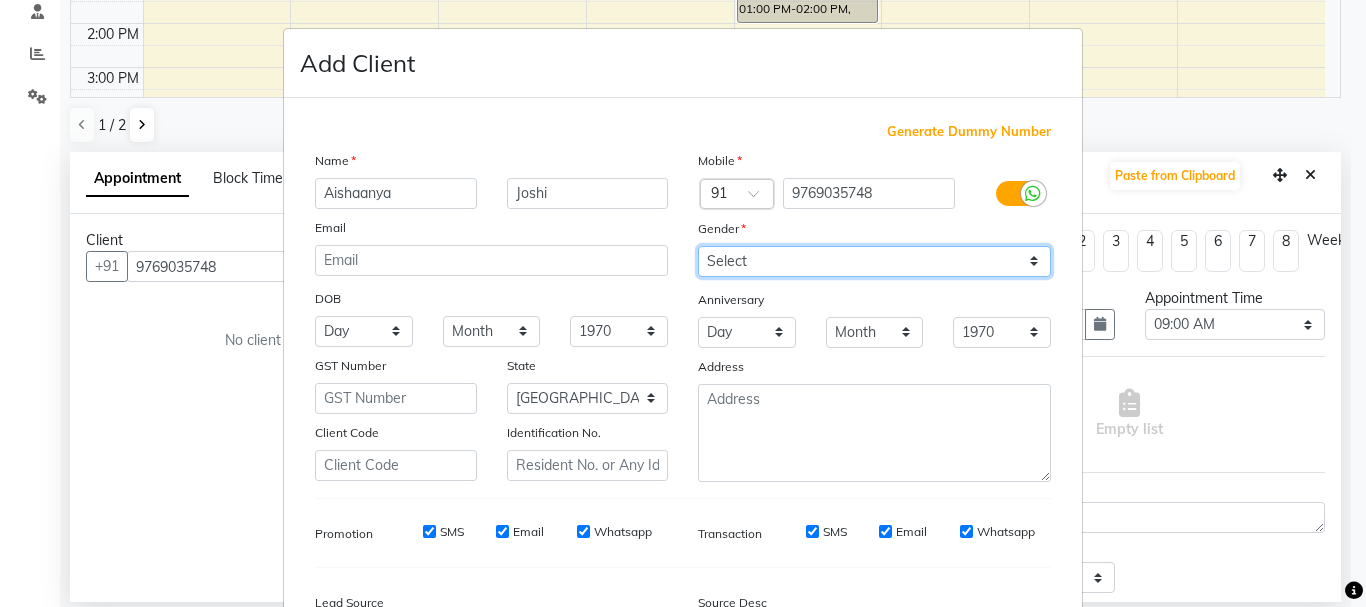 click on "Select Male Female Other Prefer Not To Say" at bounding box center [874, 261] 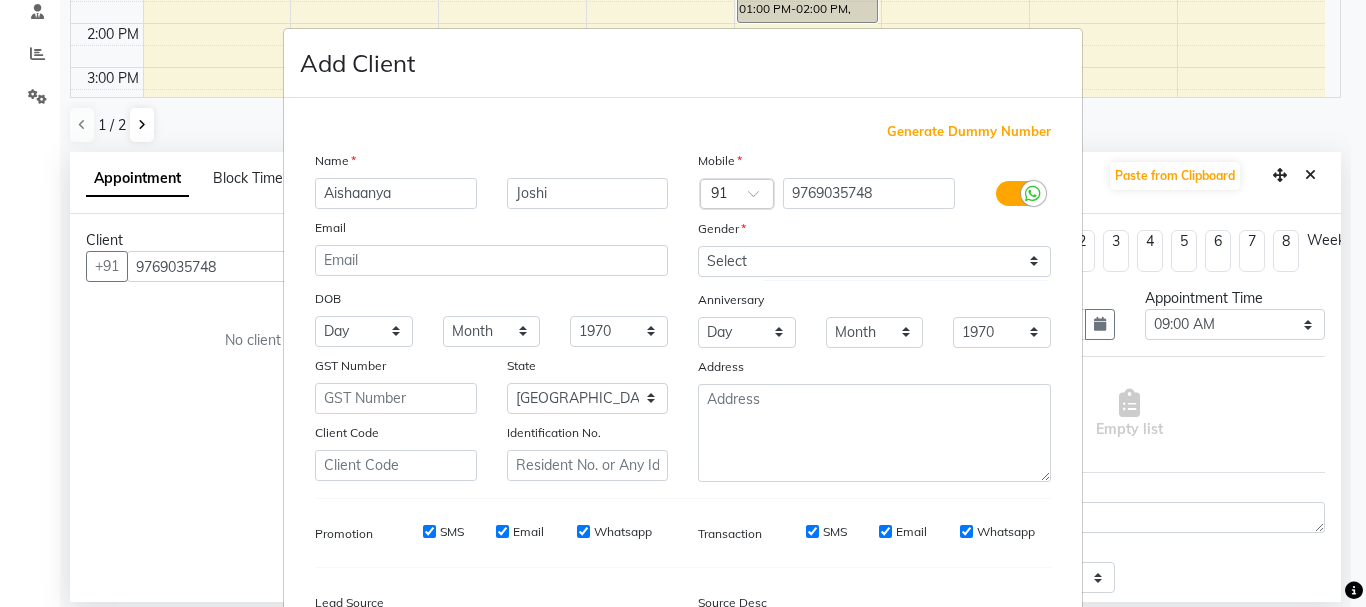 drag, startPoint x: 1334, startPoint y: 264, endPoint x: 1347, endPoint y: 397, distance: 133.63383 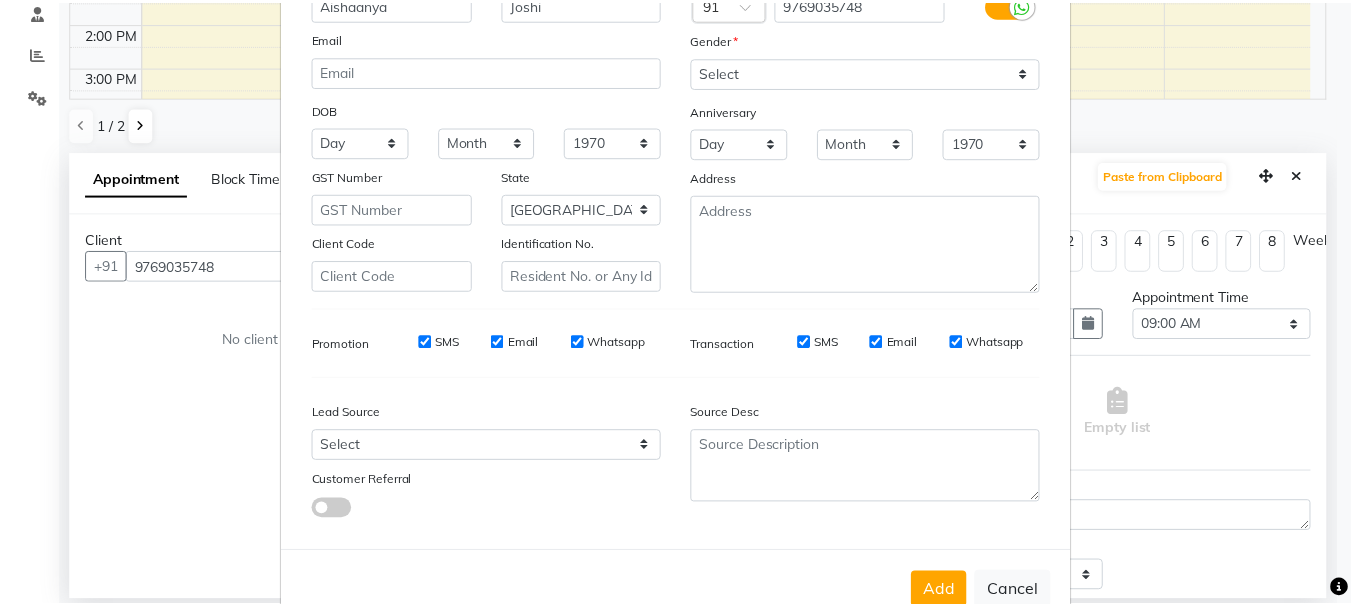 scroll, scrollTop: 242, scrollLeft: 0, axis: vertical 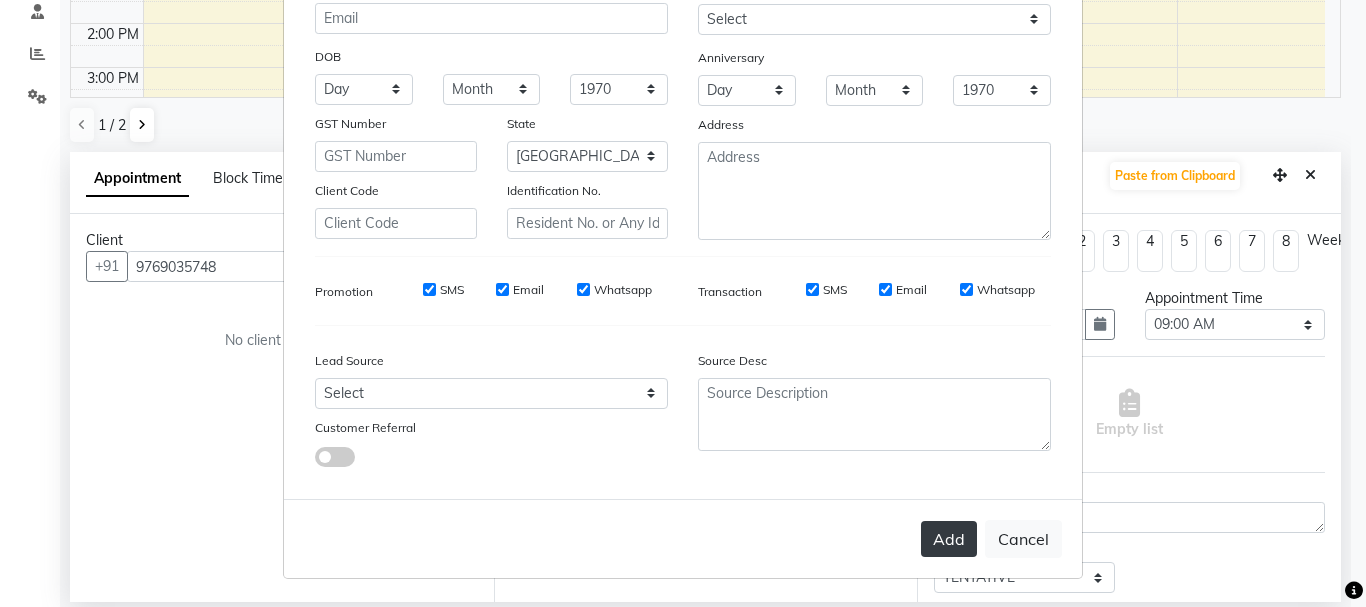 click on "Add" at bounding box center [949, 539] 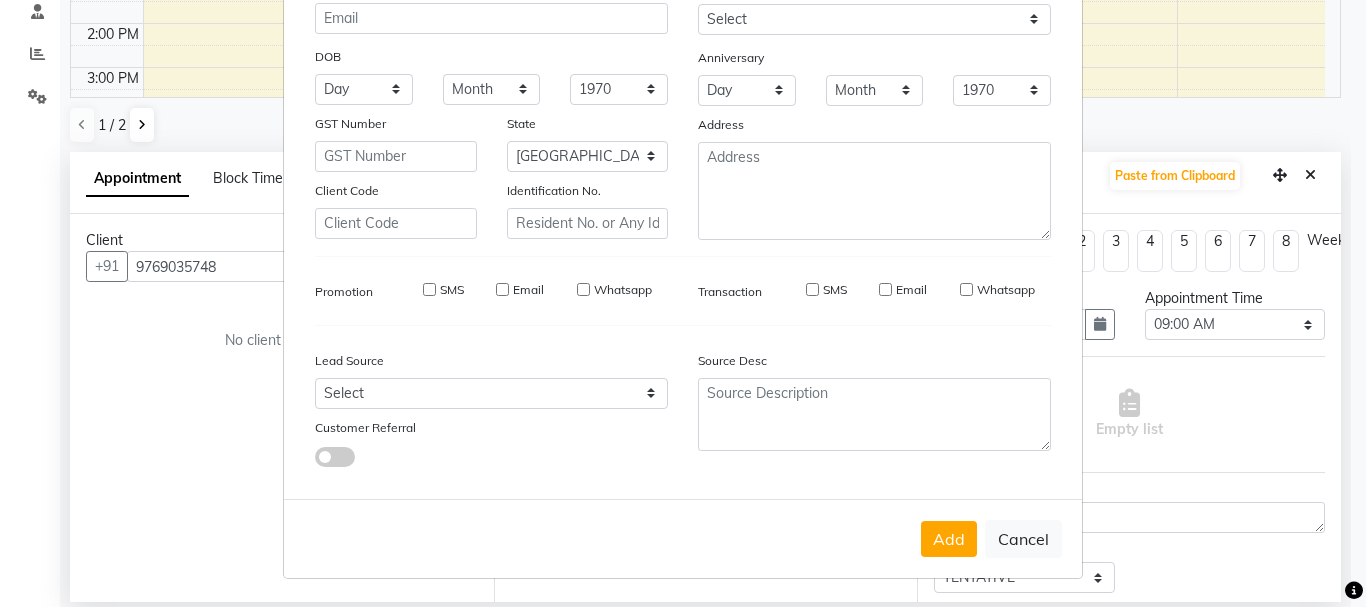 type 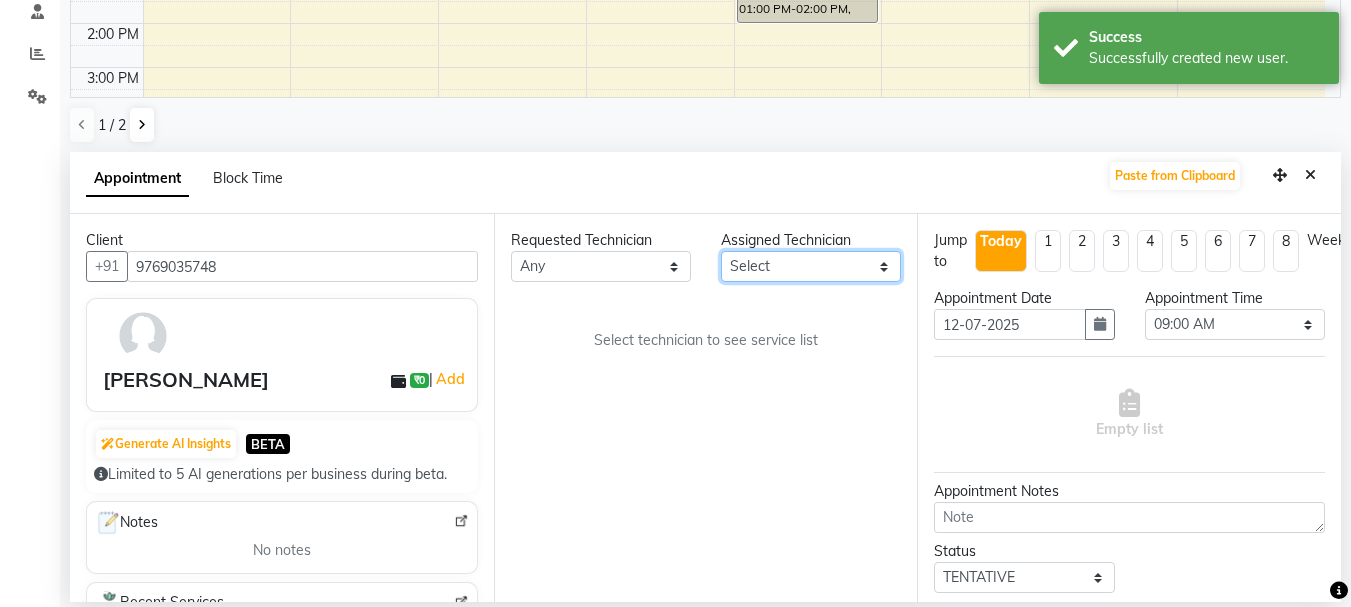 click on "Select Anamika Anita Arjun Mamta Muskan Nisha Samir Shanu Shushanto" at bounding box center [811, 266] 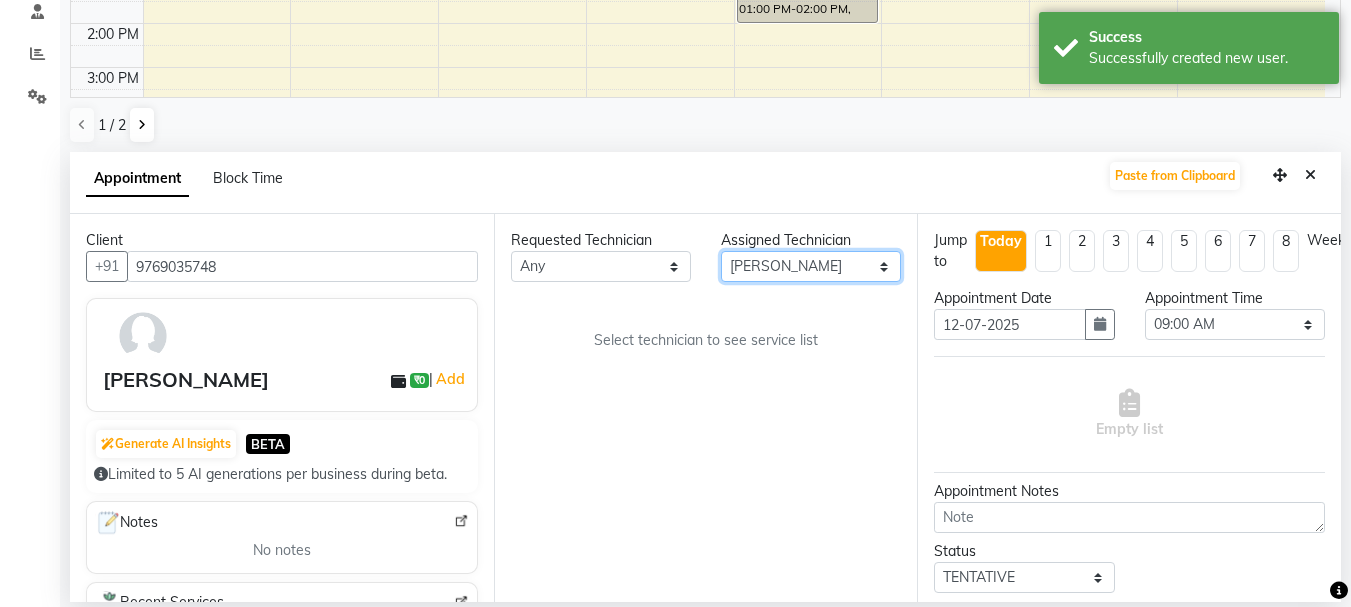 click on "Select Anamika Anita Arjun Mamta Muskan Nisha Samir Shanu Shushanto" at bounding box center [811, 266] 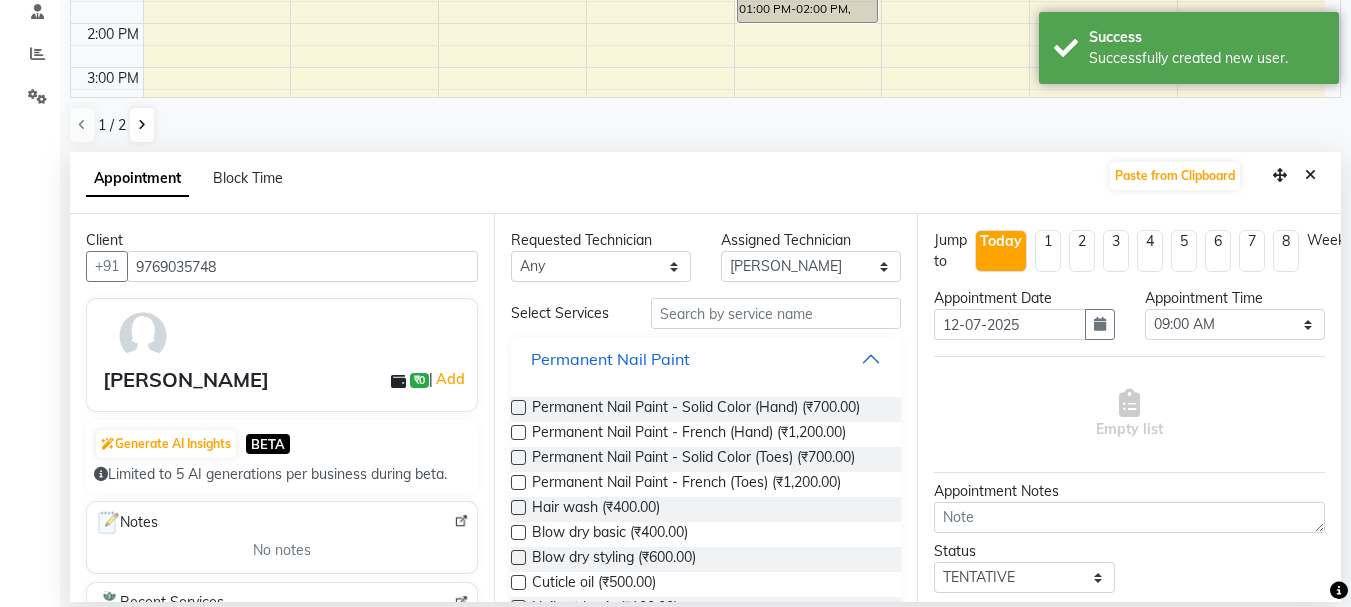 click on "Permanent Nail Paint" at bounding box center [706, 359] 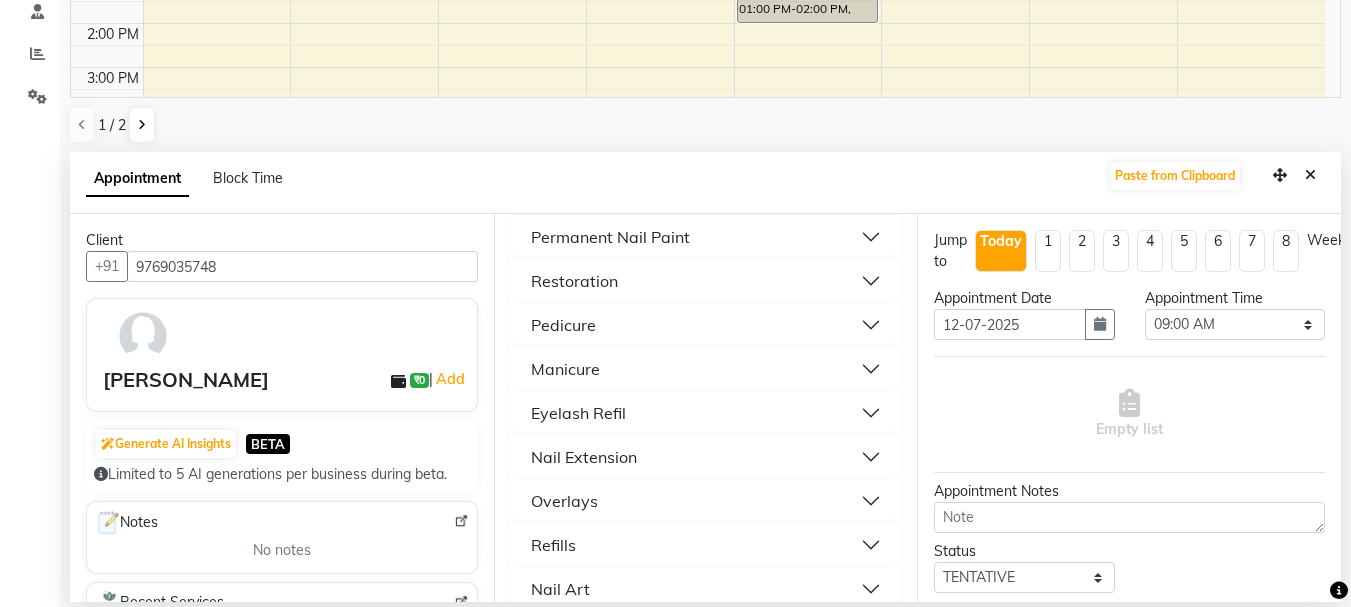 scroll, scrollTop: 163, scrollLeft: 0, axis: vertical 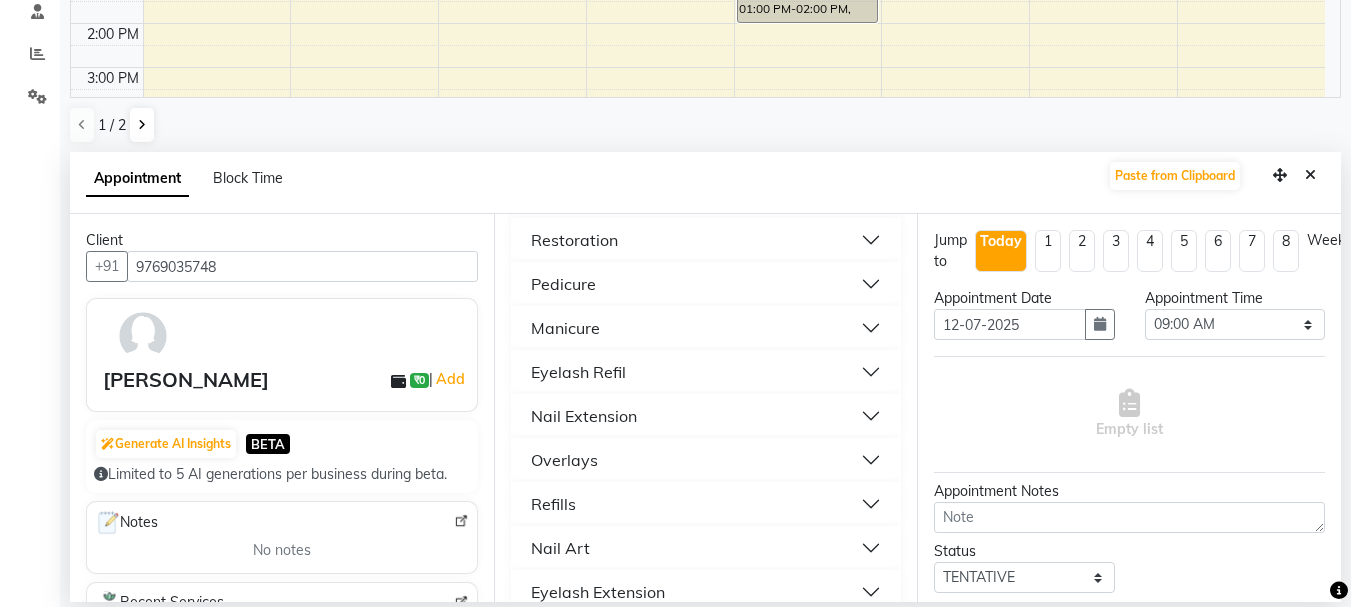 click on "Nail Extension" at bounding box center (706, 416) 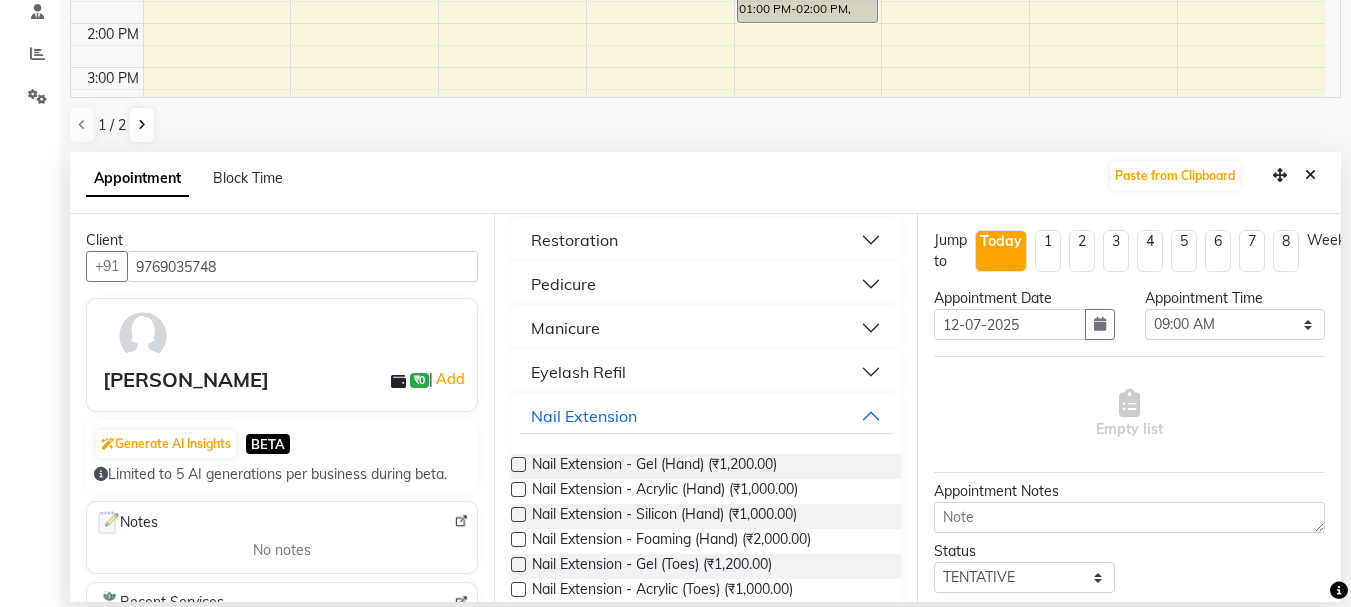 click at bounding box center (518, 489) 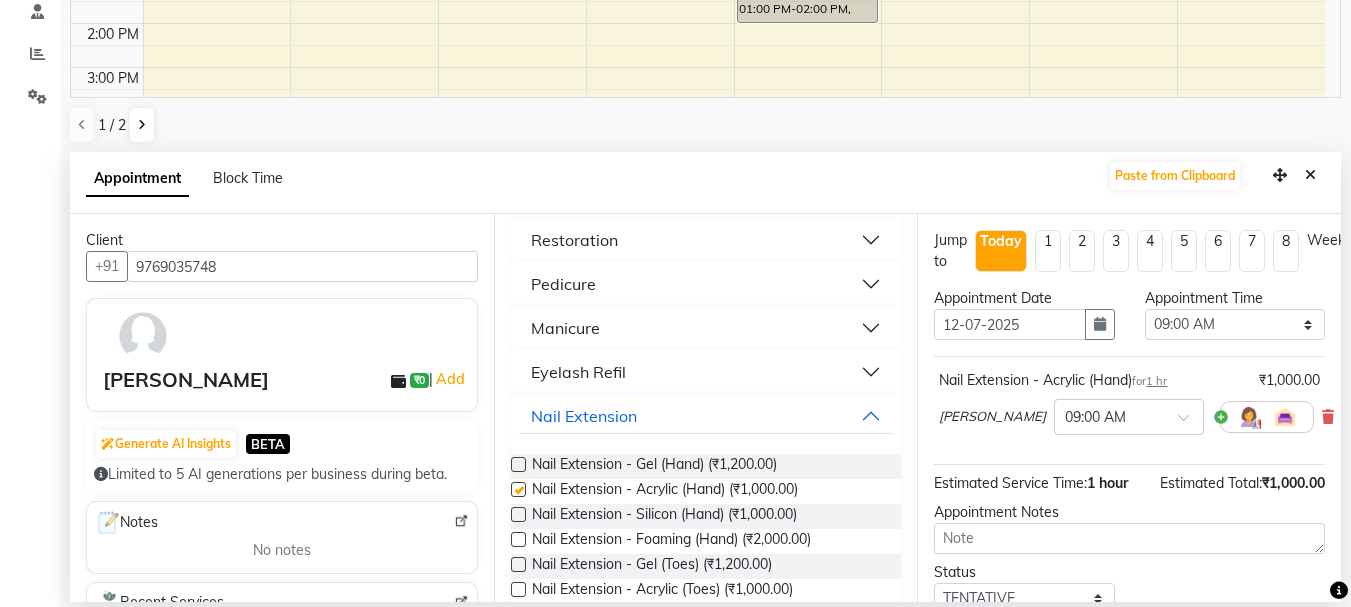 checkbox on "false" 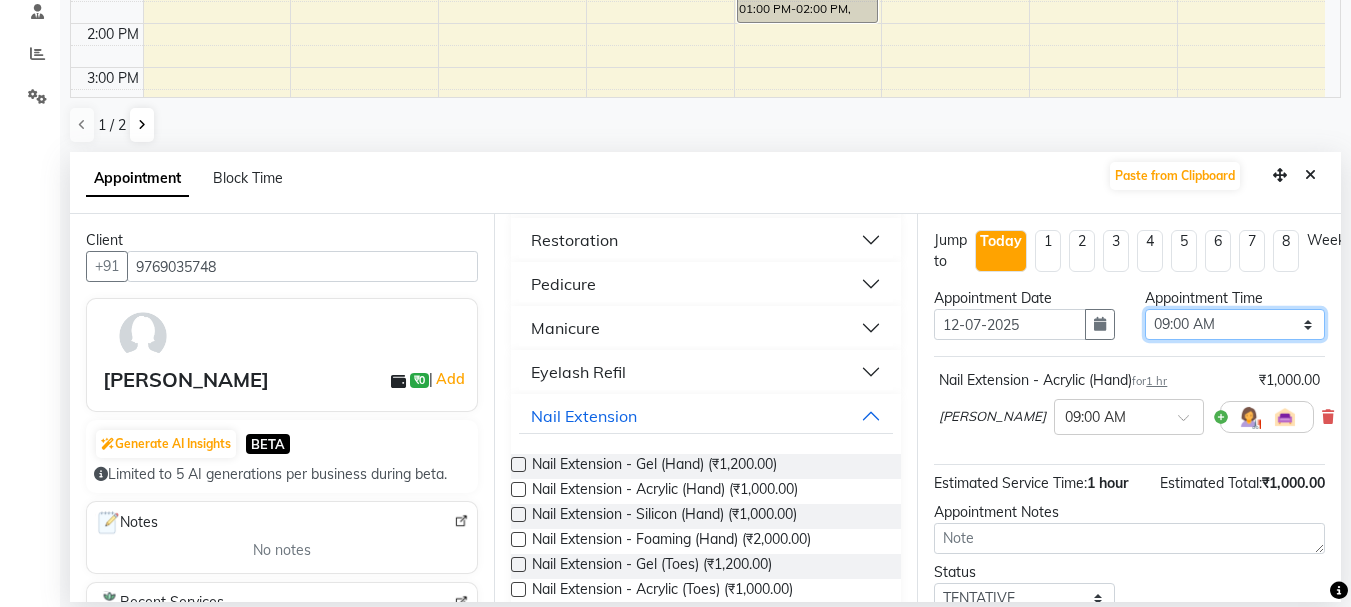 click on "Select 09:00 AM 09:15 AM 09:30 AM 09:45 AM 10:00 AM 10:15 AM 10:30 AM 10:45 AM 11:00 AM 11:15 AM 11:30 AM 11:45 AM 12:00 PM 12:15 PM 12:30 PM 12:45 PM 01:00 PM 01:15 PM 01:30 PM 01:45 PM 02:00 PM 02:15 PM 02:30 PM 02:45 PM 03:00 PM 03:15 PM 03:30 PM 03:45 PM 04:00 PM 04:15 PM 04:30 PM 04:45 PM 05:00 PM 05:15 PM 05:30 PM 05:45 PM 06:00 PM 06:15 PM 06:30 PM 06:45 PM 07:00 PM 07:15 PM 07:30 PM 07:45 PM 08:00 PM 08:15 PM 08:30 PM 08:45 PM 09:00 PM 09:15 PM 09:30 PM 09:45 PM 10:00 PM 10:15 PM 10:30 PM 10:45 PM 11:00 PM" at bounding box center [1235, 324] 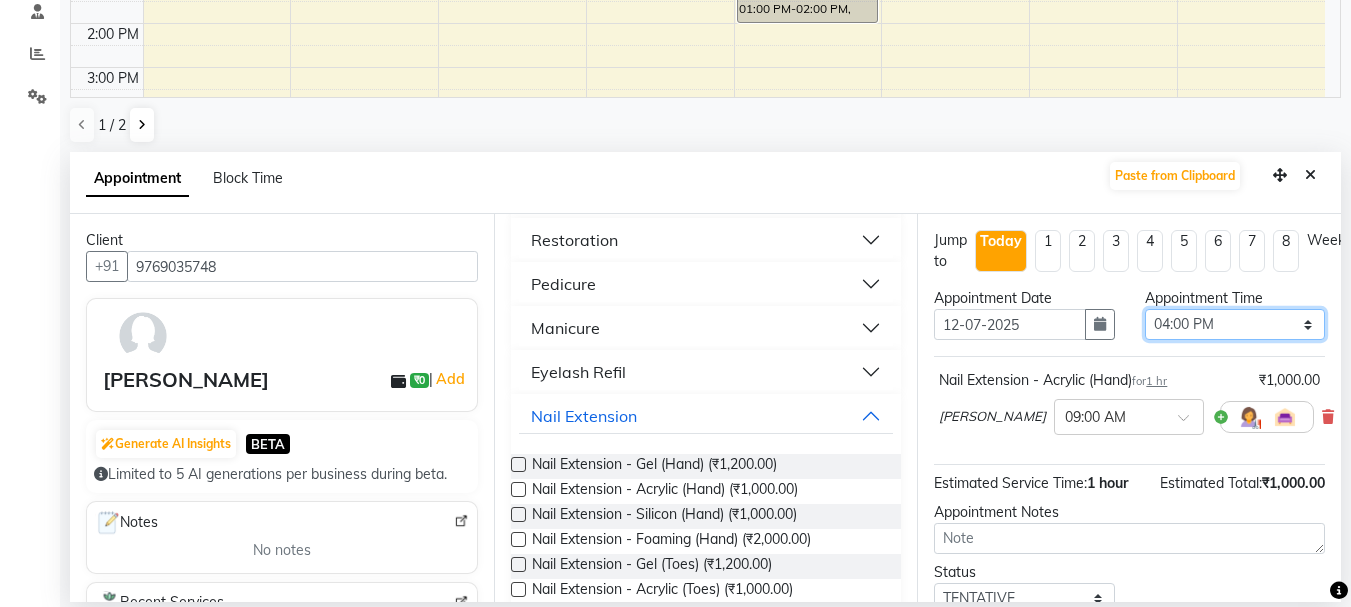 click on "Select 09:00 AM 09:15 AM 09:30 AM 09:45 AM 10:00 AM 10:15 AM 10:30 AM 10:45 AM 11:00 AM 11:15 AM 11:30 AM 11:45 AM 12:00 PM 12:15 PM 12:30 PM 12:45 PM 01:00 PM 01:15 PM 01:30 PM 01:45 PM 02:00 PM 02:15 PM 02:30 PM 02:45 PM 03:00 PM 03:15 PM 03:30 PM 03:45 PM 04:00 PM 04:15 PM 04:30 PM 04:45 PM 05:00 PM 05:15 PM 05:30 PM 05:45 PM 06:00 PM 06:15 PM 06:30 PM 06:45 PM 07:00 PM 07:15 PM 07:30 PM 07:45 PM 08:00 PM 08:15 PM 08:30 PM 08:45 PM 09:00 PM 09:15 PM 09:30 PM 09:45 PM 10:00 PM 10:15 PM 10:30 PM 10:45 PM 11:00 PM" at bounding box center [1235, 324] 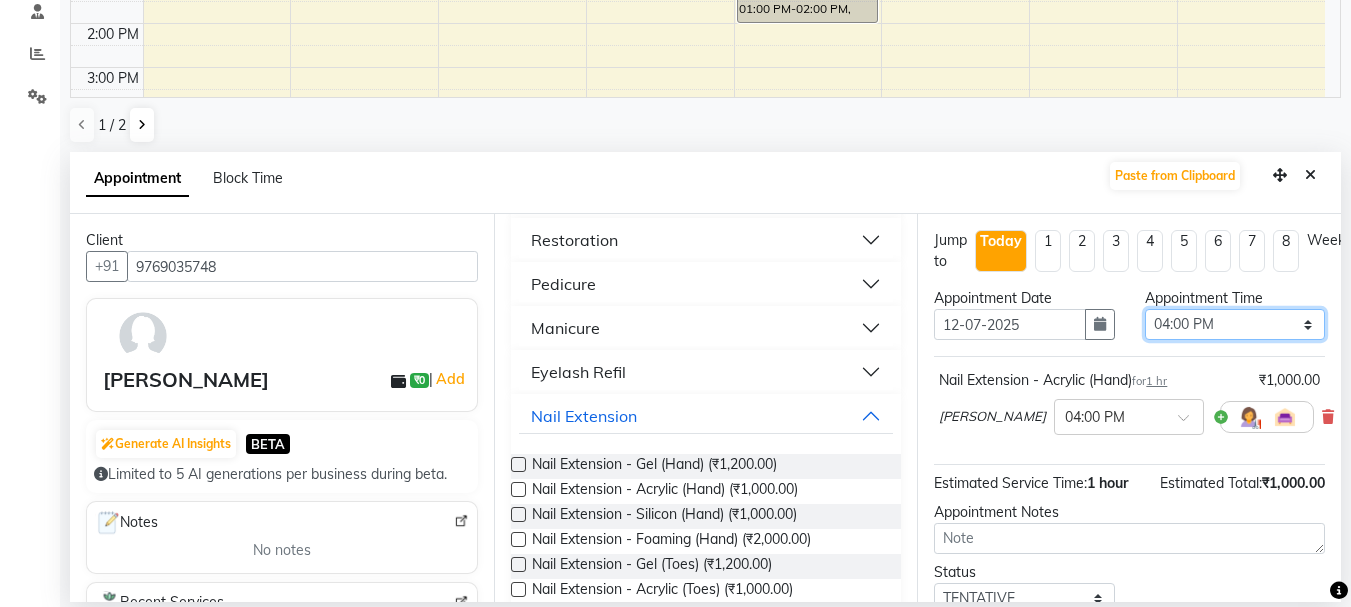 scroll, scrollTop: 153, scrollLeft: 0, axis: vertical 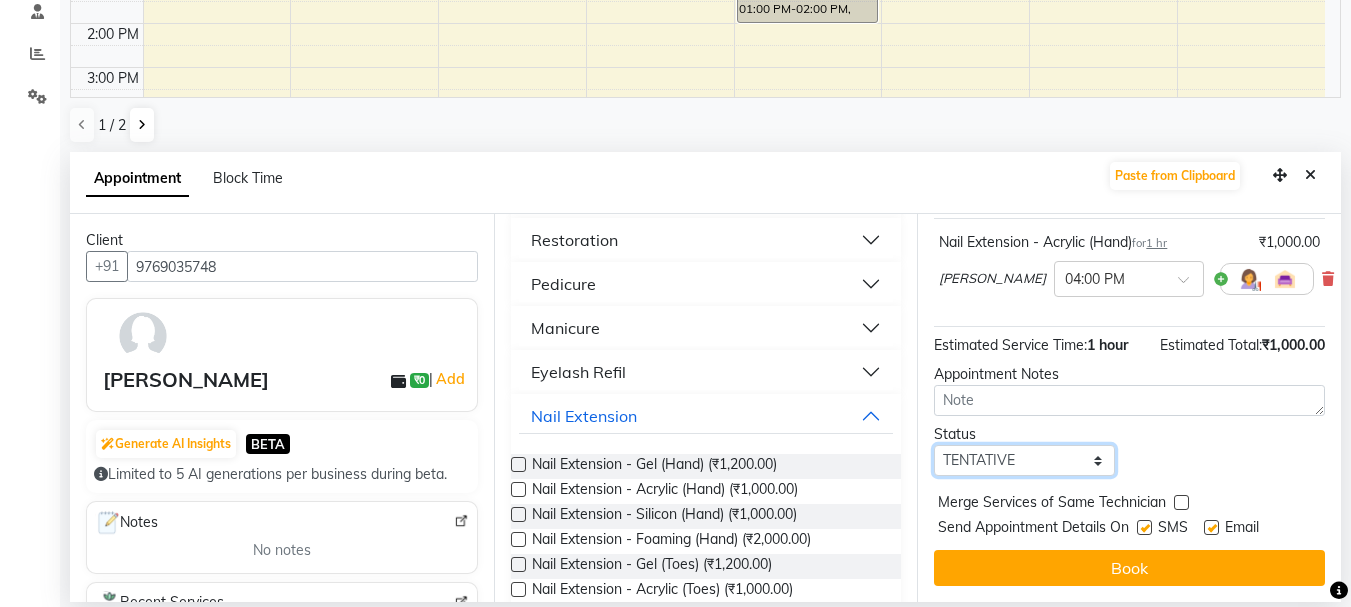 click on "Select TENTATIVE CONFIRM CHECK-IN UPCOMING" at bounding box center [1024, 460] 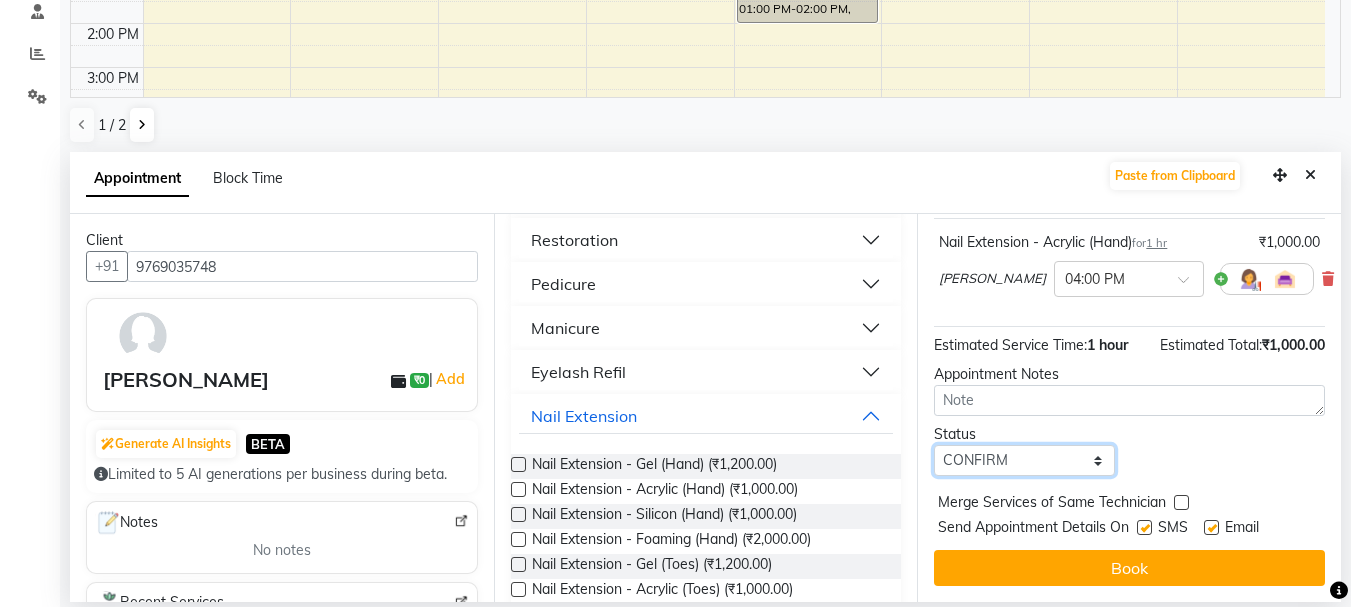 click on "Select TENTATIVE CONFIRM CHECK-IN UPCOMING" at bounding box center (1024, 460) 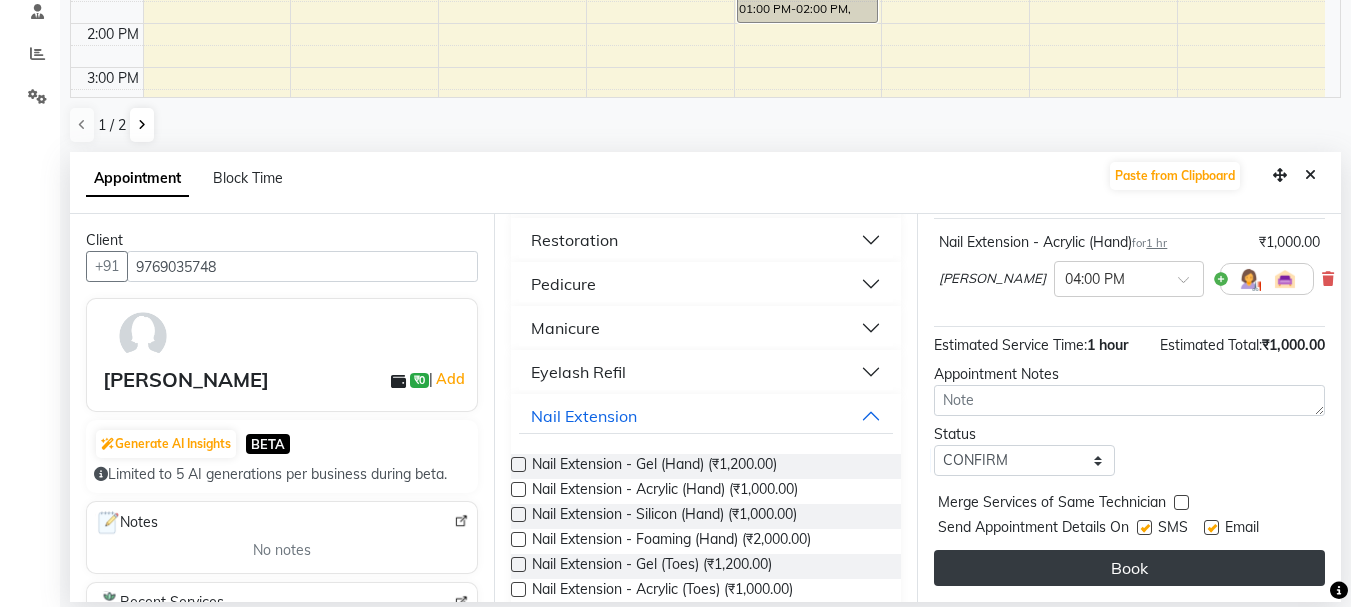 click on "Book" at bounding box center (1129, 568) 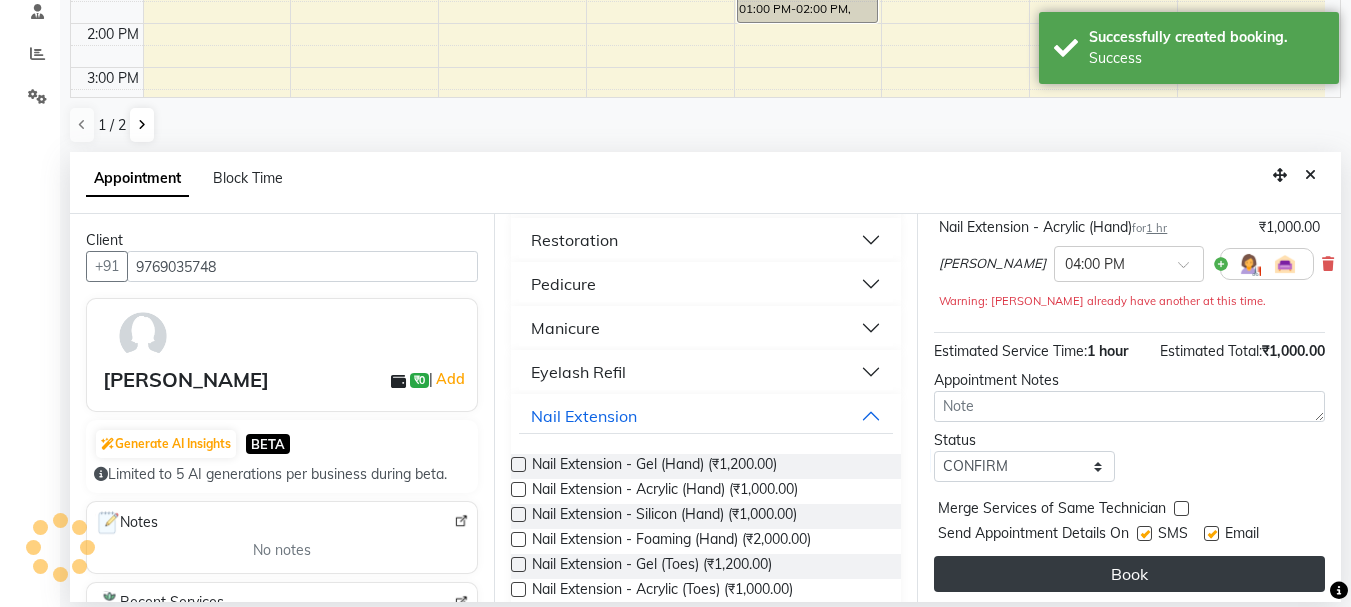 scroll, scrollTop: 0, scrollLeft: 0, axis: both 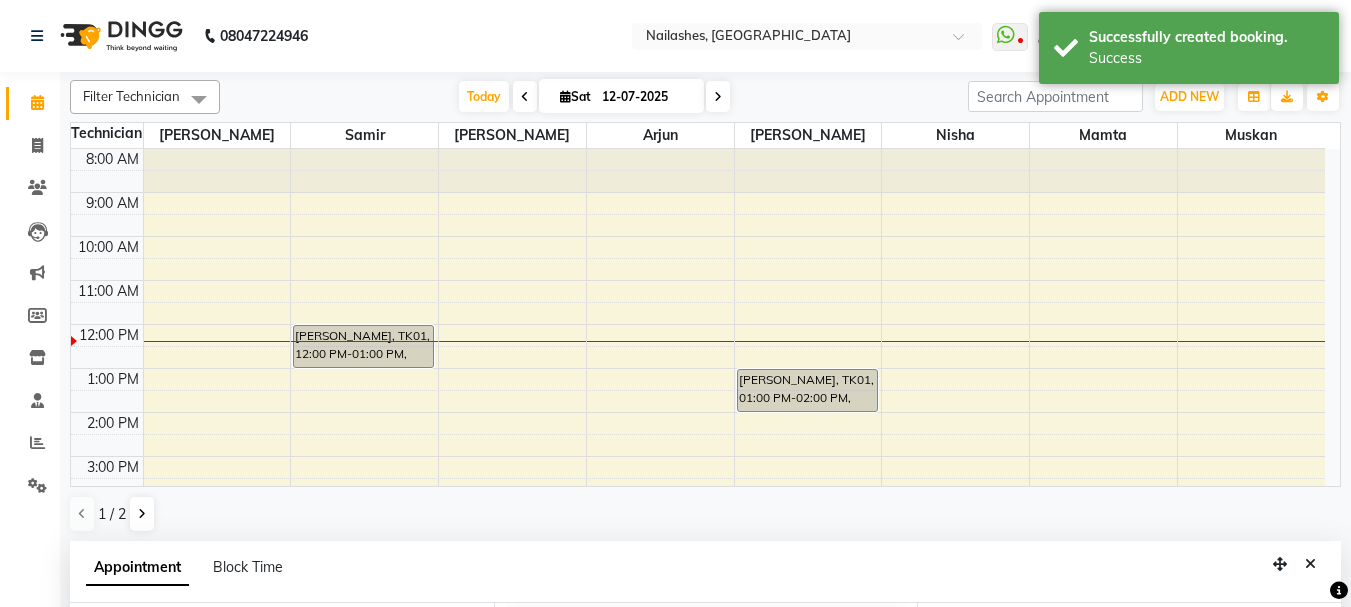 click on "Appointment Block Time" at bounding box center (705, 572) 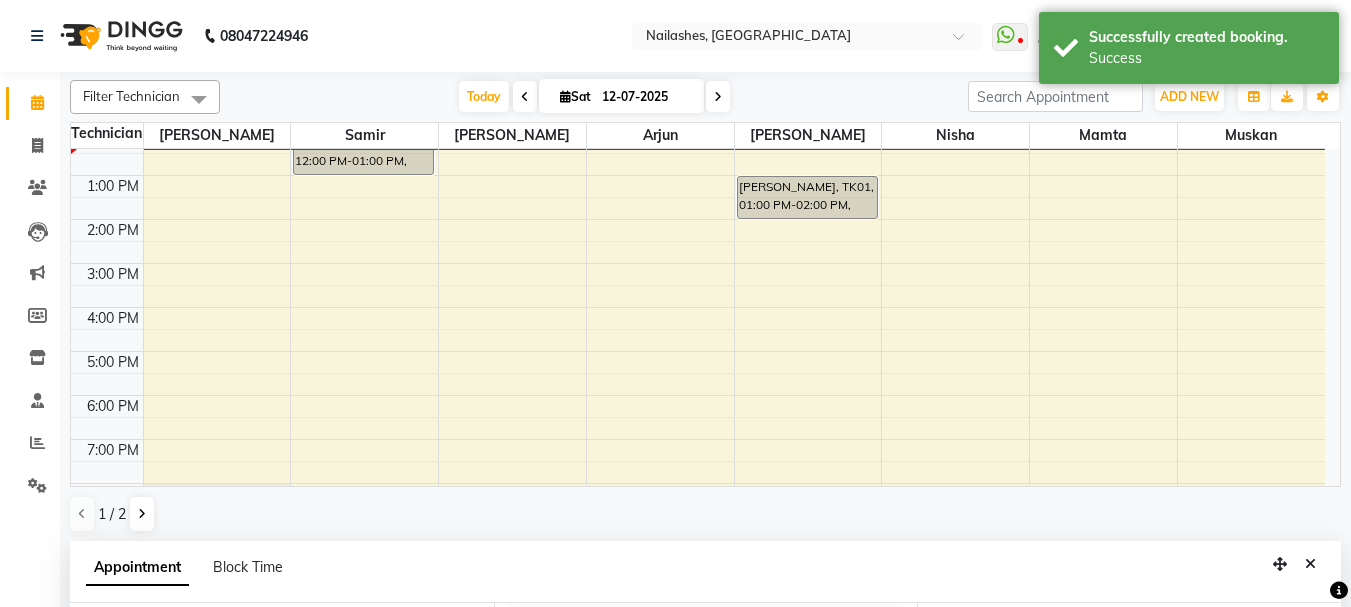 scroll, scrollTop: 0, scrollLeft: 0, axis: both 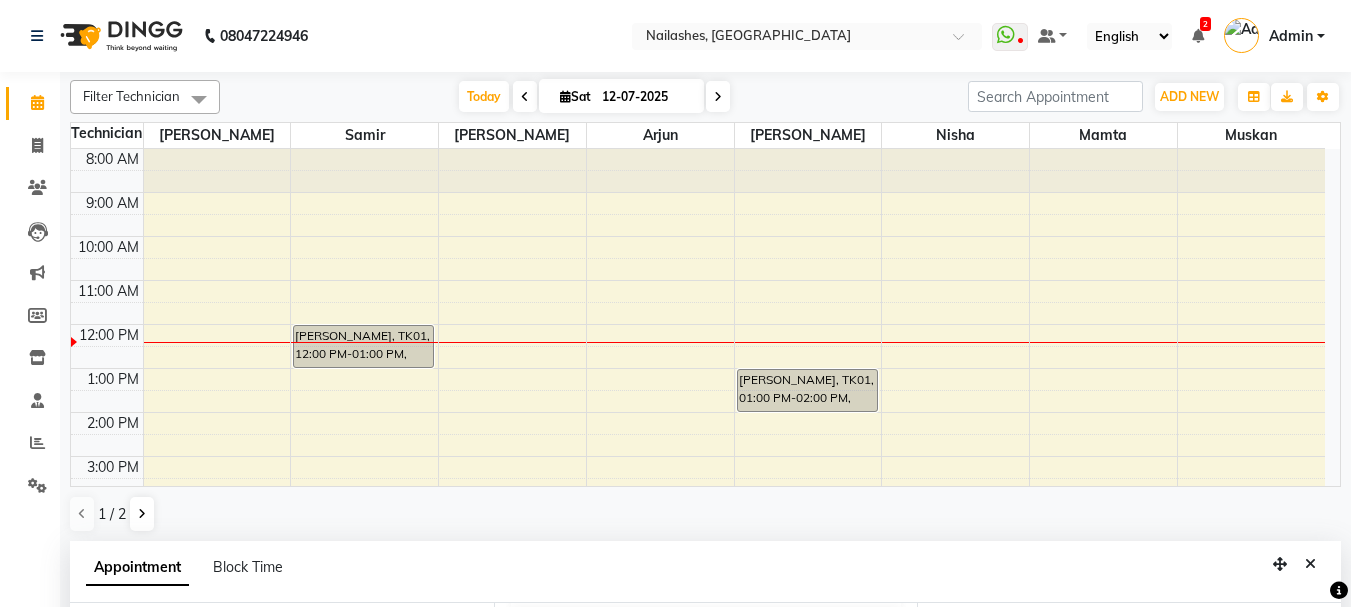 click at bounding box center (718, 96) 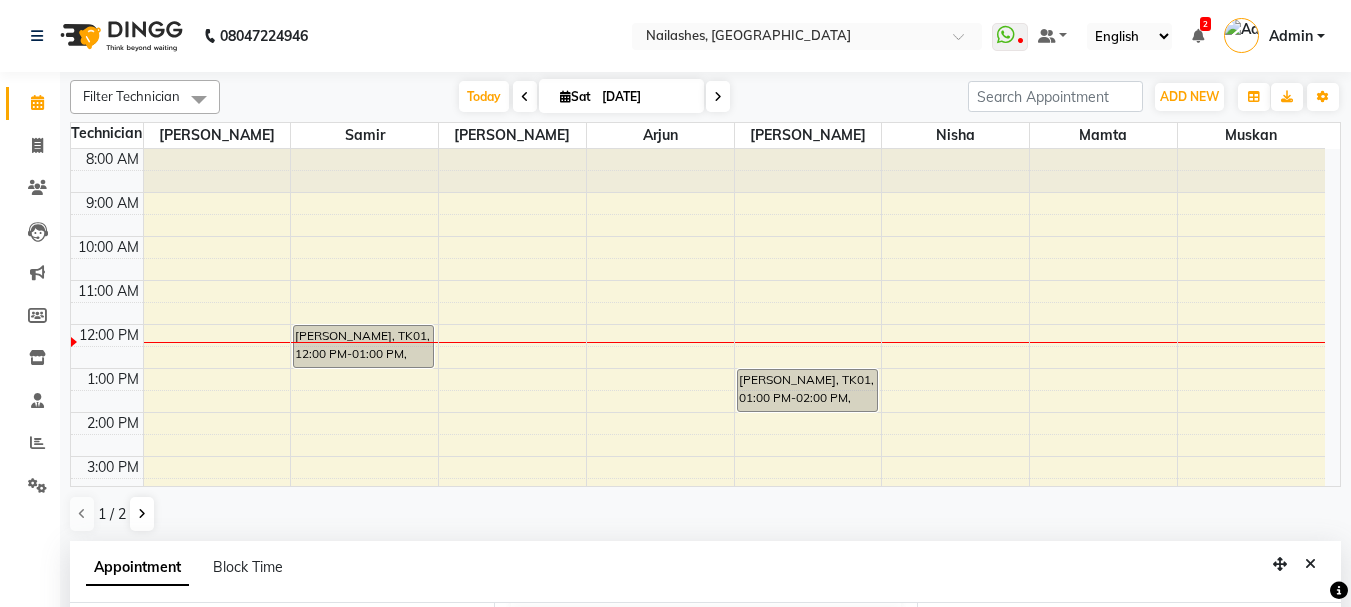 type on "13-07-2025" 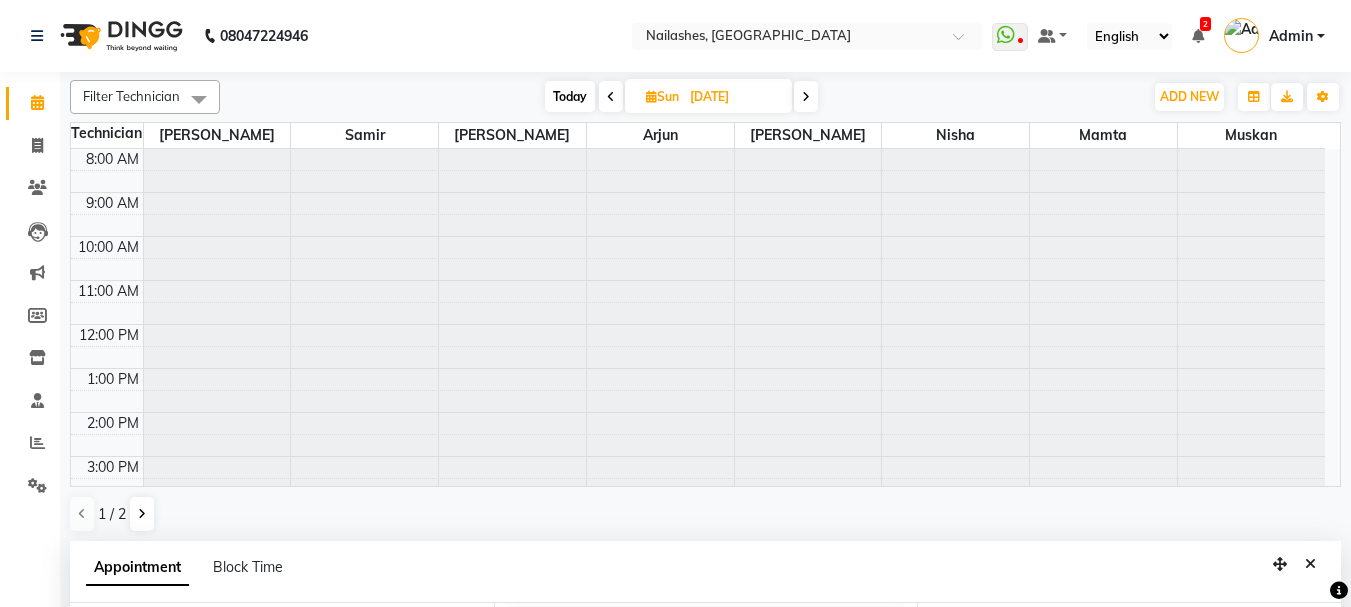 select on "960" 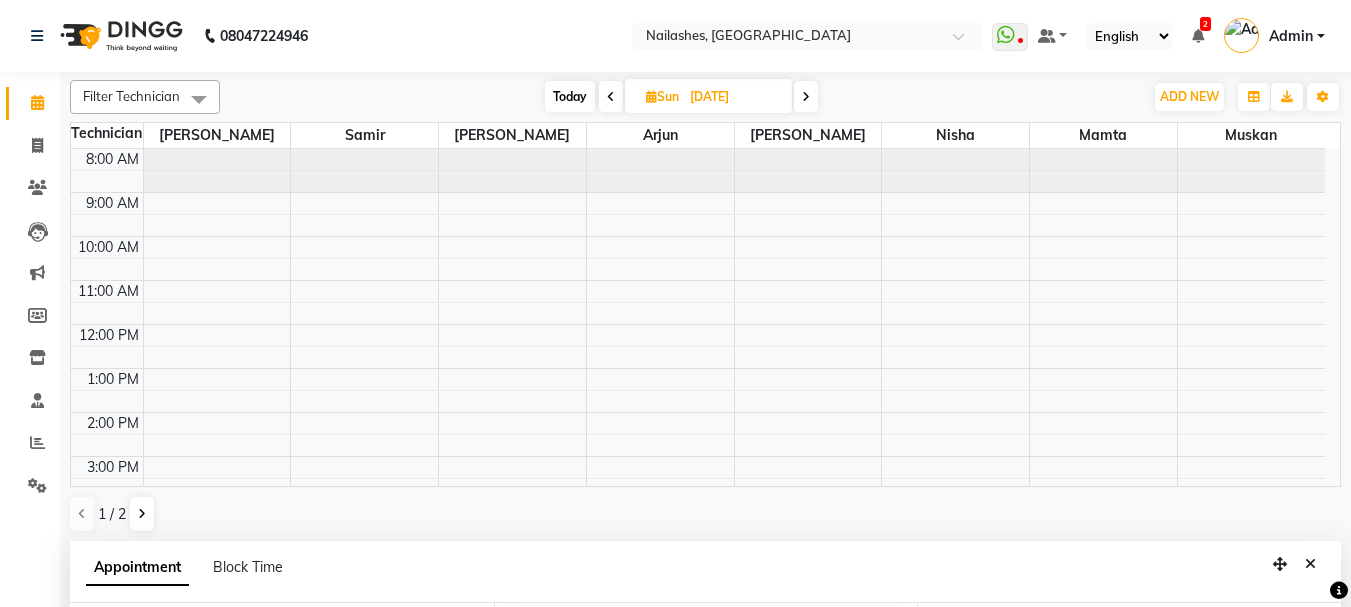 scroll, scrollTop: 177, scrollLeft: 0, axis: vertical 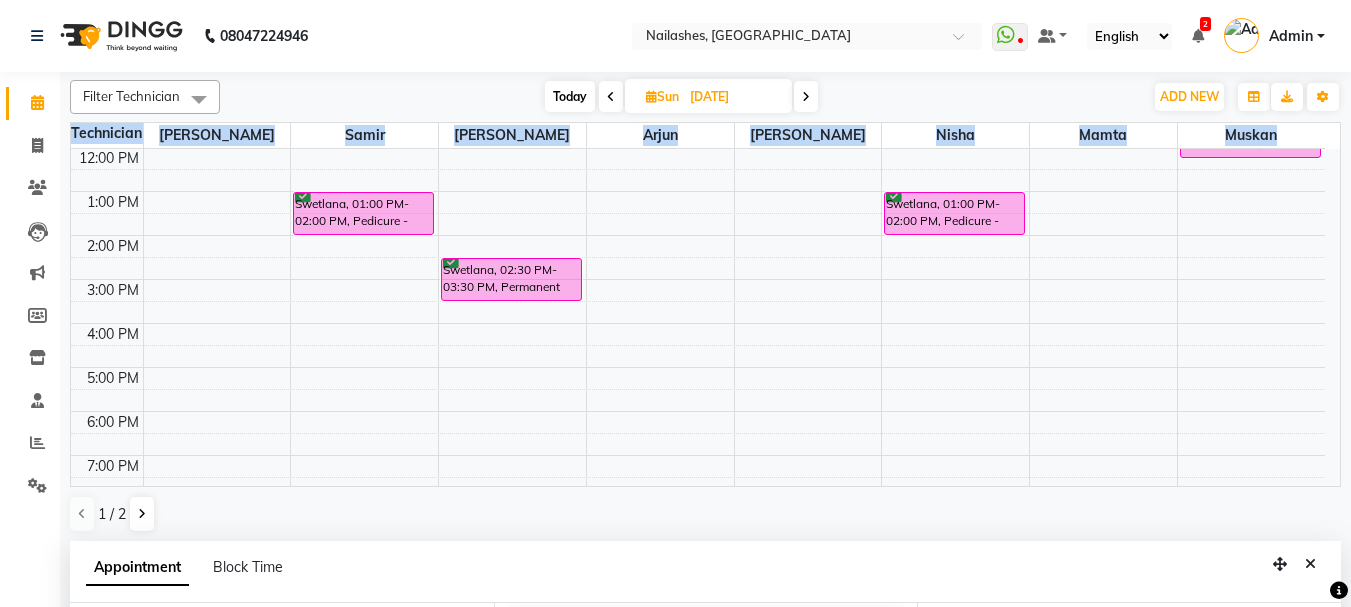 drag, startPoint x: 1340, startPoint y: 343, endPoint x: 1355, endPoint y: 192, distance: 151.74321 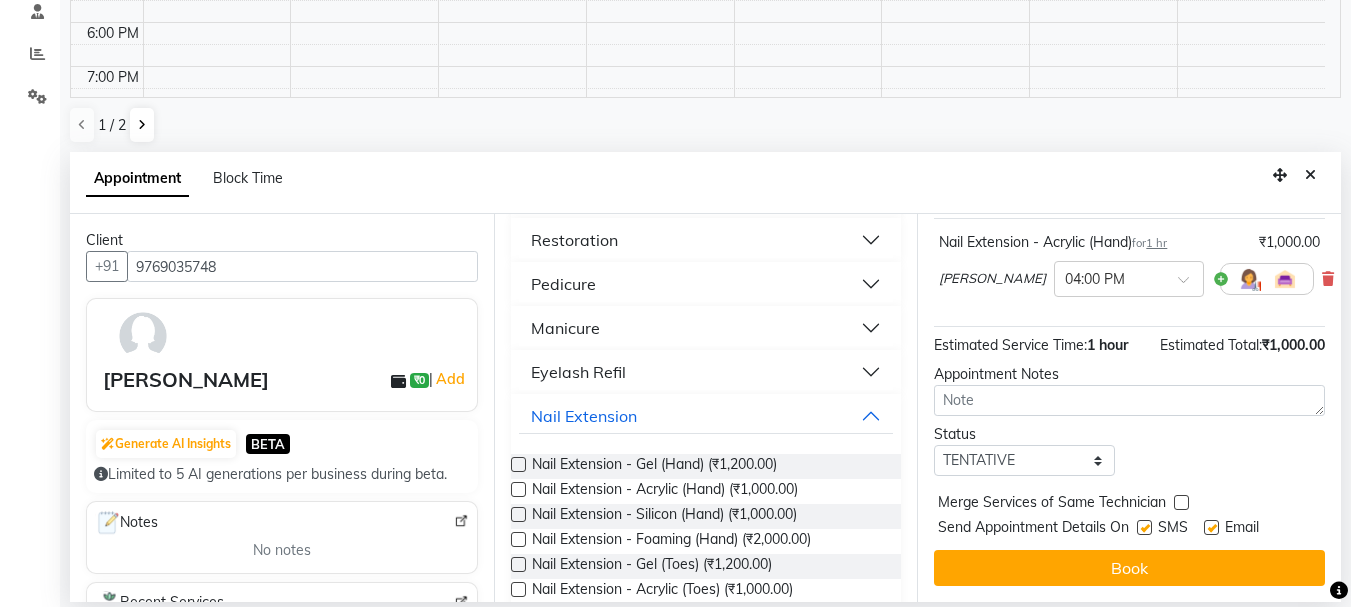 scroll, scrollTop: 0, scrollLeft: 0, axis: both 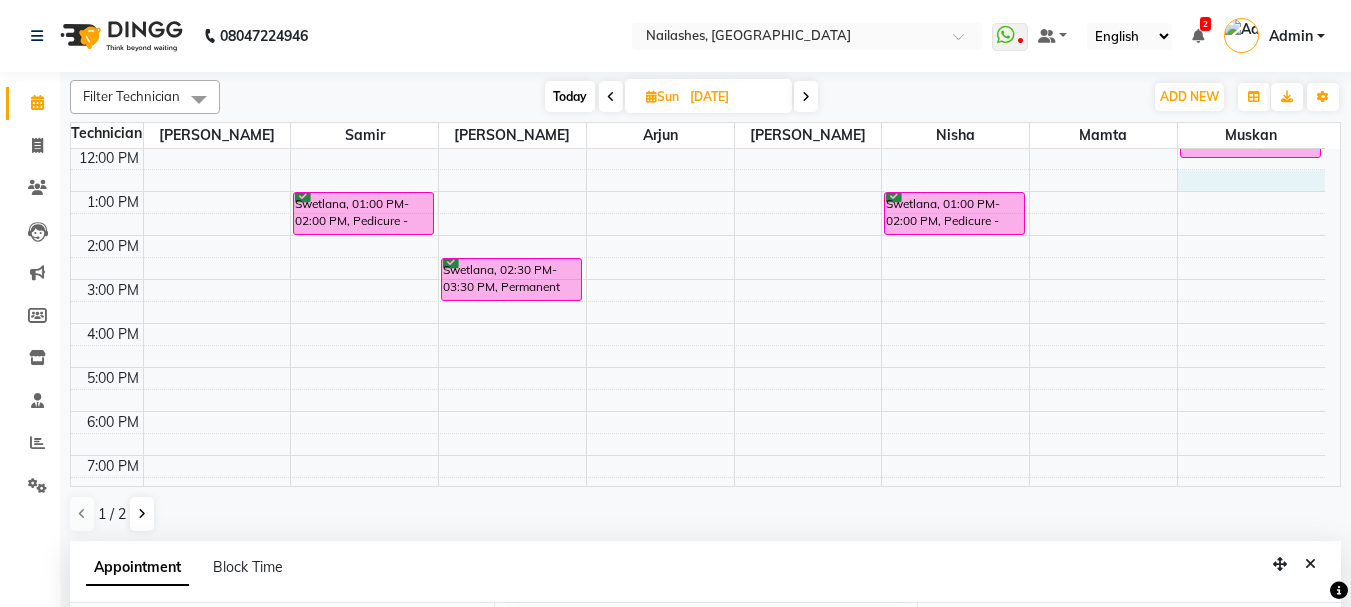 click on "8:00 AM 9:00 AM 10:00 AM 11:00 AM 12:00 PM 1:00 PM 2:00 PM 3:00 PM 4:00 PM 5:00 PM 6:00 PM 7:00 PM 8:00 PM 9:00 PM 10:00 PM 11:00 PM     Swetlana, 01:00 PM-02:00 PM, Pedicure - Deluxe     Swetlana, 02:30 PM-03:30 PM, Permanent Nail Paint - Solid Color (Hand)     Swetlana, 01:00 PM-02:00 PM, Pedicure - Deluxe     Yana Chatwal, 11:15 AM-12:15 PM, Nail Extension - Gel (Hand)" at bounding box center (698, 323) 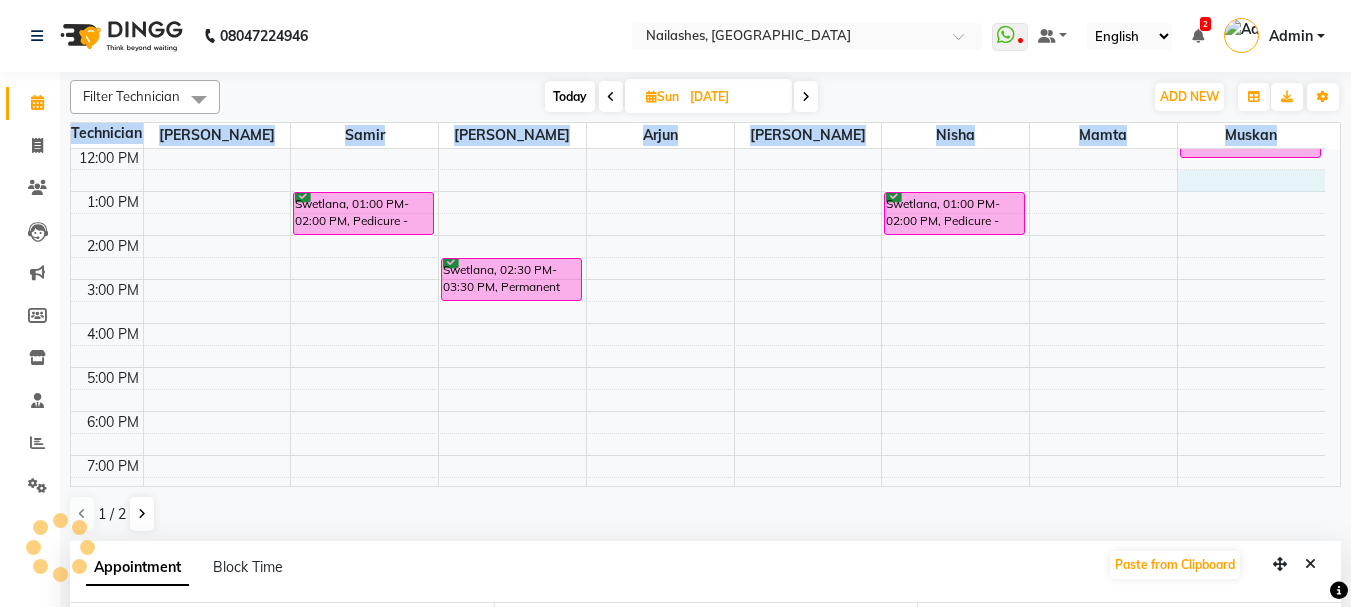 select on "750" 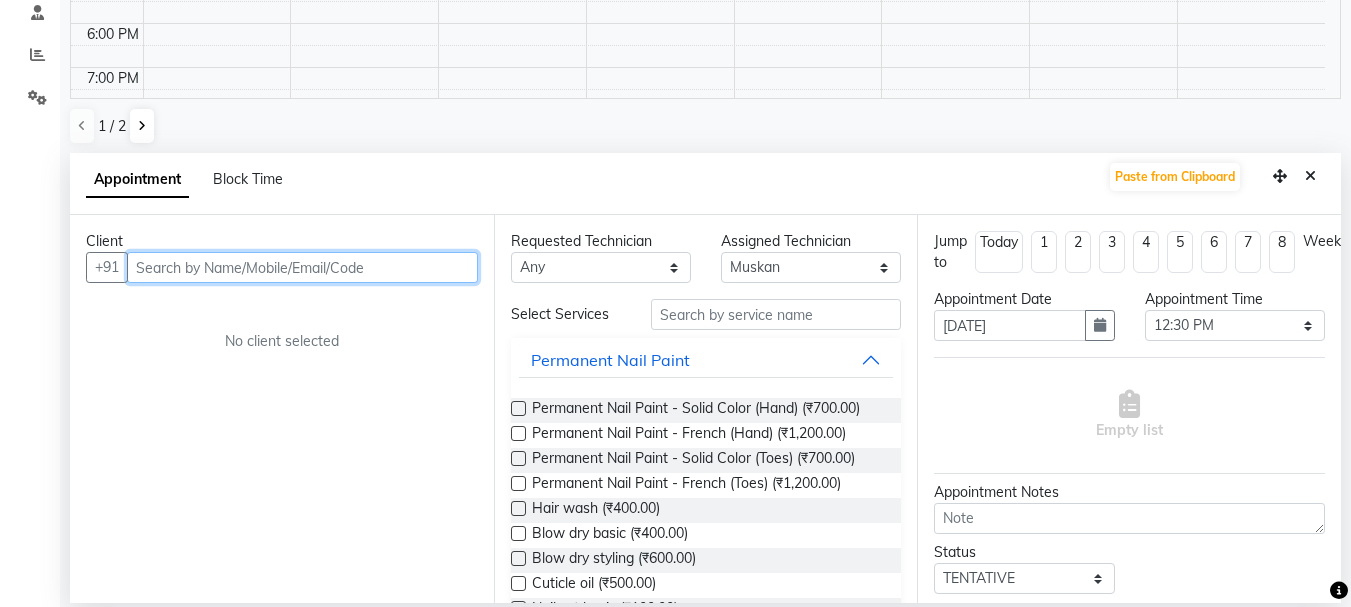 scroll, scrollTop: 389, scrollLeft: 0, axis: vertical 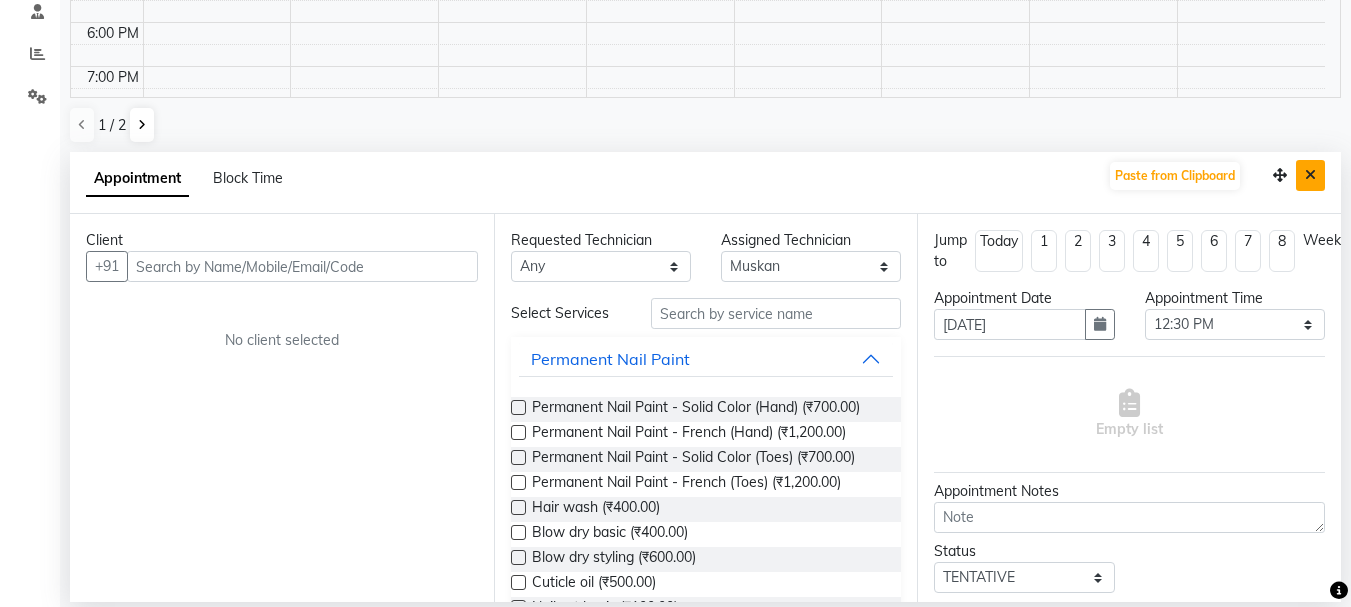 click at bounding box center [1310, 175] 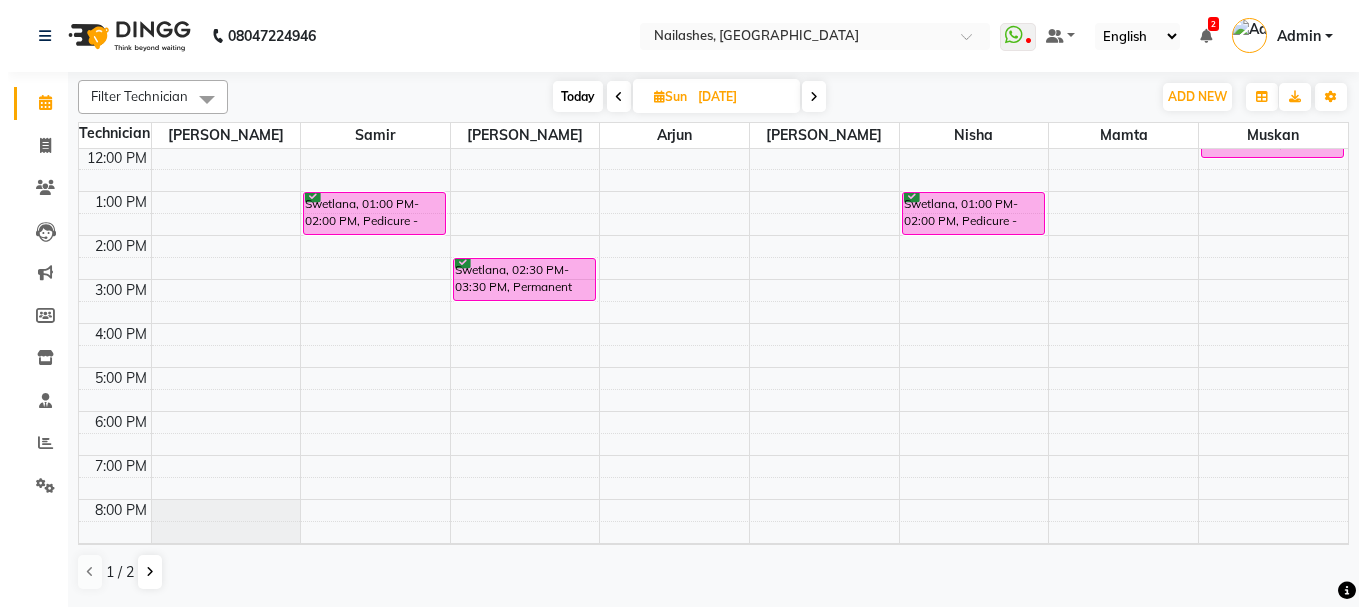 scroll, scrollTop: 0, scrollLeft: 0, axis: both 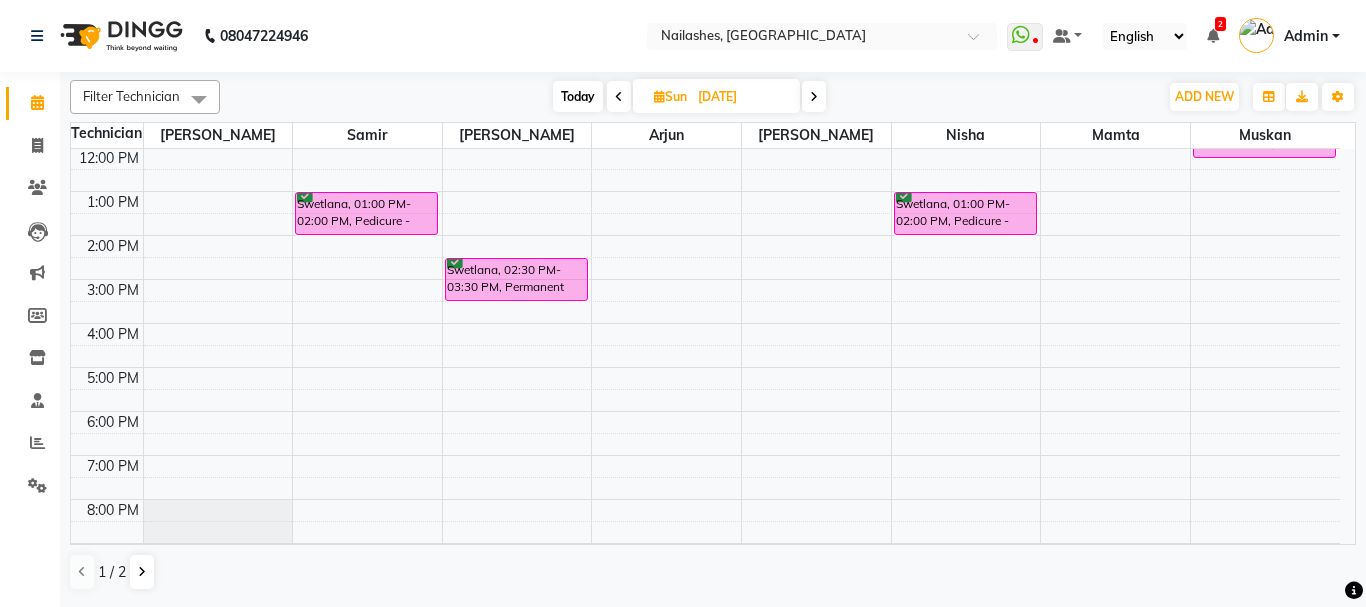 click on "Filter Technician Select All Anamika Anita Arjun Mamta Muskan Nisha Samir Shanu Shushanto Today  Sun 13-07-2025 Toggle Dropdown Add Appointment Add Invoice Add Expense Add Attendance Add Client Add Transaction Toggle Dropdown Add Appointment Add Invoice Add Expense Add Attendance Add Client ADD NEW Toggle Dropdown Add Appointment Add Invoice Add Expense Add Attendance Add Client Add Transaction Filter Technician Select All Anamika Anita Arjun Mamta Muskan Nisha Samir Shanu Shushanto Group By  Staff View   Room View  View as Vertical  Vertical - Week View  Horizontal  Horizontal - Week View  List  Toggle Dropdown Calendar Settings Manage Tags   Arrange Technicians   Reset Technicians  Full Screen Appointment Form Zoom 50% Staff/Room Display Count 8 Technician Anamika Samir Shanu Arjun Anita Nisha Mamta Muskan 8:00 AM 9:00 AM 10:00 AM 11:00 AM 12:00 PM 1:00 PM 2:00 PM 3:00 PM 4:00 PM 5:00 PM 6:00 PM 7:00 PM 8:00 PM 9:00 PM 10:00 PM 11:00 PM     Swetlana, 01:00 PM-02:00 PM, Pedicure - Deluxe             1 / 2" 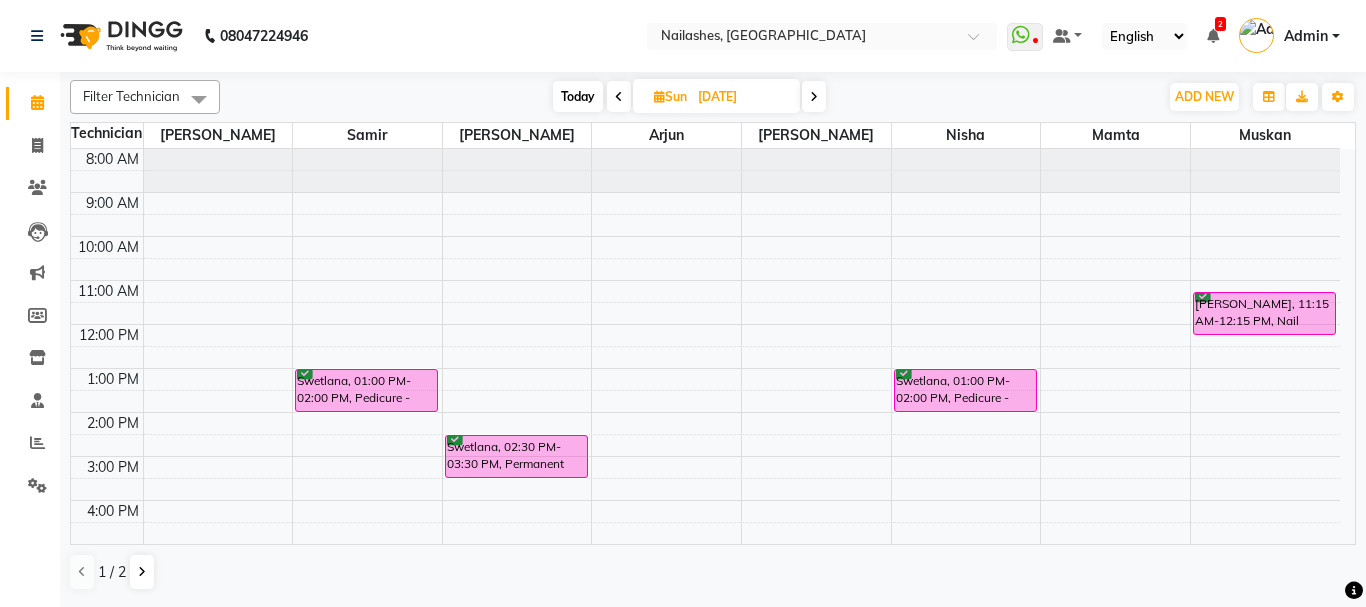 click at bounding box center [814, 96] 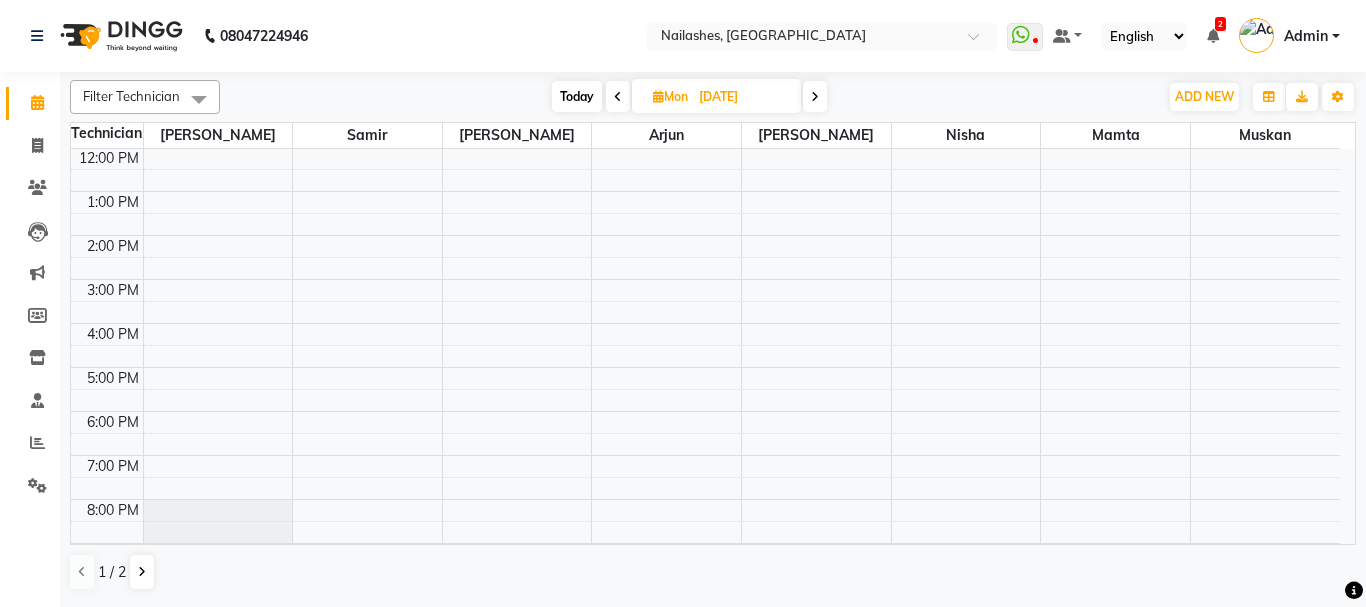 scroll, scrollTop: 0, scrollLeft: 0, axis: both 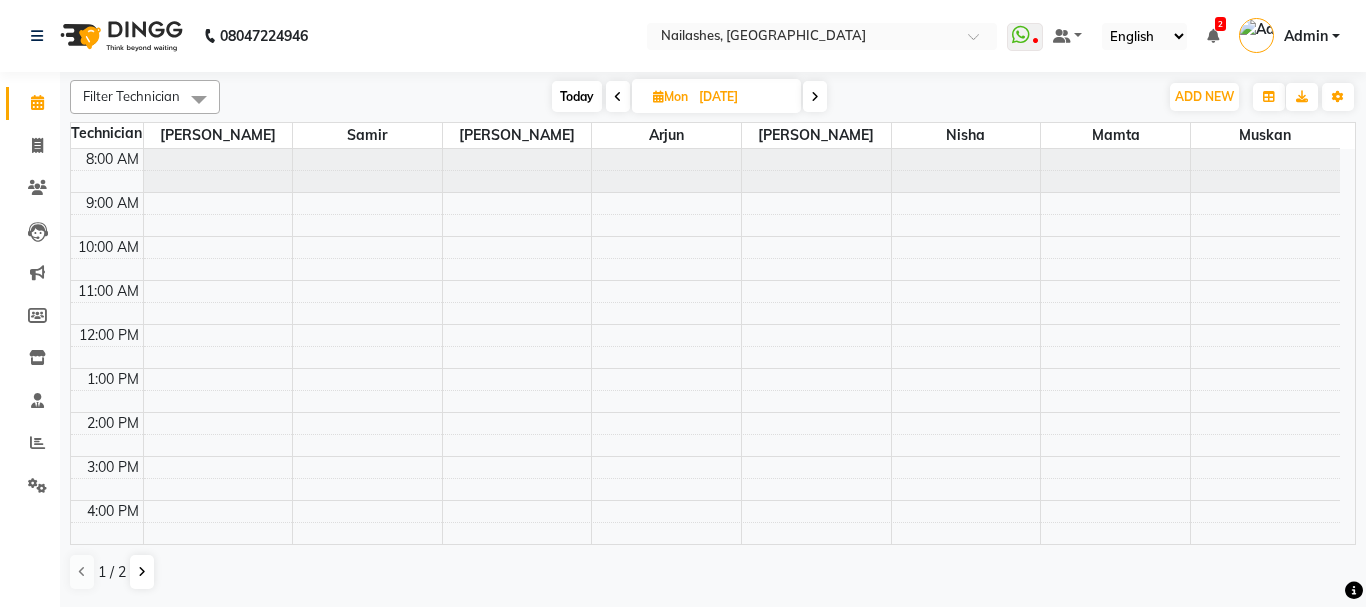 click at bounding box center (815, 97) 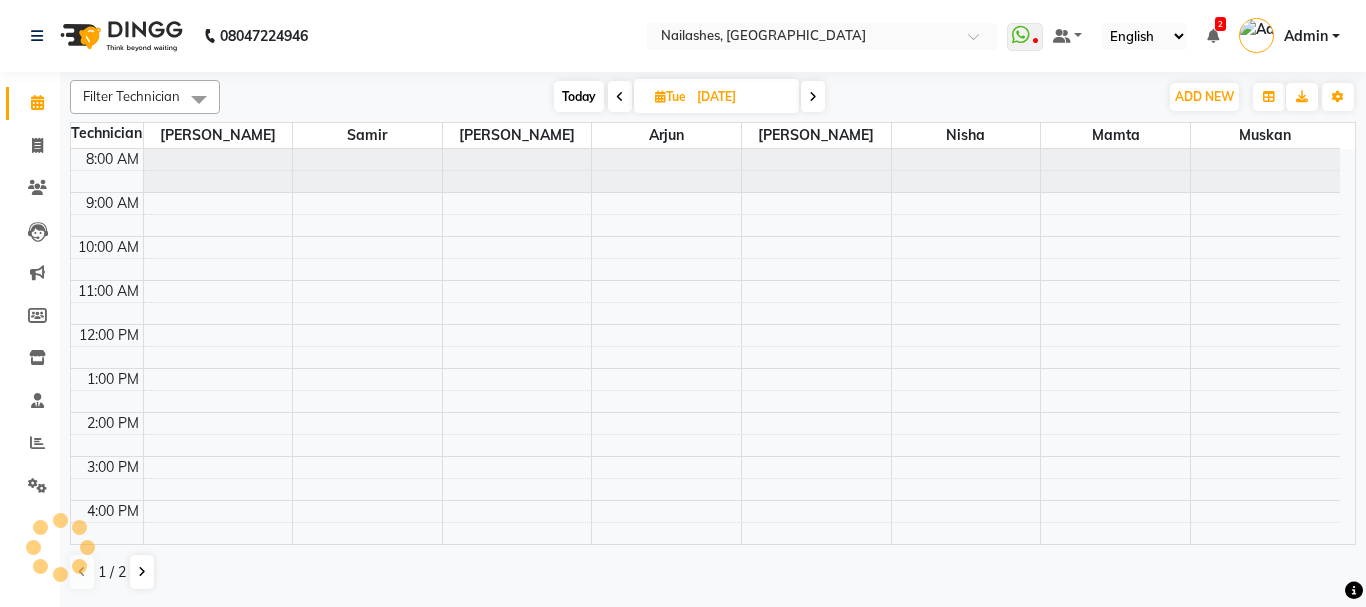 scroll, scrollTop: 177, scrollLeft: 0, axis: vertical 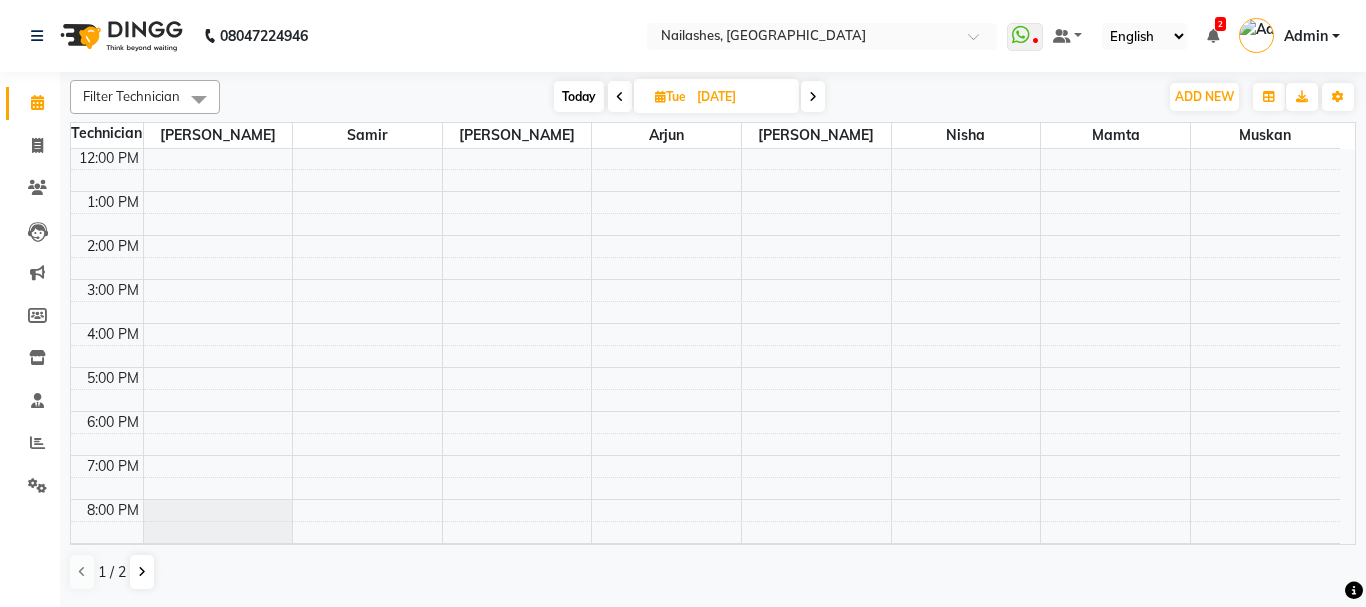 click at bounding box center (813, 97) 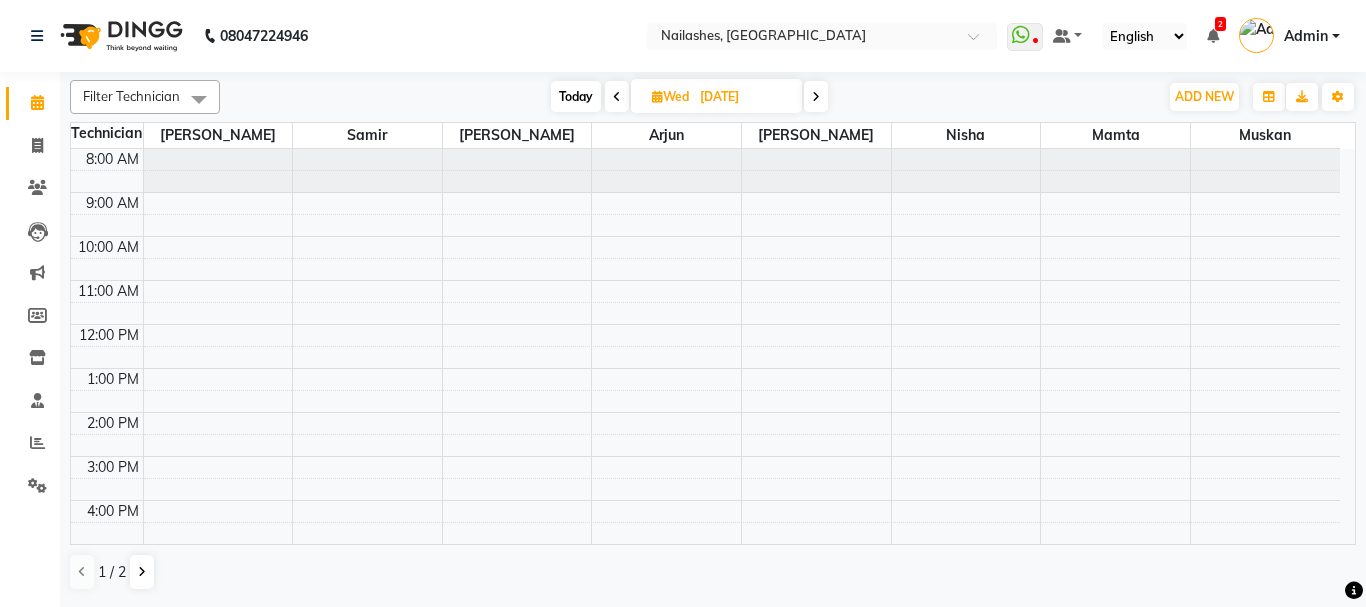 scroll, scrollTop: 177, scrollLeft: 0, axis: vertical 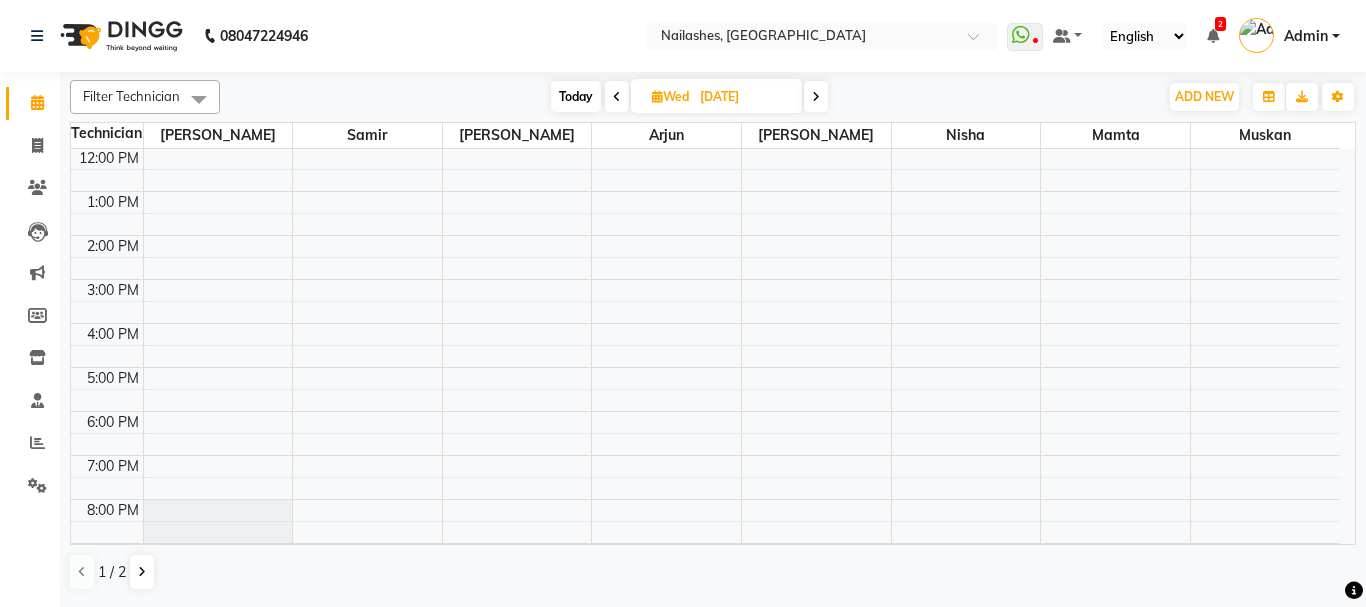 click at bounding box center [816, 96] 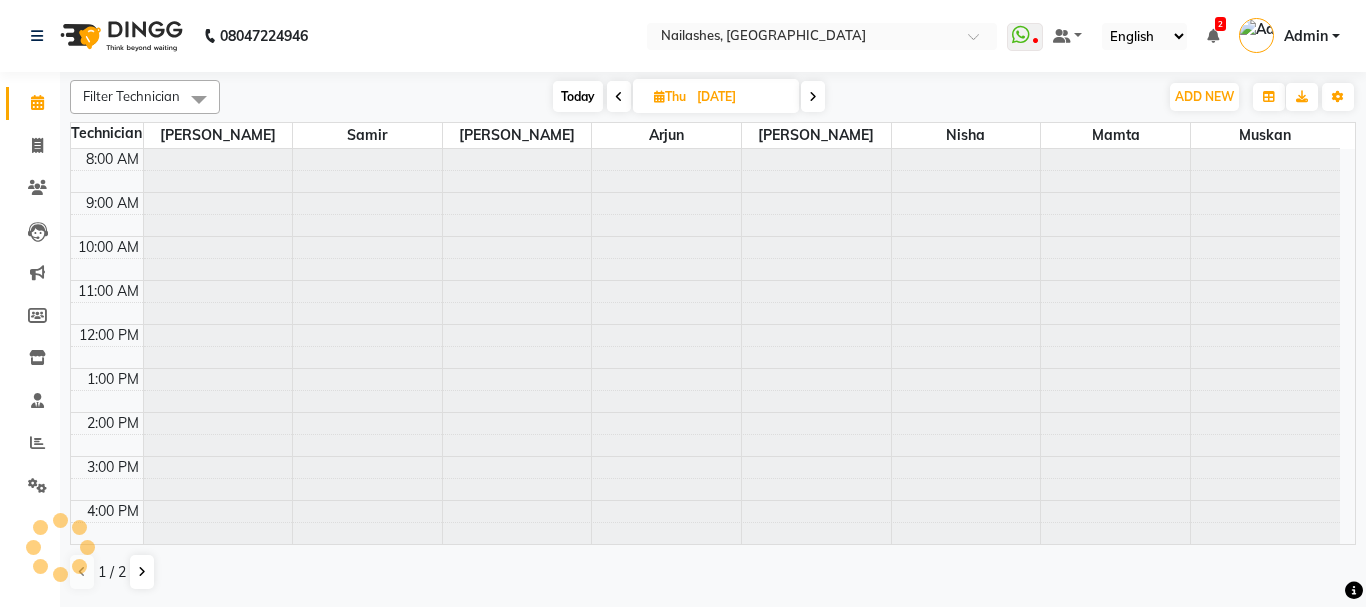 click at bounding box center [813, 96] 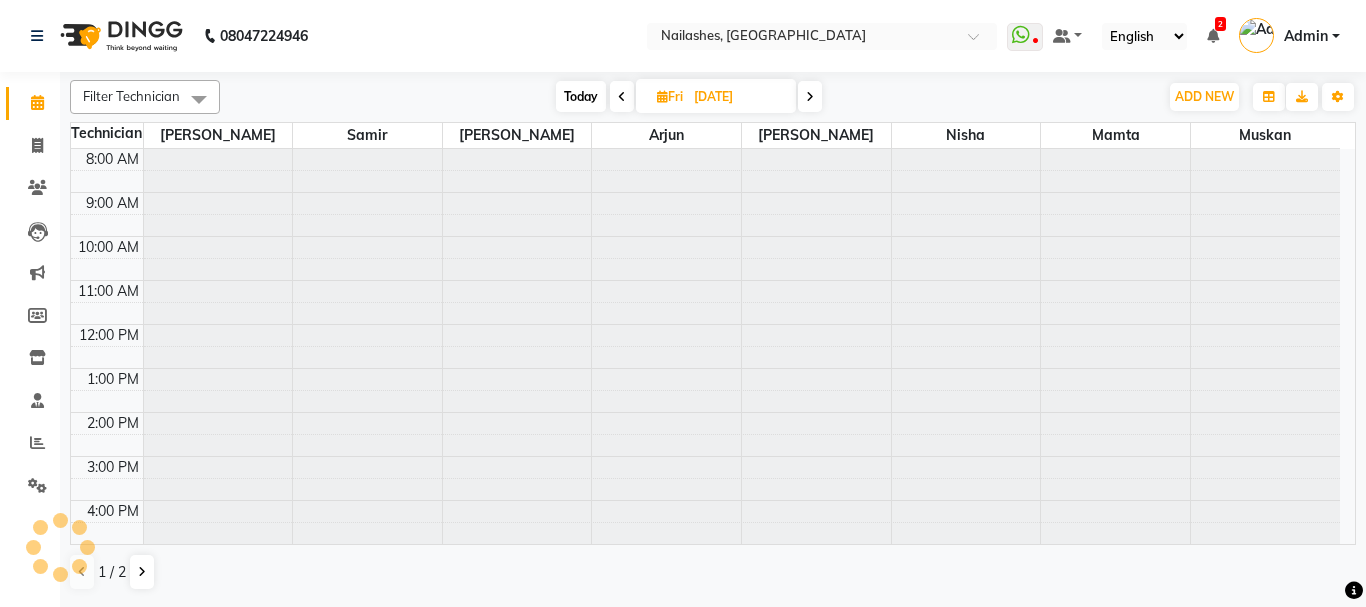 click at bounding box center [810, 96] 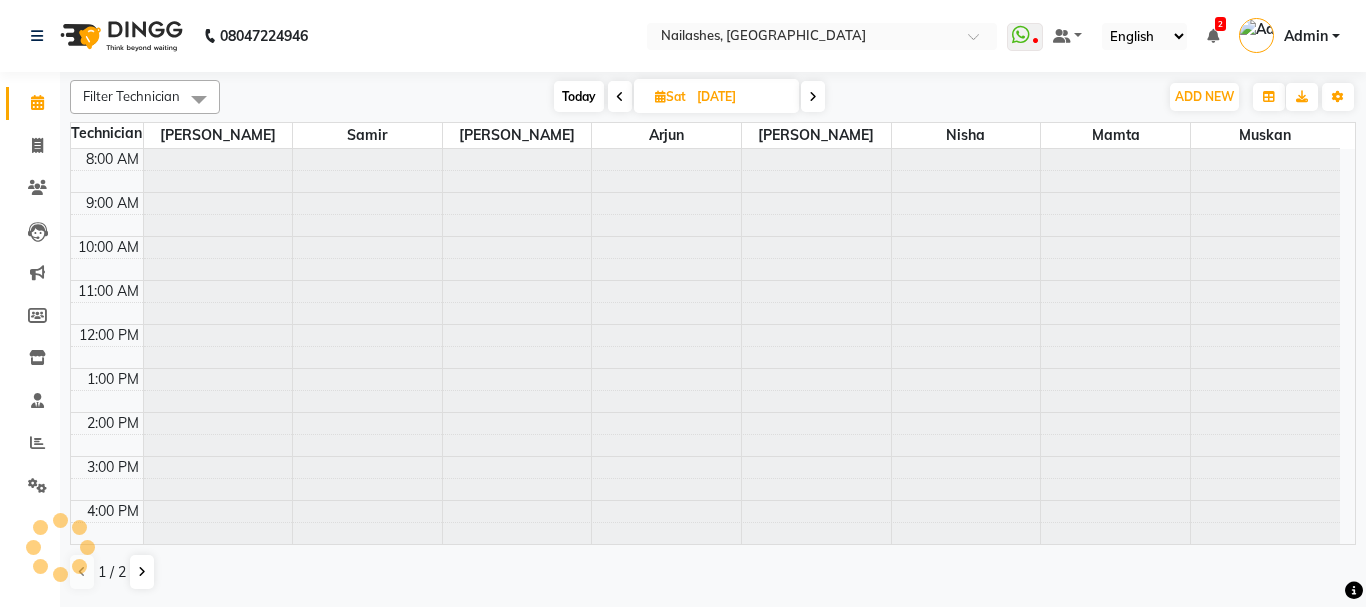 scroll, scrollTop: 177, scrollLeft: 0, axis: vertical 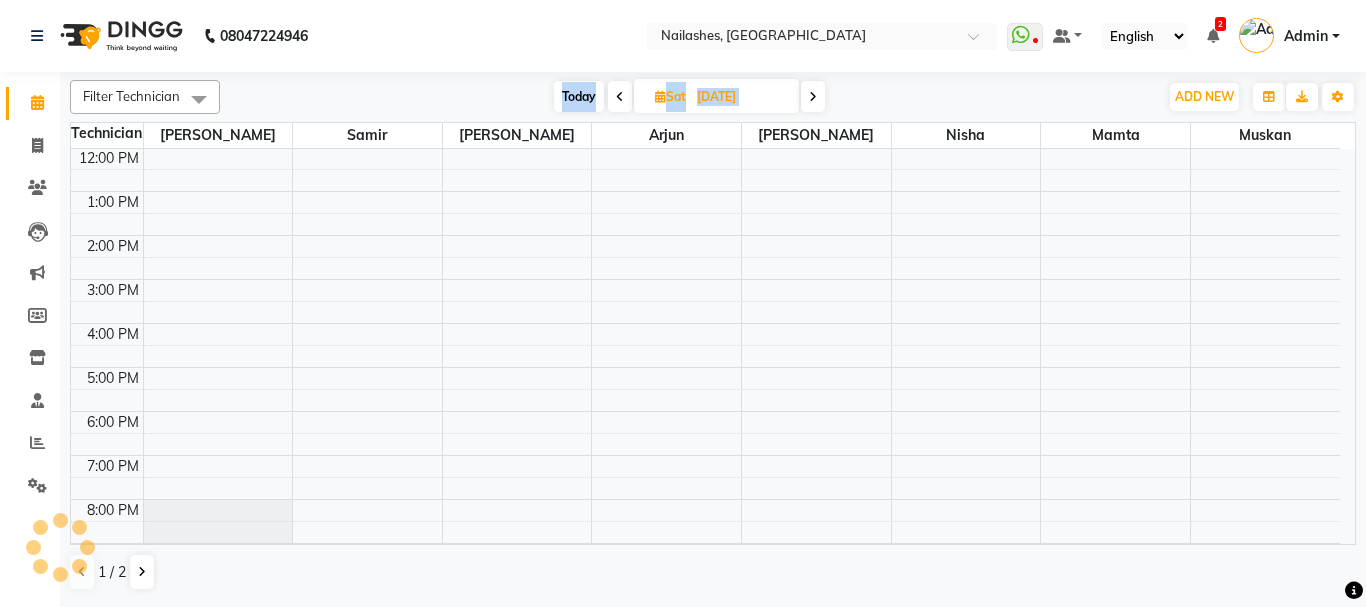 click at bounding box center (813, 96) 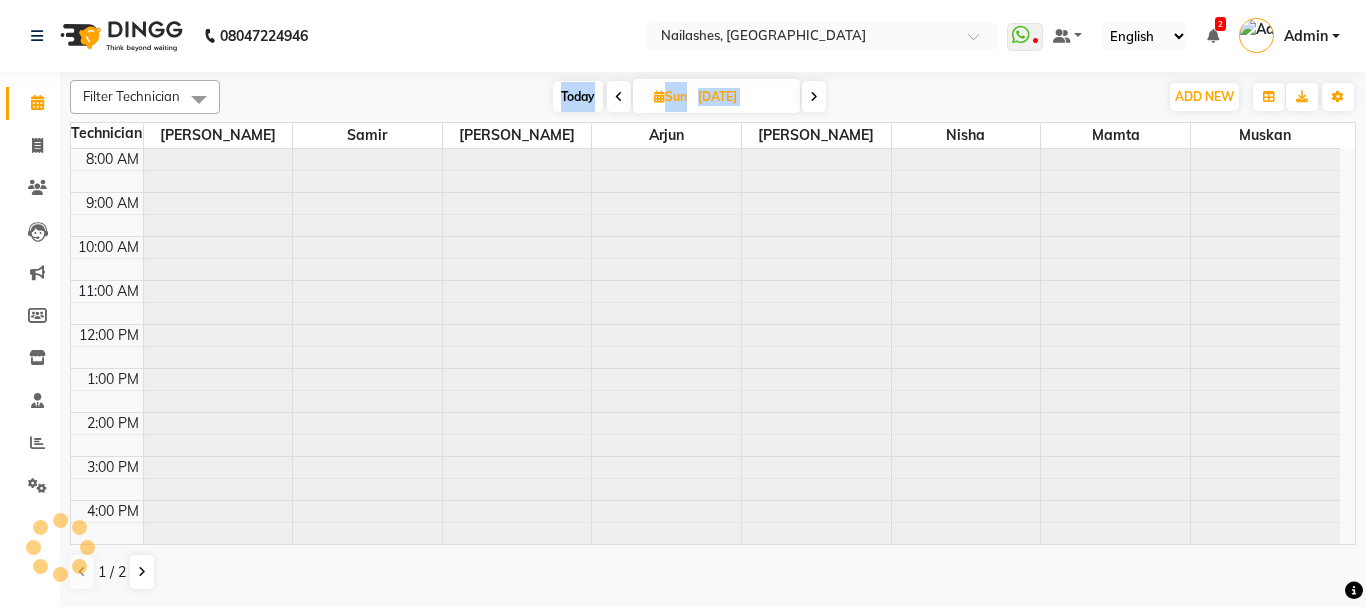 click at bounding box center (814, 96) 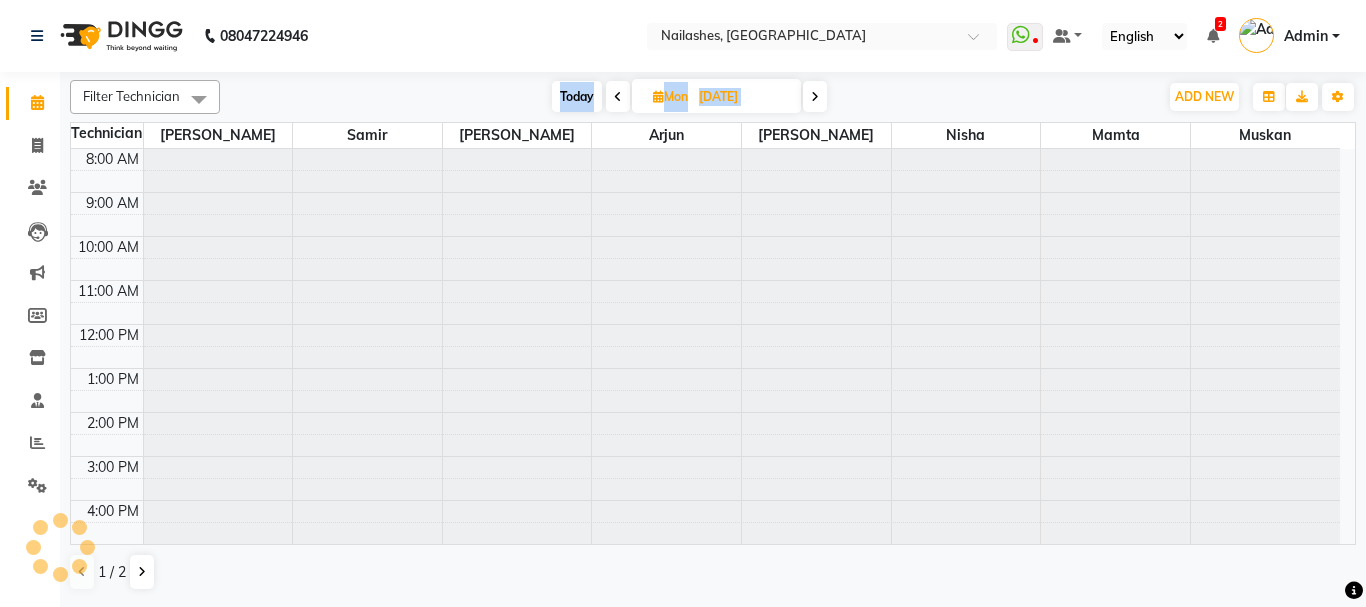 scroll, scrollTop: 177, scrollLeft: 0, axis: vertical 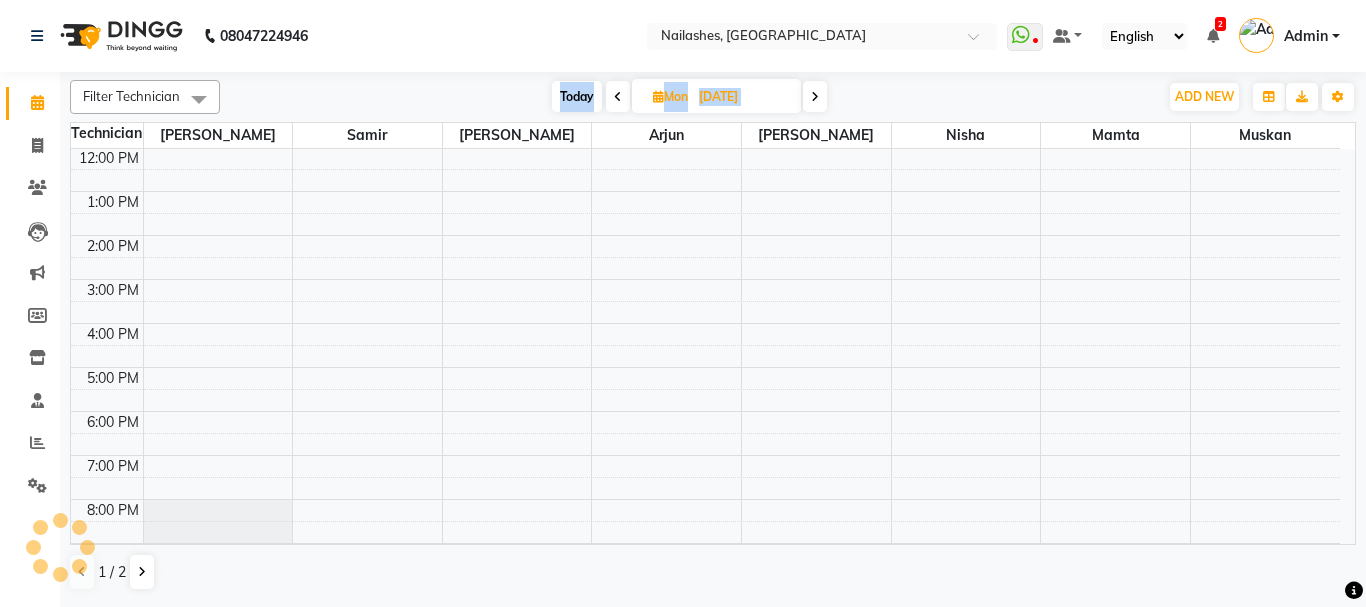 click at bounding box center [815, 96] 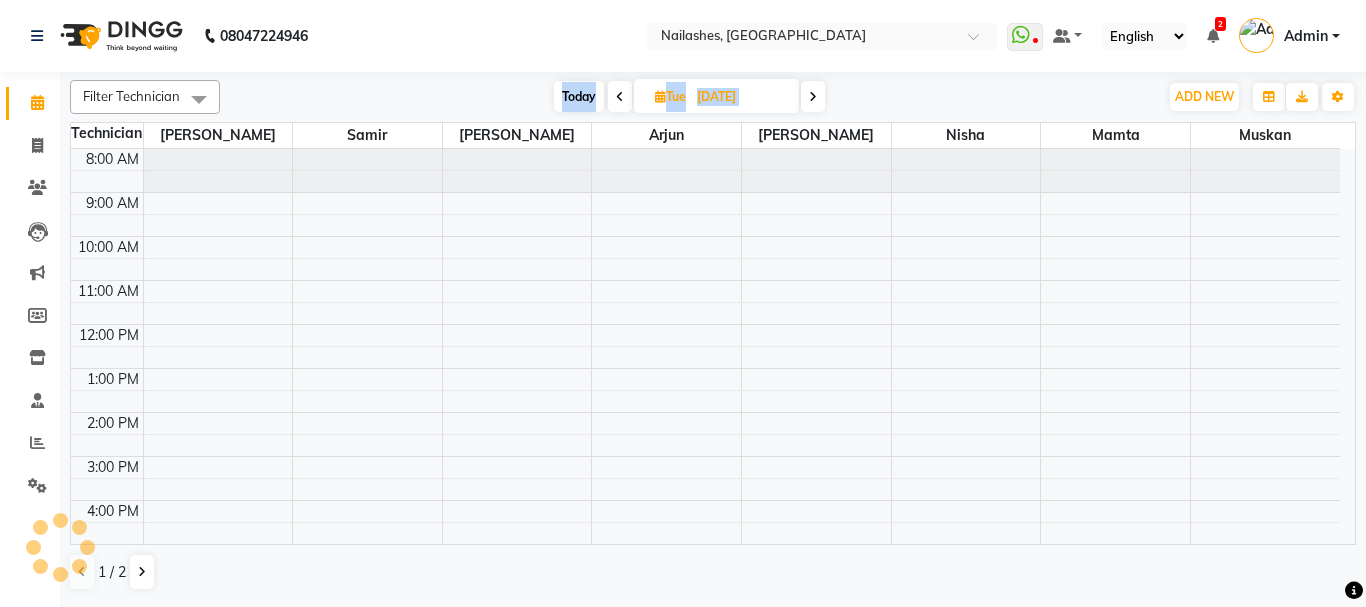 scroll, scrollTop: 177, scrollLeft: 0, axis: vertical 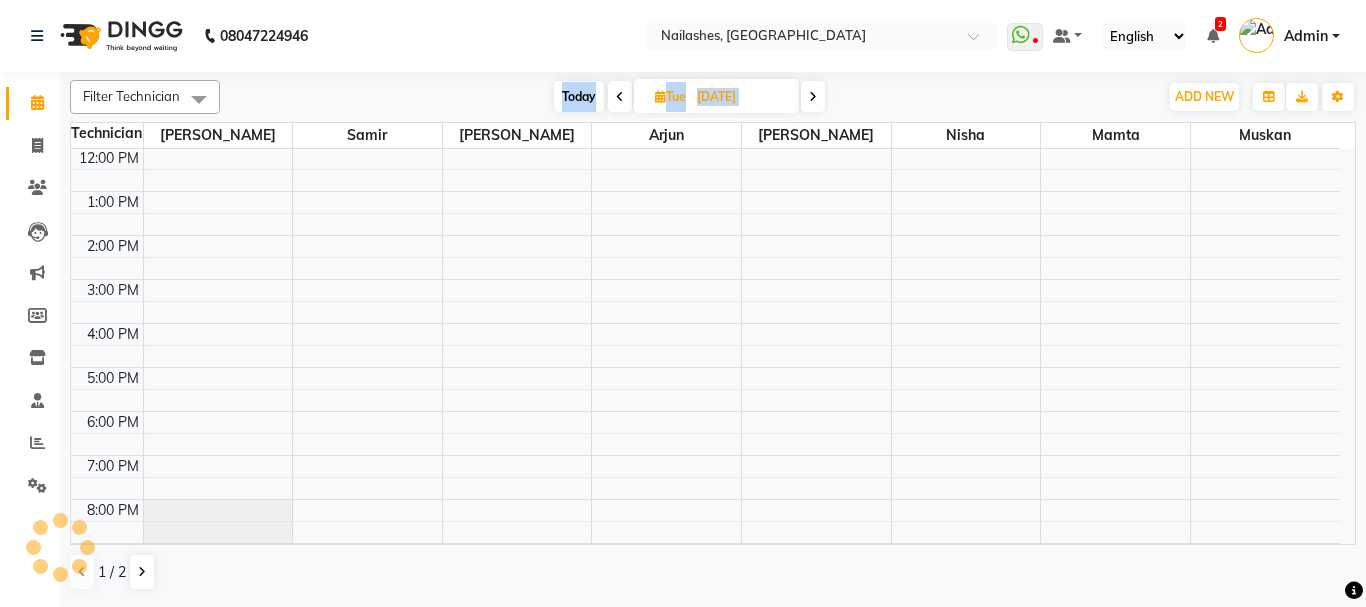 click at bounding box center (813, 97) 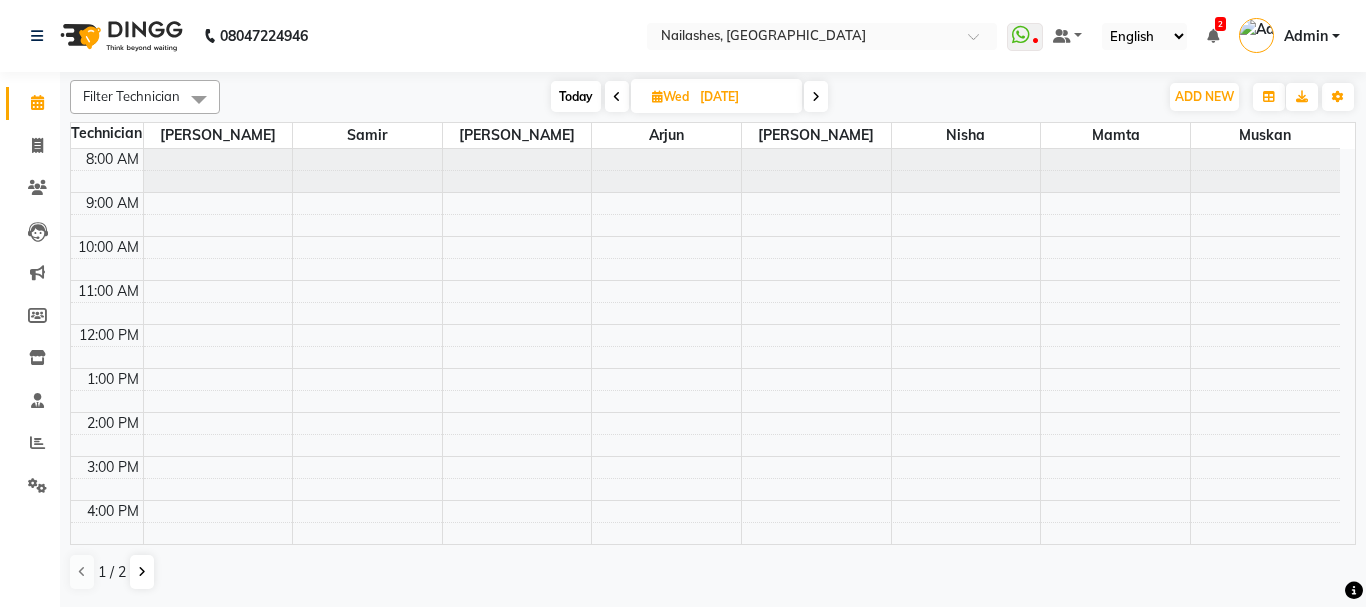 scroll, scrollTop: 177, scrollLeft: 0, axis: vertical 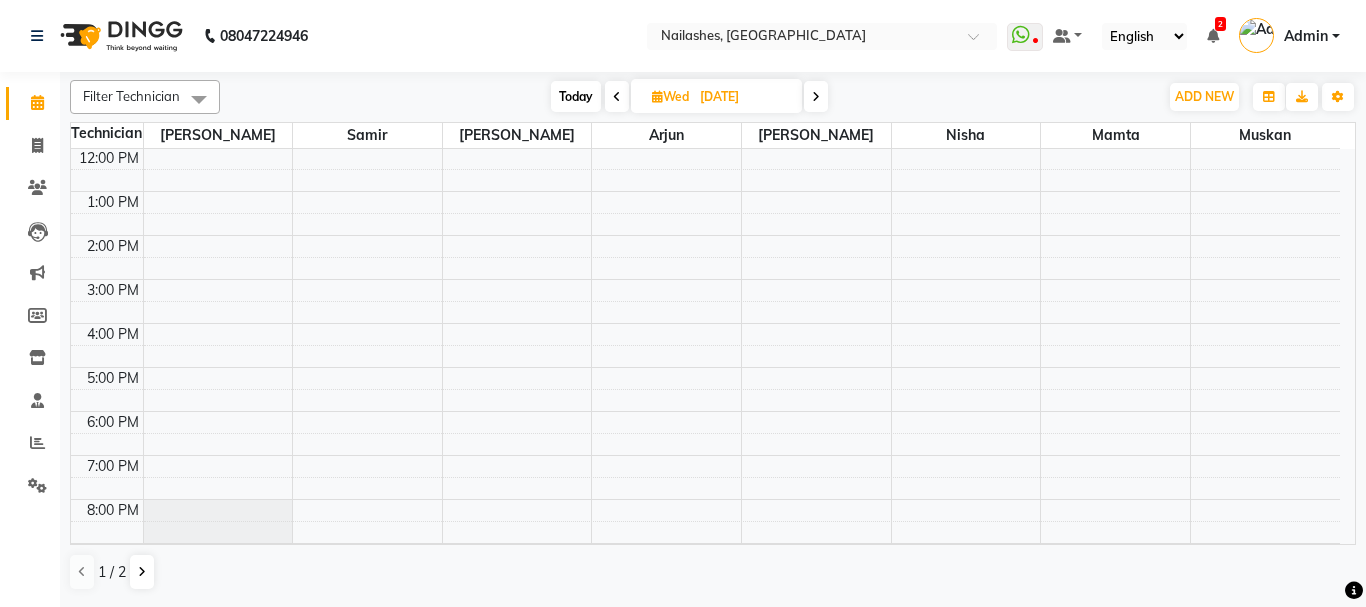 click at bounding box center (816, 97) 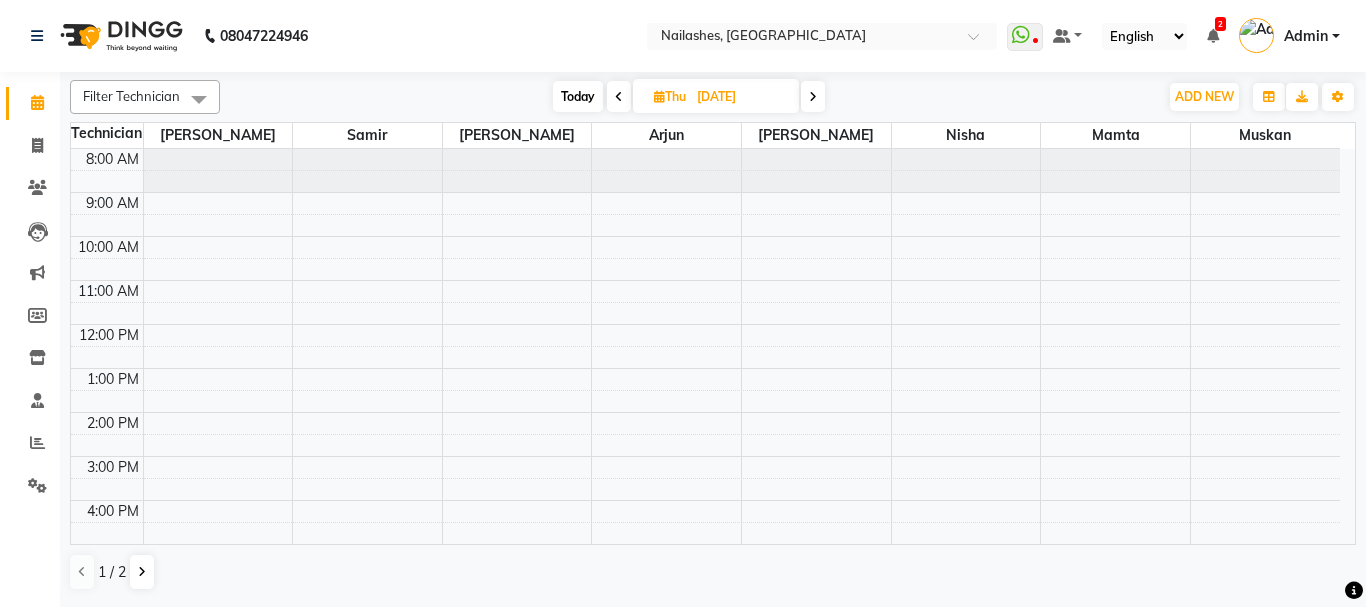 scroll, scrollTop: 177, scrollLeft: 0, axis: vertical 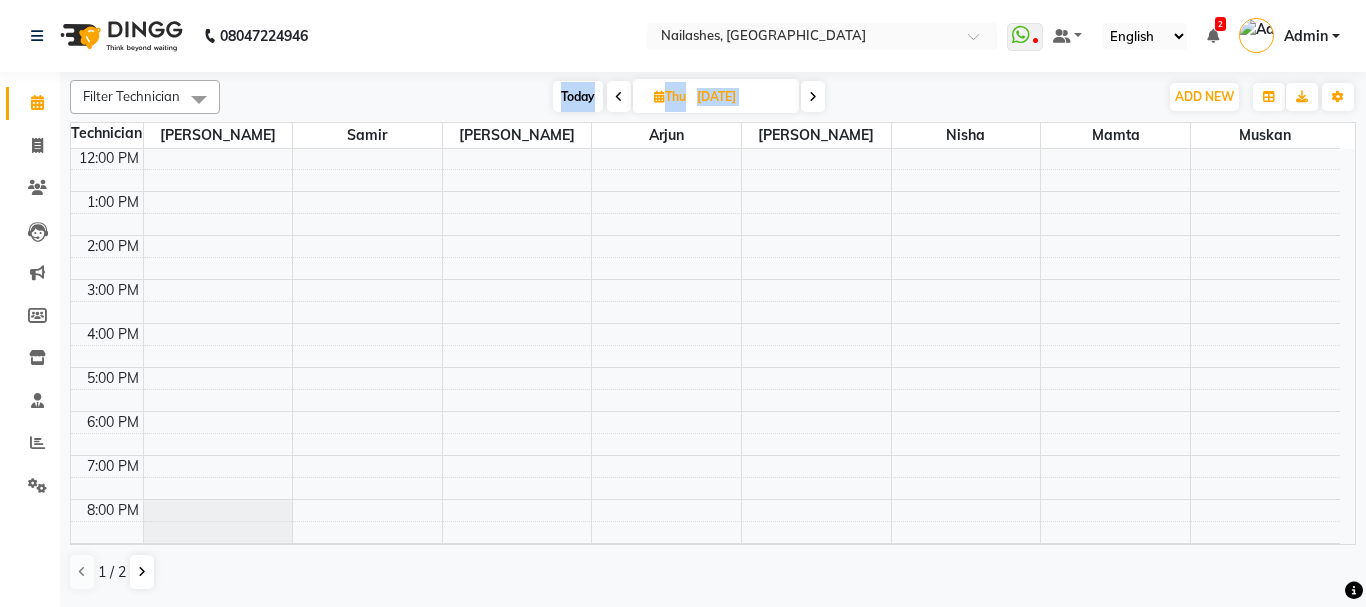 click at bounding box center (813, 97) 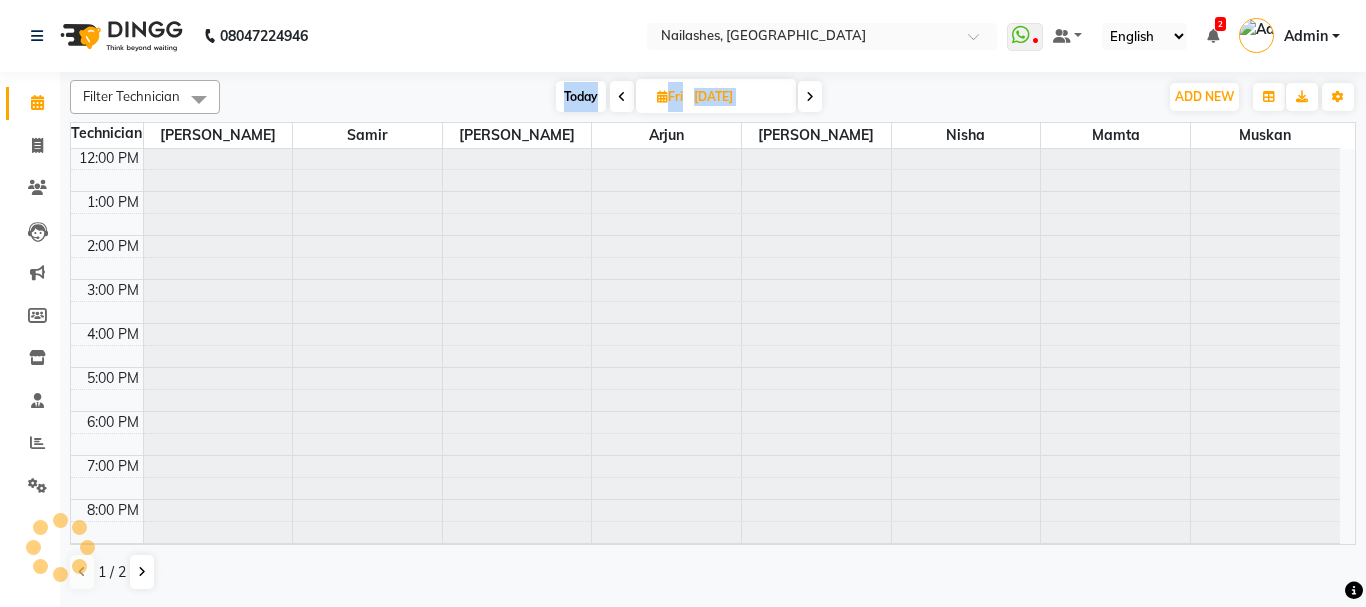 scroll, scrollTop: 0, scrollLeft: 0, axis: both 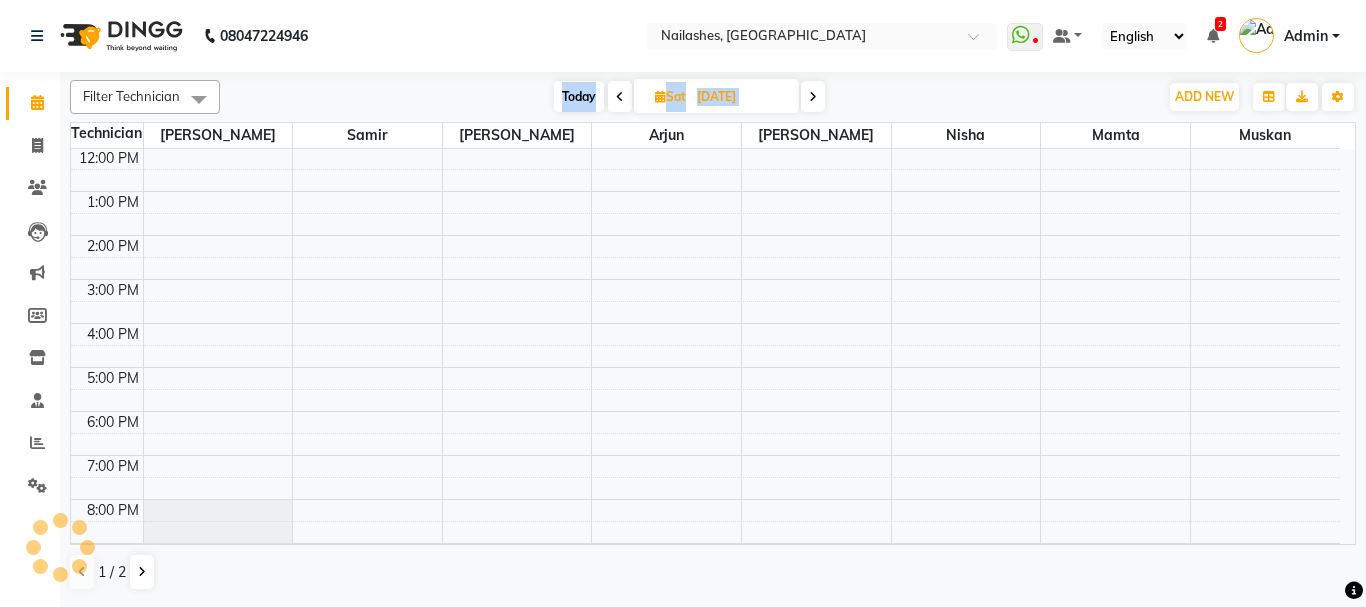 click at bounding box center (813, 97) 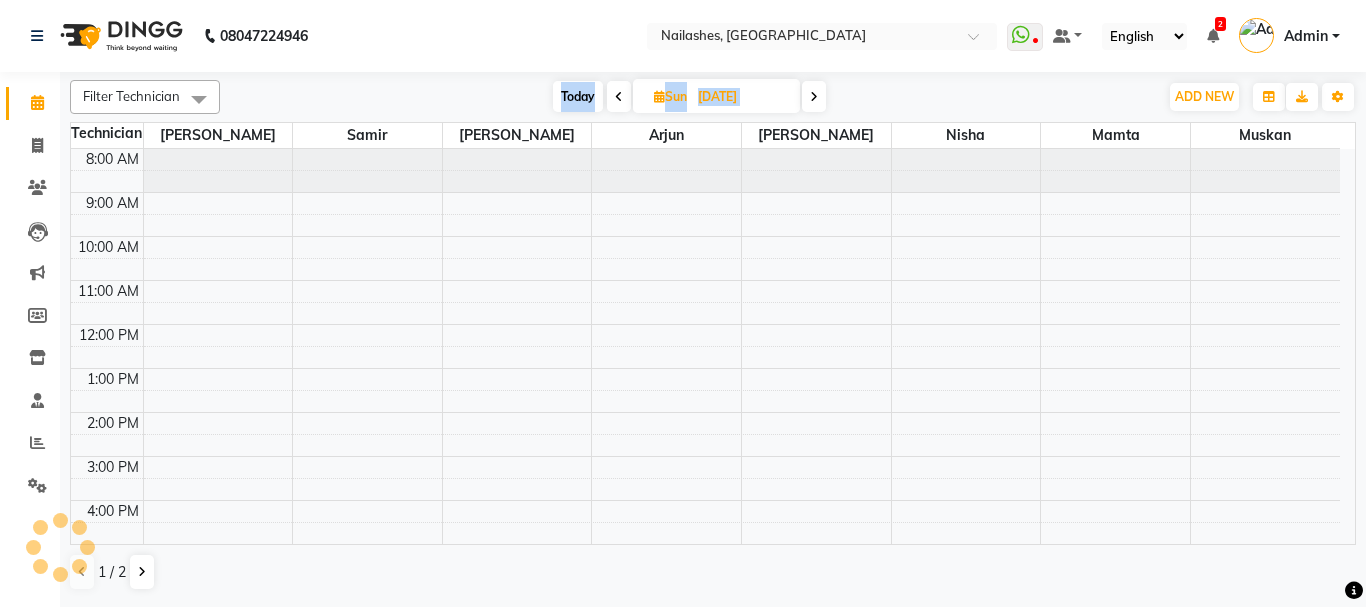 click at bounding box center [814, 97] 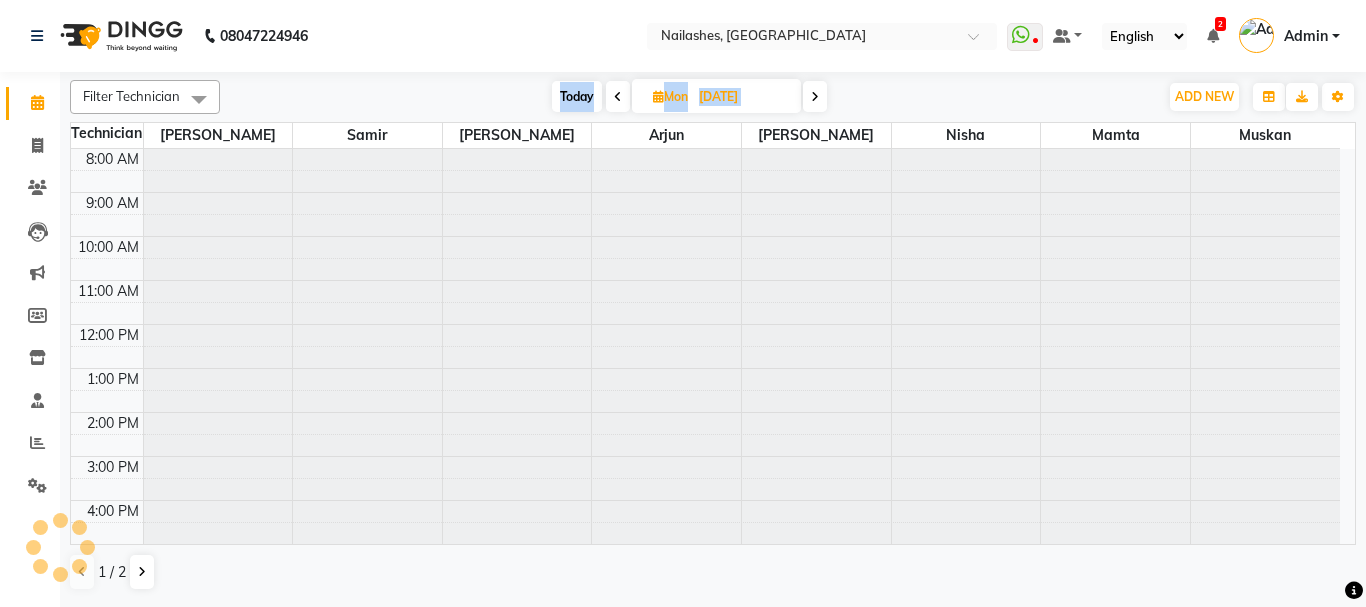 scroll, scrollTop: 177, scrollLeft: 0, axis: vertical 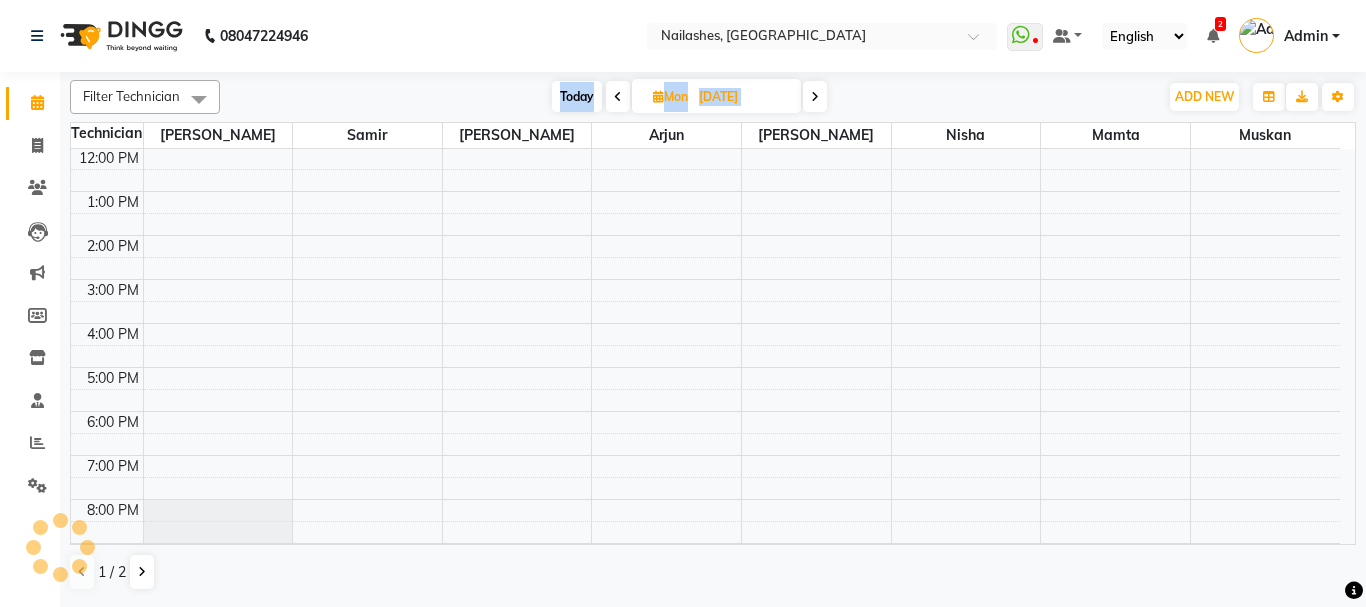 click at bounding box center [815, 97] 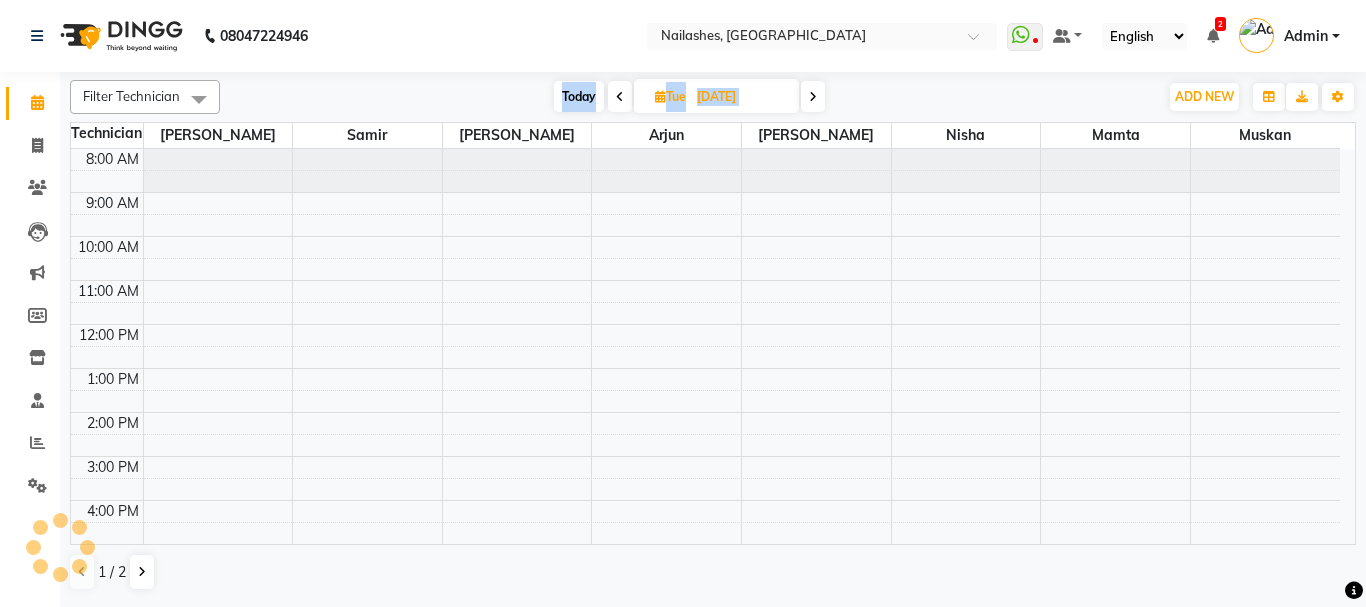 click at bounding box center (813, 97) 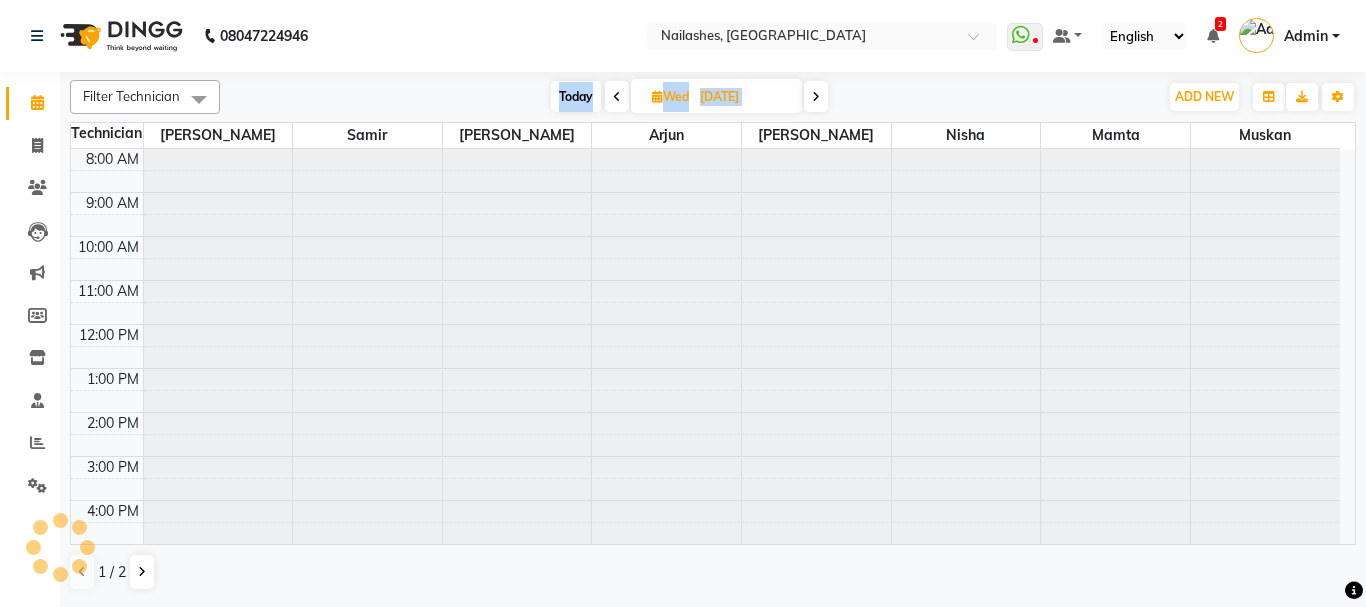 click at bounding box center (816, 97) 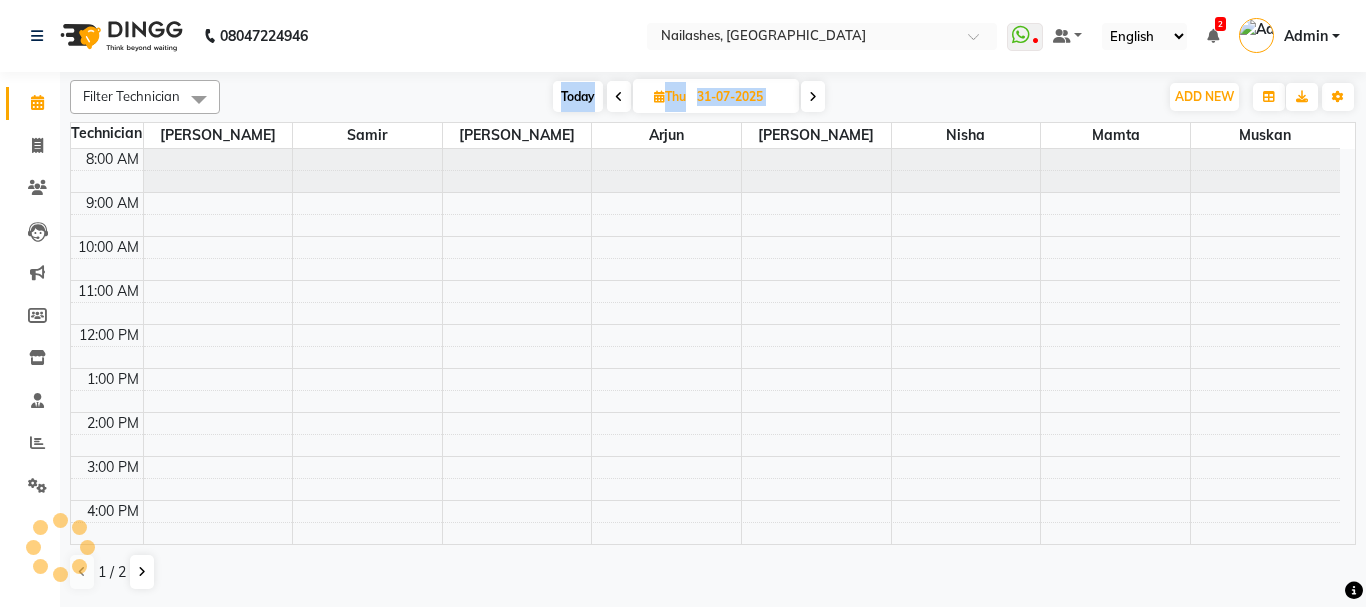 click at bounding box center (813, 97) 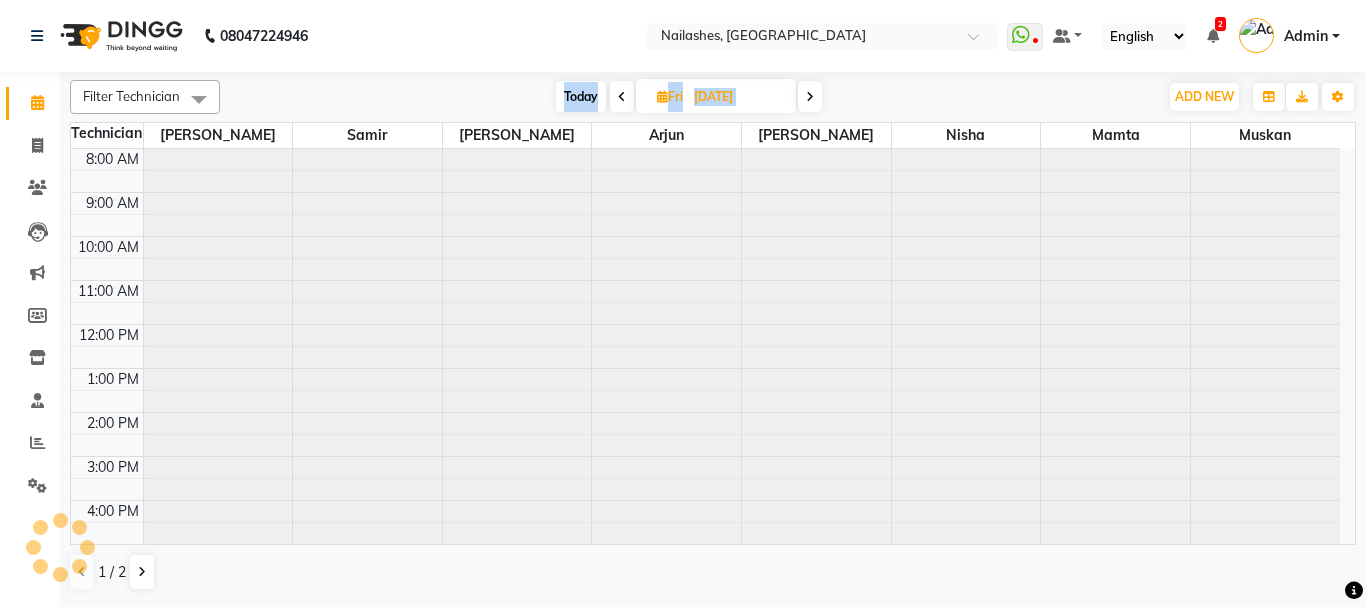 click at bounding box center [810, 97] 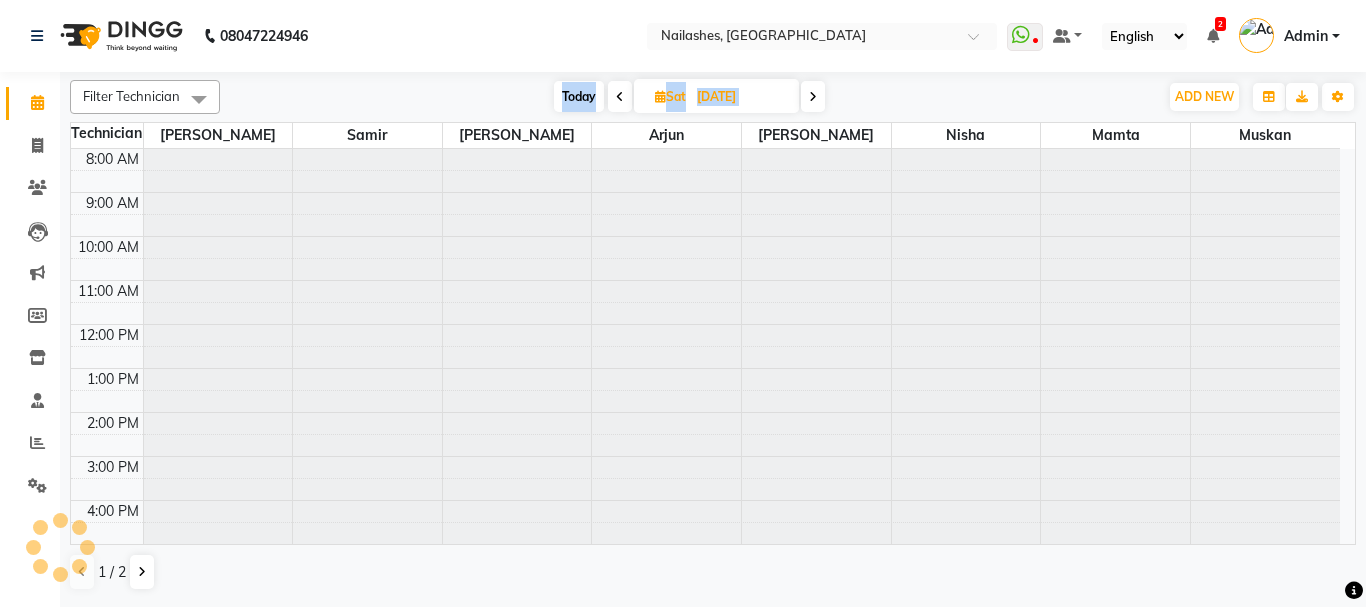 click at bounding box center [813, 97] 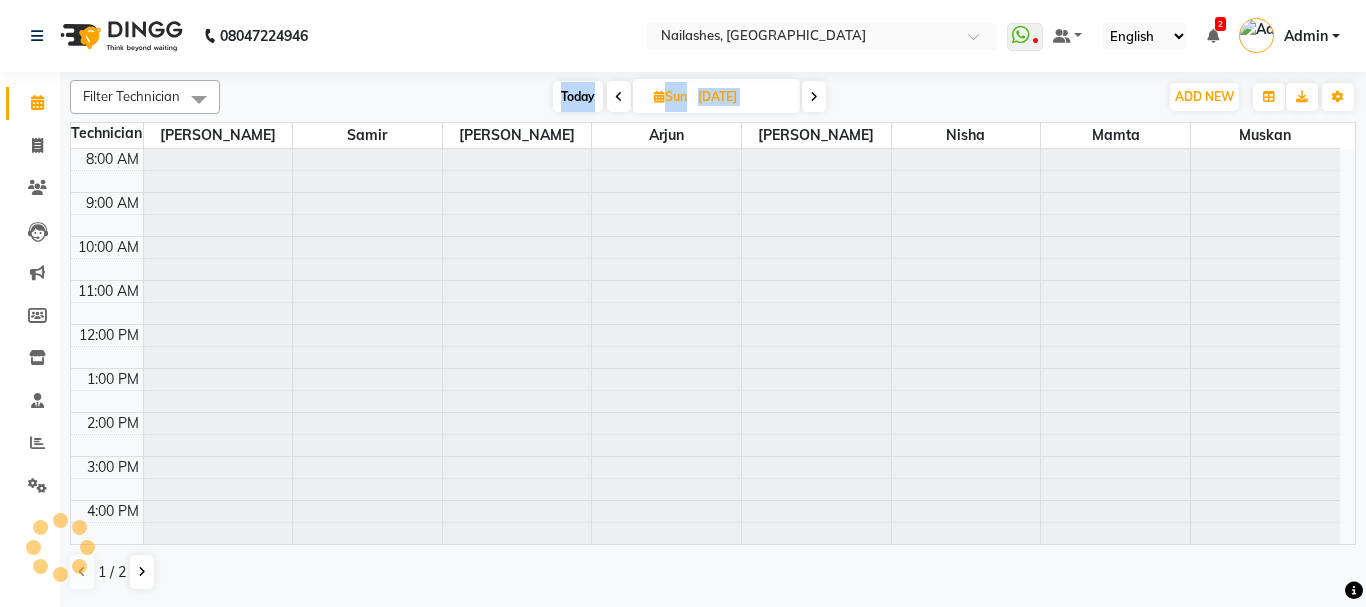 click at bounding box center (814, 97) 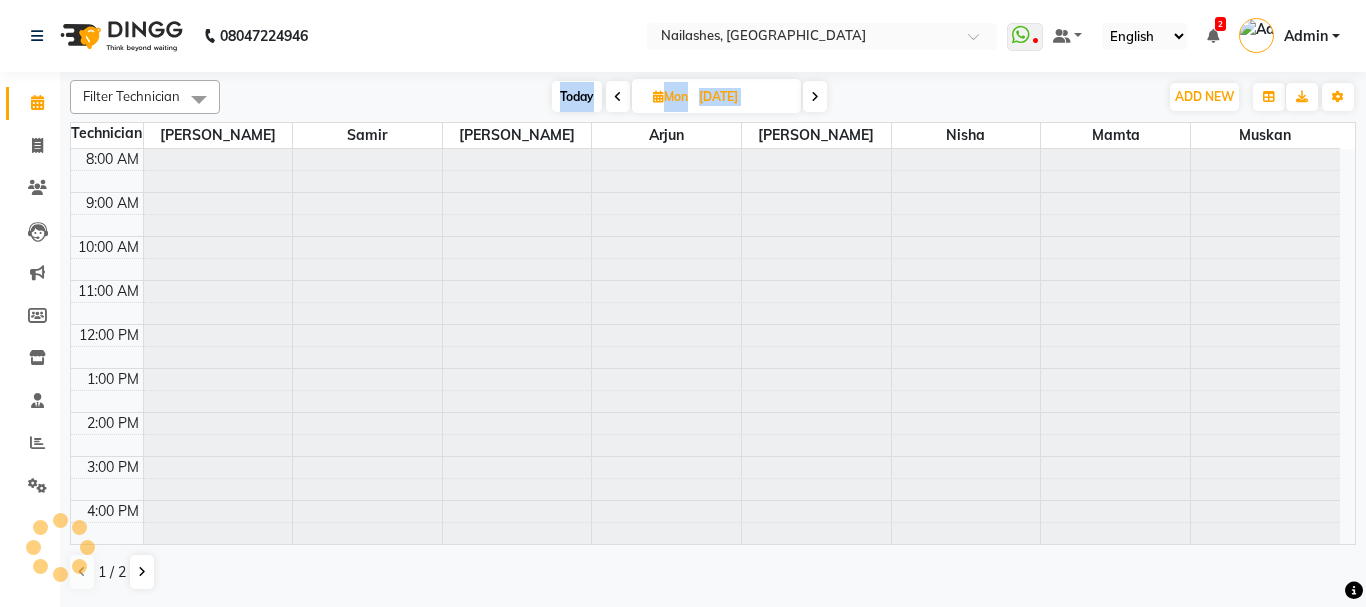 click at bounding box center [815, 97] 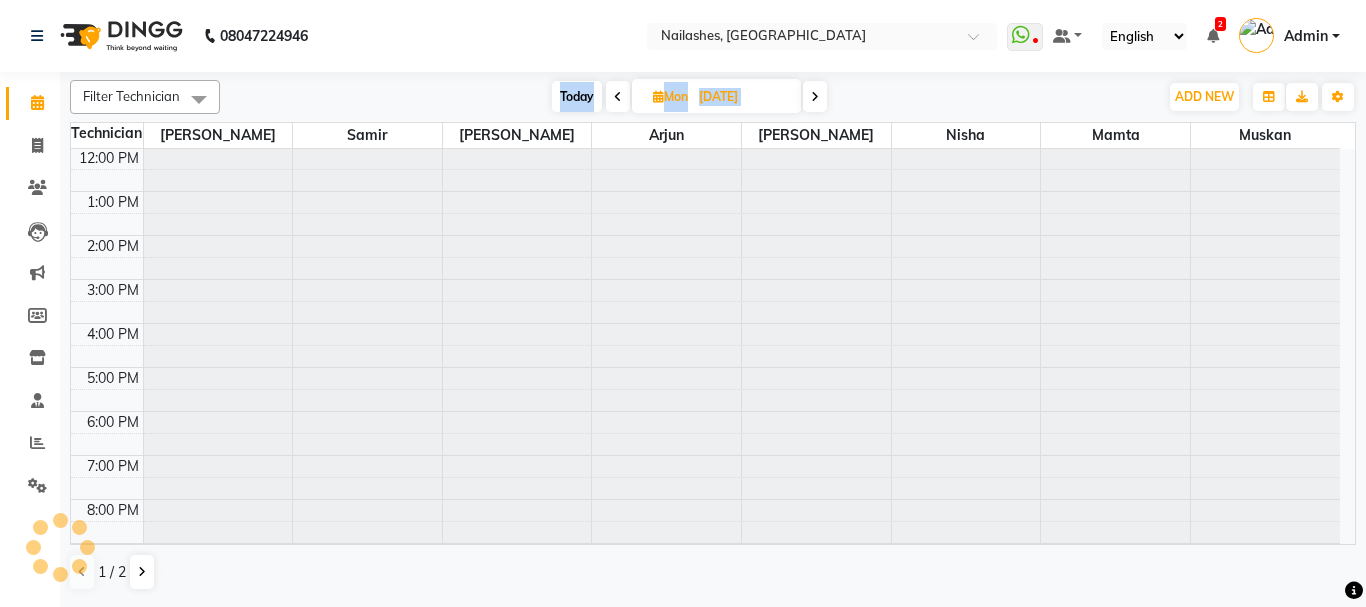 click at bounding box center (815, 97) 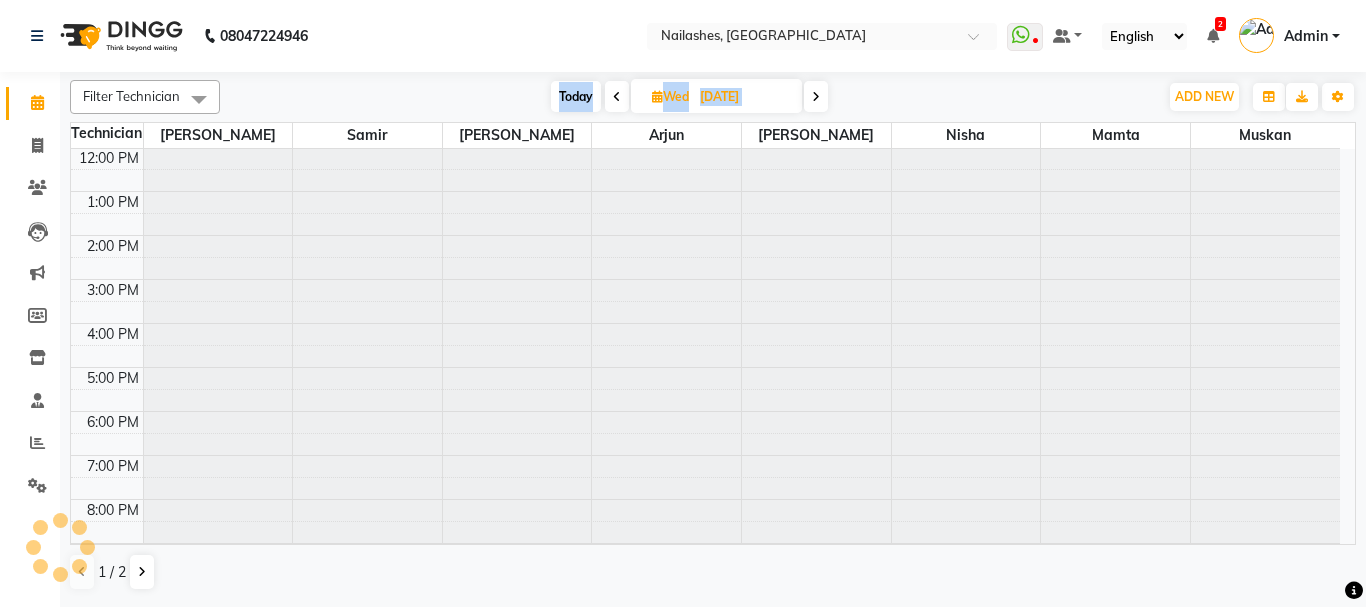 click at bounding box center [816, 97] 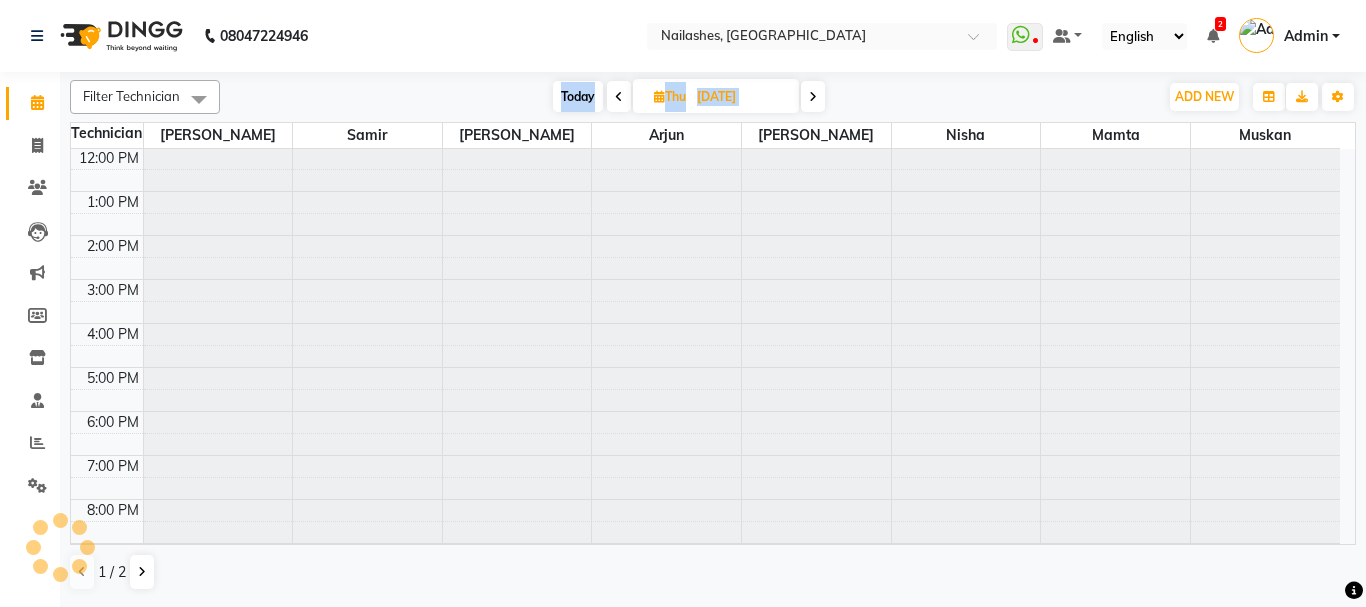 click at bounding box center (813, 97) 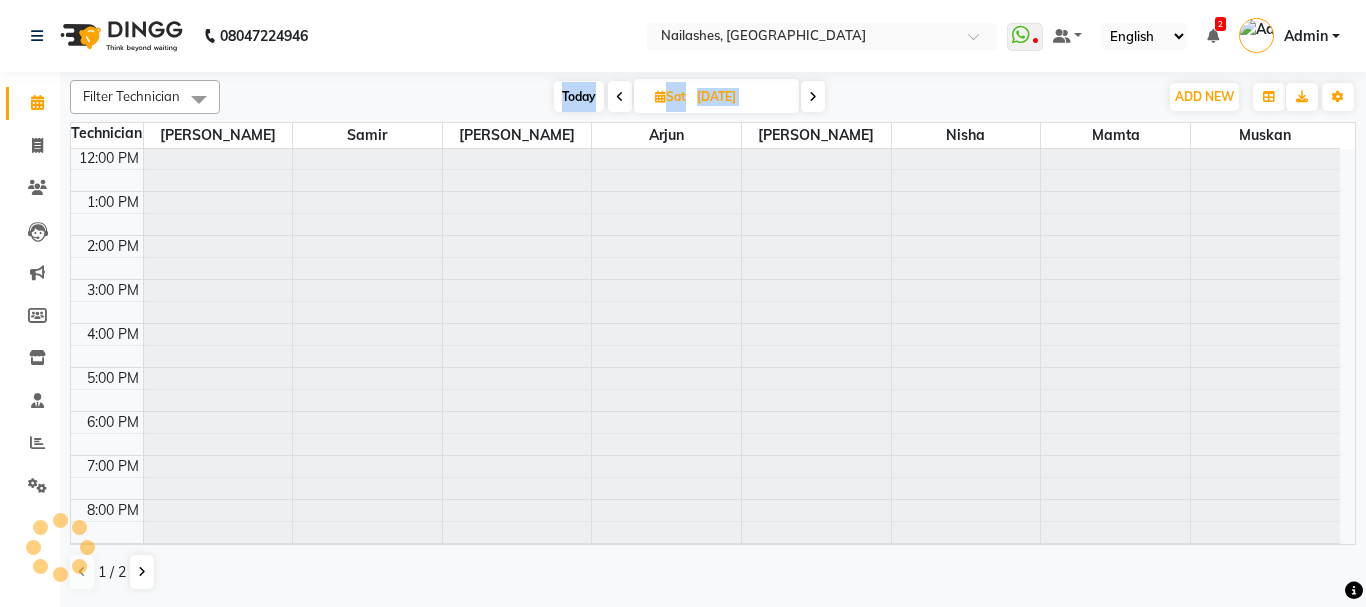 click at bounding box center (813, 97) 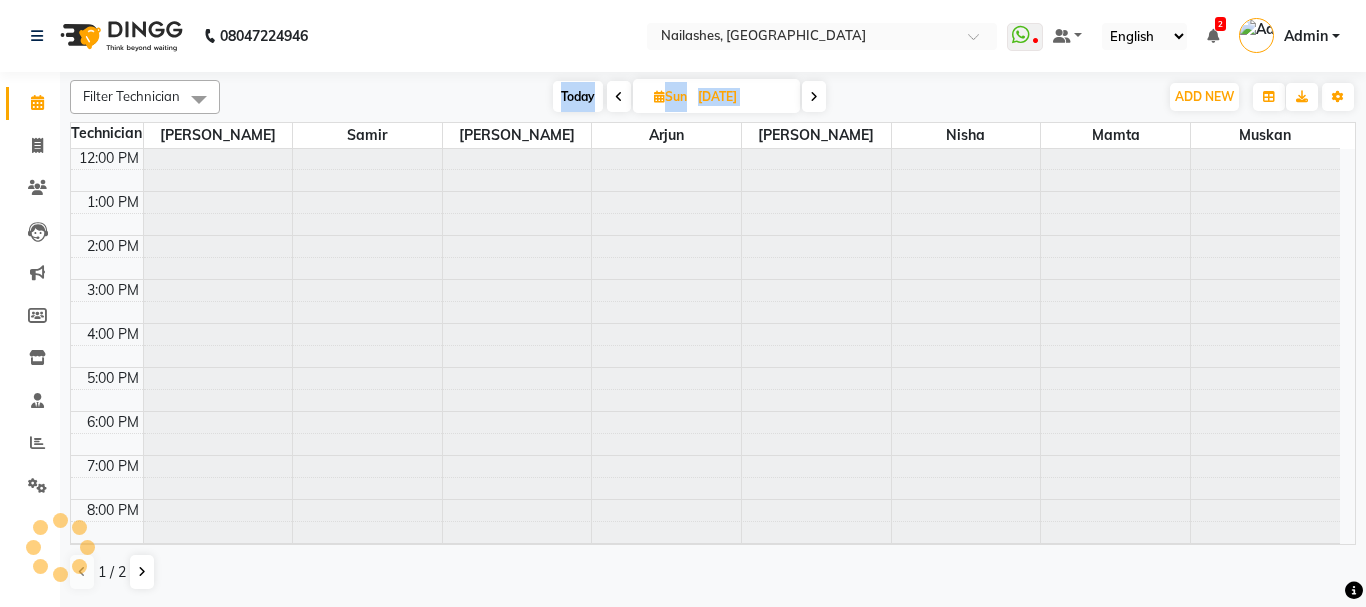 click at bounding box center [814, 97] 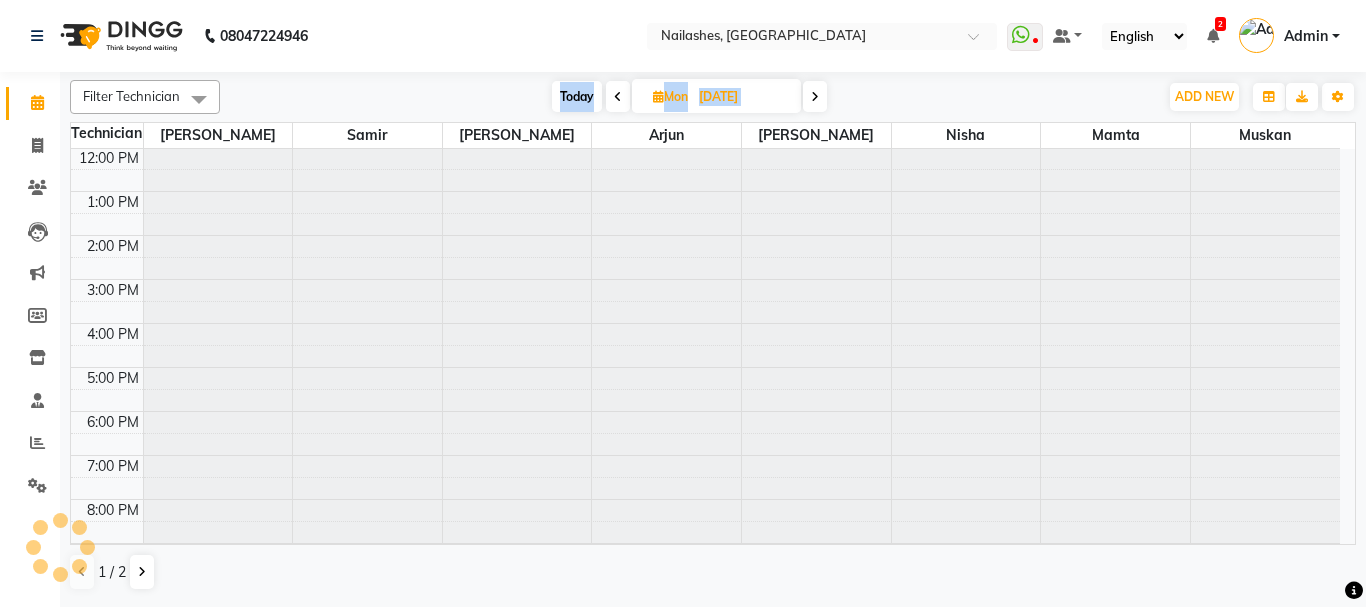 click at bounding box center (815, 97) 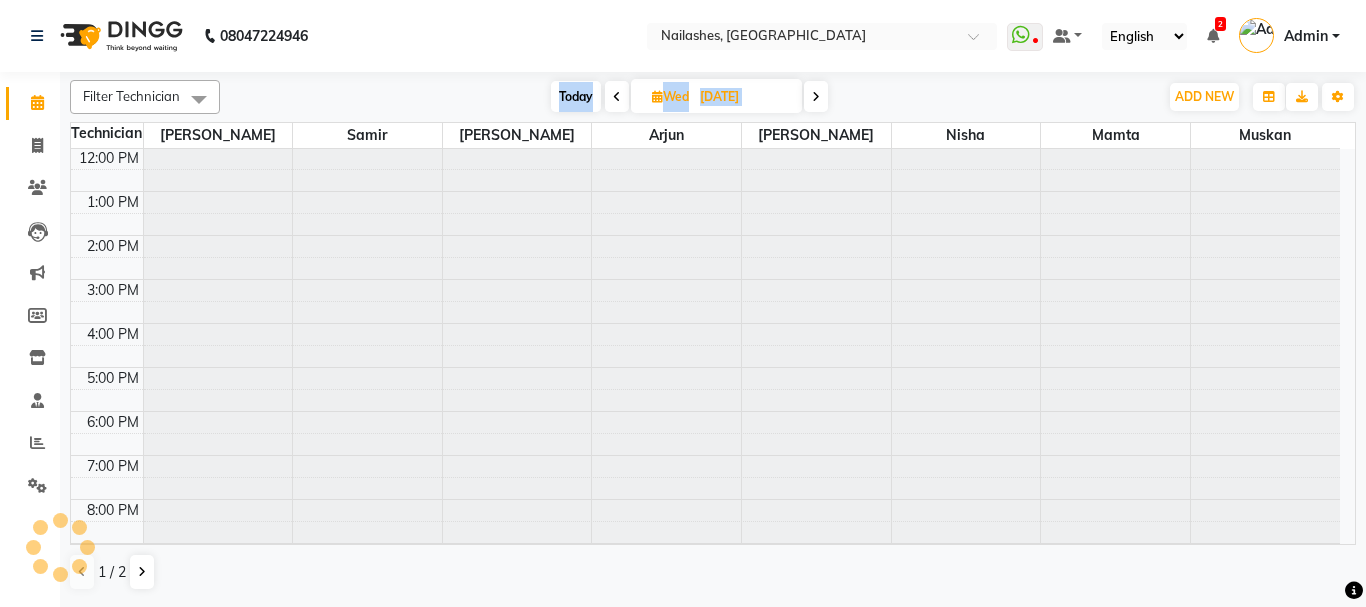 click at bounding box center [816, 97] 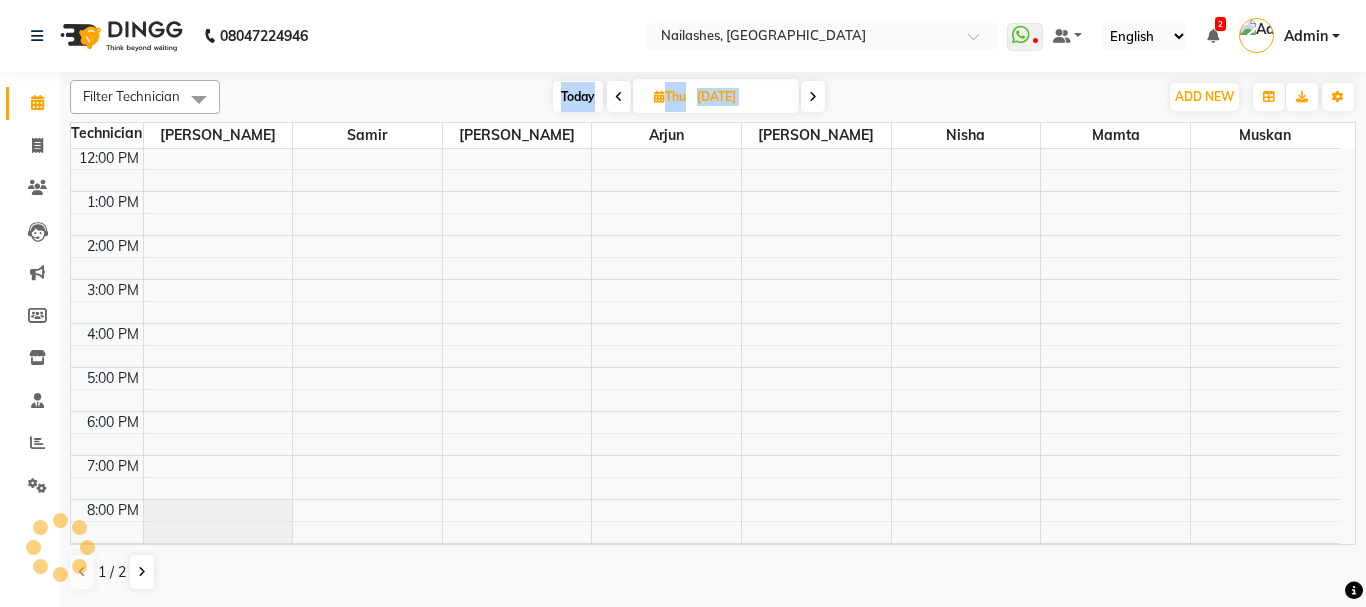 click at bounding box center (813, 97) 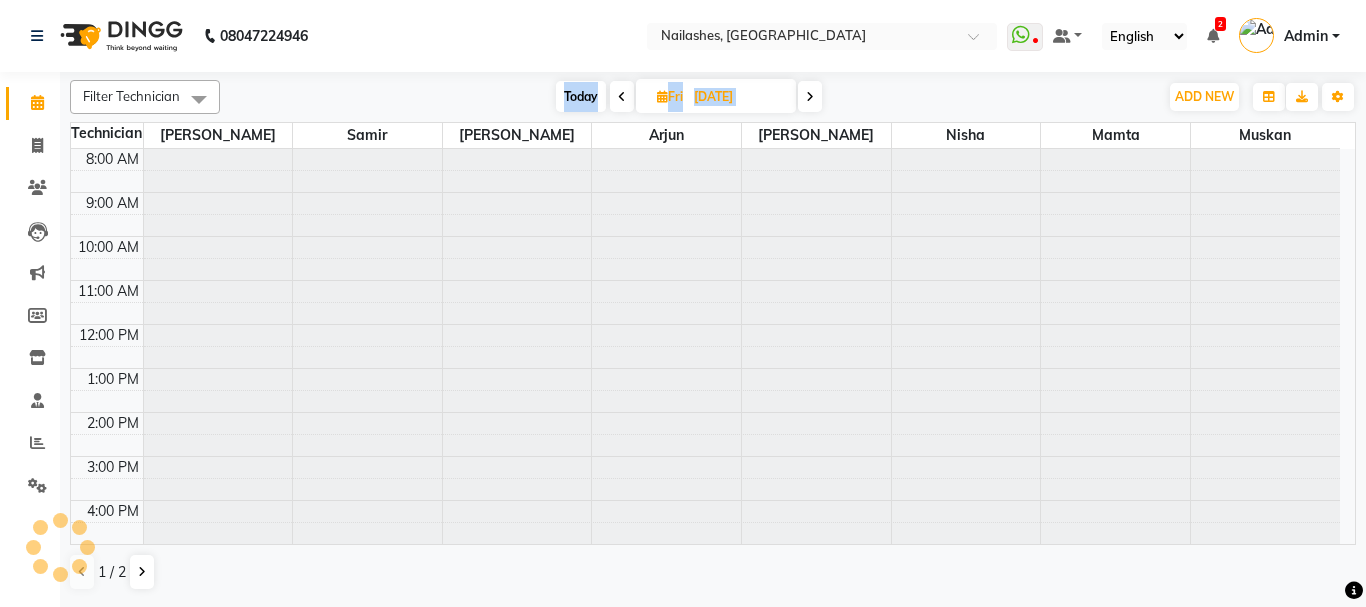 click at bounding box center [810, 97] 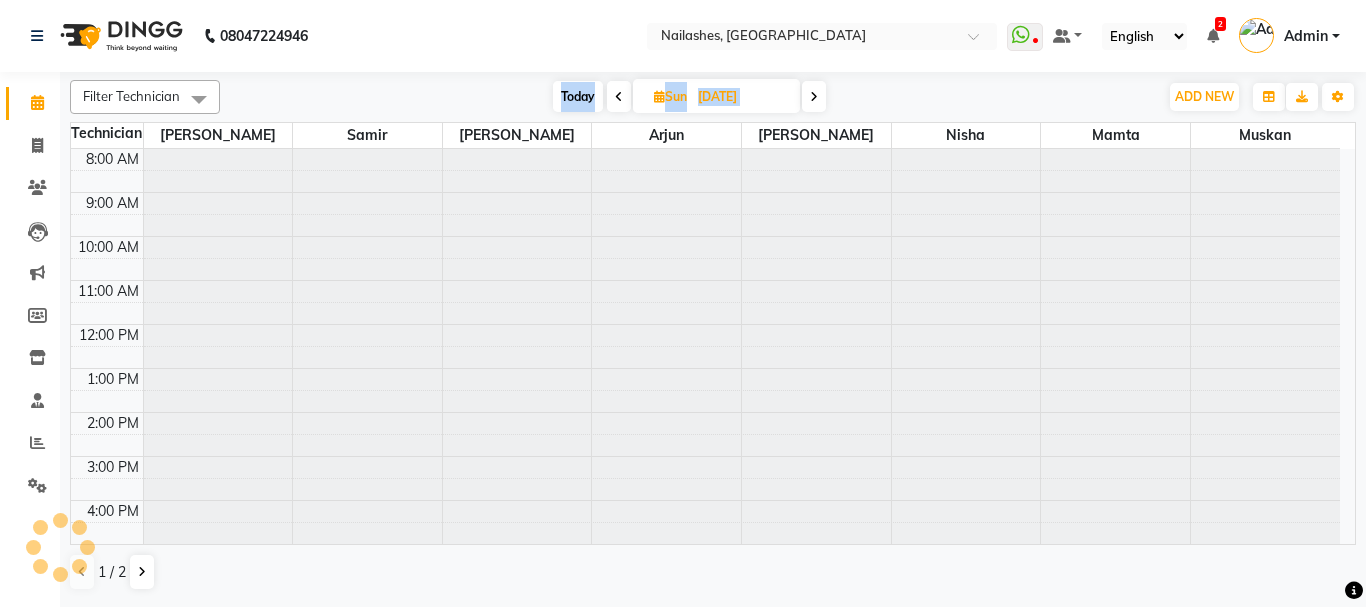 click at bounding box center [814, 97] 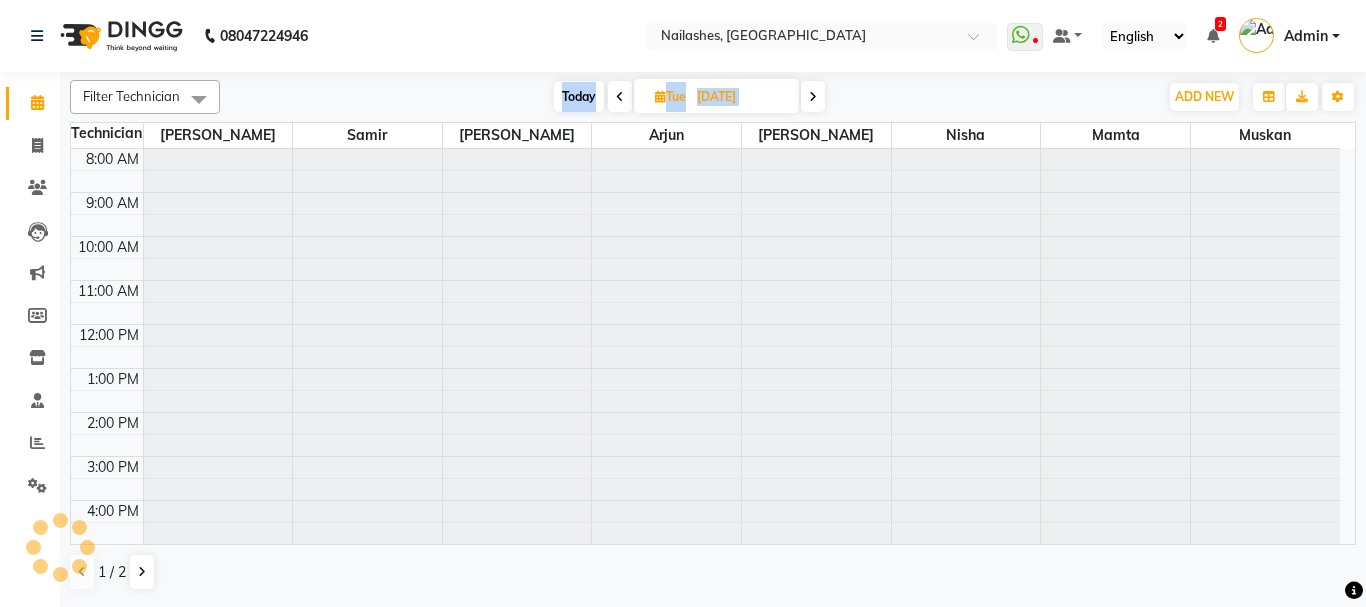 click at bounding box center (813, 97) 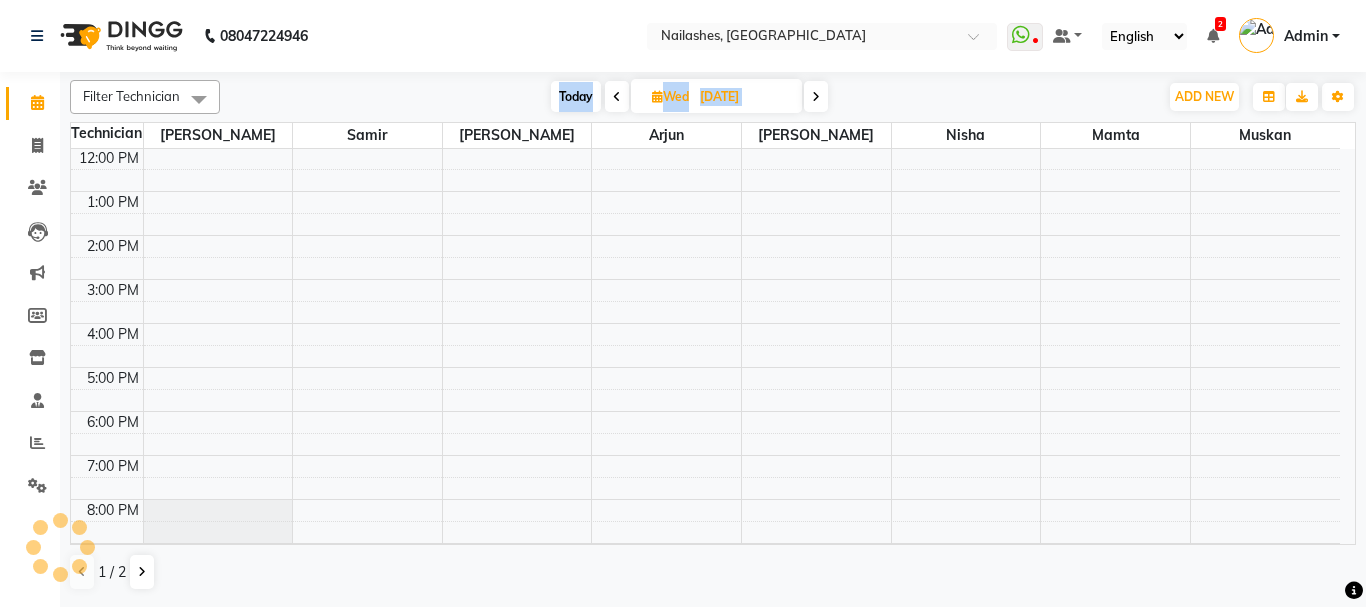 click at bounding box center (816, 97) 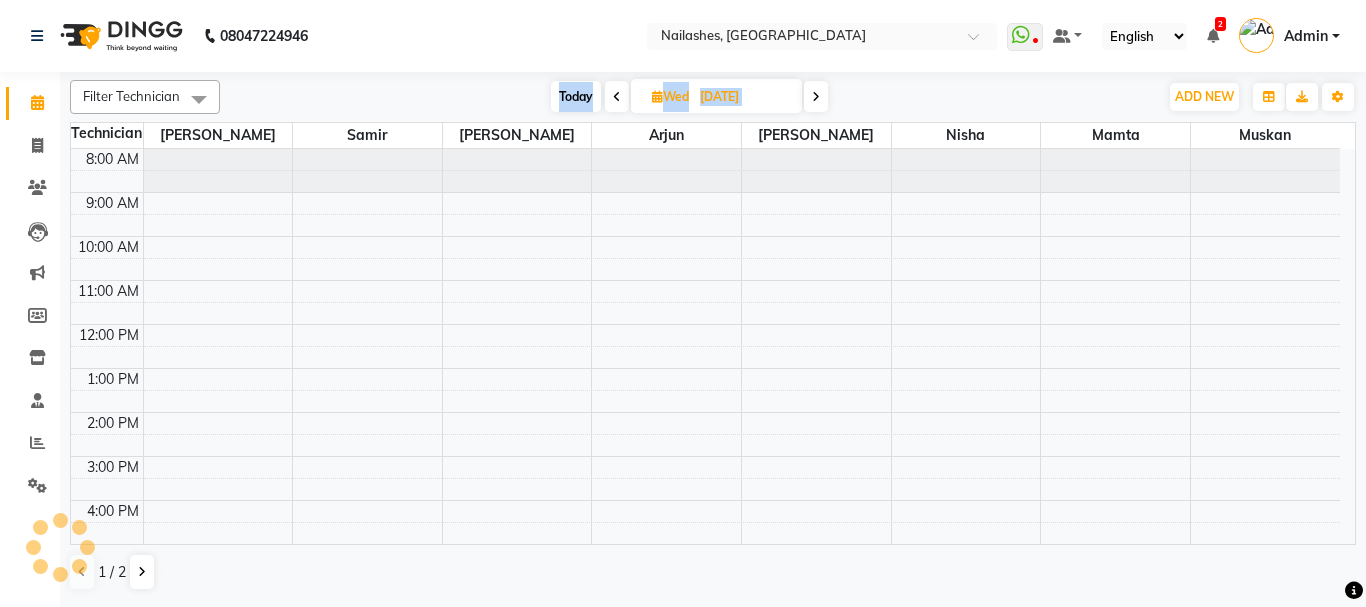 click at bounding box center [816, 97] 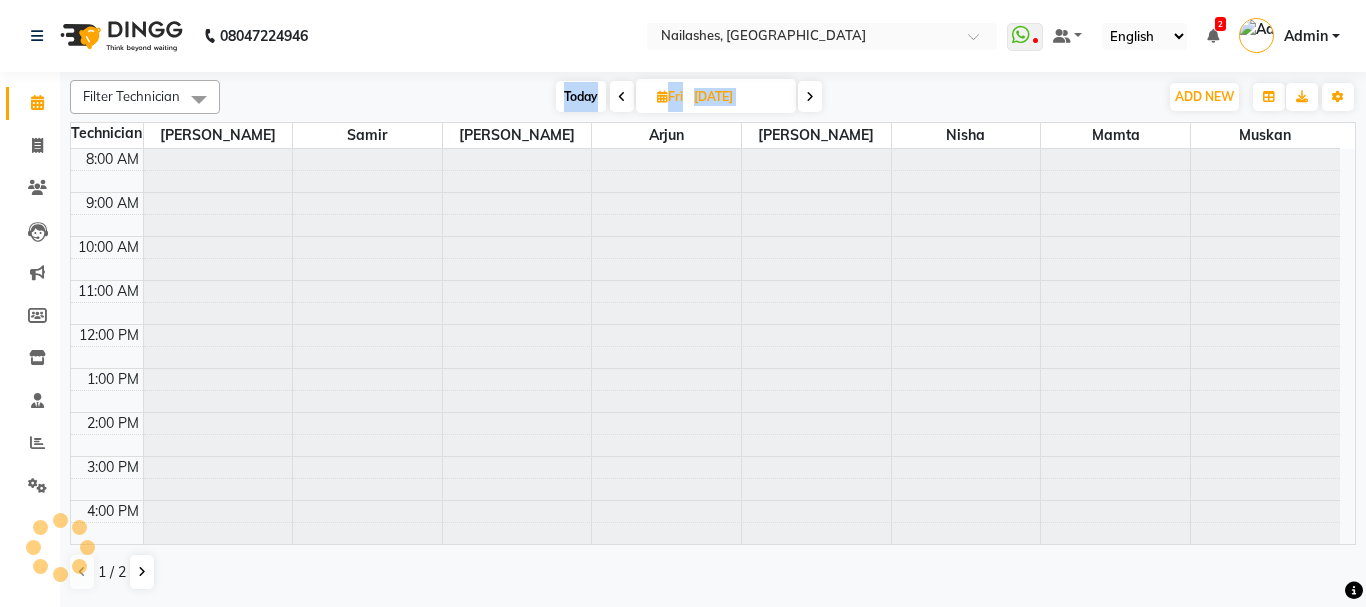 click at bounding box center [810, 97] 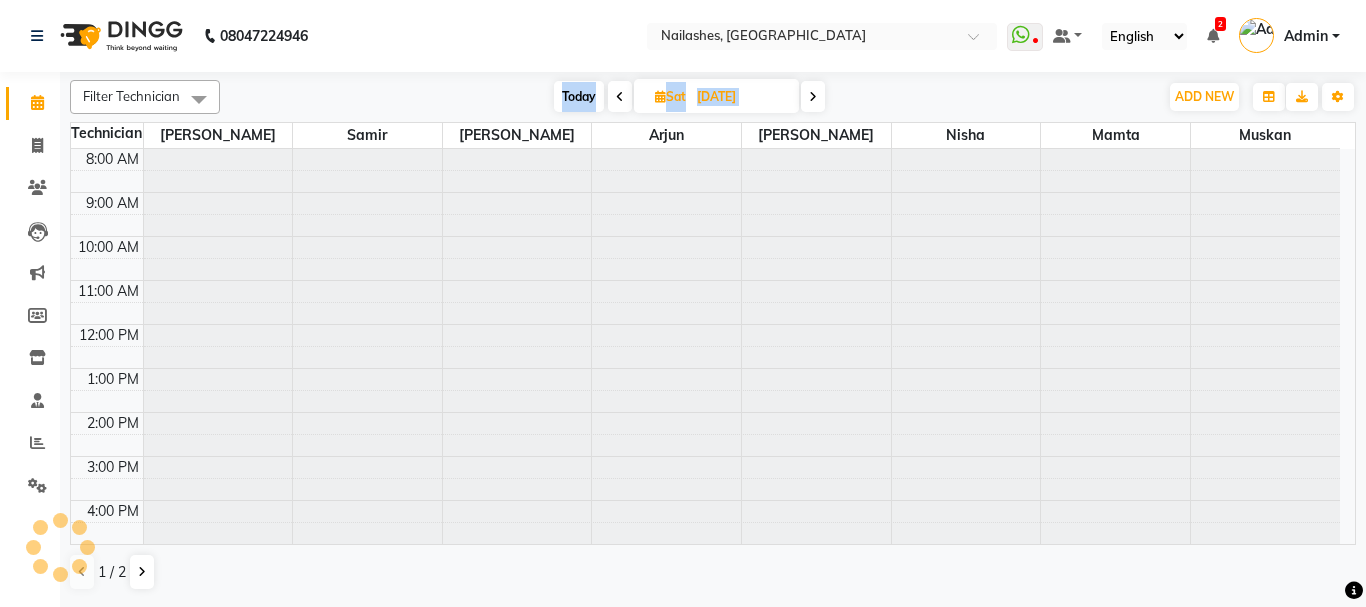 click at bounding box center [813, 97] 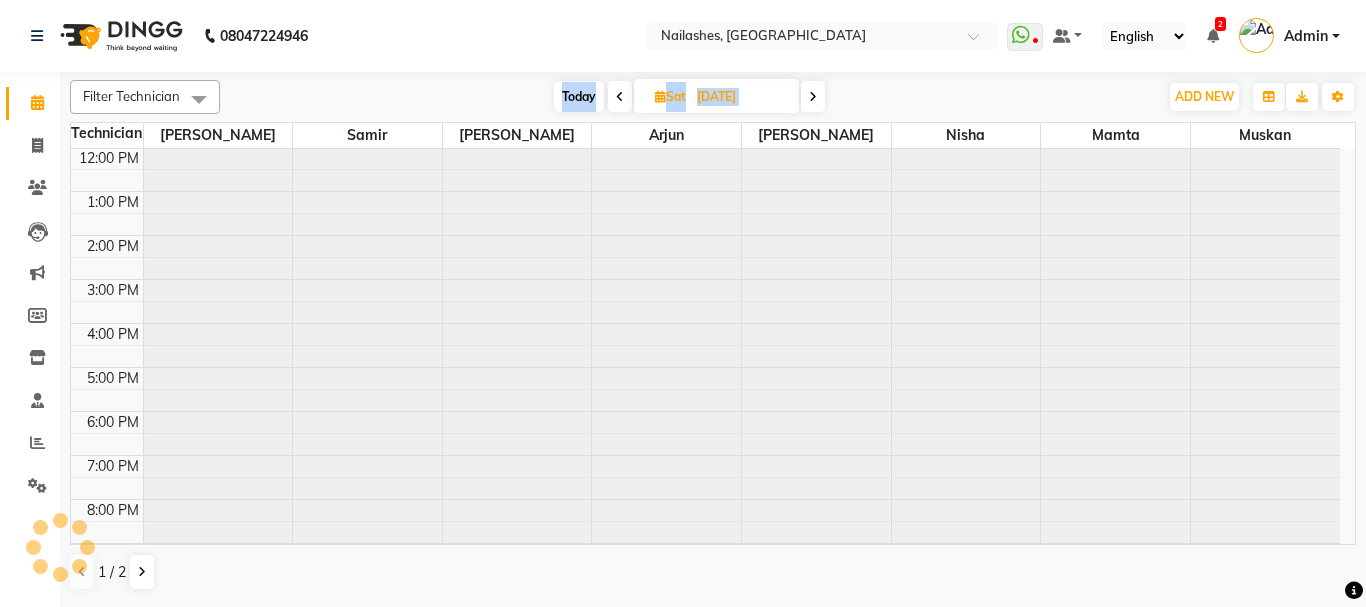 click at bounding box center [813, 97] 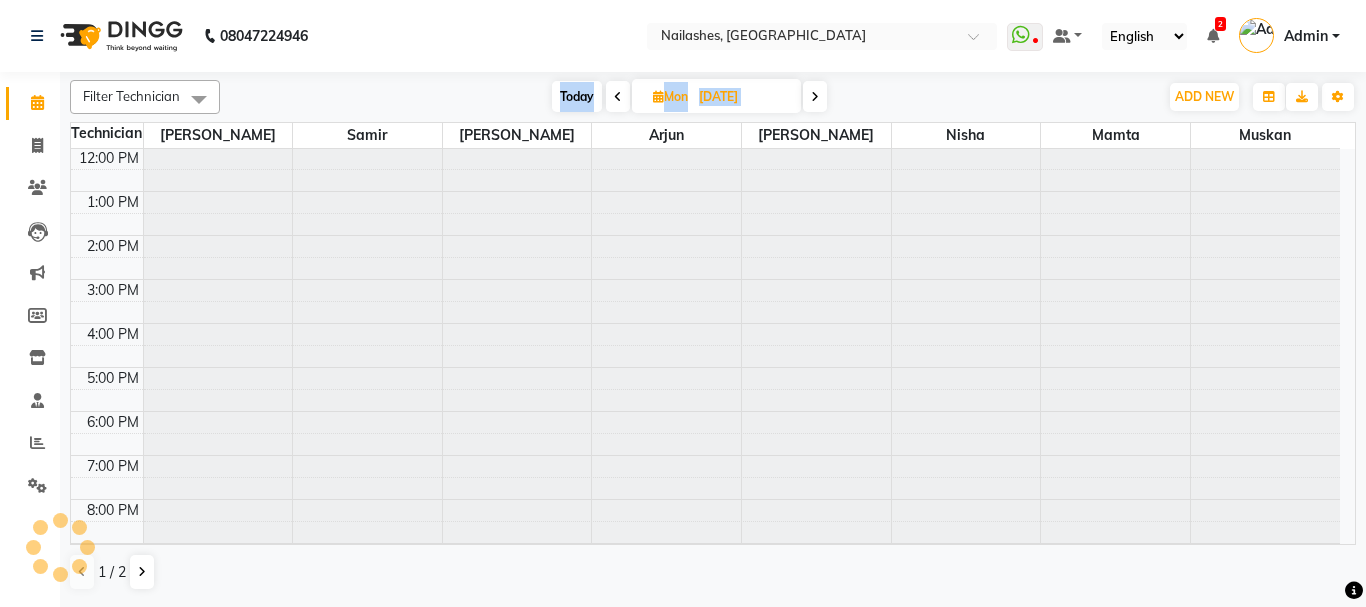 click at bounding box center [815, 97] 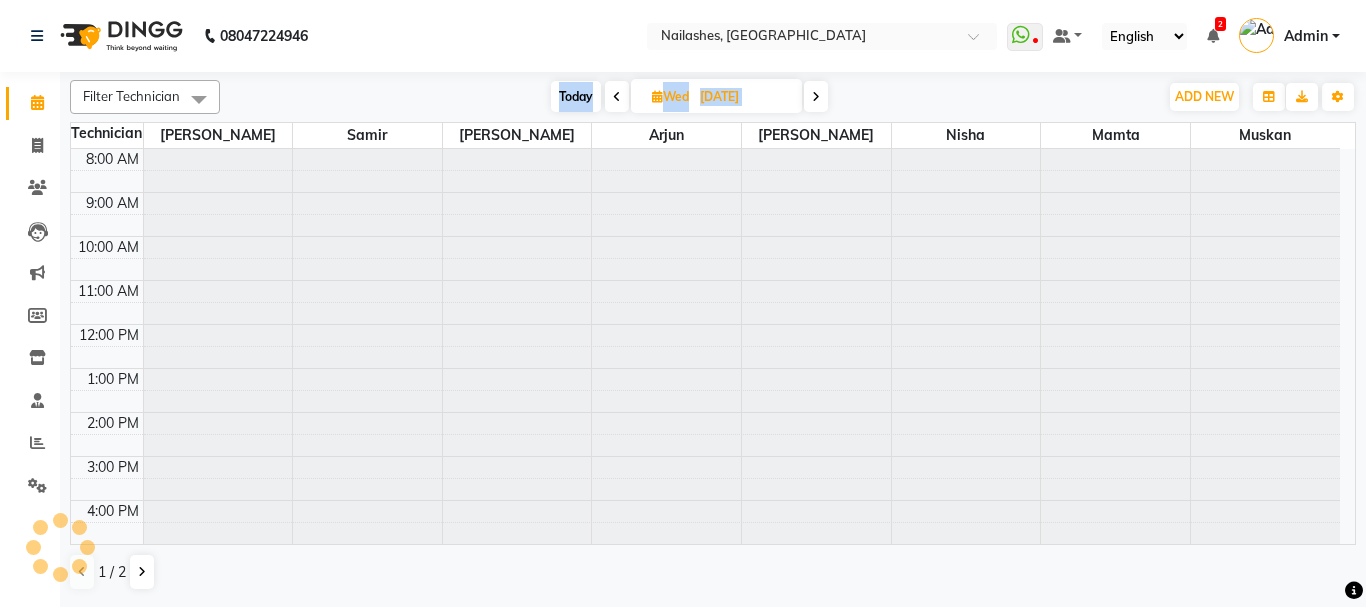 click at bounding box center (816, 97) 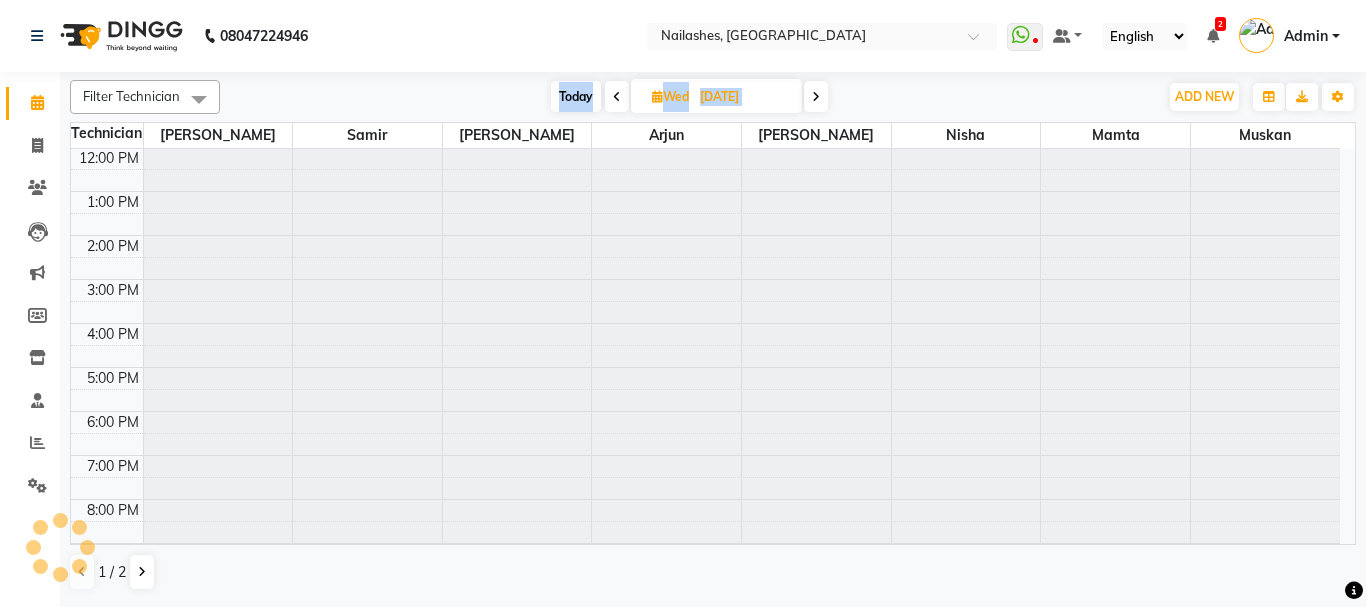 click at bounding box center (816, 97) 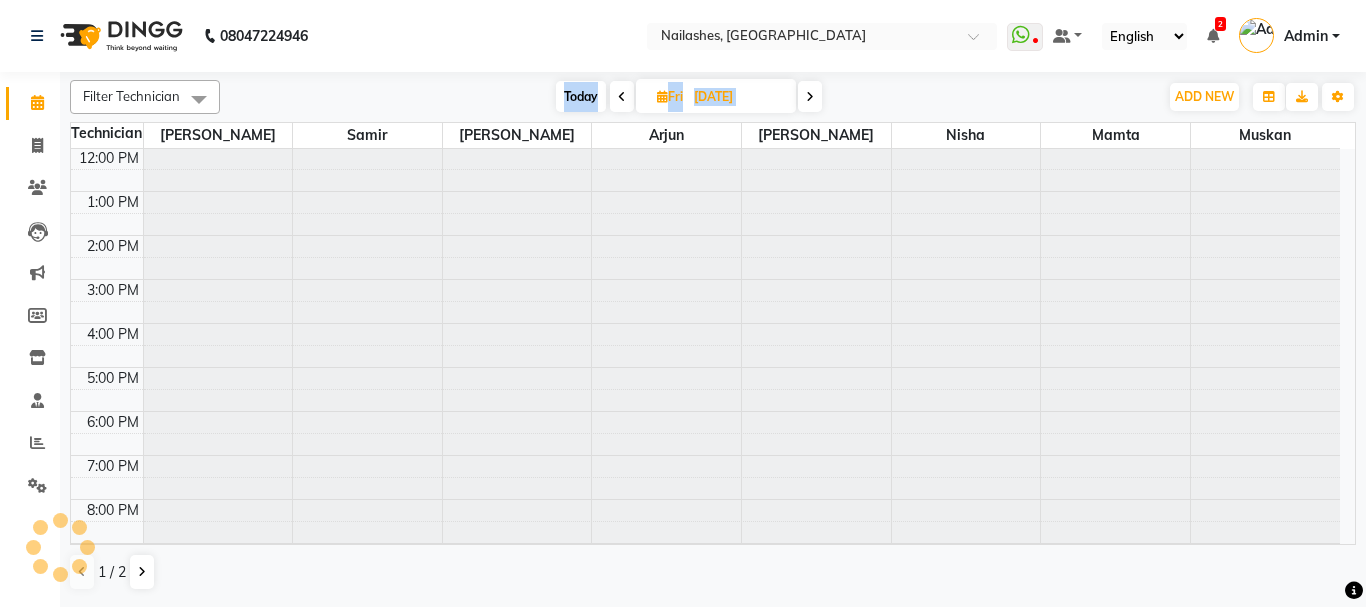 click at bounding box center [810, 97] 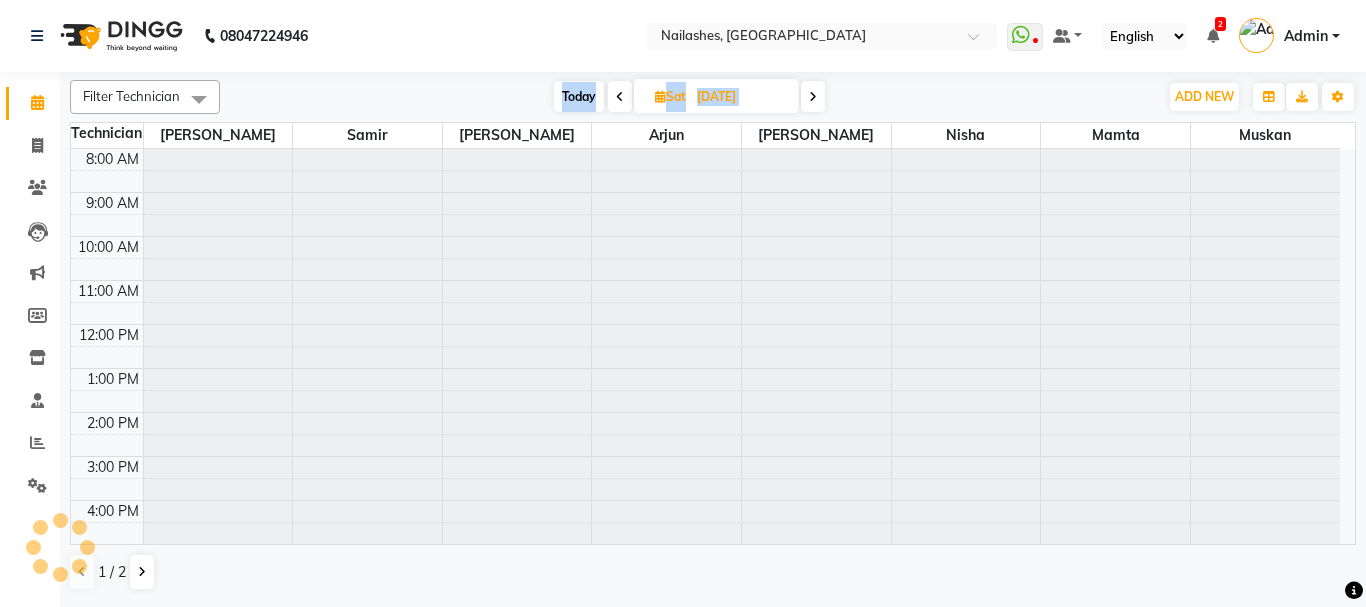 click at bounding box center [813, 97] 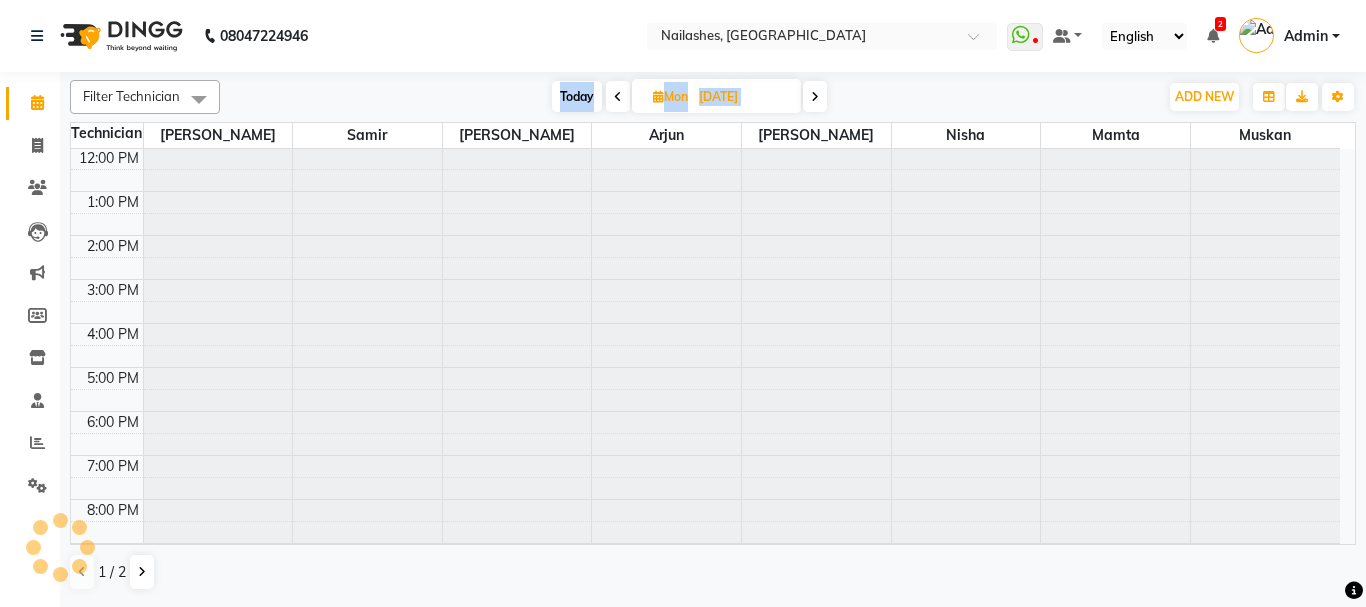 click at bounding box center (815, 97) 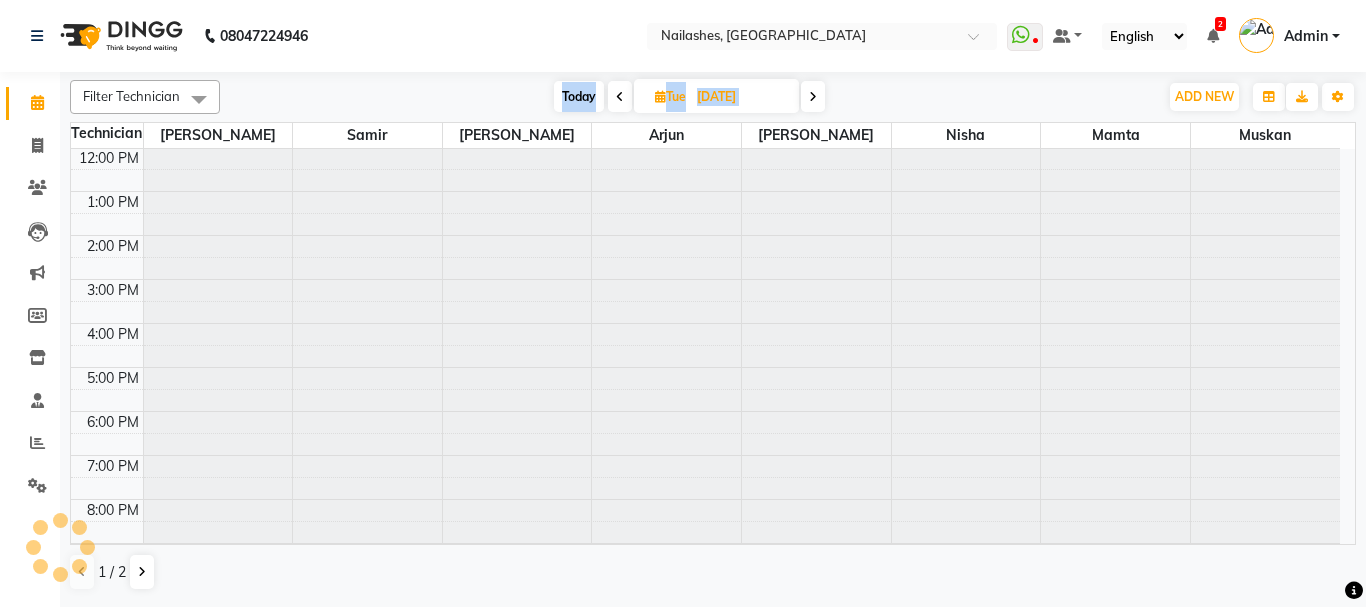 click at bounding box center [813, 97] 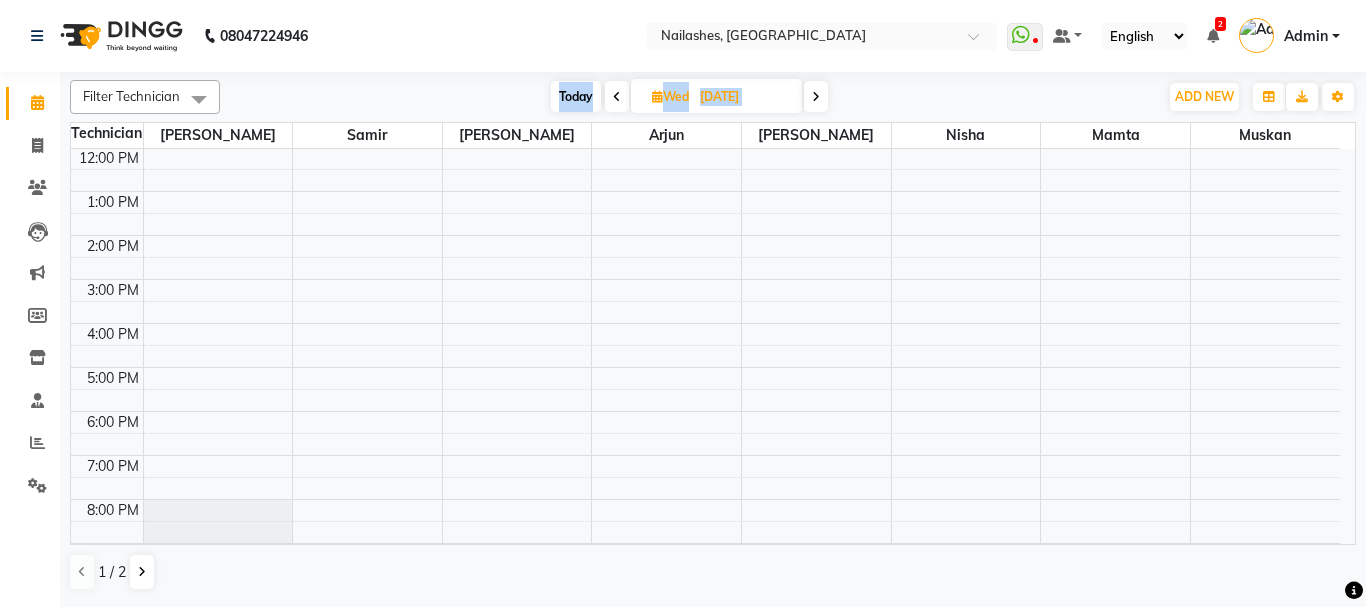 click on "Today" at bounding box center [576, 96] 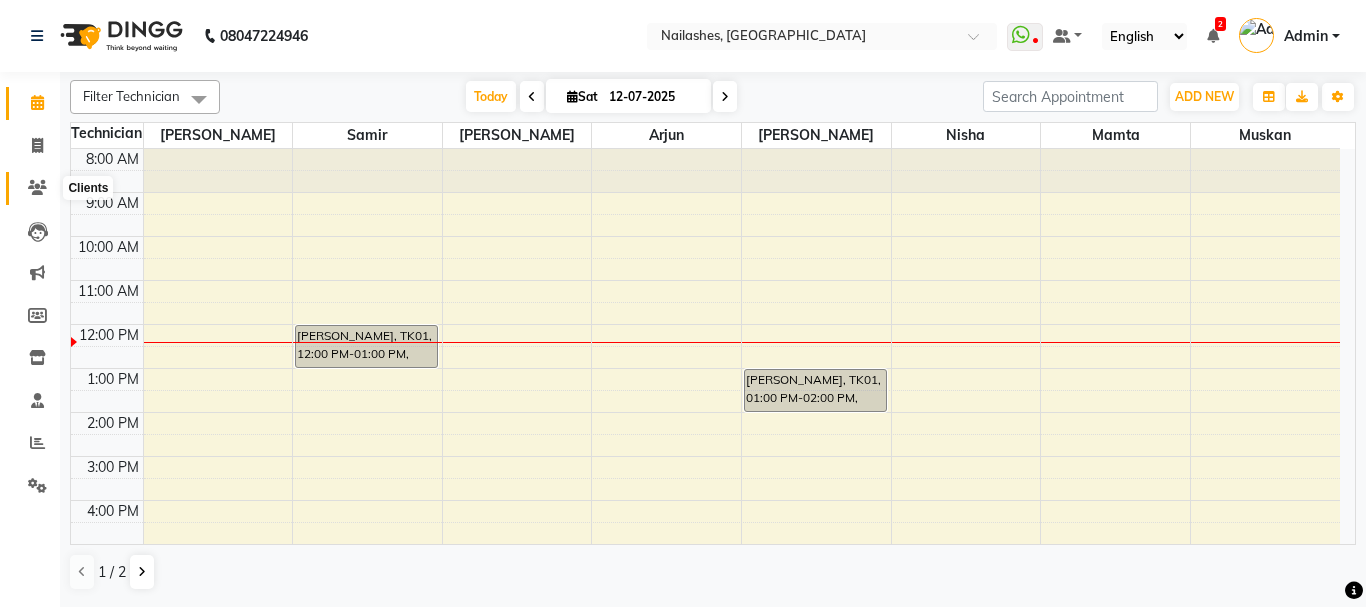 click 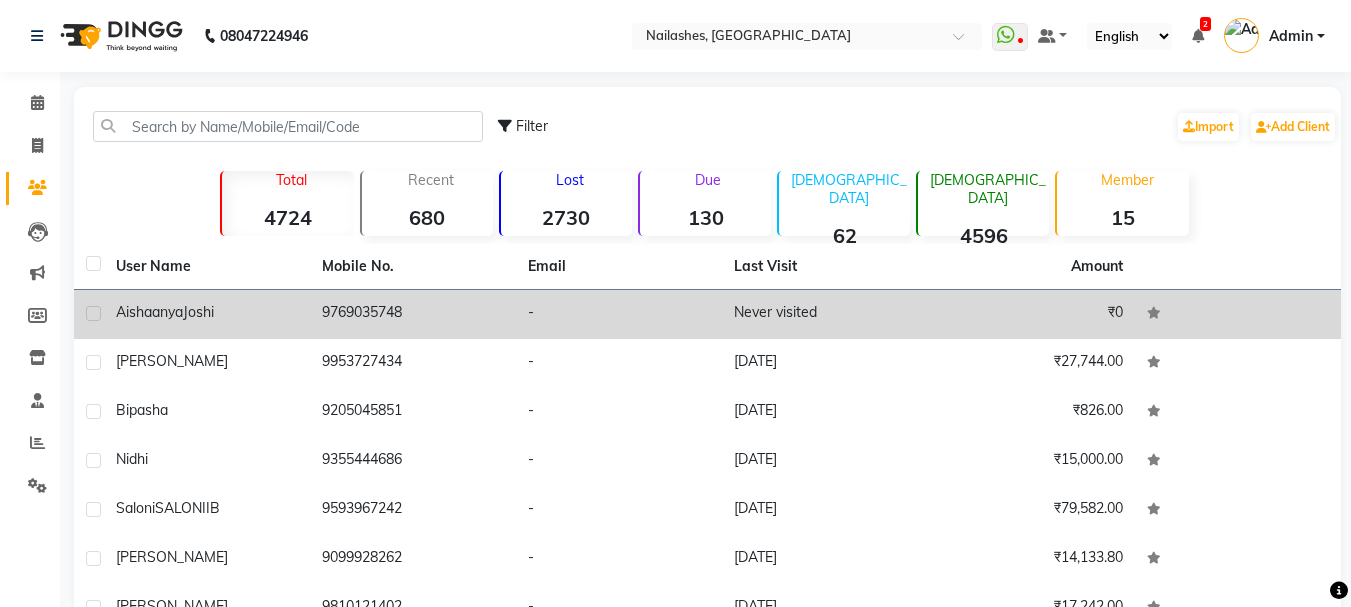 click on "Aishaanya  Joshi" 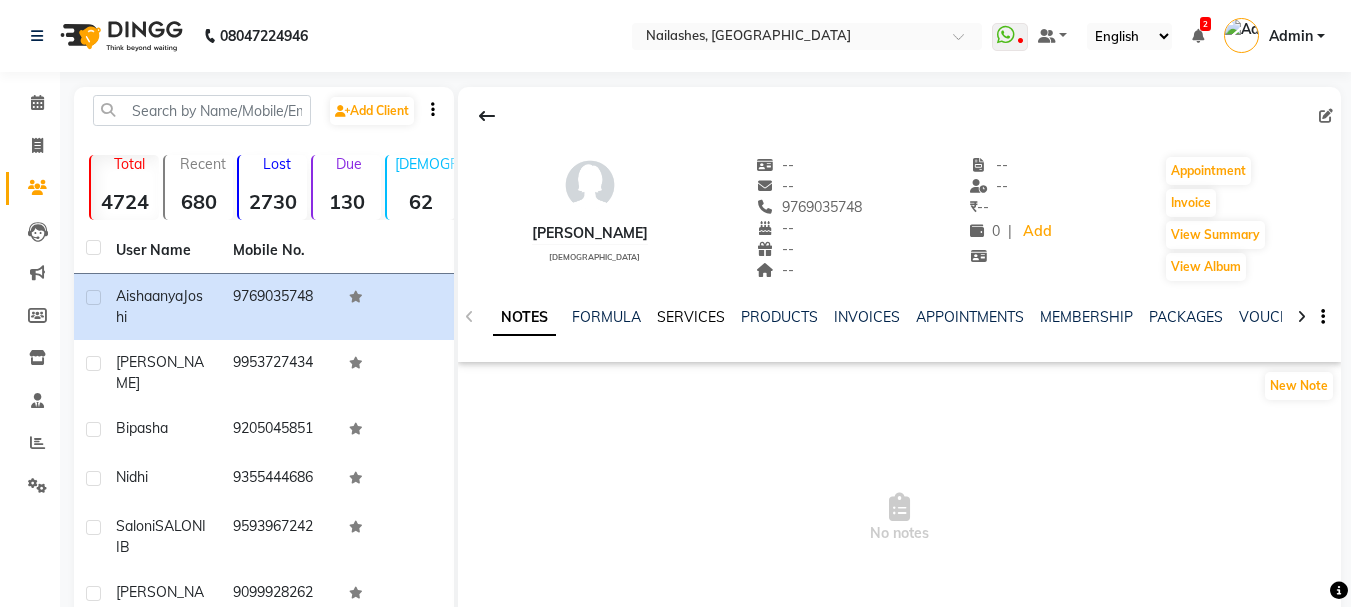 click on "SERVICES" 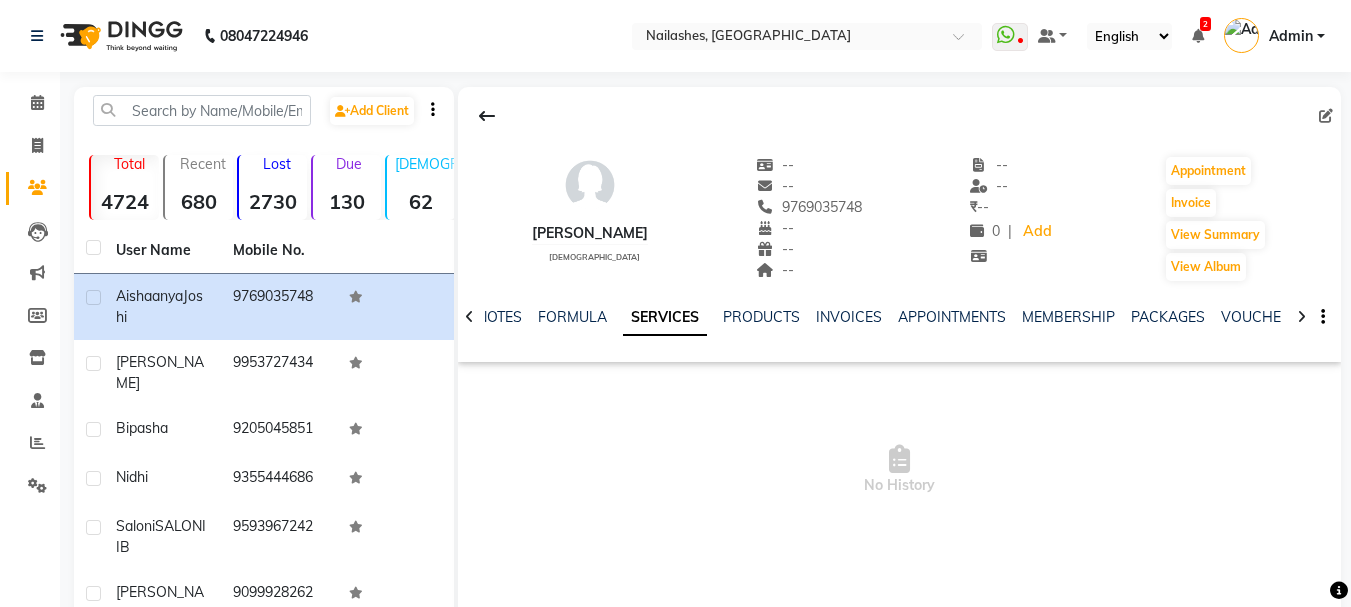 click on "NOTES FORMULA SERVICES PRODUCTS INVOICES APPOINTMENTS MEMBERSHIP PACKAGES VOUCHERS GIFTCARDS POINTS FORMS FAMILY CARDS WALLET" 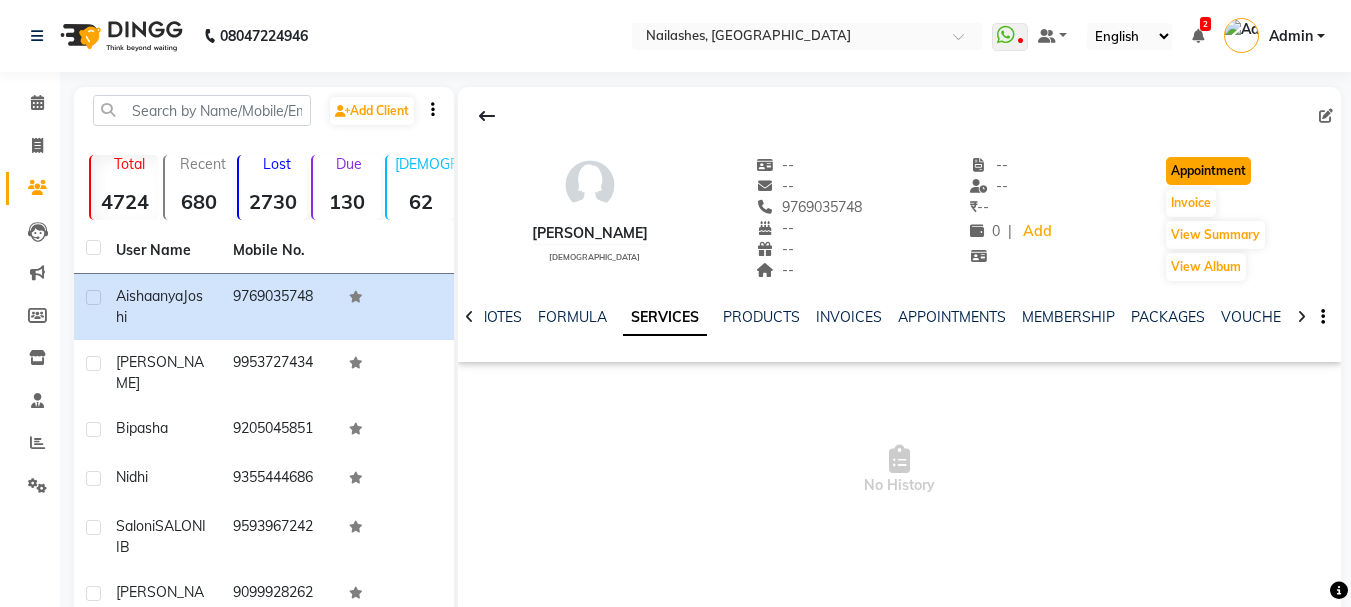 click on "Appointment" 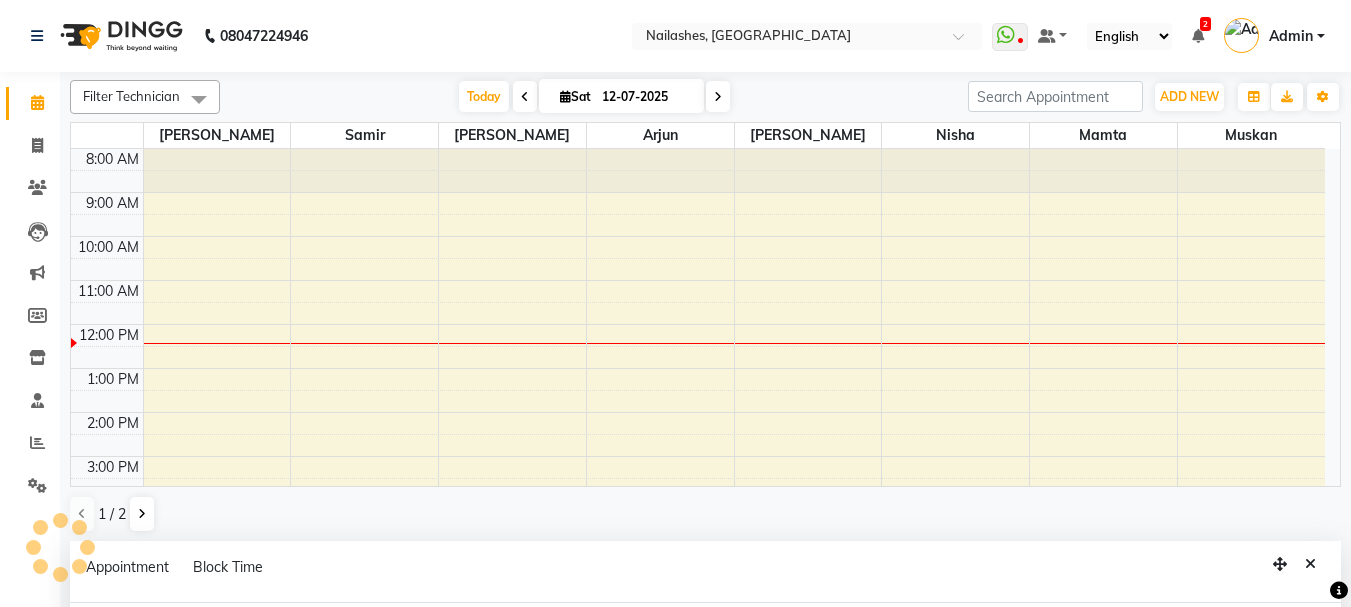 select on "tentative" 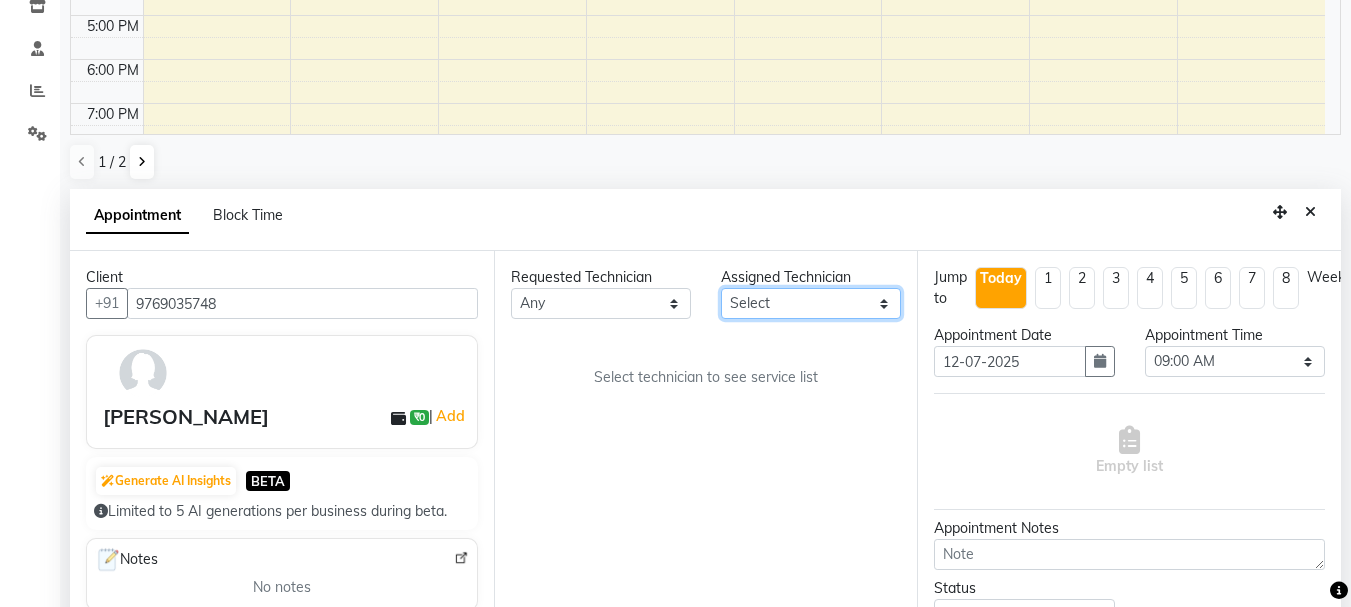 click on "Select Anamika Anita Arjun Mamta Muskan Nisha Samir Shanu Shushanto" at bounding box center [811, 303] 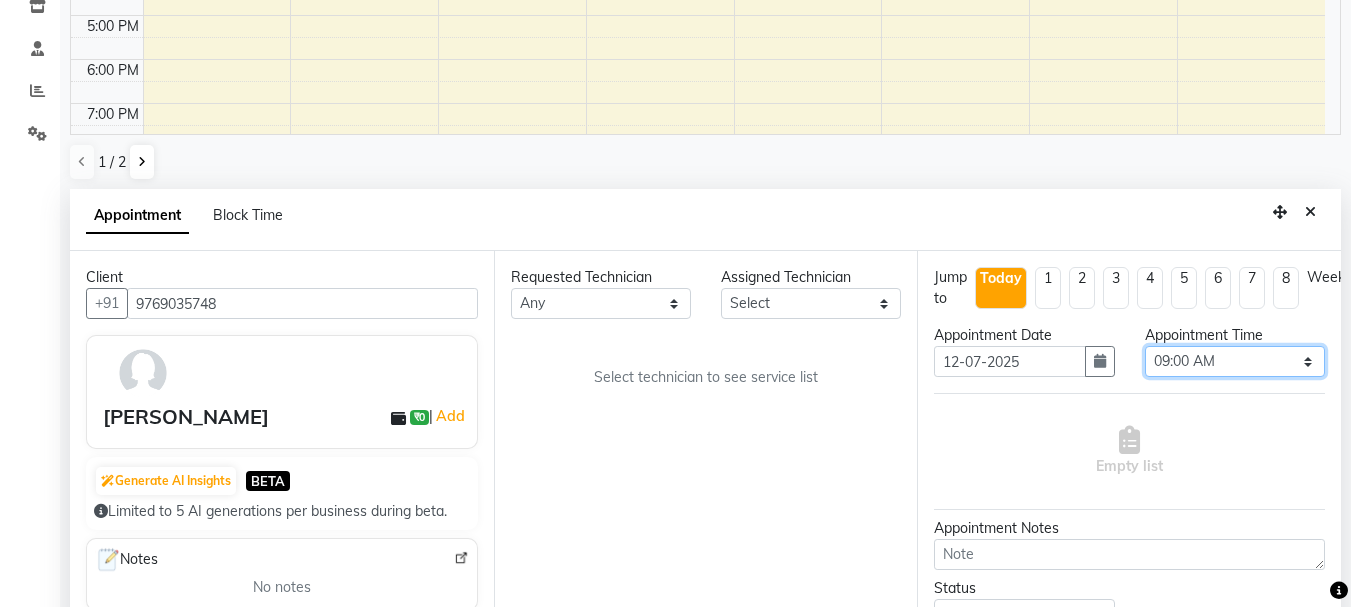 click on "Select 09:00 AM 09:15 AM 09:30 AM 09:45 AM 10:00 AM 10:15 AM 10:30 AM 10:45 AM 11:00 AM 11:15 AM 11:30 AM 11:45 AM 12:00 PM 12:15 PM 12:30 PM 12:45 PM 01:00 PM 01:15 PM 01:30 PM 01:45 PM 02:00 PM 02:15 PM 02:30 PM 02:45 PM 03:00 PM 03:15 PM 03:30 PM 03:45 PM 04:00 PM 04:15 PM 04:30 PM 04:45 PM 05:00 PM 05:15 PM 05:30 PM 05:45 PM 06:00 PM 06:15 PM 06:30 PM 06:45 PM 07:00 PM 07:15 PM 07:30 PM 07:45 PM 08:00 PM 08:15 PM 08:30 PM 08:45 PM 09:00 PM 09:15 PM 09:30 PM 09:45 PM 10:00 PM 10:15 PM 10:30 PM 10:45 PM 11:00 PM" at bounding box center (1235, 361) 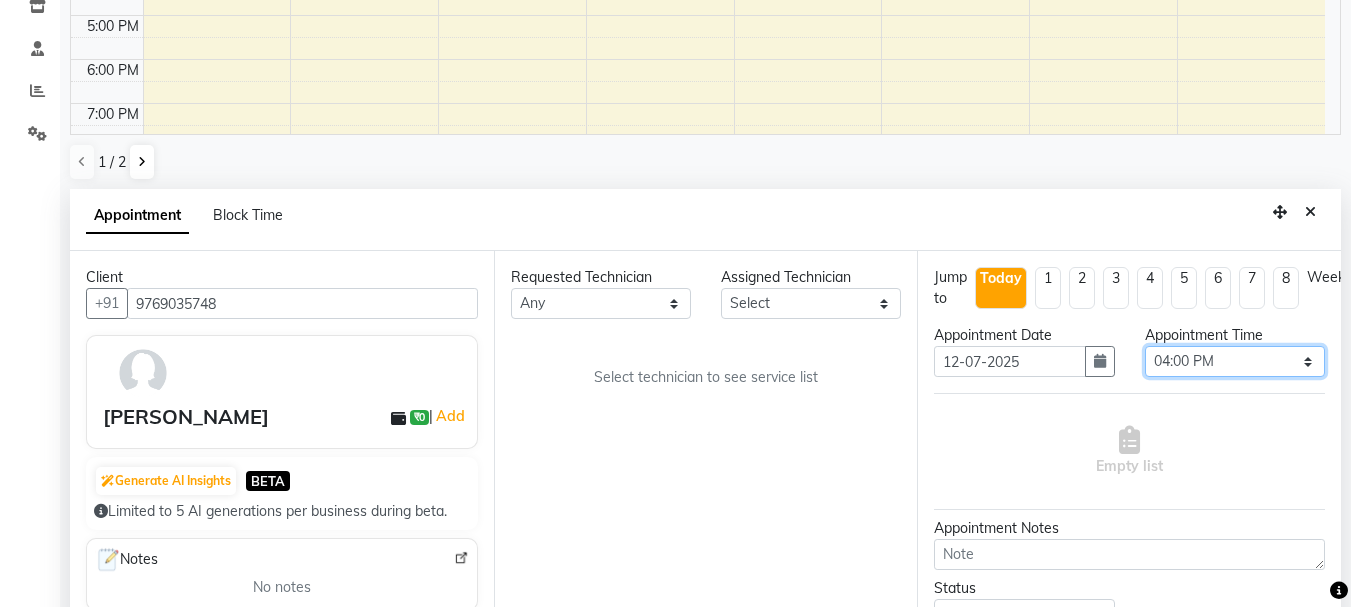 click on "Select 09:00 AM 09:15 AM 09:30 AM 09:45 AM 10:00 AM 10:15 AM 10:30 AM 10:45 AM 11:00 AM 11:15 AM 11:30 AM 11:45 AM 12:00 PM 12:15 PM 12:30 PM 12:45 PM 01:00 PM 01:15 PM 01:30 PM 01:45 PM 02:00 PM 02:15 PM 02:30 PM 02:45 PM 03:00 PM 03:15 PM 03:30 PM 03:45 PM 04:00 PM 04:15 PM 04:30 PM 04:45 PM 05:00 PM 05:15 PM 05:30 PM 05:45 PM 06:00 PM 06:15 PM 06:30 PM 06:45 PM 07:00 PM 07:15 PM 07:30 PM 07:45 PM 08:00 PM 08:15 PM 08:30 PM 08:45 PM 09:00 PM 09:15 PM 09:30 PM 09:45 PM 10:00 PM 10:15 PM 10:30 PM 10:45 PM 11:00 PM" at bounding box center (1235, 361) 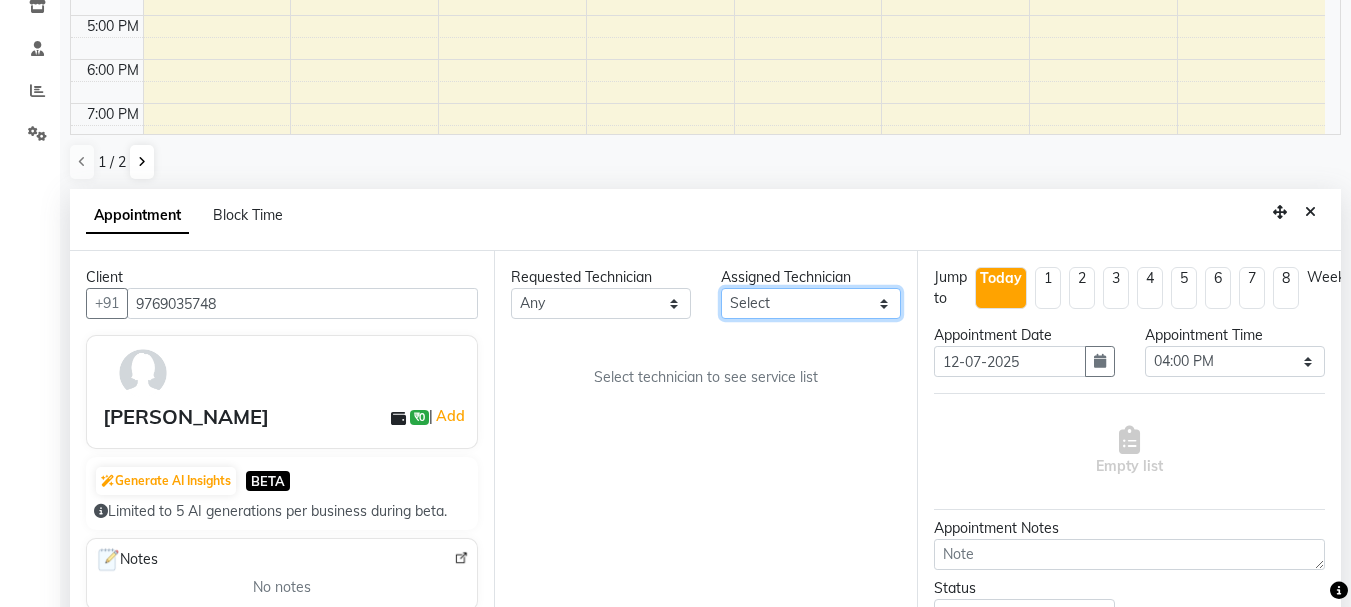 click on "Select Anamika Anita Arjun Mamta Muskan Nisha Samir Shanu Shushanto" at bounding box center (811, 303) 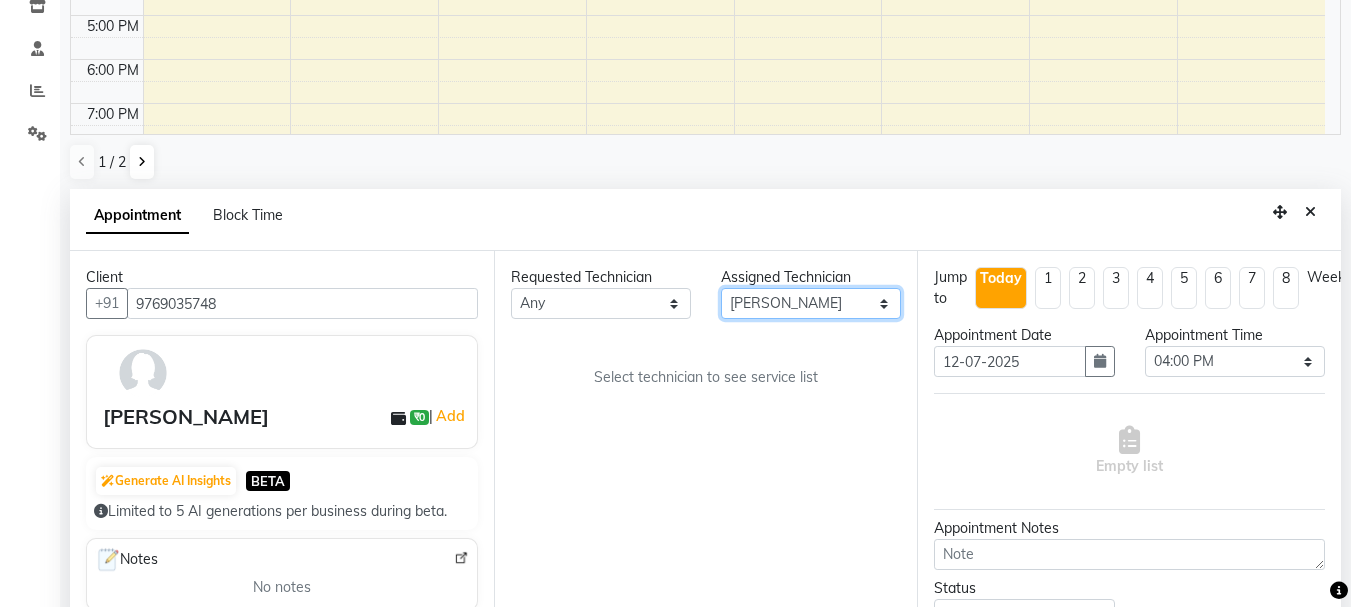 click on "Select Anamika Anita Arjun Mamta Muskan Nisha Samir Shanu Shushanto" at bounding box center (811, 303) 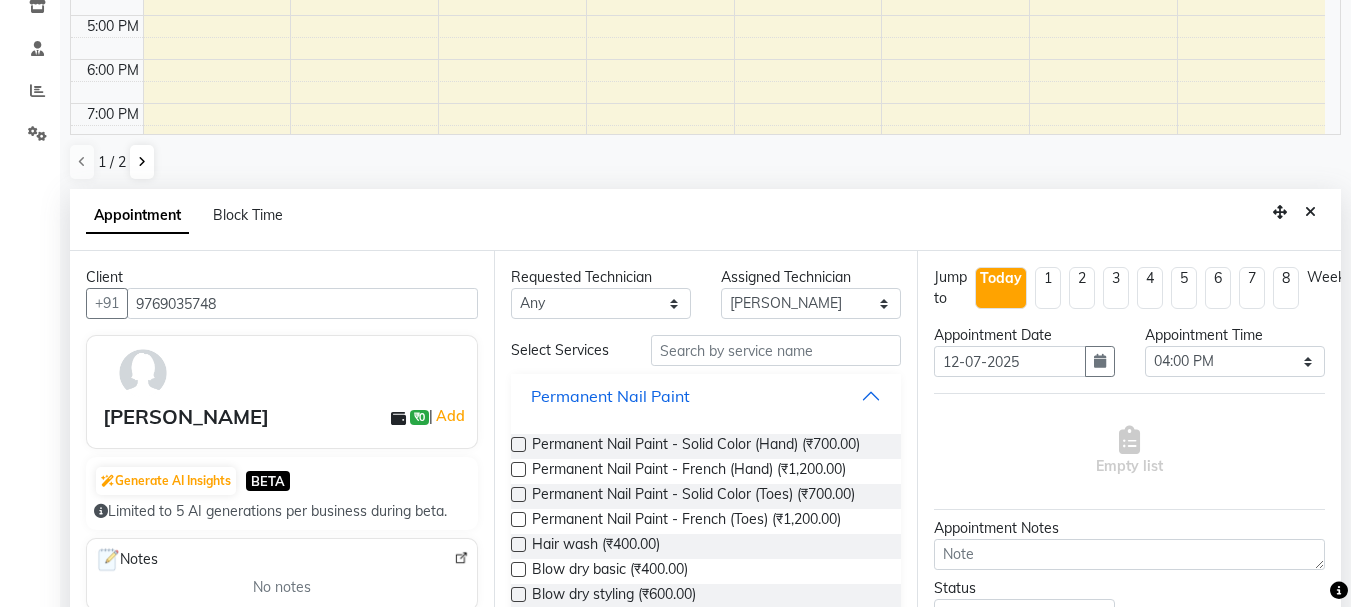 click on "Permanent Nail Paint" at bounding box center [706, 396] 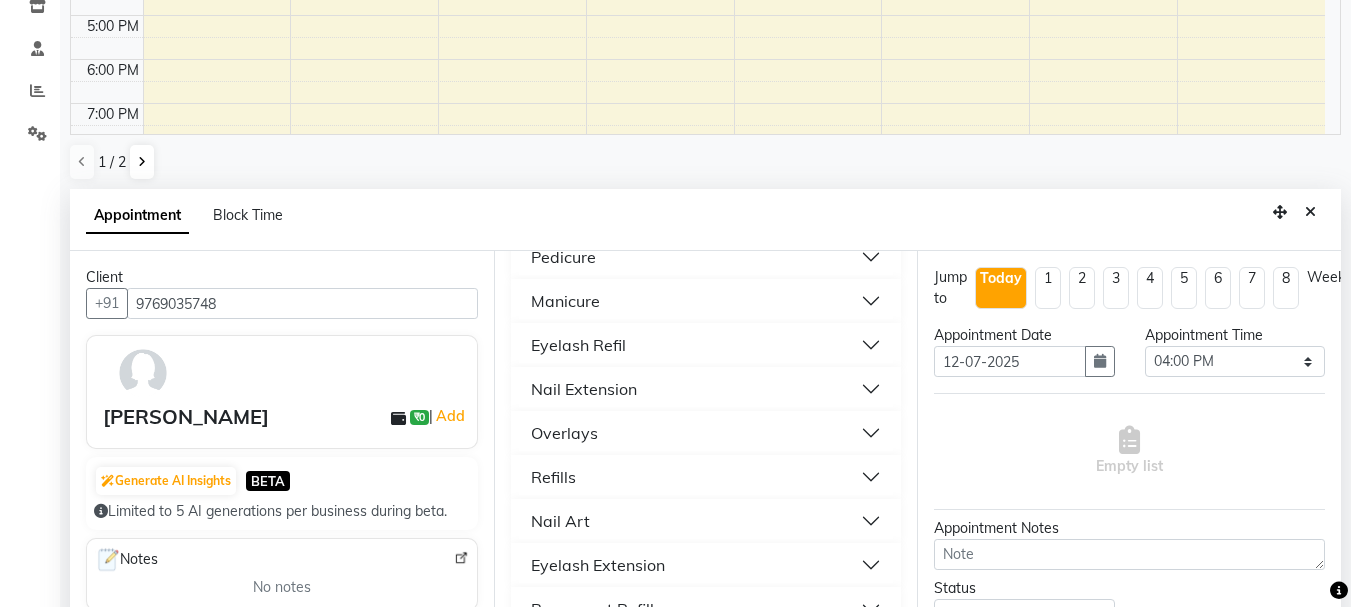 click on "Nail Extension" at bounding box center (706, 389) 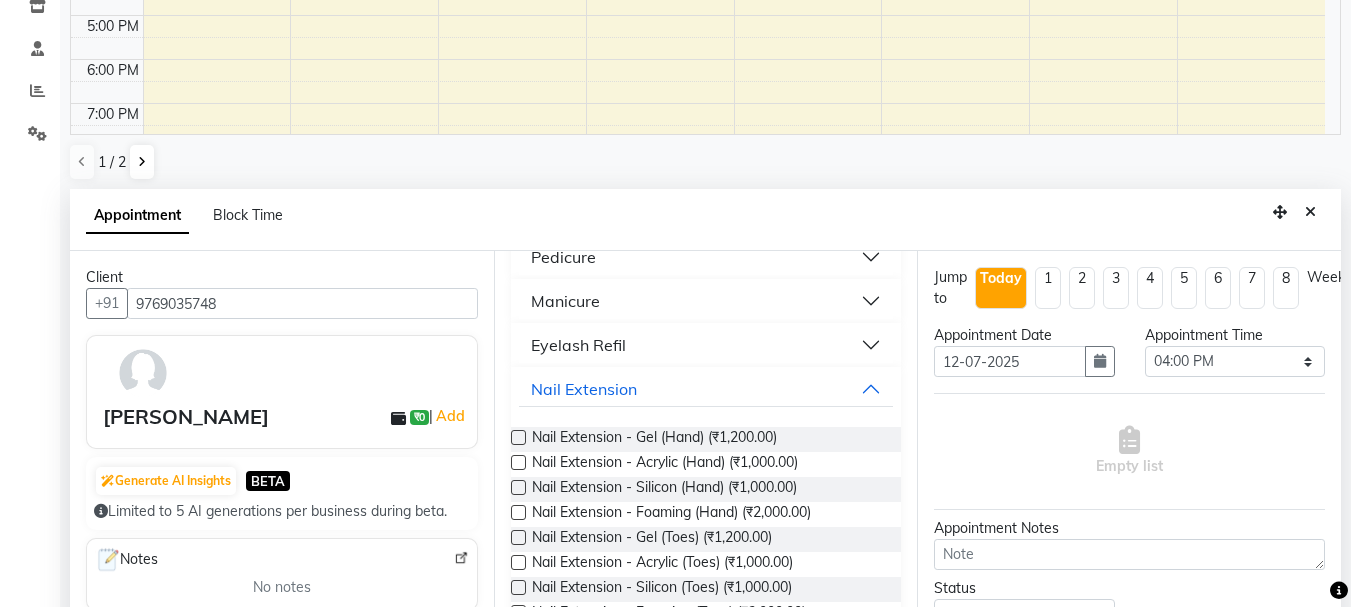 click at bounding box center (518, 462) 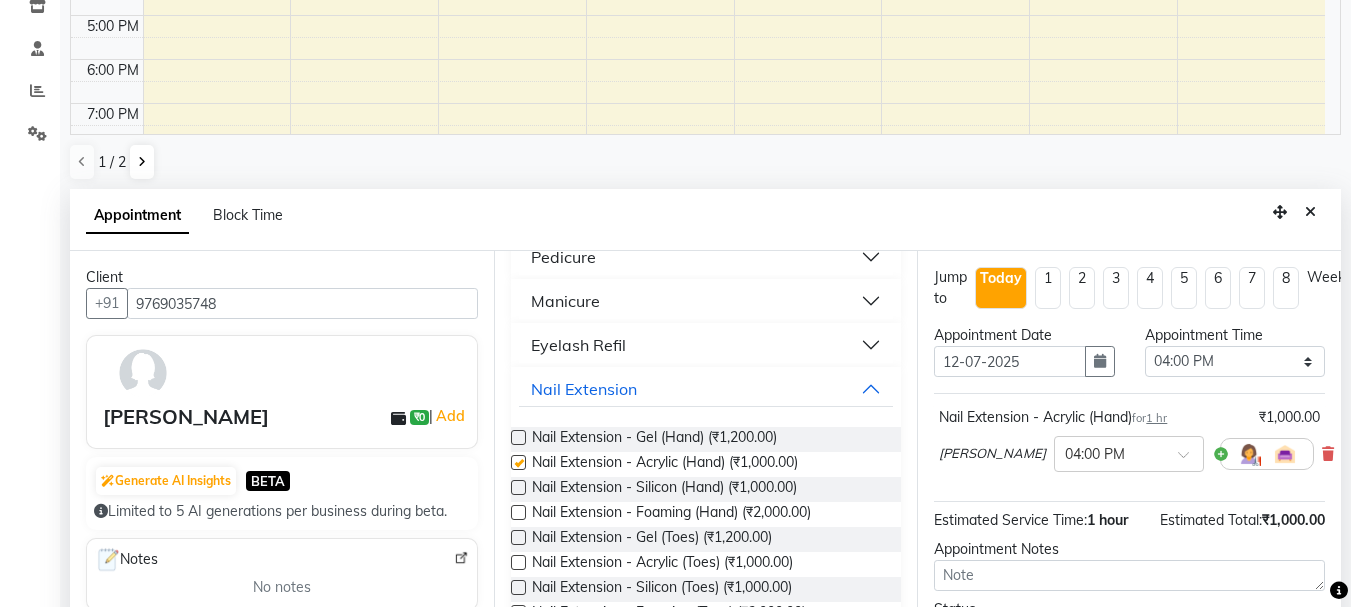 checkbox on "false" 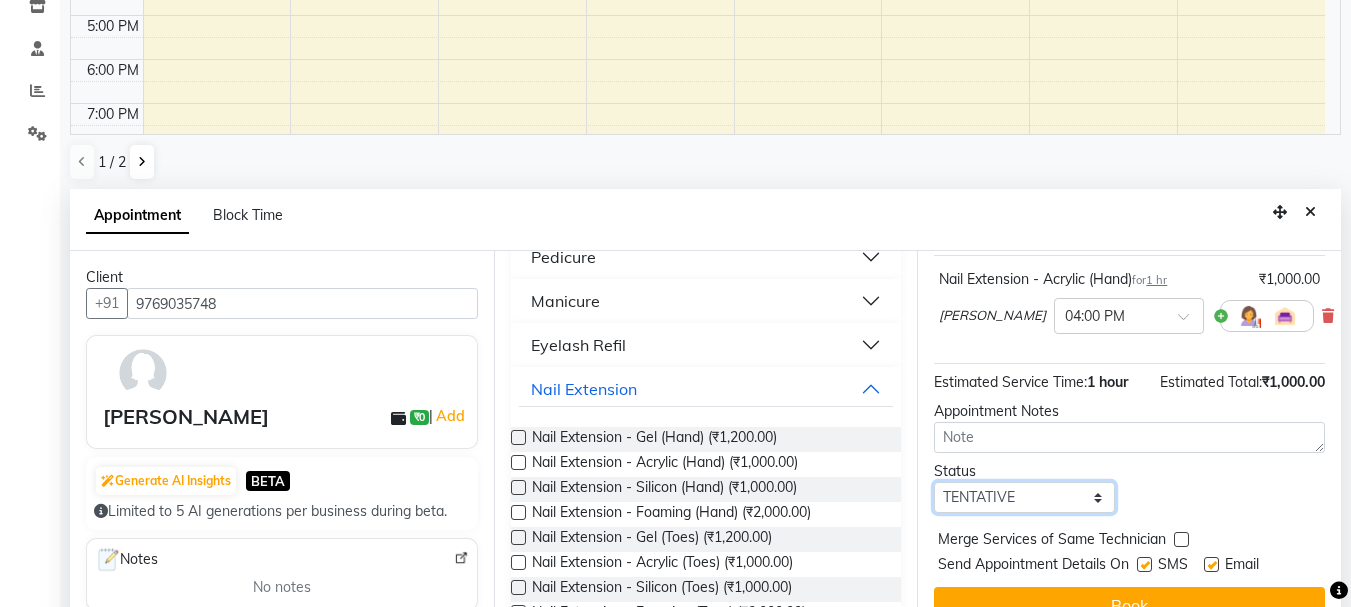 click on "Select TENTATIVE CONFIRM CHECK-IN UPCOMING" at bounding box center (1024, 497) 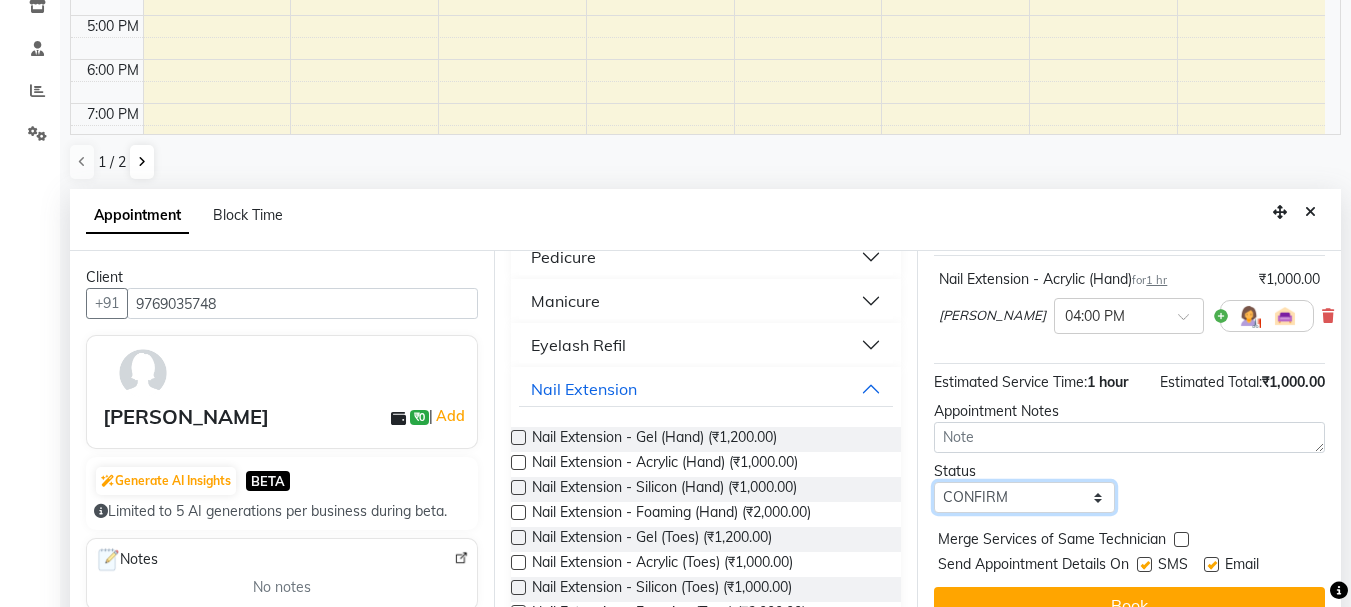 click on "Select TENTATIVE CONFIRM CHECK-IN UPCOMING" at bounding box center (1024, 497) 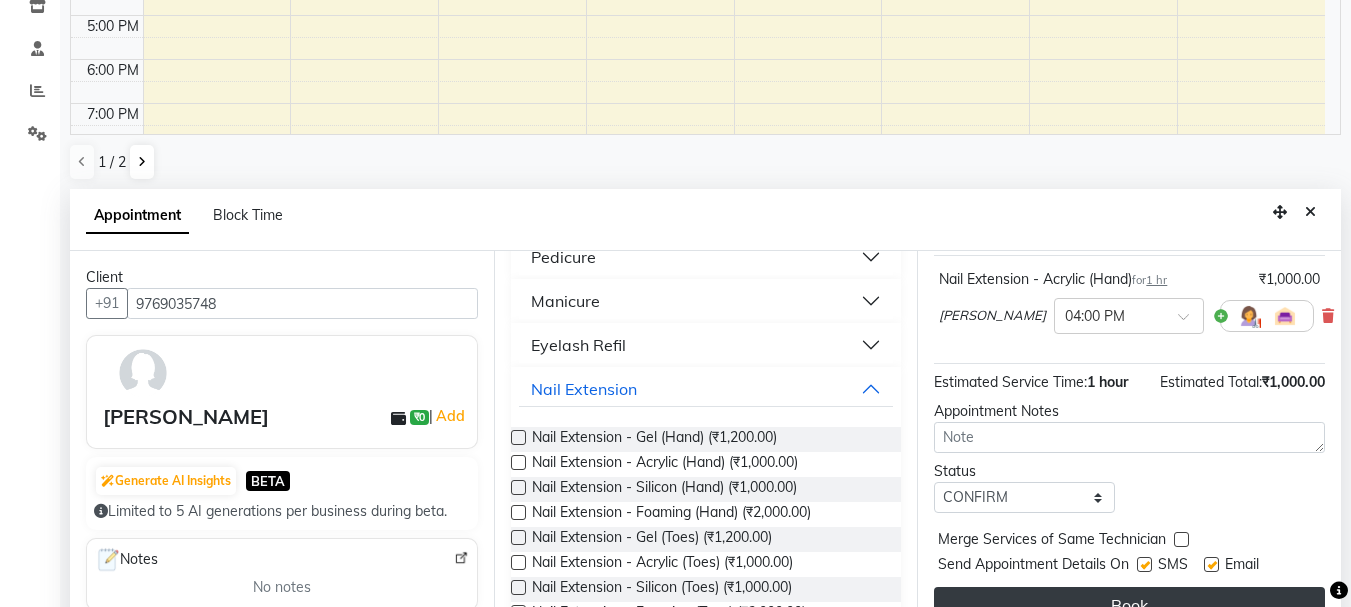 click on "Book" at bounding box center (1129, 605) 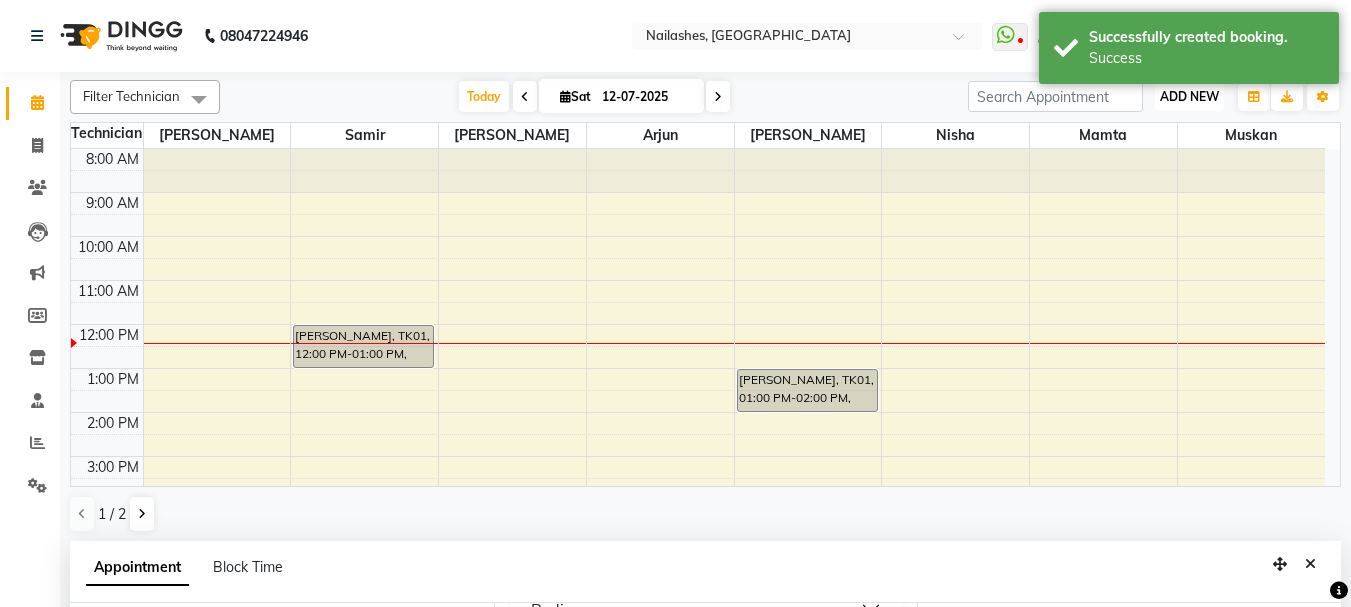 click on "ADD NEW" at bounding box center (1189, 96) 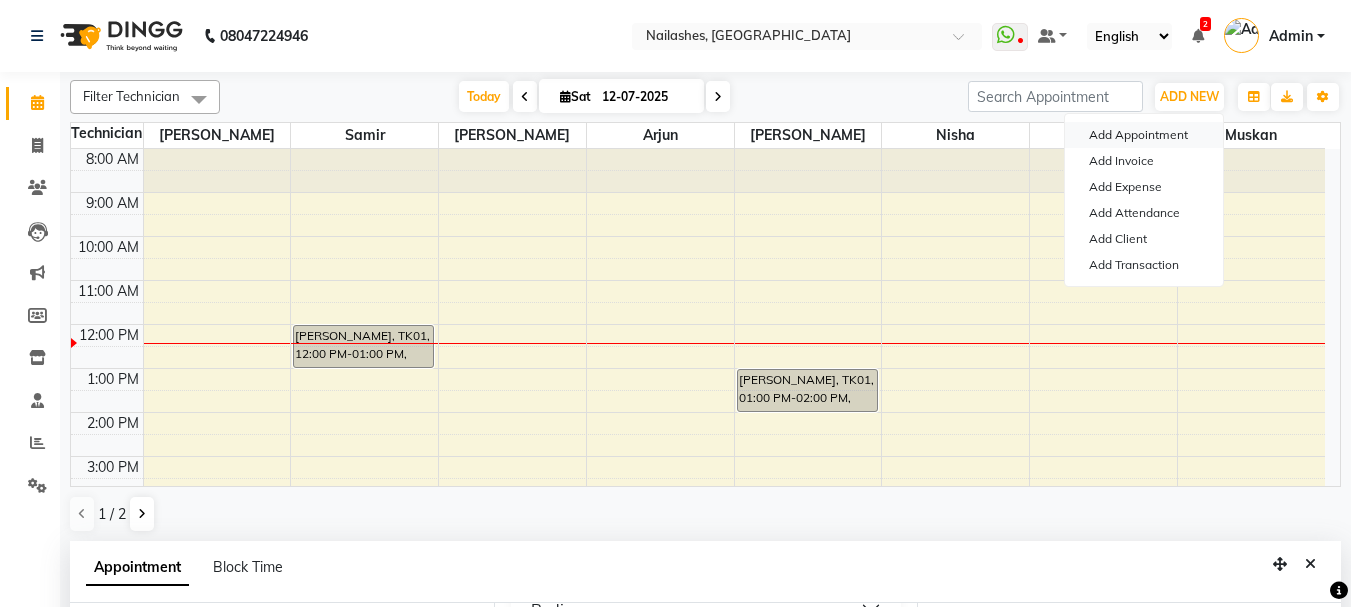 click on "Add Appointment" at bounding box center [1144, 135] 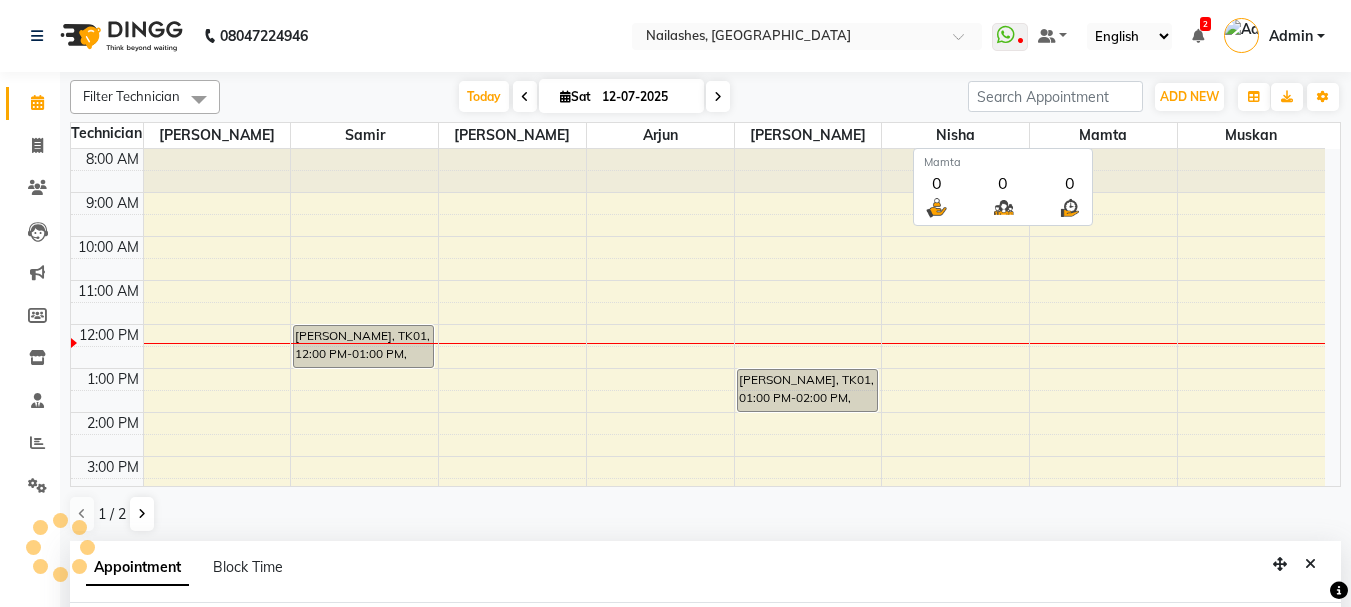 select on "tentative" 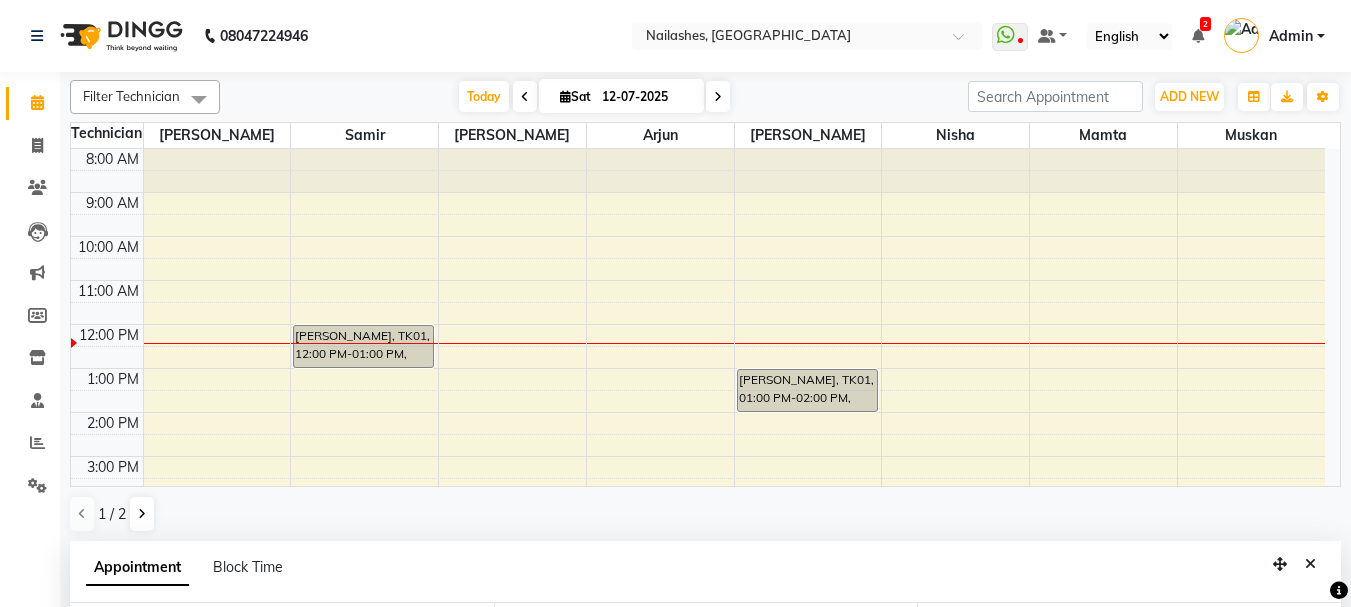 scroll, scrollTop: 389, scrollLeft: 0, axis: vertical 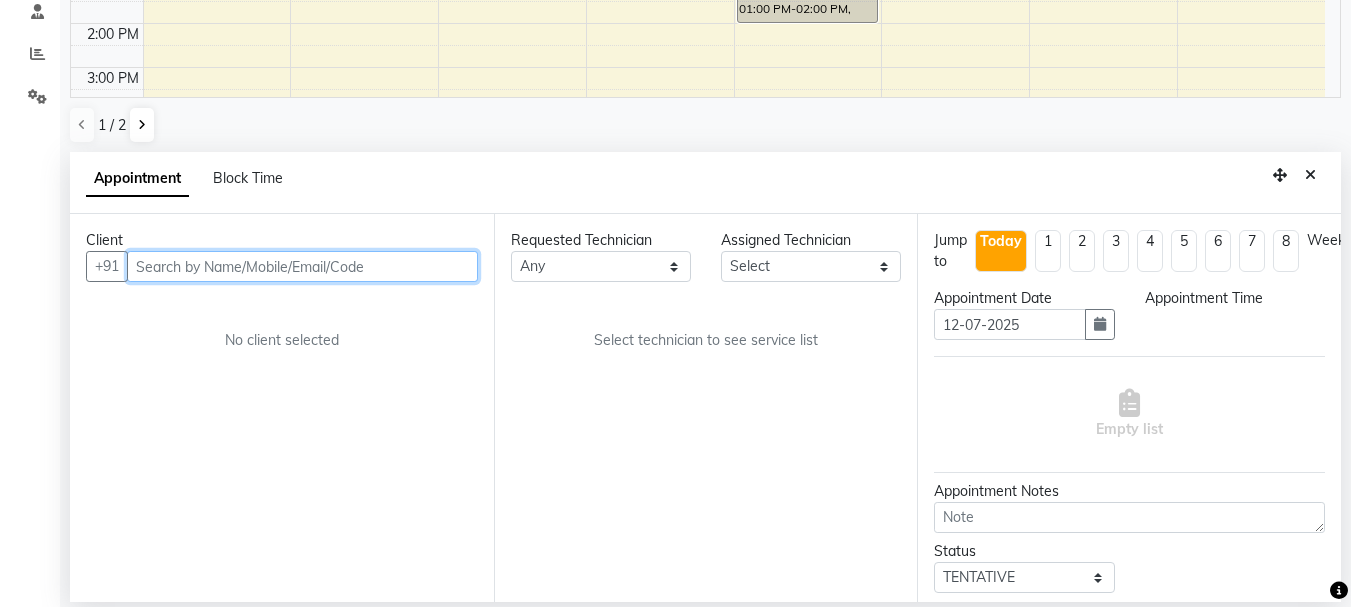 select on "540" 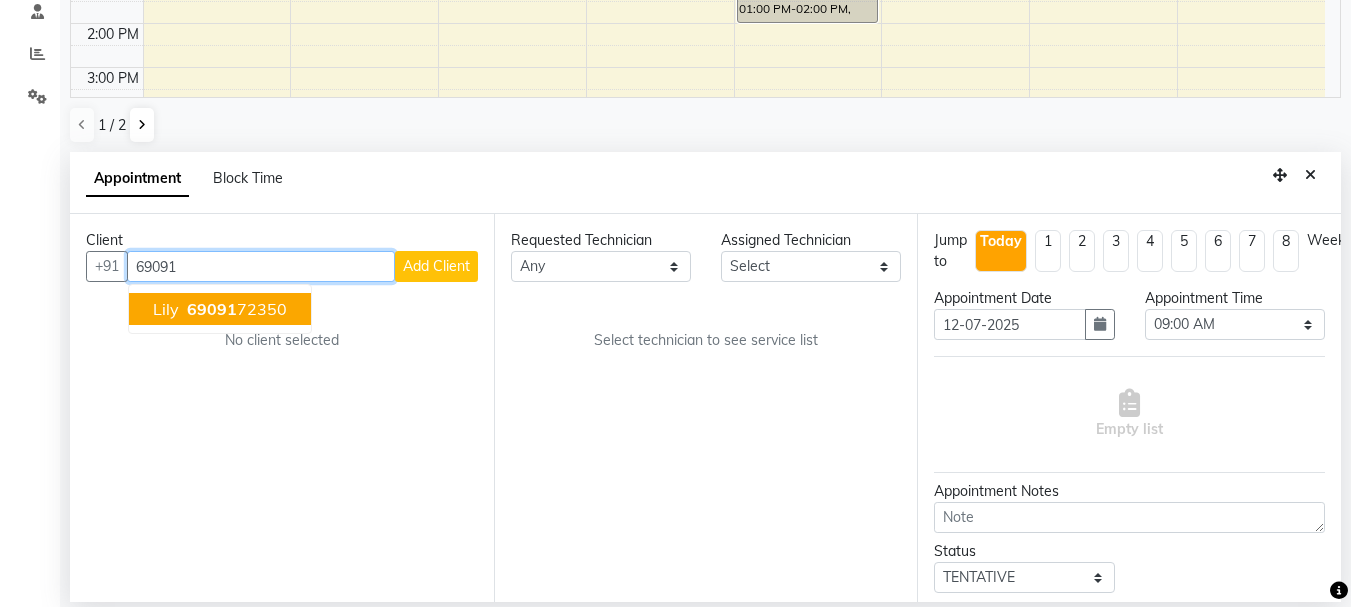 click on "Lily" at bounding box center (166, 309) 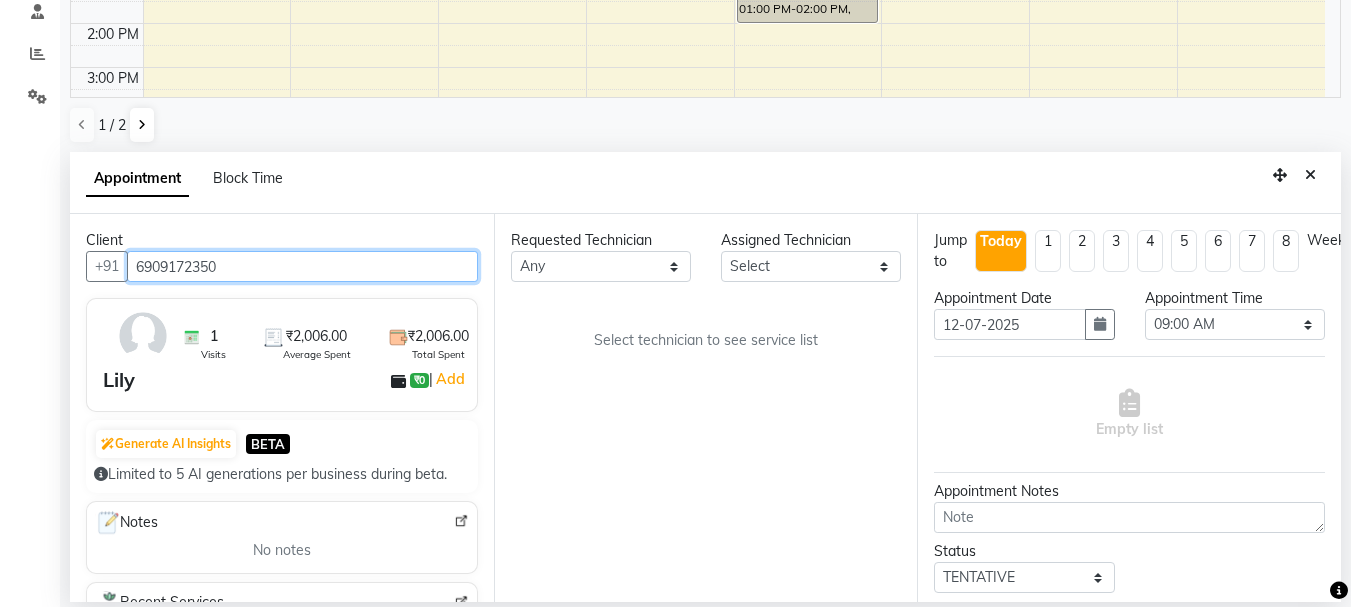 type on "6909172350" 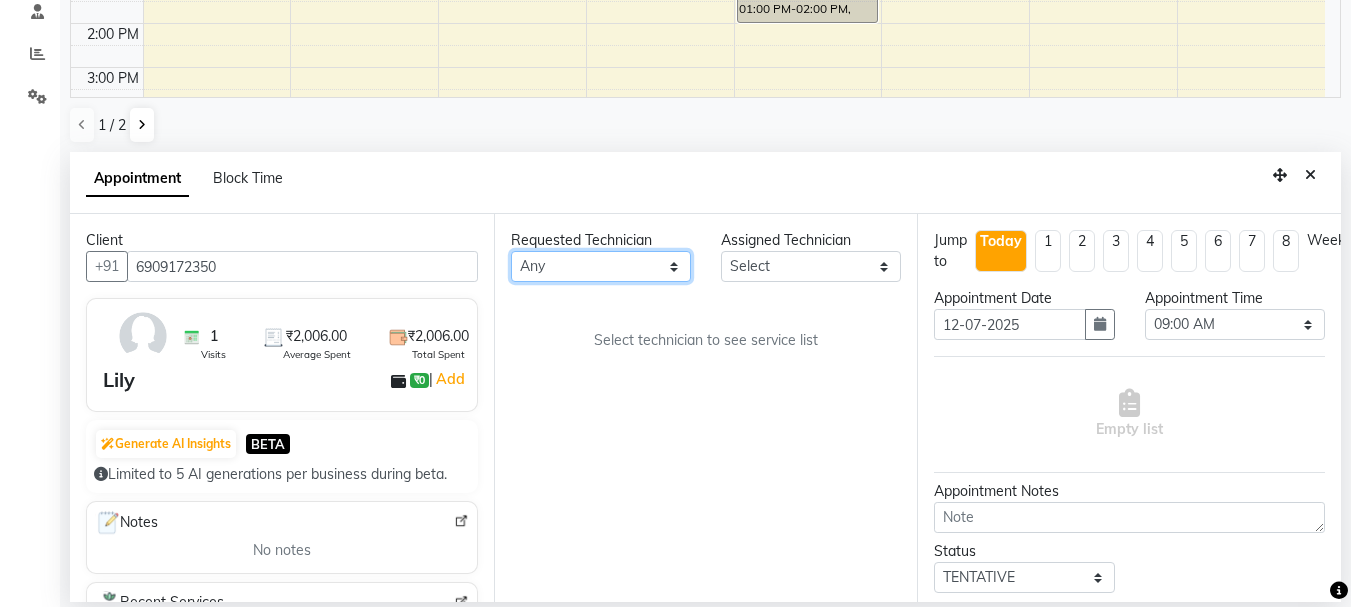 click on "Any Anamika Anita Arjun Mamta Muskan Nisha Samir Shanu Shushanto" at bounding box center (601, 266) 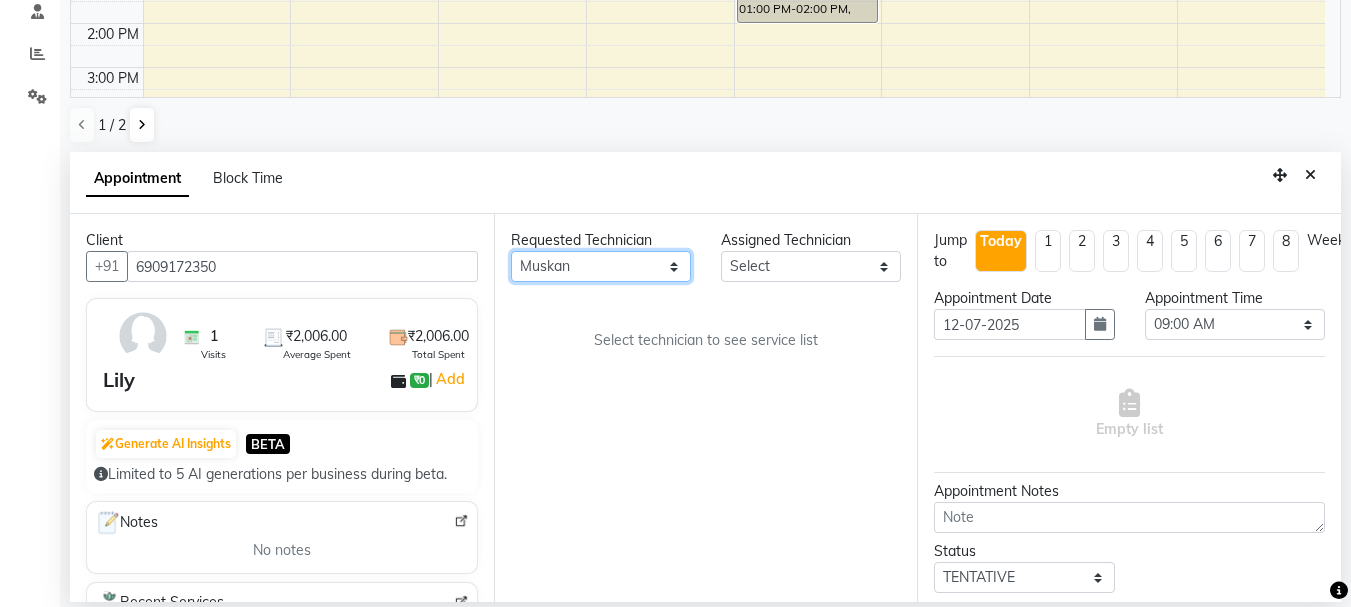 click on "Any Anamika Anita Arjun Mamta Muskan Nisha Samir Shanu Shushanto" at bounding box center (601, 266) 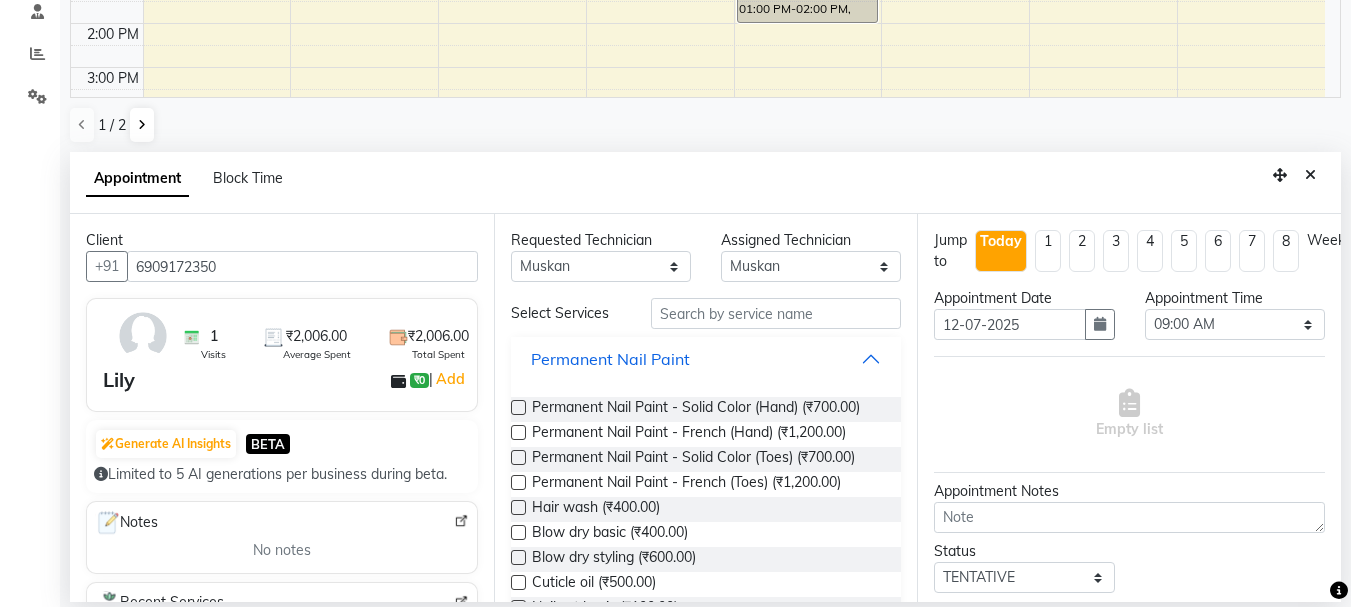 click on "Permanent Nail Paint" at bounding box center (706, 359) 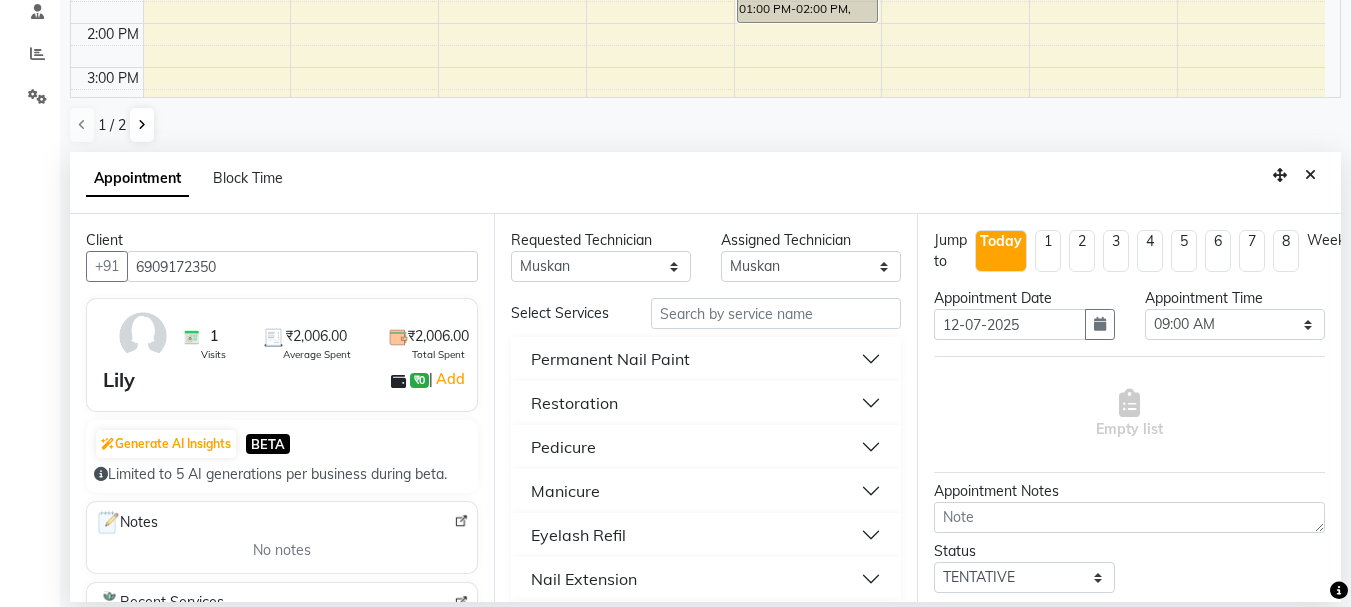 click on "Permanent Nail Paint" at bounding box center [706, 359] 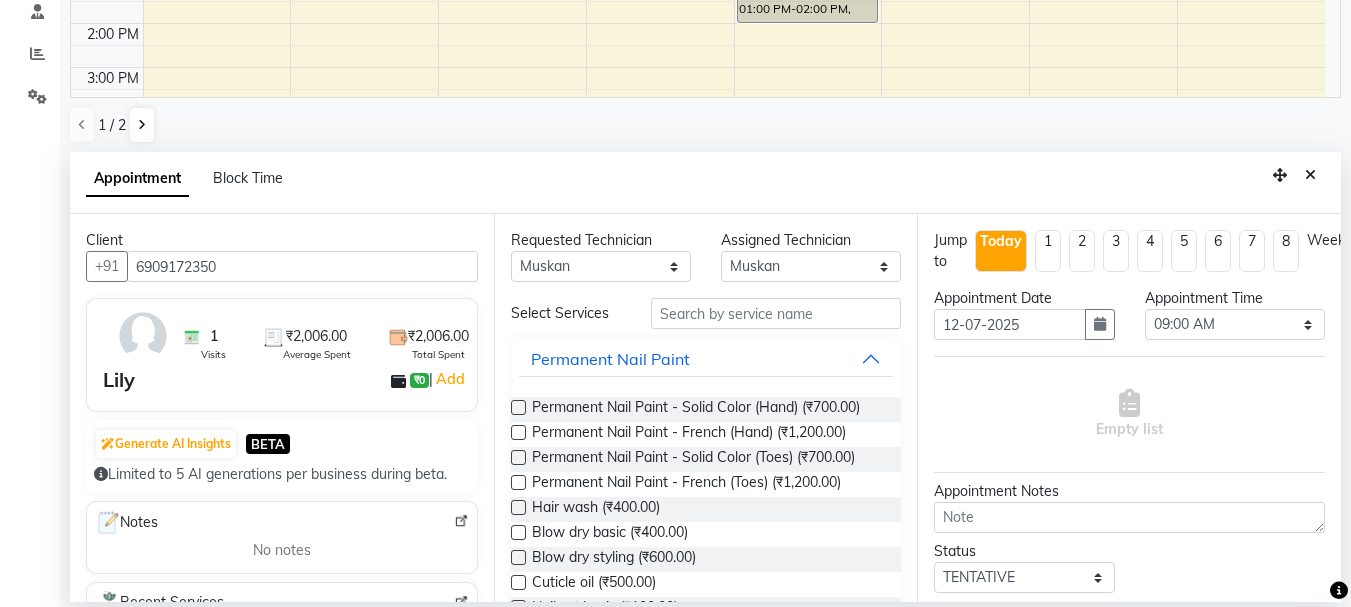 click at bounding box center (518, 407) 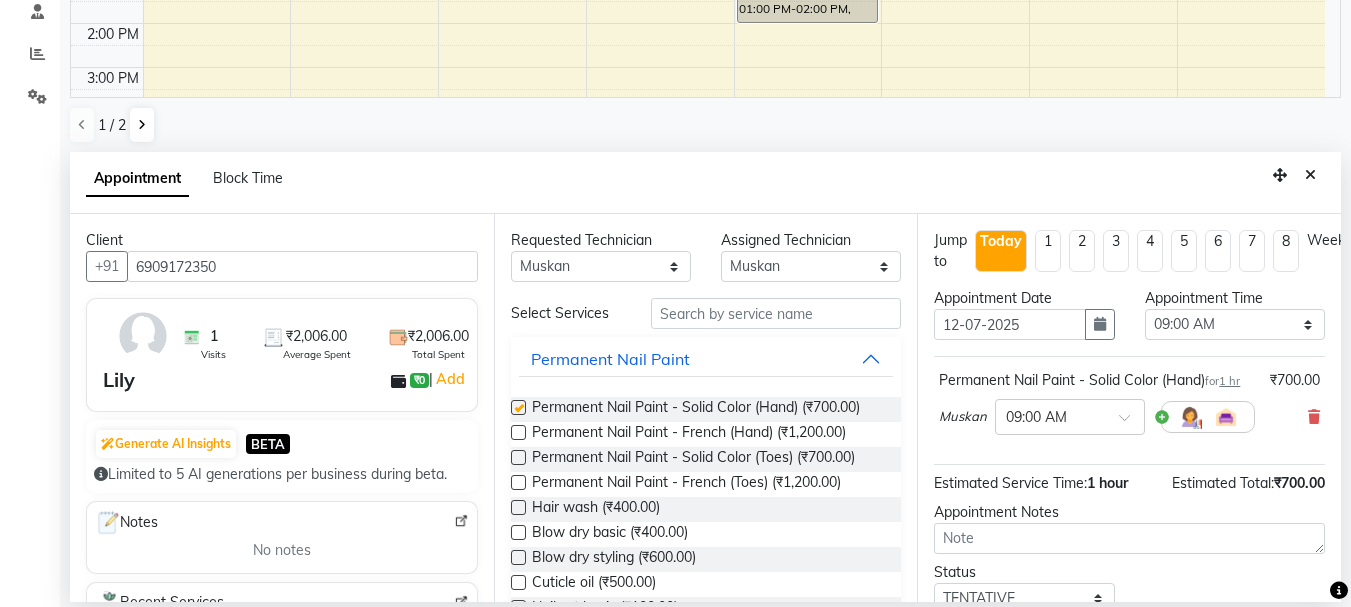 checkbox on "false" 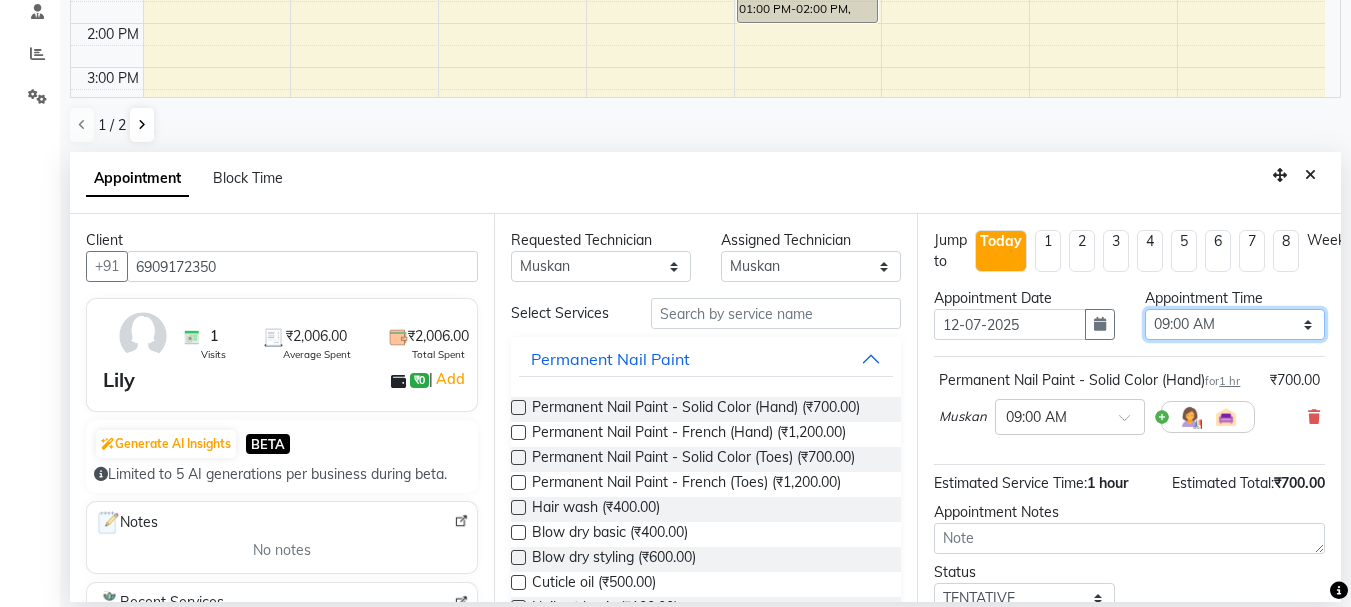 click on "Select 09:00 AM 09:15 AM 09:30 AM 09:45 AM 10:00 AM 10:15 AM 10:30 AM 10:45 AM 11:00 AM 11:15 AM 11:30 AM 11:45 AM 12:00 PM 12:15 PM 12:30 PM 12:45 PM 01:00 PM 01:15 PM 01:30 PM 01:45 PM 02:00 PM 02:15 PM 02:30 PM 02:45 PM 03:00 PM 03:15 PM 03:30 PM 03:45 PM 04:00 PM 04:15 PM 04:30 PM 04:45 PM 05:00 PM 05:15 PM 05:30 PM 05:45 PM 06:00 PM 06:15 PM 06:30 PM 06:45 PM 07:00 PM 07:15 PM 07:30 PM 07:45 PM 08:00 PM 08:15 PM 08:30 PM 08:45 PM 09:00 PM 09:15 PM 09:30 PM 09:45 PM 10:00 PM 10:15 PM 10:30 PM 10:45 PM 11:00 PM" at bounding box center [1235, 324] 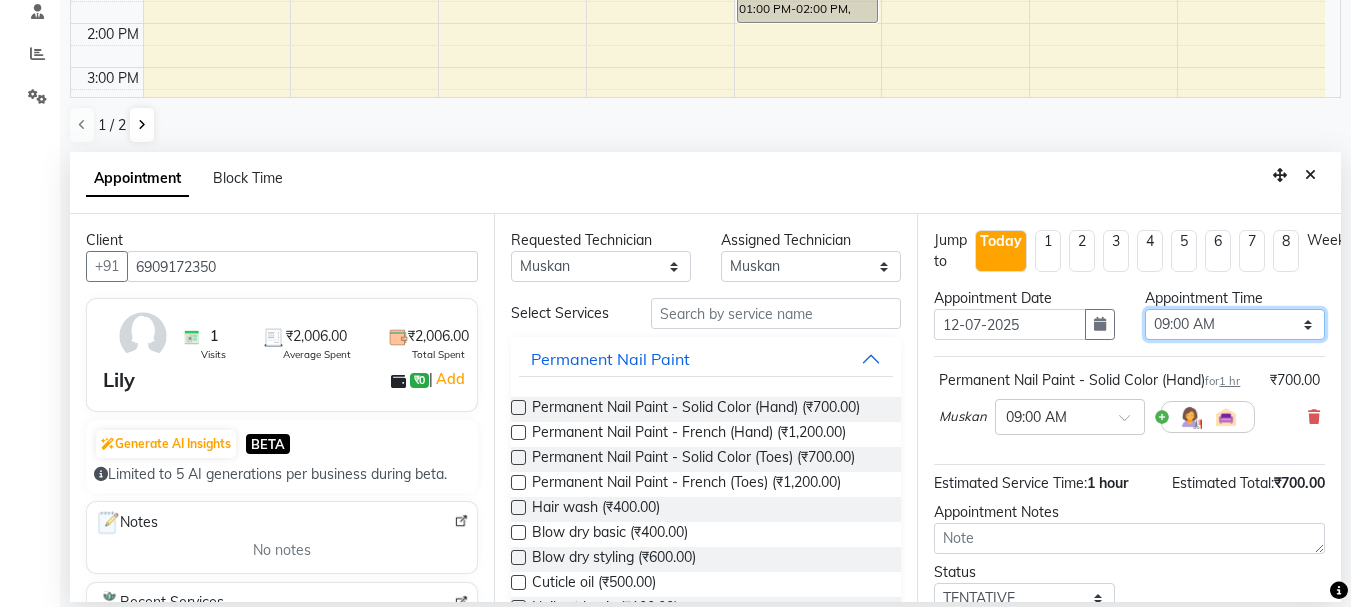 select on "1020" 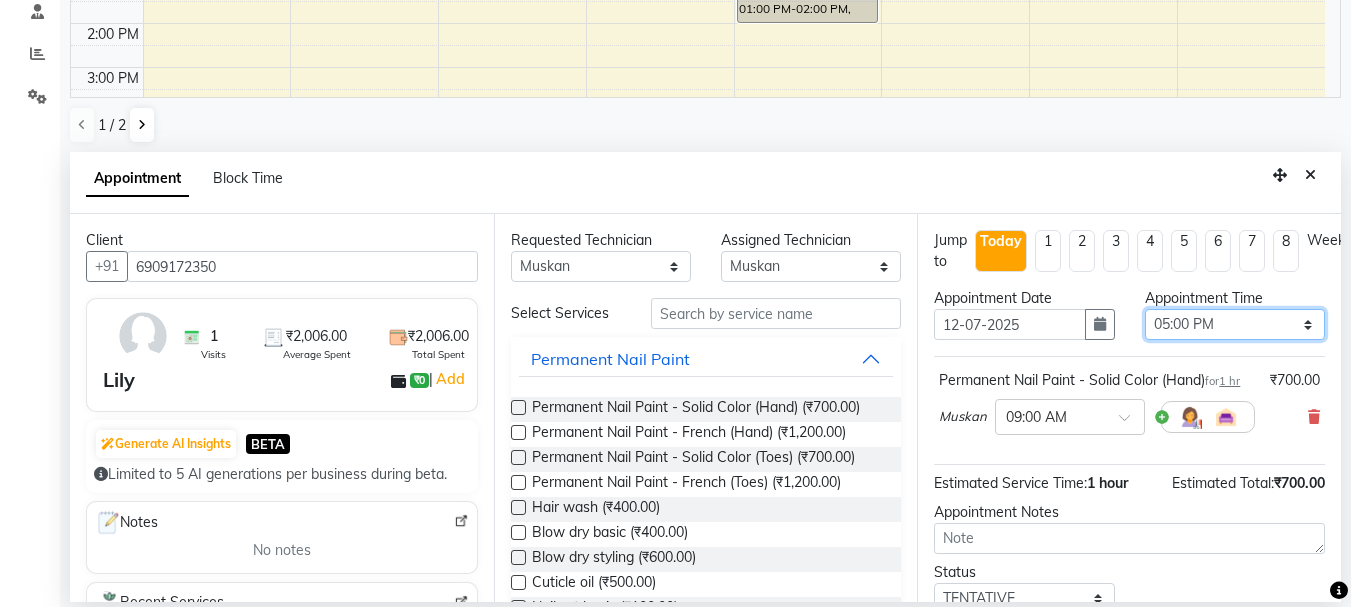 click on "Select 09:00 AM 09:15 AM 09:30 AM 09:45 AM 10:00 AM 10:15 AM 10:30 AM 10:45 AM 11:00 AM 11:15 AM 11:30 AM 11:45 AM 12:00 PM 12:15 PM 12:30 PM 12:45 PM 01:00 PM 01:15 PM 01:30 PM 01:45 PM 02:00 PM 02:15 PM 02:30 PM 02:45 PM 03:00 PM 03:15 PM 03:30 PM 03:45 PM 04:00 PM 04:15 PM 04:30 PM 04:45 PM 05:00 PM 05:15 PM 05:30 PM 05:45 PM 06:00 PM 06:15 PM 06:30 PM 06:45 PM 07:00 PM 07:15 PM 07:30 PM 07:45 PM 08:00 PM 08:15 PM 08:30 PM 08:45 PM 09:00 PM 09:15 PM 09:30 PM 09:45 PM 10:00 PM 10:15 PM 10:30 PM 10:45 PM 11:00 PM" at bounding box center (1235, 324) 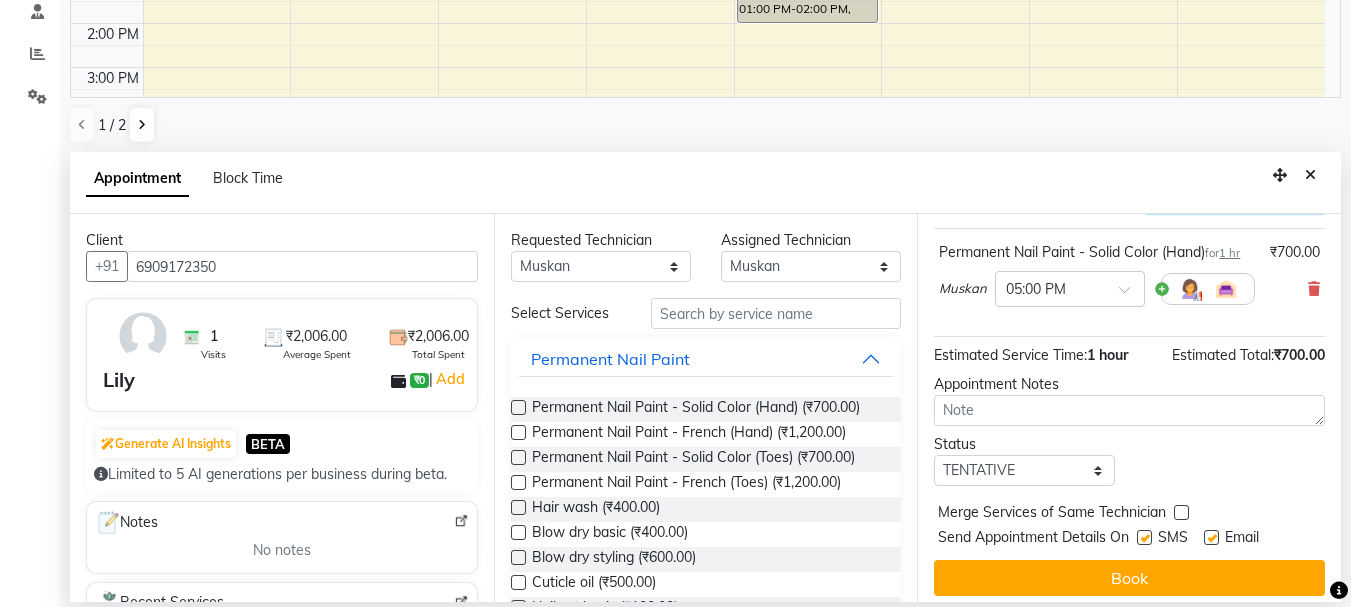 scroll, scrollTop: 174, scrollLeft: 0, axis: vertical 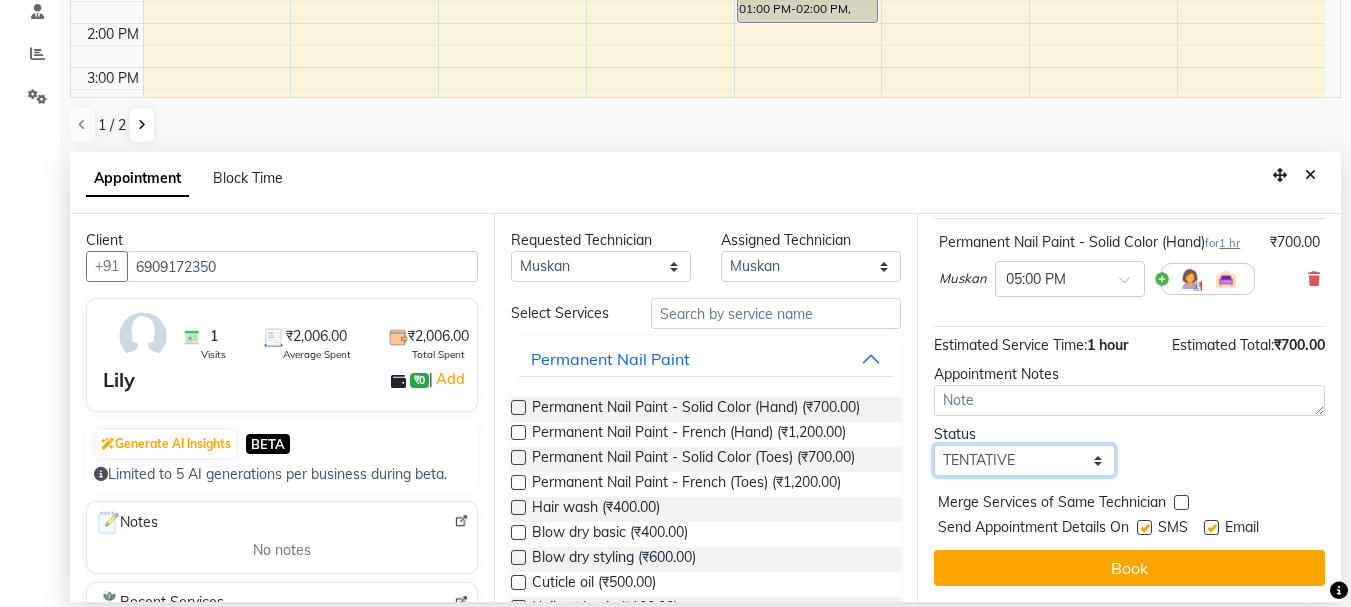 click on "Select TENTATIVE CONFIRM CHECK-IN UPCOMING" at bounding box center [1024, 460] 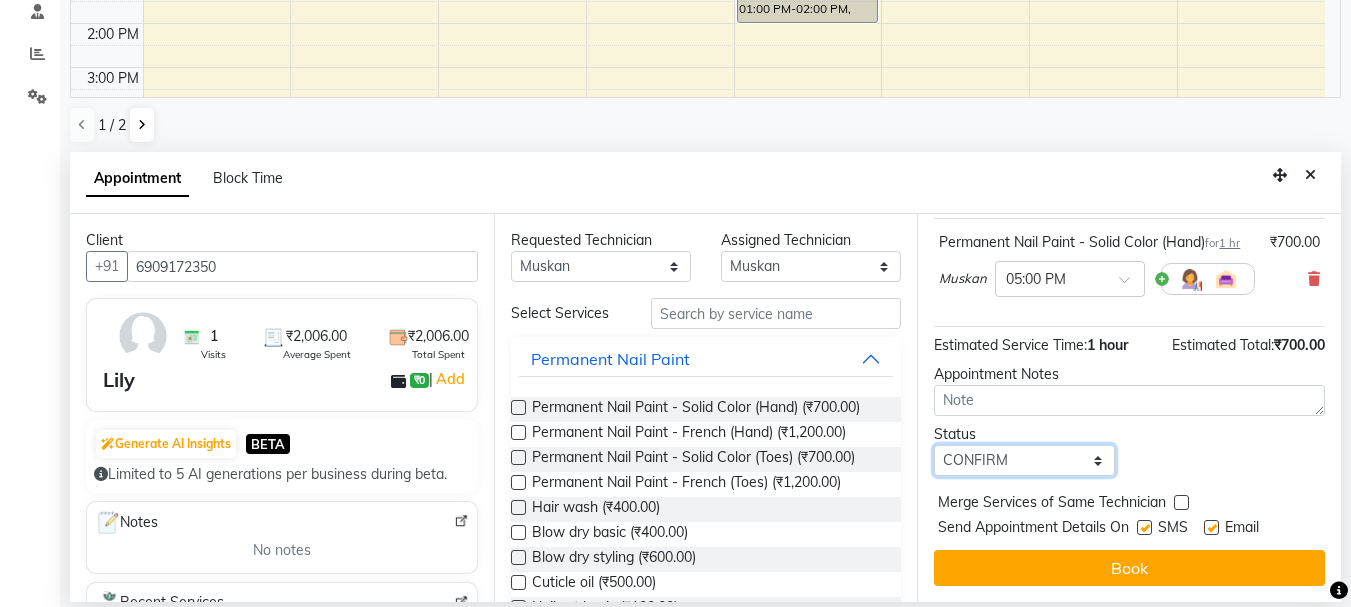 click on "Select TENTATIVE CONFIRM CHECK-IN UPCOMING" at bounding box center [1024, 460] 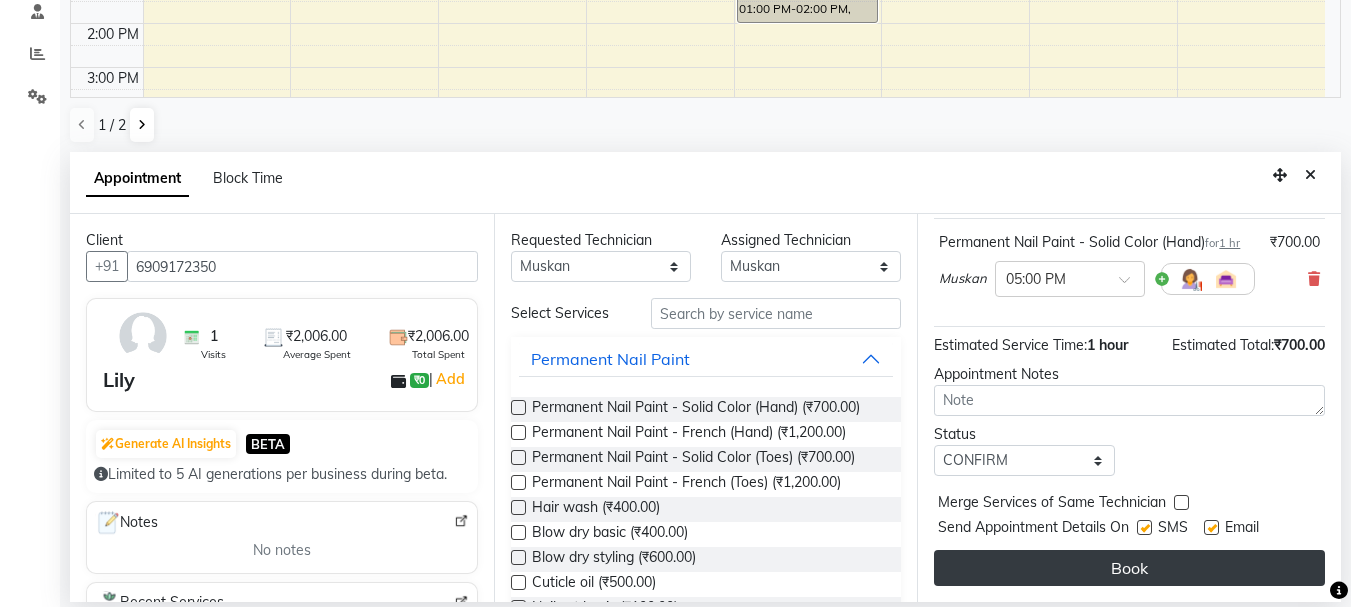 click on "Book" at bounding box center [1129, 568] 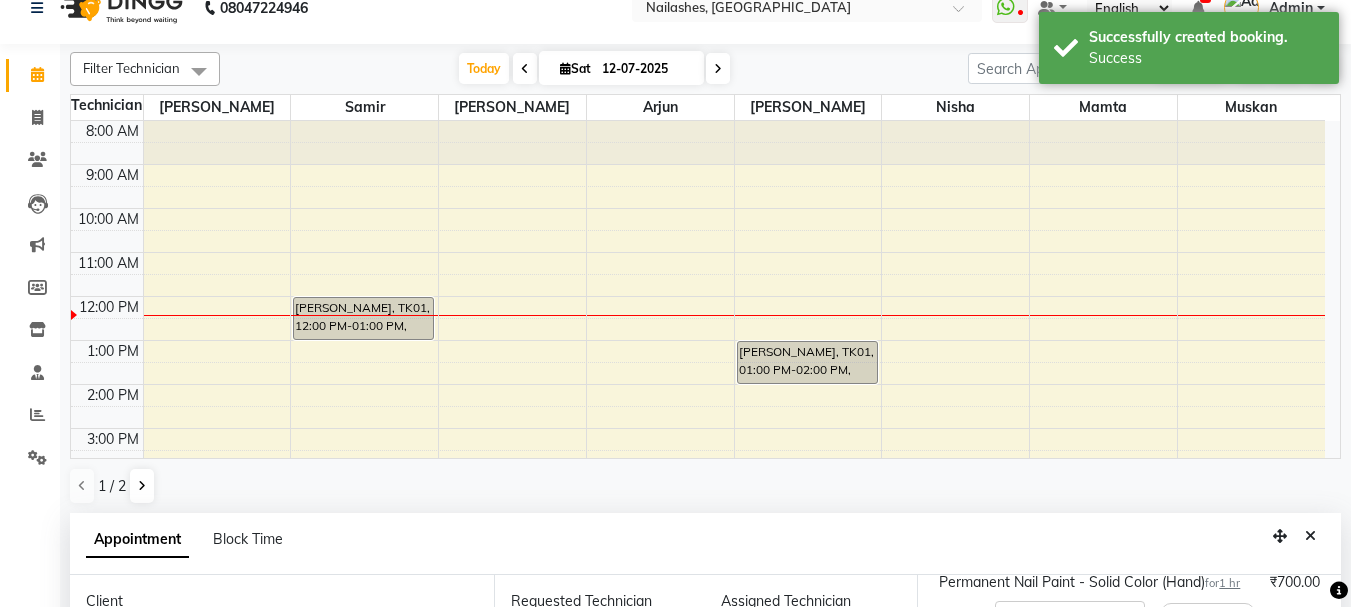 scroll, scrollTop: 0, scrollLeft: 0, axis: both 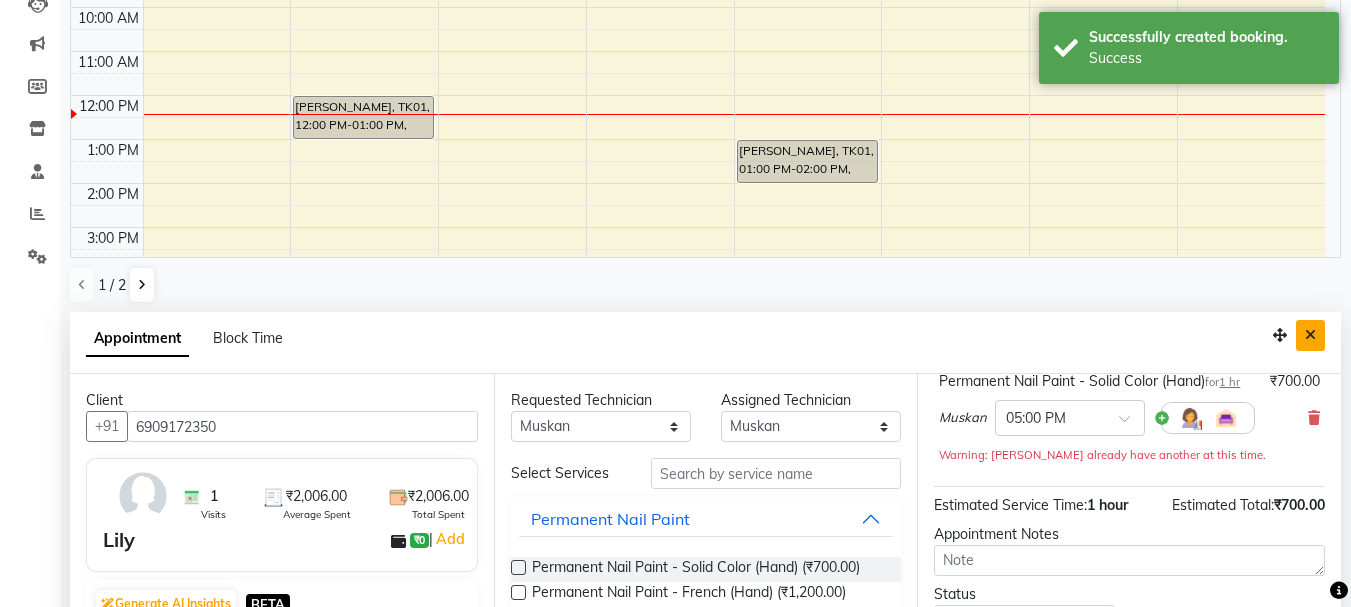 click at bounding box center [1310, 335] 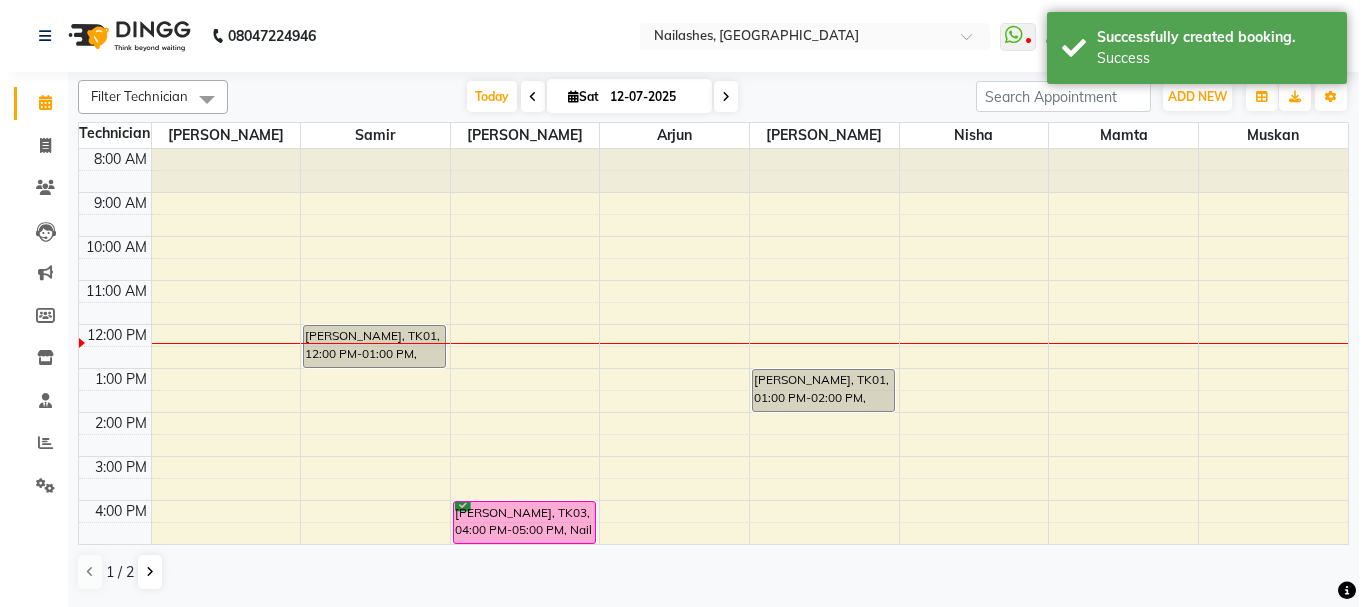 scroll, scrollTop: 0, scrollLeft: 0, axis: both 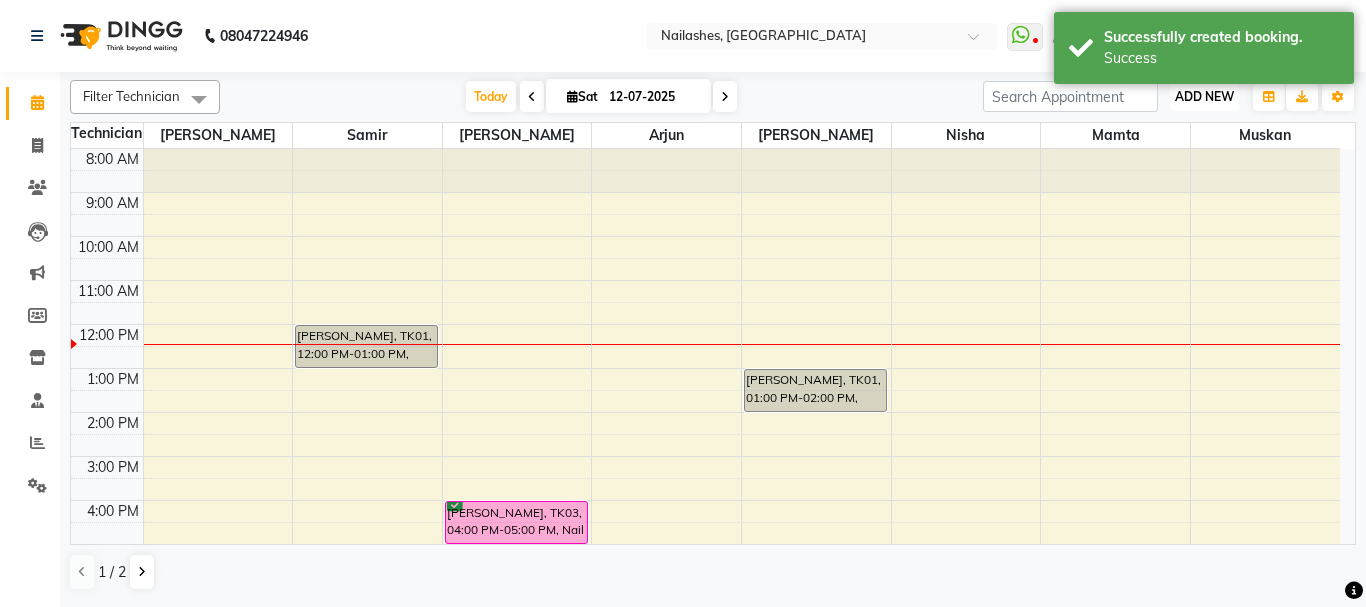click on "ADD NEW Toggle Dropdown" at bounding box center (1204, 97) 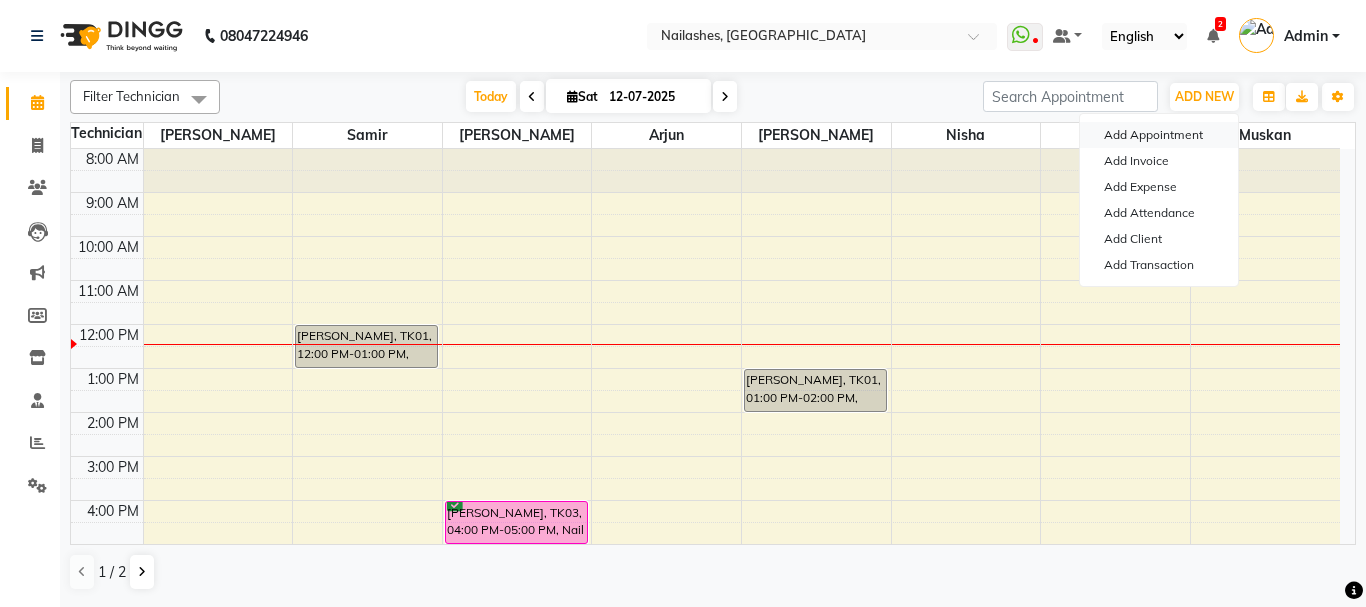 click on "Add Appointment" at bounding box center [1159, 135] 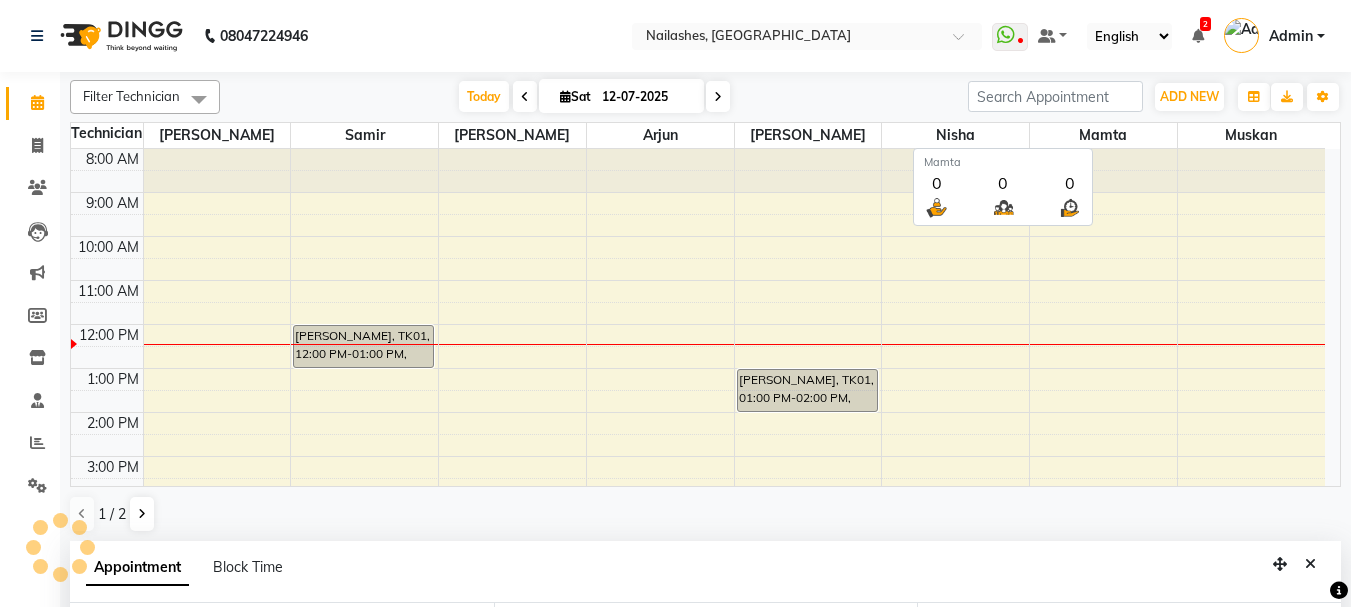 select on "540" 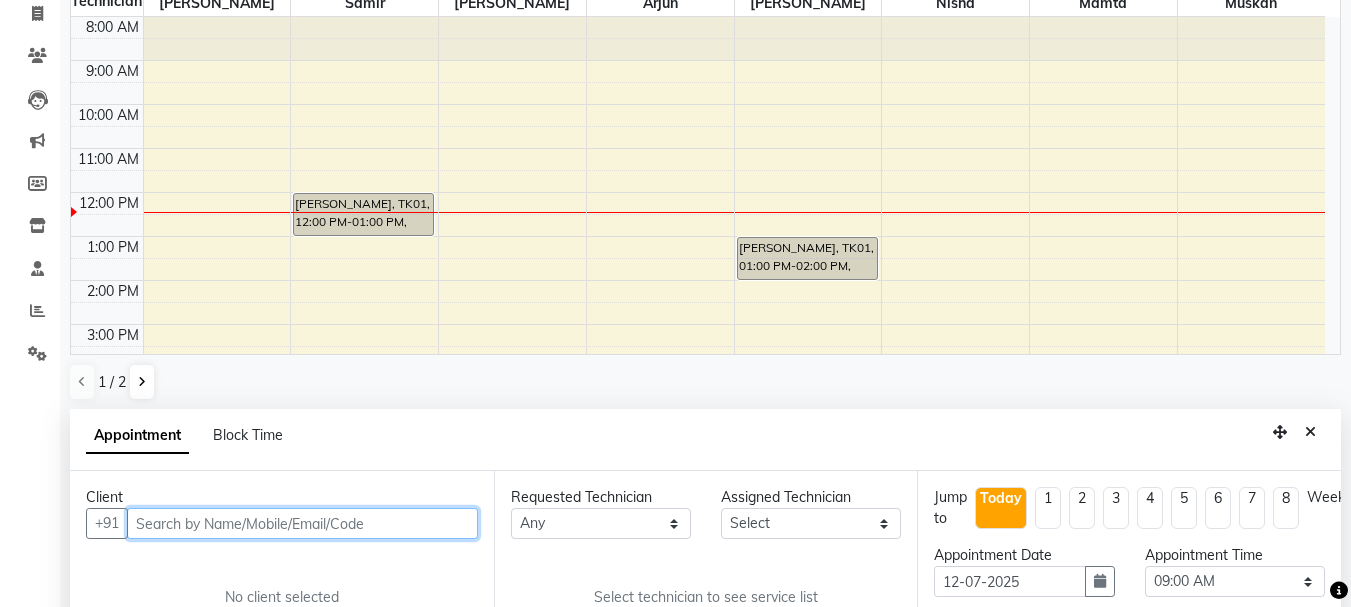 scroll, scrollTop: 352, scrollLeft: 0, axis: vertical 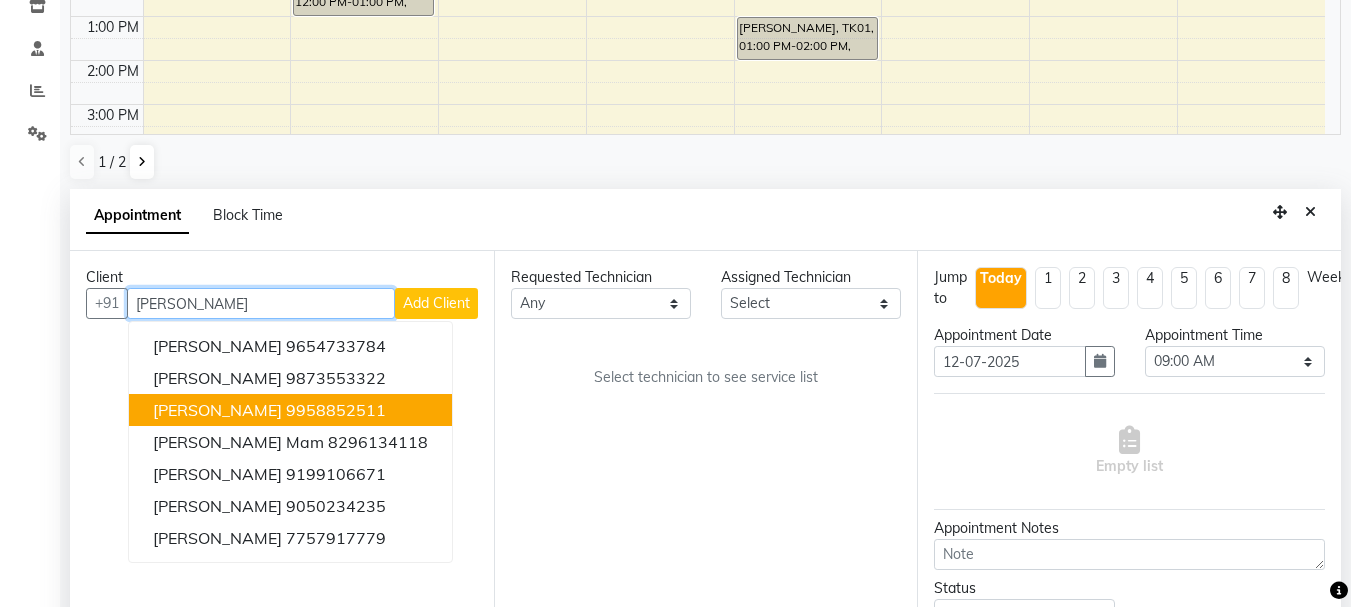 click on "9958852511" at bounding box center [336, 410] 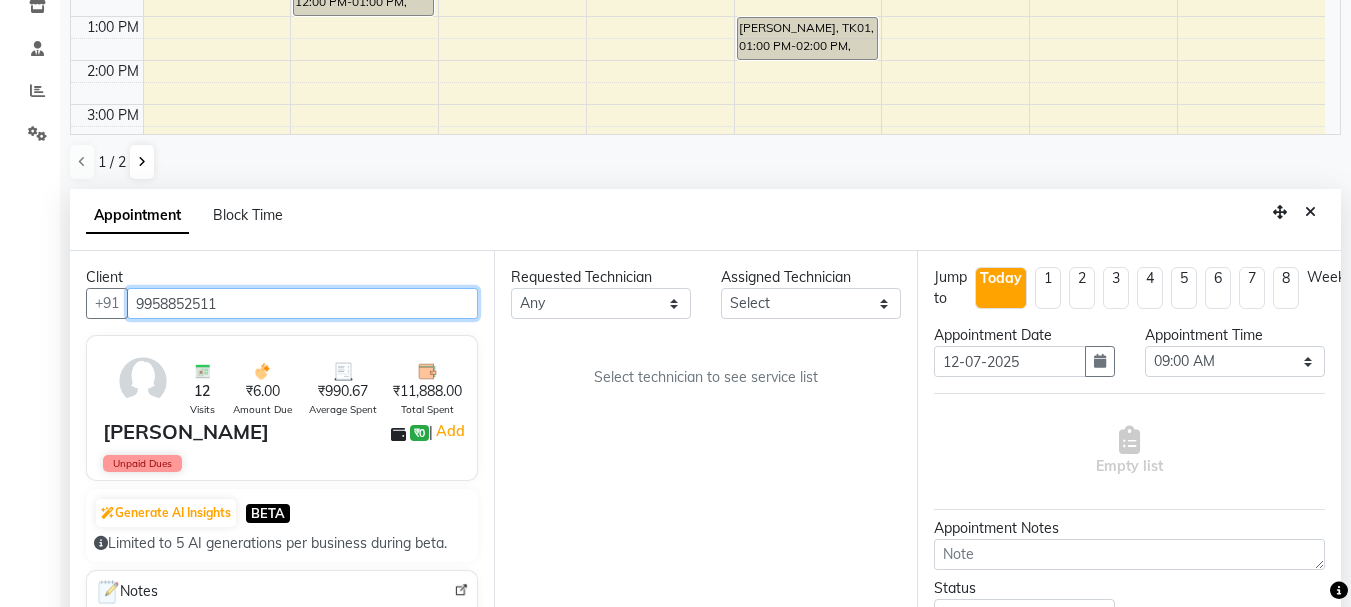 type on "9958852511" 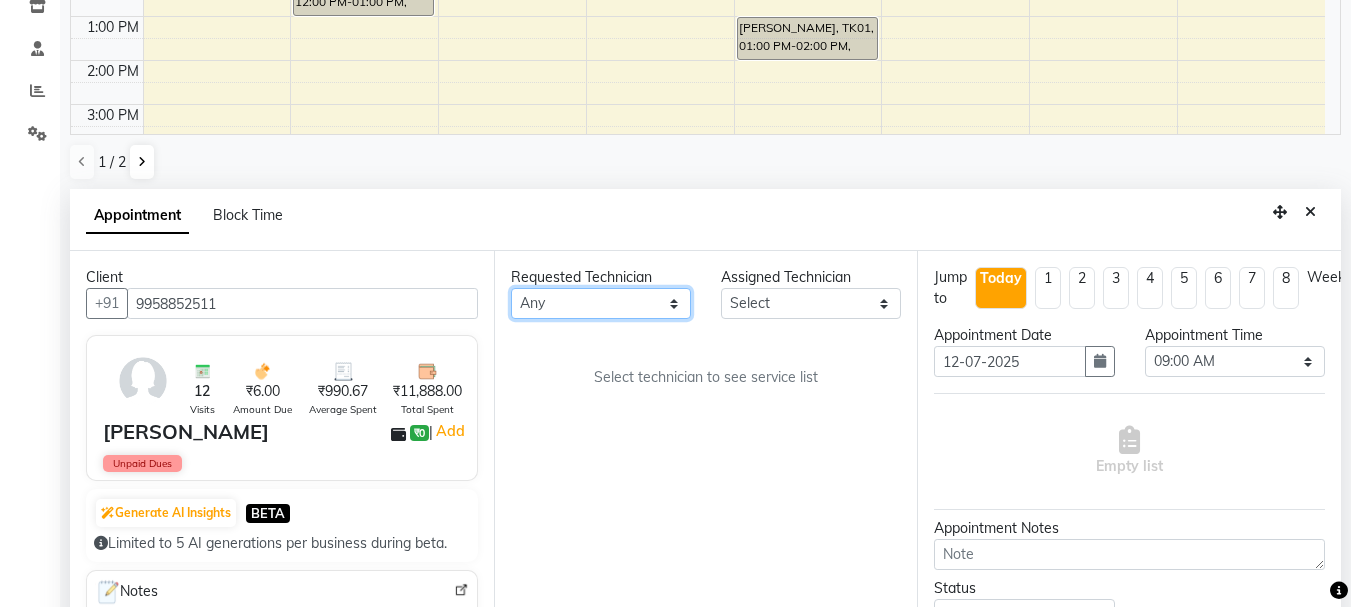 click on "Any Anamika Anita Arjun Mamta Muskan Nisha Samir Shanu Shushanto" at bounding box center [601, 303] 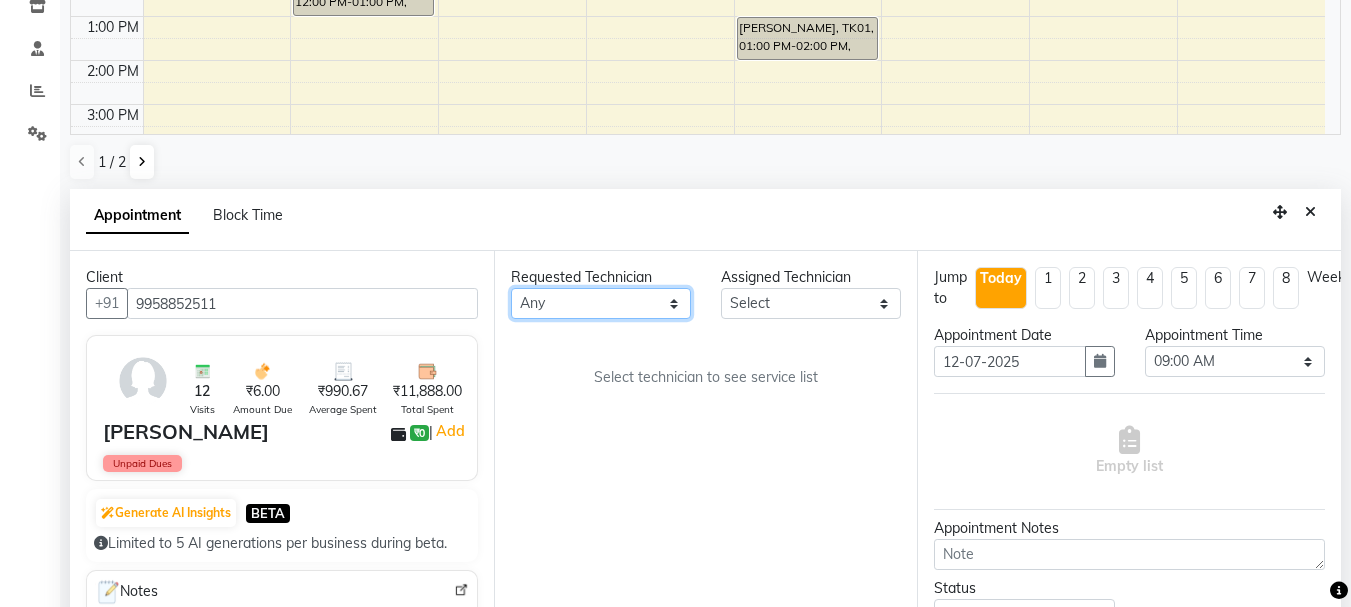 select on "20189" 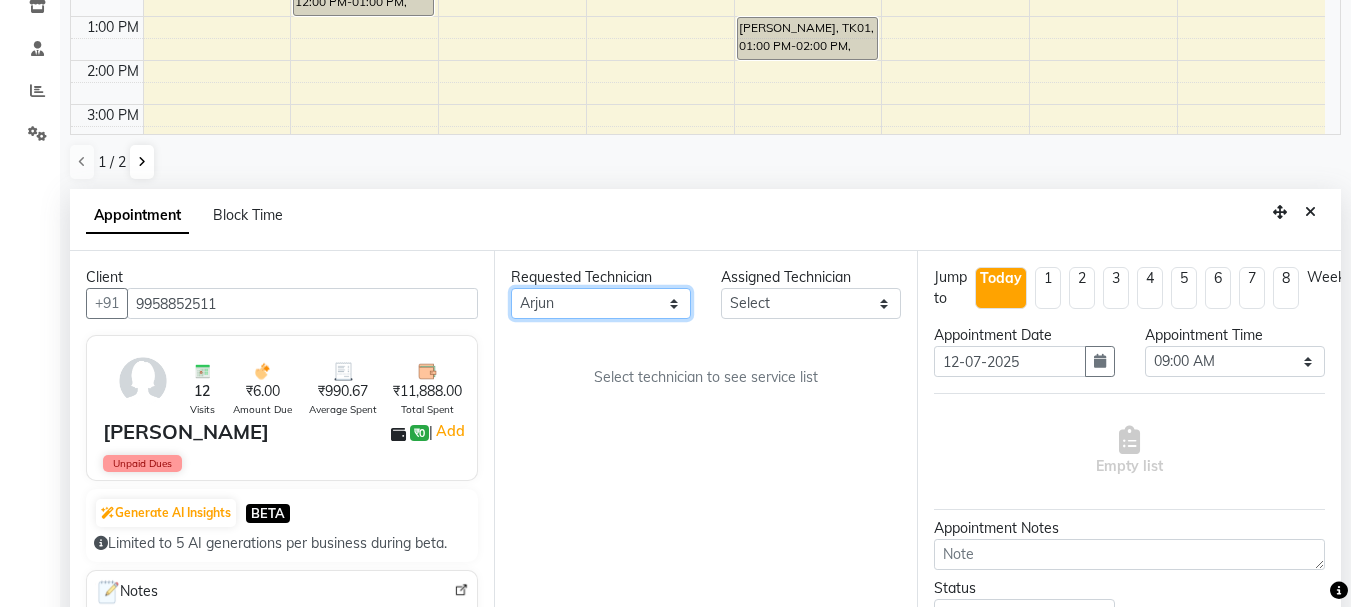 click on "Any Anamika Anita Arjun Mamta Muskan Nisha Samir Shanu Shushanto" at bounding box center [601, 303] 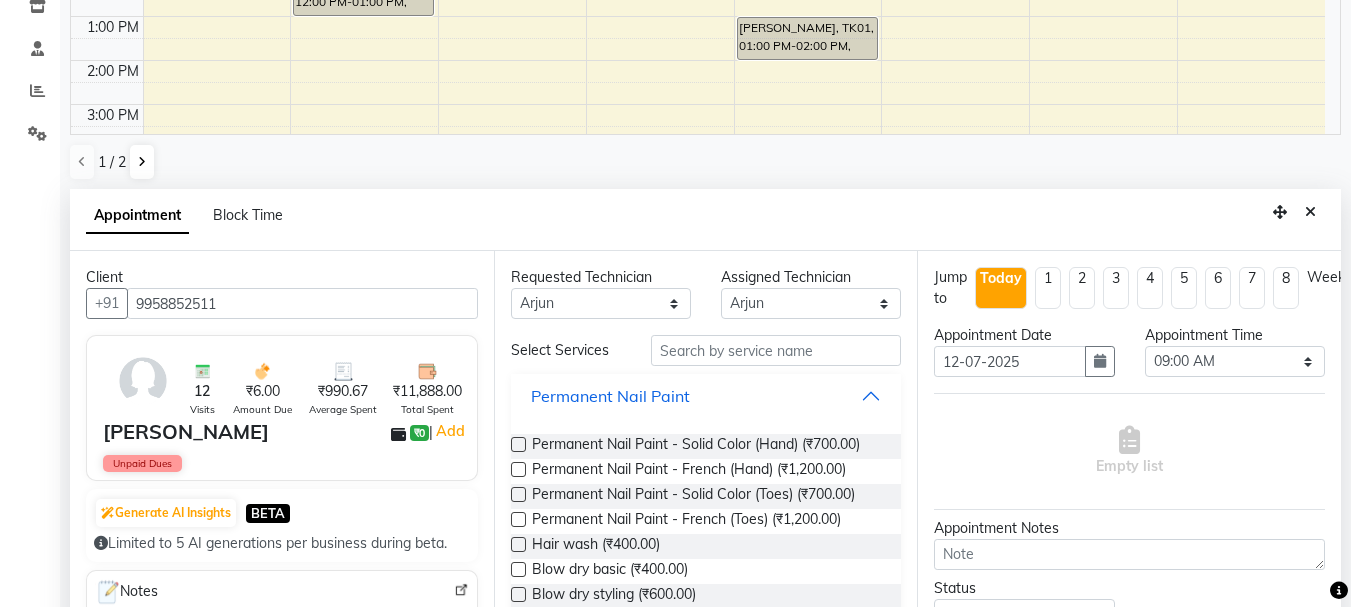 click on "Permanent Nail Paint" at bounding box center [706, 396] 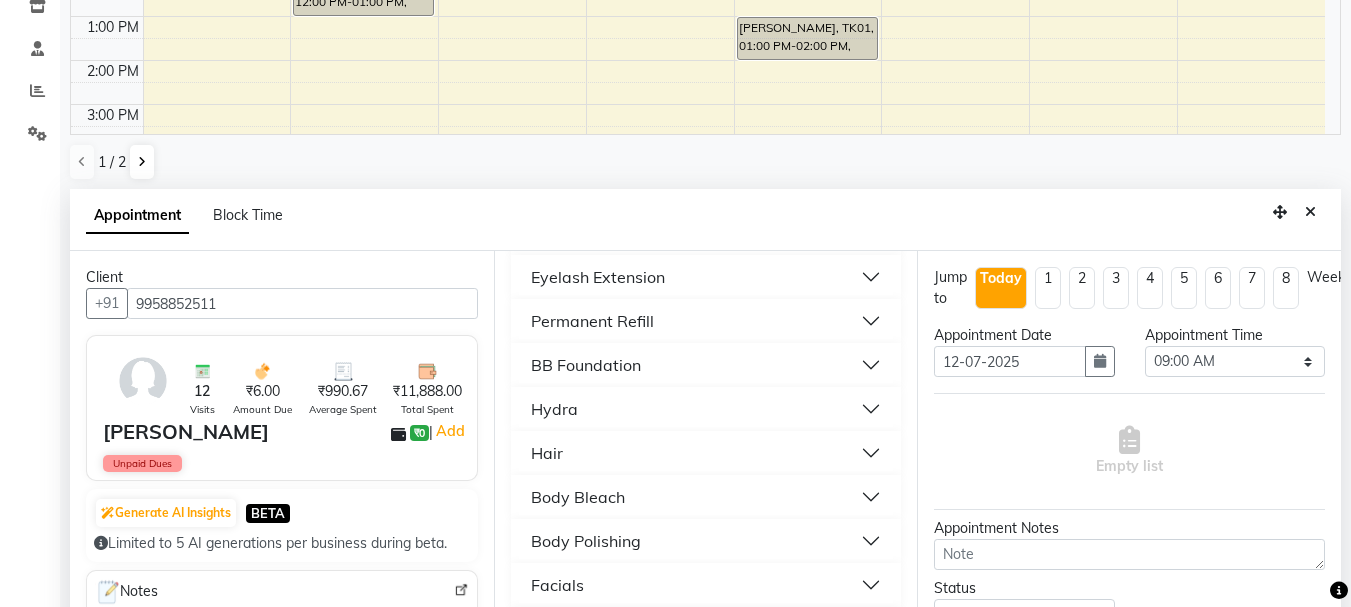 scroll, scrollTop: 532, scrollLeft: 0, axis: vertical 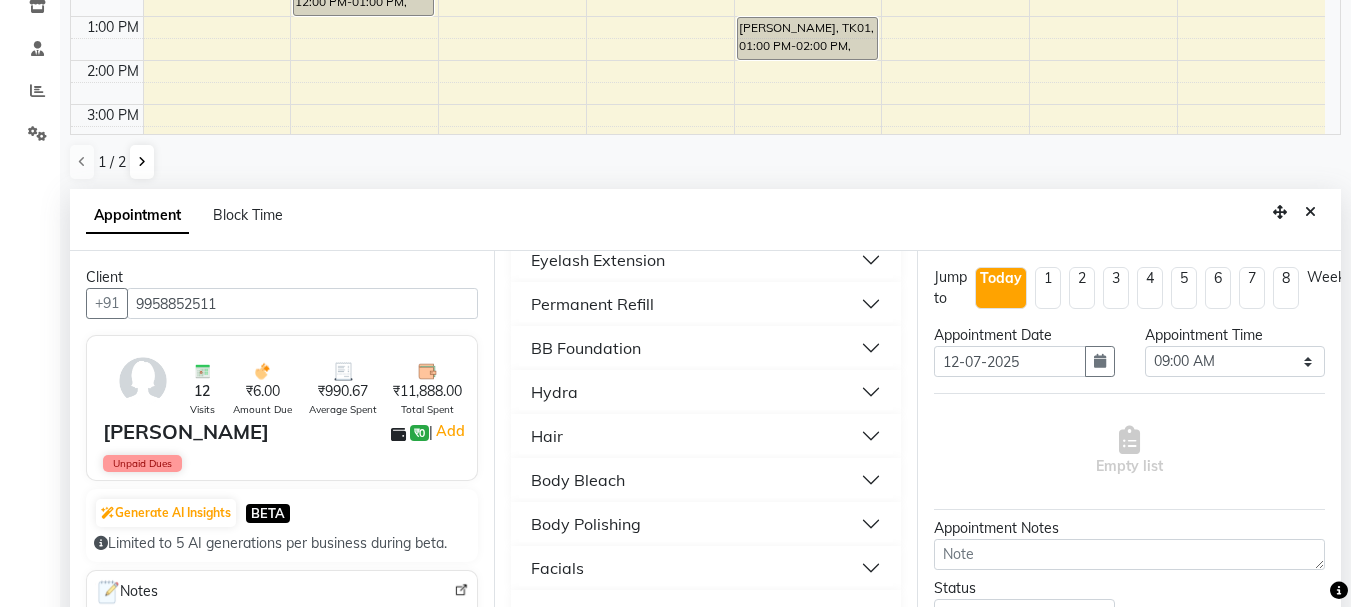 click on "Hair" at bounding box center [706, 436] 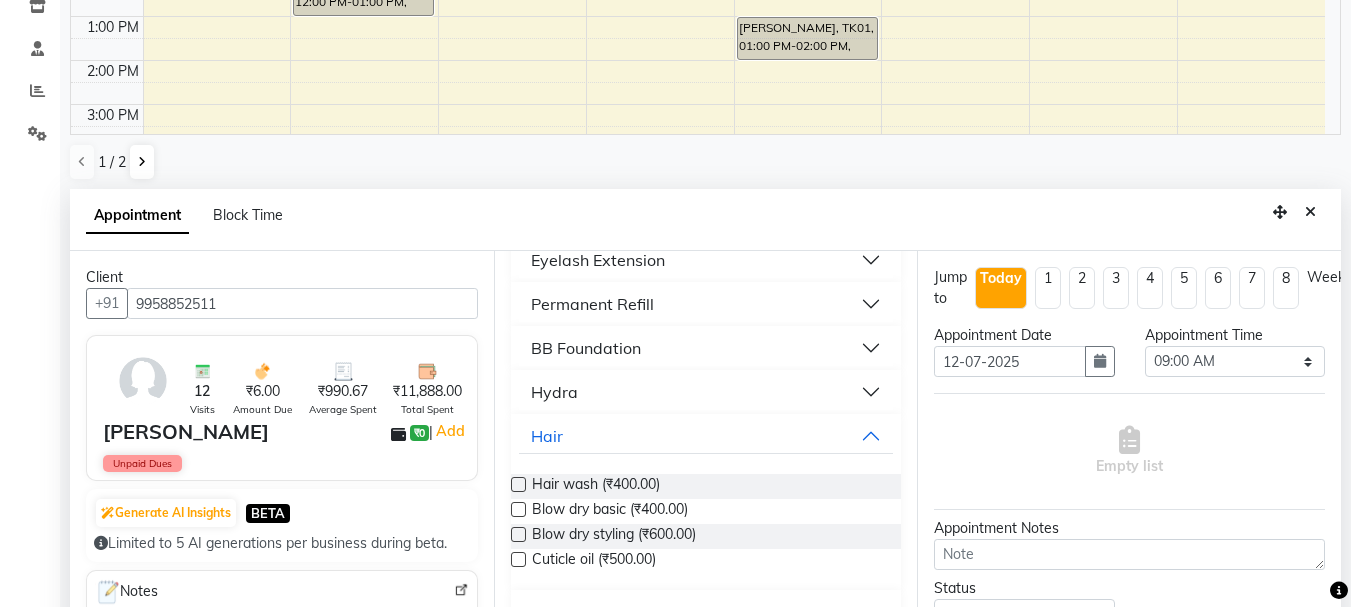 click at bounding box center (518, 484) 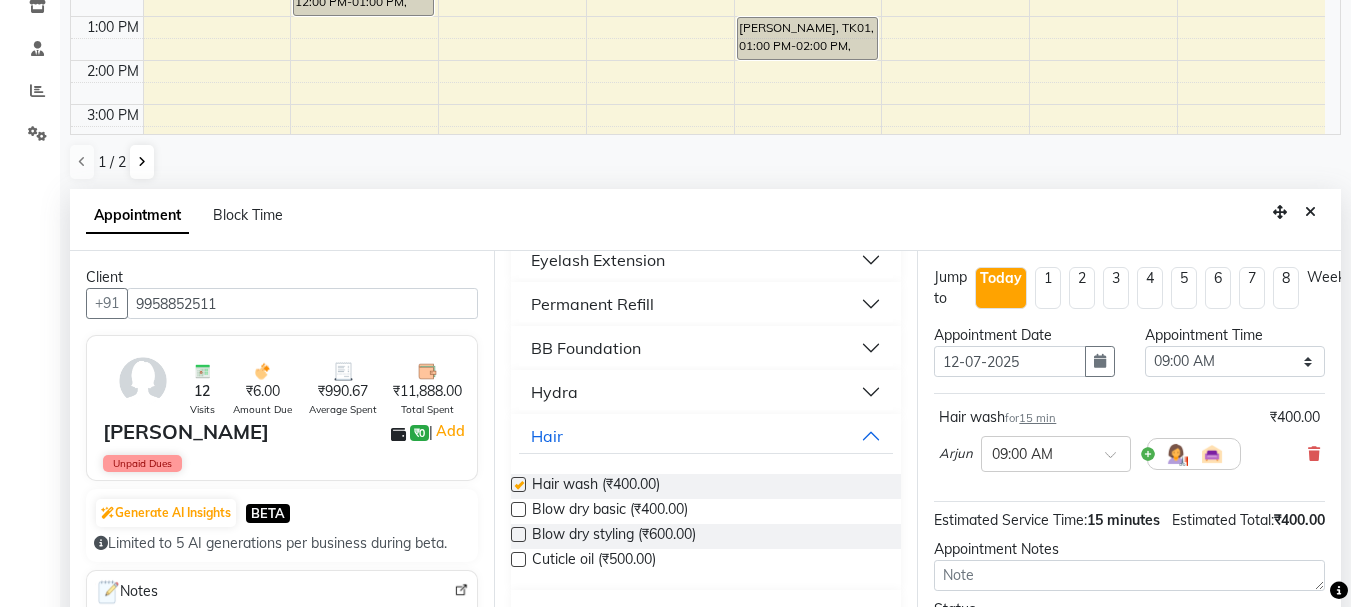 checkbox on "false" 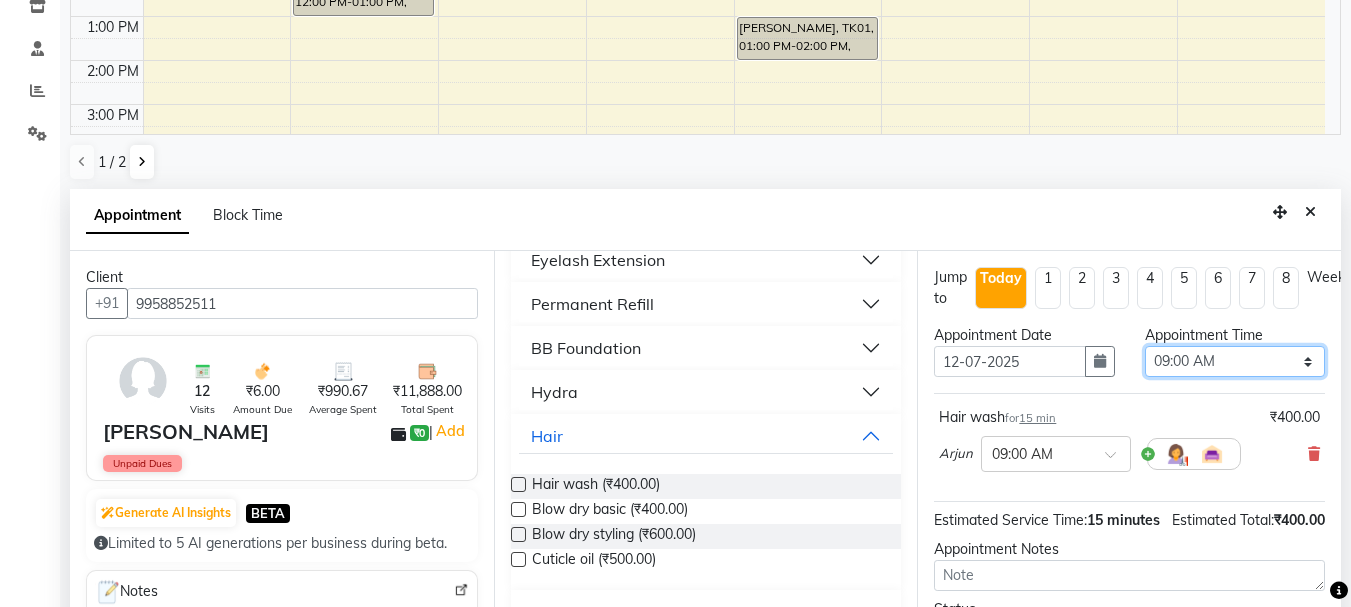 click on "Select 09:00 AM 09:15 AM 09:30 AM 09:45 AM 10:00 AM 10:15 AM 10:30 AM 10:45 AM 11:00 AM 11:15 AM 11:30 AM 11:45 AM 12:00 PM 12:15 PM 12:30 PM 12:45 PM 01:00 PM 01:15 PM 01:30 PM 01:45 PM 02:00 PM 02:15 PM 02:30 PM 02:45 PM 03:00 PM 03:15 PM 03:30 PM 03:45 PM 04:00 PM 04:15 PM 04:30 PM 04:45 PM 05:00 PM 05:15 PM 05:30 PM 05:45 PM 06:00 PM 06:15 PM 06:30 PM 06:45 PM 07:00 PM 07:15 PM 07:30 PM 07:45 PM 08:00 PM 08:15 PM 08:30 PM 08:45 PM 09:00 PM 09:15 PM 09:30 PM 09:45 PM 10:00 PM 10:15 PM 10:30 PM 10:45 PM 11:00 PM" at bounding box center (1235, 361) 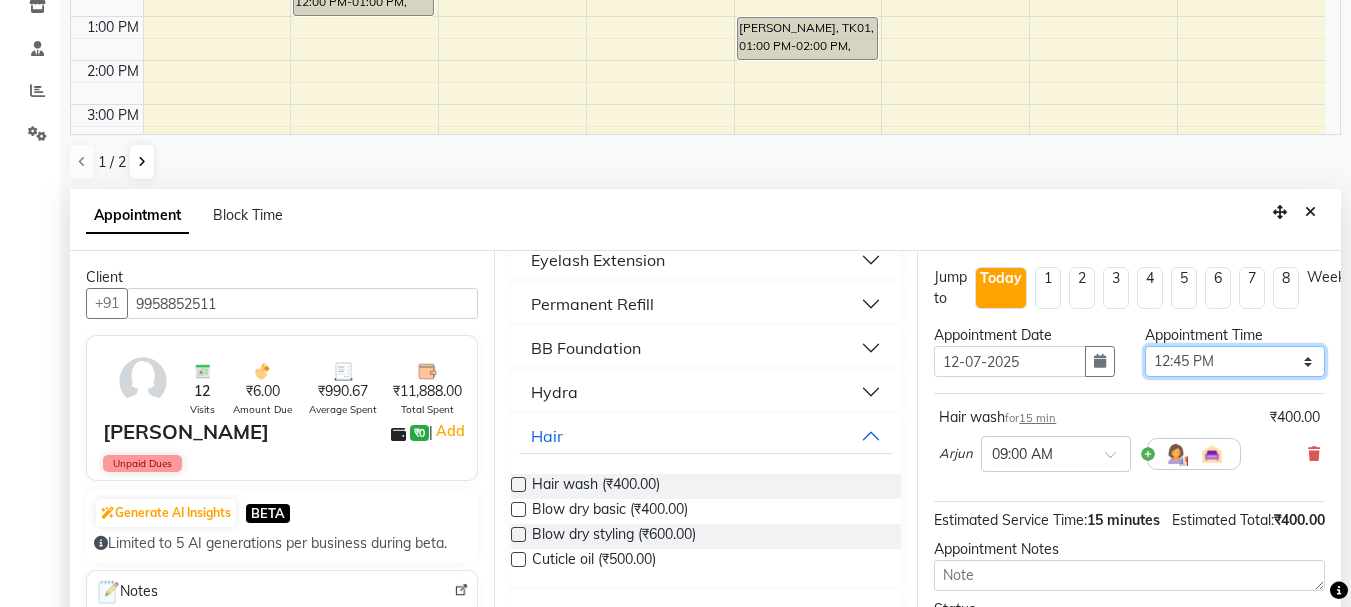 click on "Select 09:00 AM 09:15 AM 09:30 AM 09:45 AM 10:00 AM 10:15 AM 10:30 AM 10:45 AM 11:00 AM 11:15 AM 11:30 AM 11:45 AM 12:00 PM 12:15 PM 12:30 PM 12:45 PM 01:00 PM 01:15 PM 01:30 PM 01:45 PM 02:00 PM 02:15 PM 02:30 PM 02:45 PM 03:00 PM 03:15 PM 03:30 PM 03:45 PM 04:00 PM 04:15 PM 04:30 PM 04:45 PM 05:00 PM 05:15 PM 05:30 PM 05:45 PM 06:00 PM 06:15 PM 06:30 PM 06:45 PM 07:00 PM 07:15 PM 07:30 PM 07:45 PM 08:00 PM 08:15 PM 08:30 PM 08:45 PM 09:00 PM 09:15 PM 09:30 PM 09:45 PM 10:00 PM 10:15 PM 10:30 PM 10:45 PM 11:00 PM" at bounding box center (1235, 361) 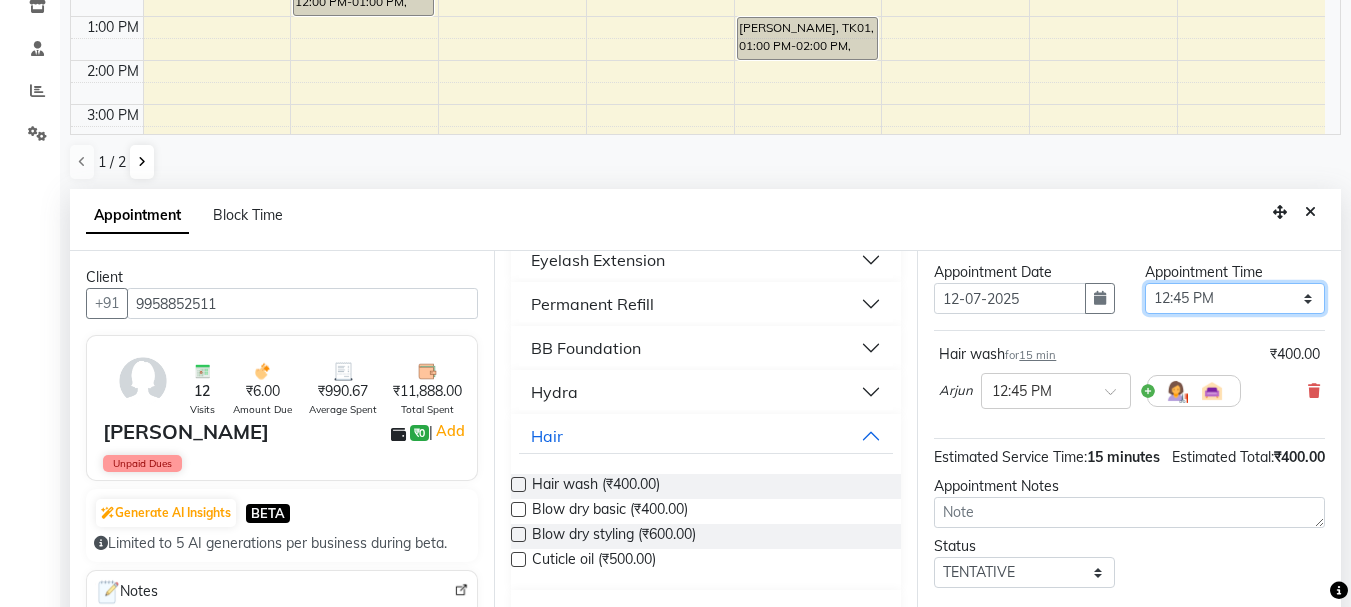 scroll, scrollTop: 174, scrollLeft: 0, axis: vertical 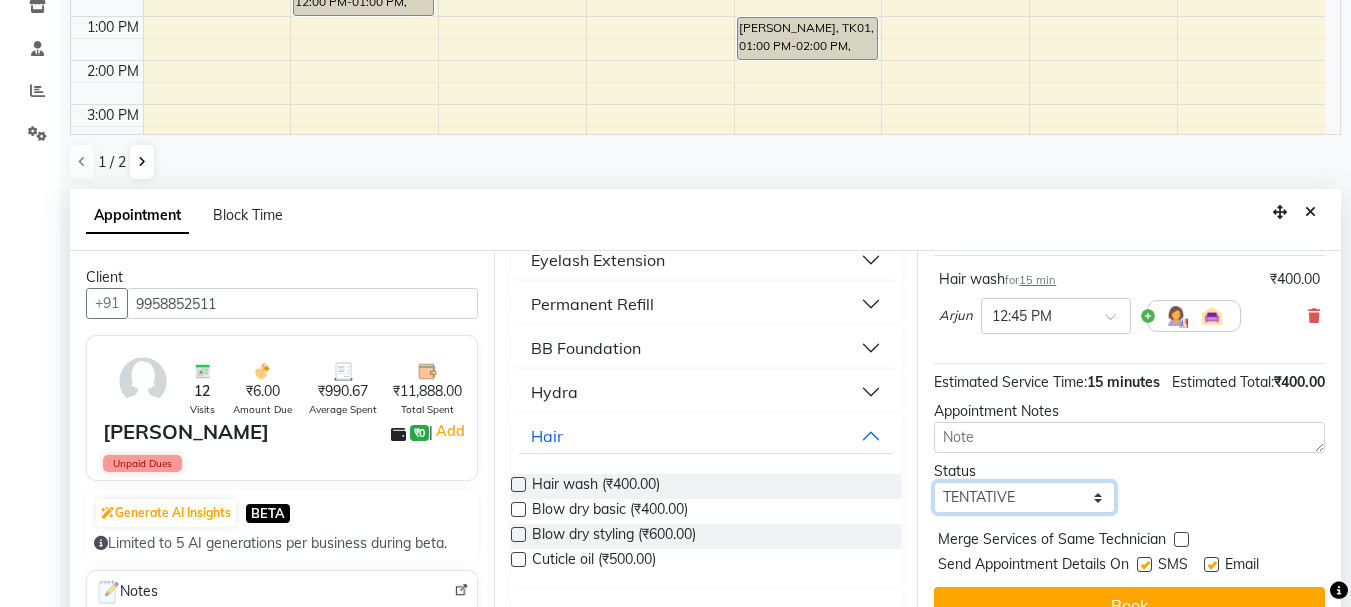 click on "Select TENTATIVE CONFIRM CHECK-IN UPCOMING" at bounding box center [1024, 497] 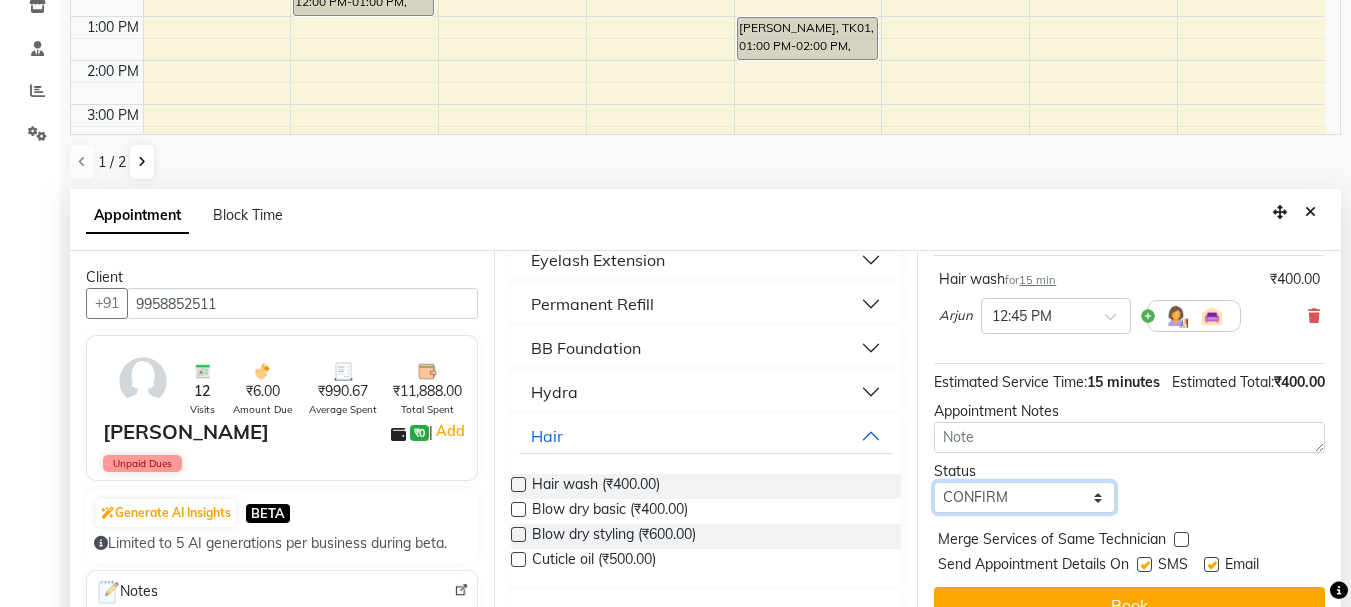 click on "Select TENTATIVE CONFIRM CHECK-IN UPCOMING" at bounding box center [1024, 497] 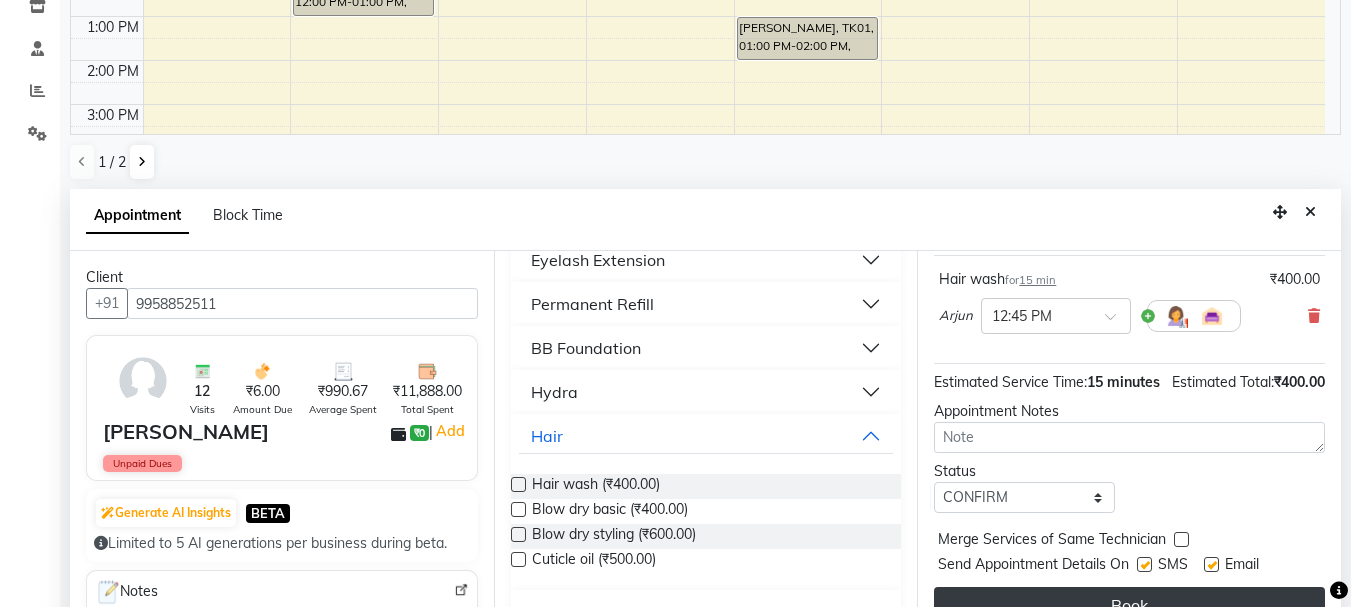 click on "Book" at bounding box center (1129, 605) 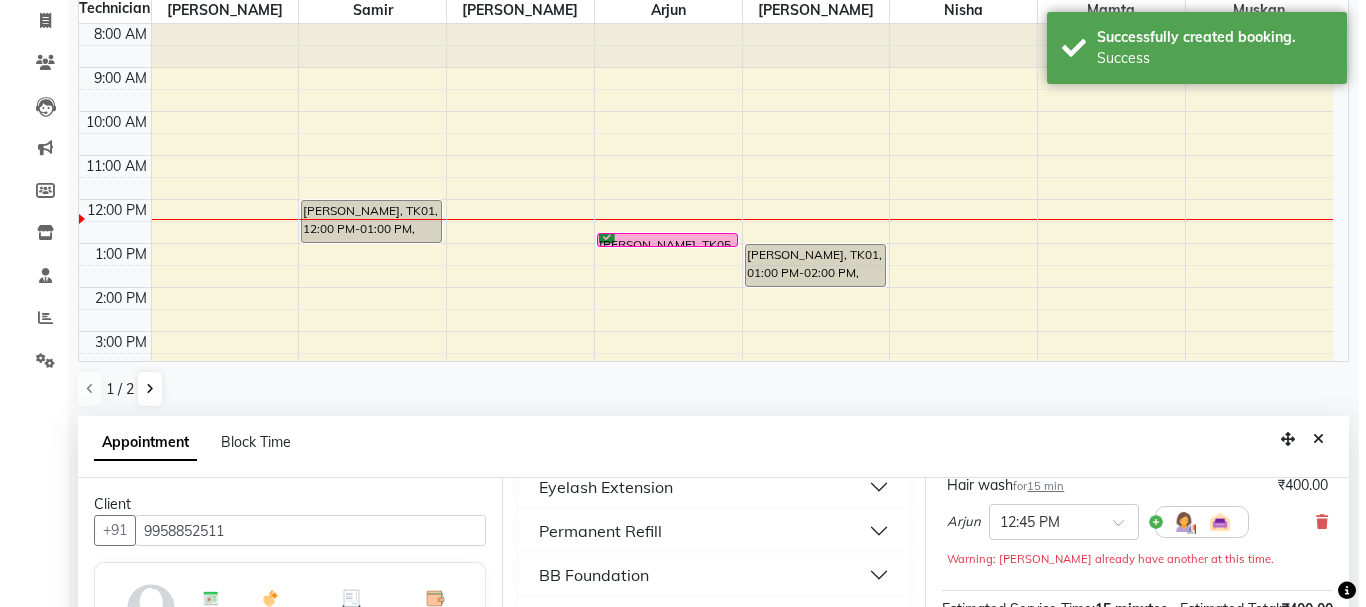 scroll, scrollTop: 0, scrollLeft: 0, axis: both 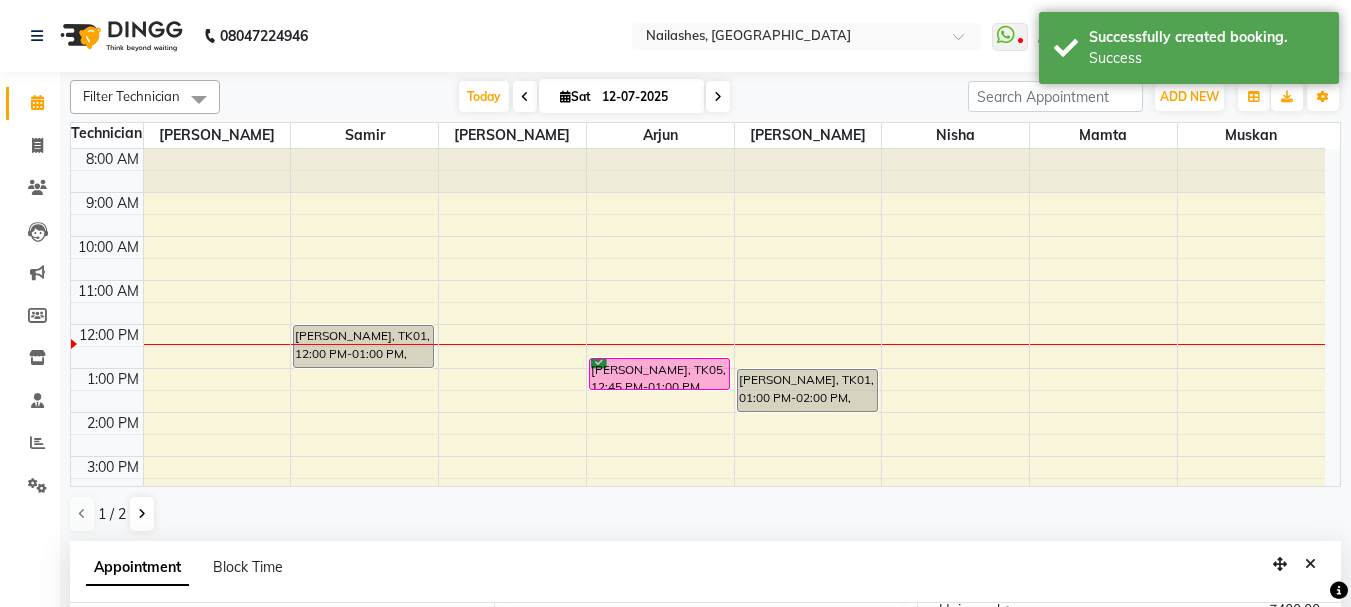 drag, startPoint x: 650, startPoint y: 370, endPoint x: 648, endPoint y: 393, distance: 23.086792 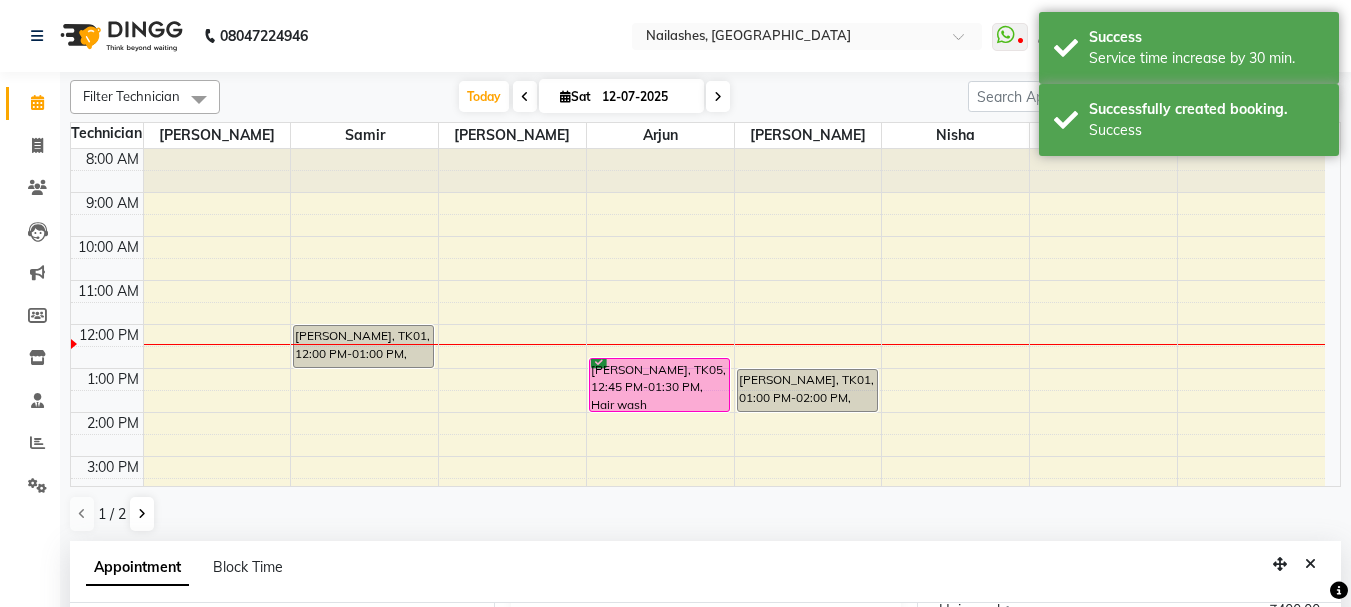 click on "Kopal Kohli, TK05, 12:45 PM-01:30 PM, Hair wash     Kopal Kohli, TK05, 12:45 PM-01:30 PM, Hair wash" at bounding box center (660, 500) 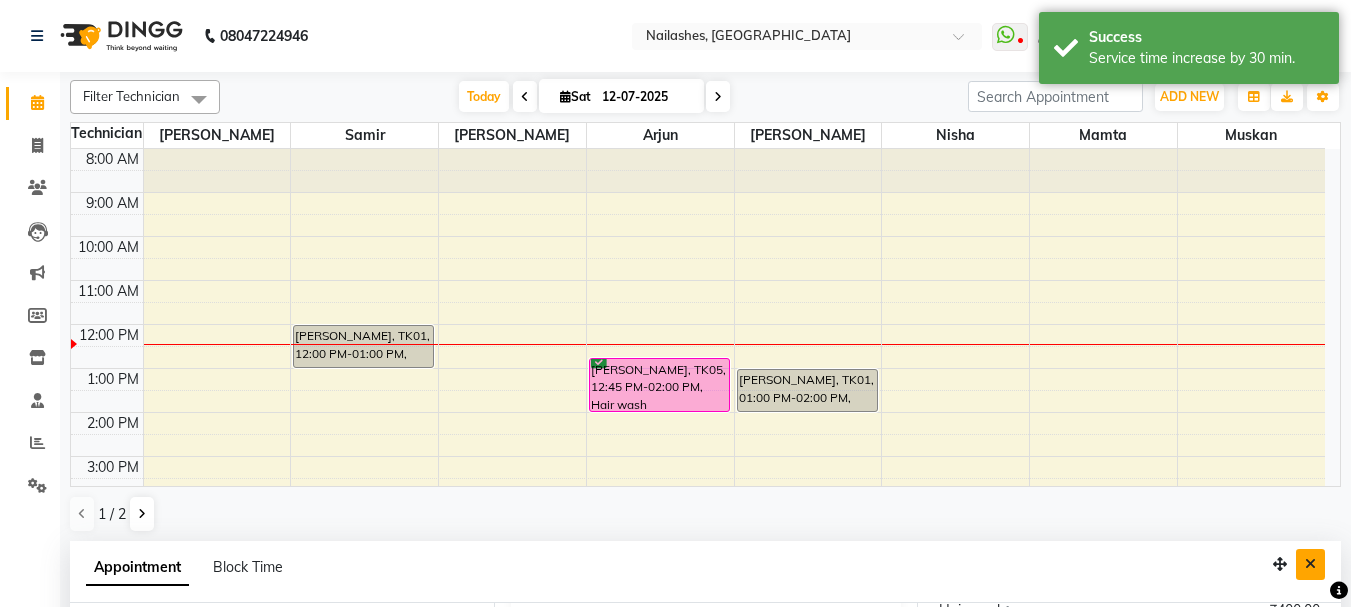 click at bounding box center (1310, 564) 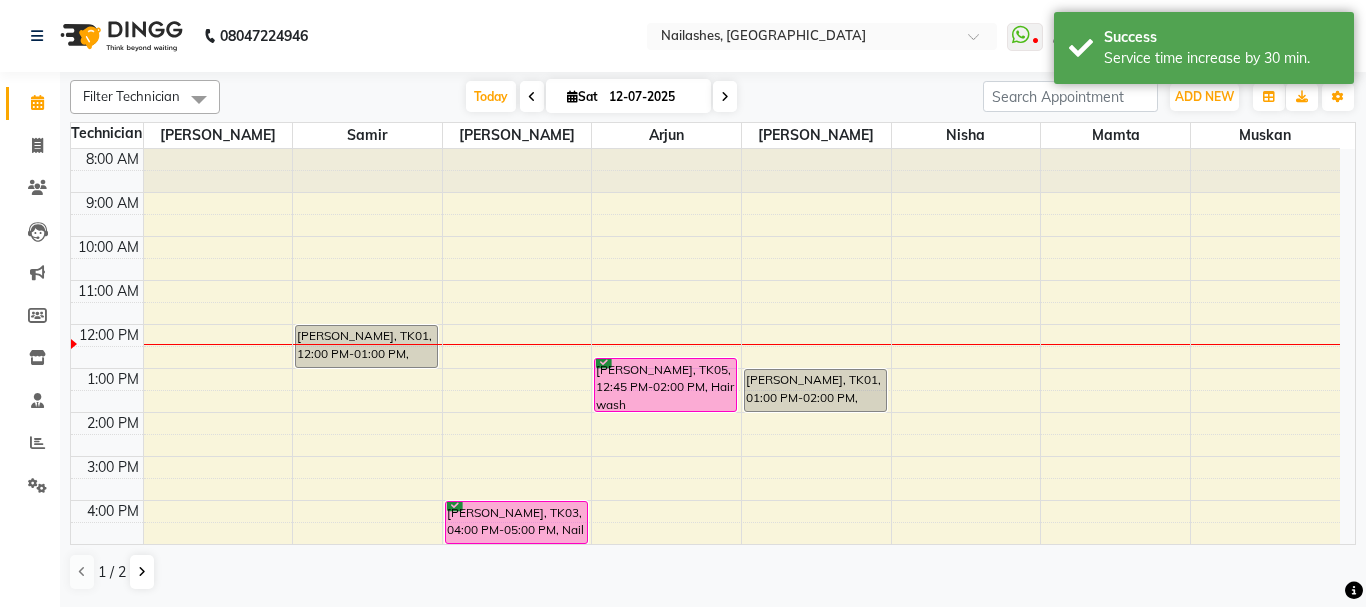 drag, startPoint x: 1309, startPoint y: 567, endPoint x: 1353, endPoint y: 452, distance: 123.13001 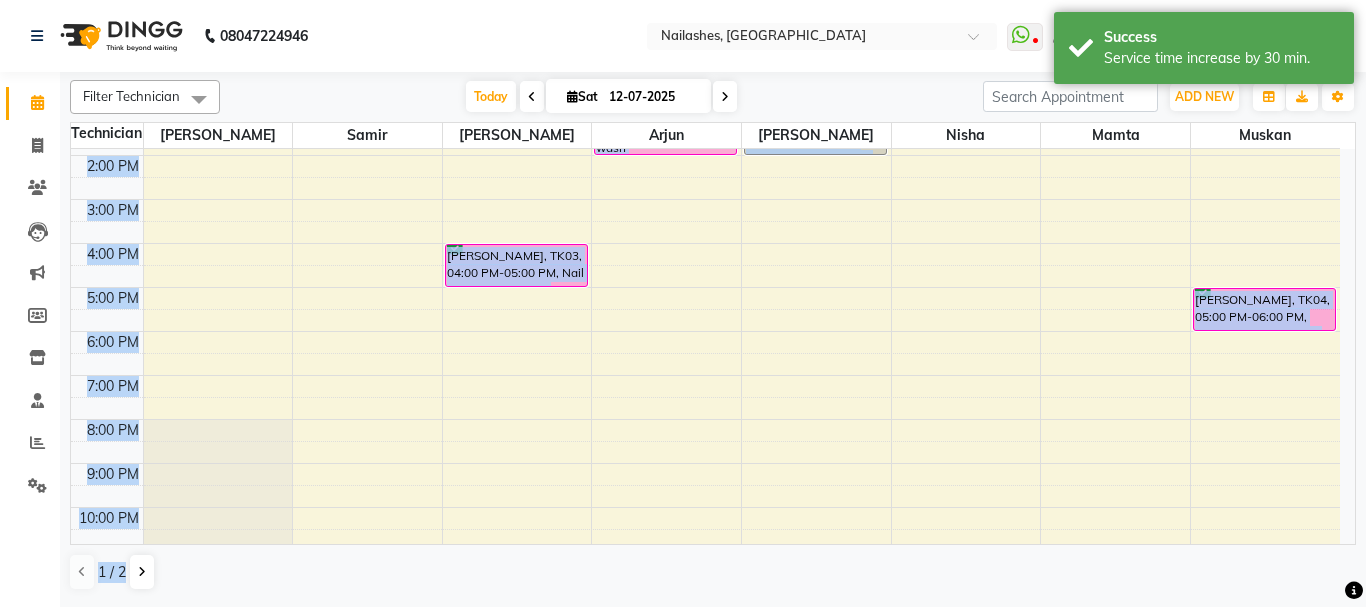 scroll, scrollTop: 149, scrollLeft: 0, axis: vertical 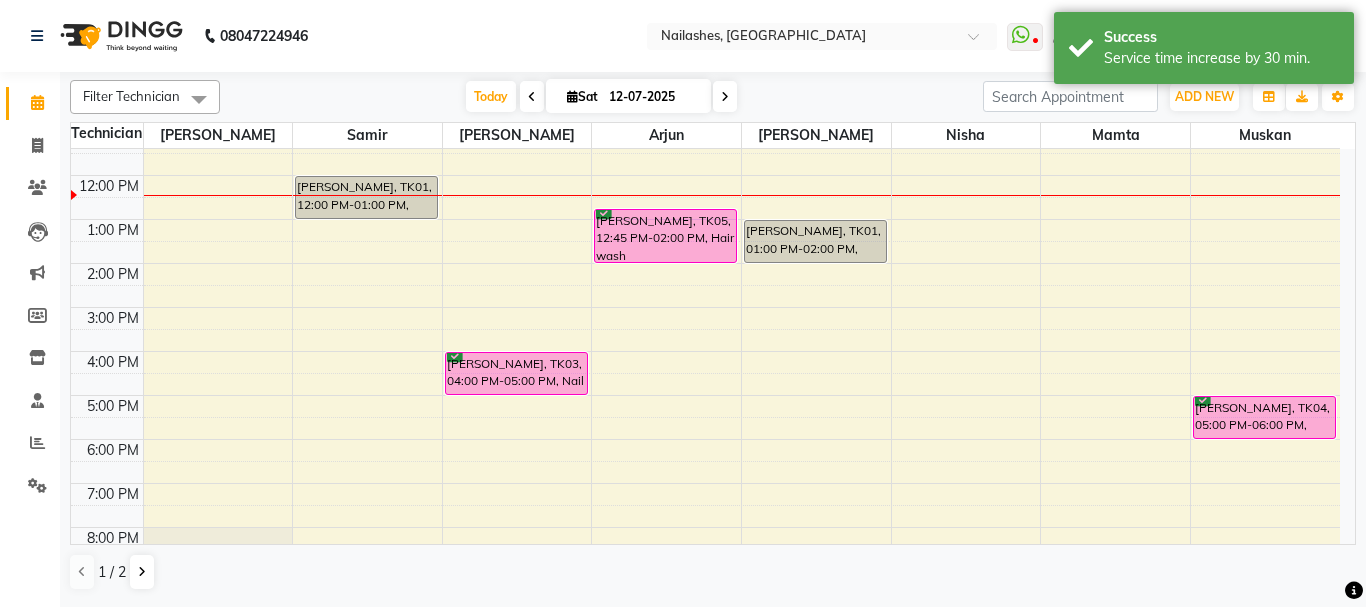 click on "Filter Technician Select All Anamika Anita Arjun Mamta Muskan Nisha Samir Shanu Shushanto Today  Sat 12-07-2025 Toggle Dropdown Add Appointment Add Invoice Add Expense Add Attendance Add Client Add Transaction Toggle Dropdown Add Appointment Add Invoice Add Expense Add Attendance Add Client ADD NEW Toggle Dropdown Add Appointment Add Invoice Add Expense Add Attendance Add Client Add Transaction Filter Technician Select All Anamika Anita Arjun Mamta Muskan Nisha Samir Shanu Shushanto Group By  Staff View   Room View  View as Vertical  Vertical - Week View  Horizontal  Horizontal - Week View  List  Toggle Dropdown Calendar Settings Manage Tags   Arrange Technicians   Reset Technicians  Full Screen Appointment Form Zoom 50% Staff/Room Display Count 8 Technician Anamika Samir Shanu Arjun Anita Nisha Mamta Muskan 8:00 AM 9:00 AM 10:00 AM 11:00 AM 12:00 PM 1:00 PM 2:00 PM 3:00 PM 4:00 PM 5:00 PM 6:00 PM 7:00 PM 8:00 PM 9:00 PM 10:00 PM 11:00 PM    Ashna, TK01, 12:00 PM-01:00 PM, Pedicure - Deluxe" 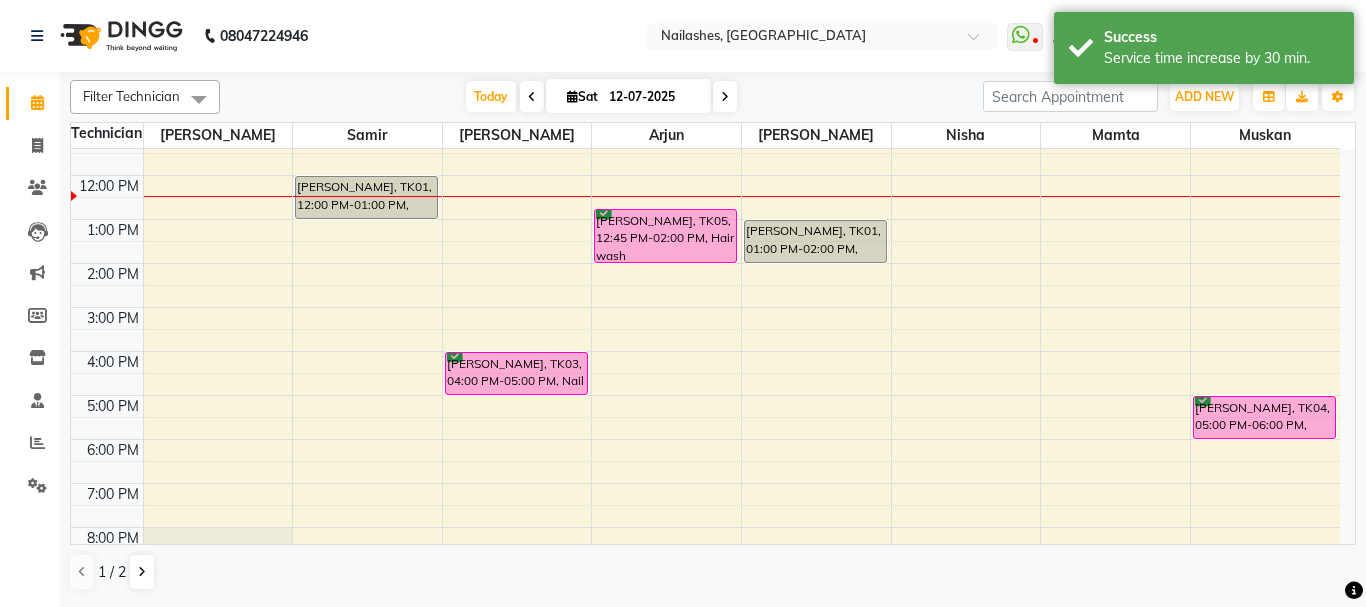 scroll, scrollTop: 0, scrollLeft: 0, axis: both 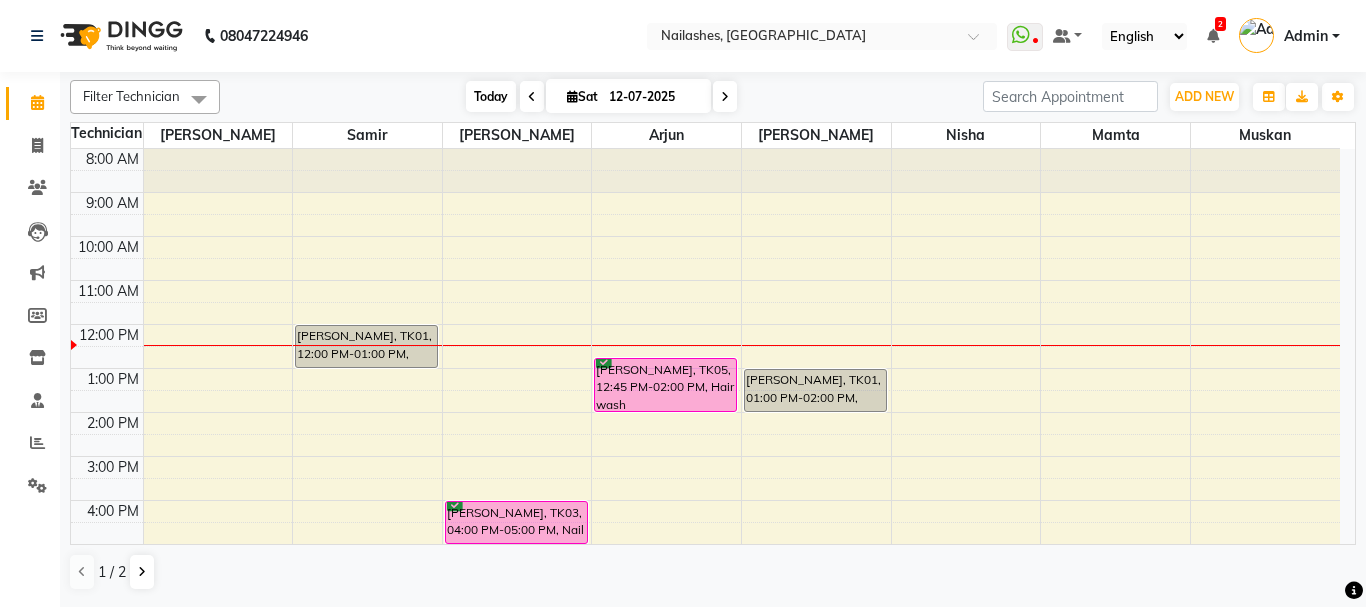 click on "Today" at bounding box center (491, 96) 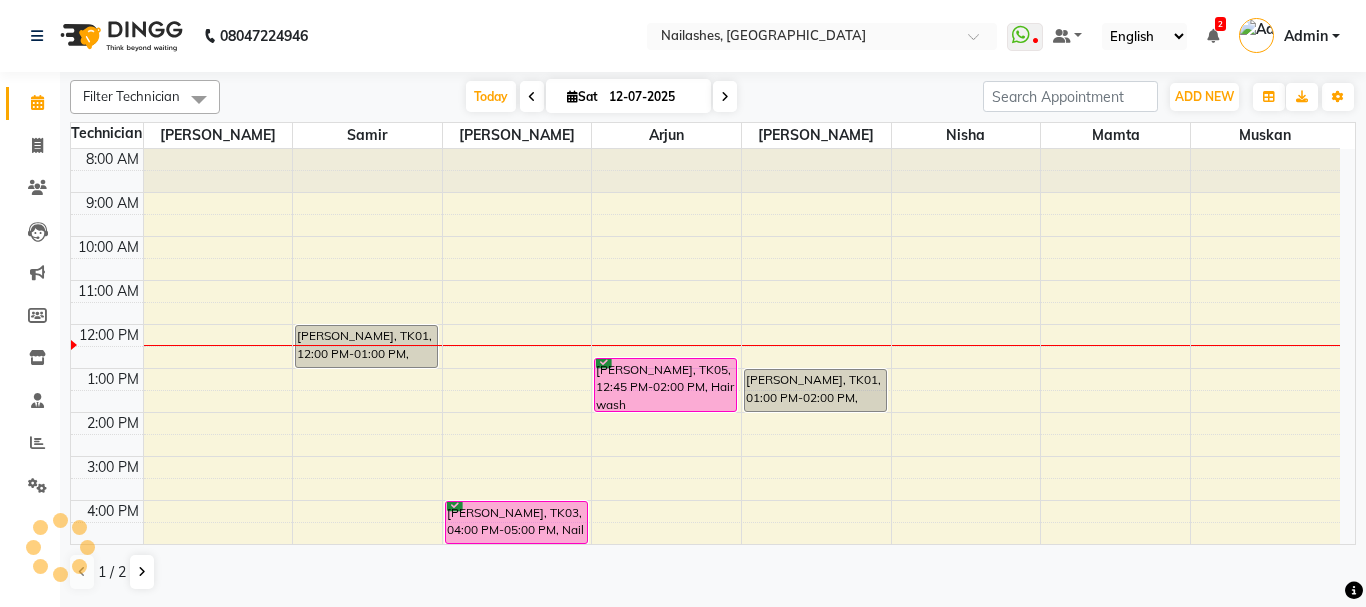 scroll, scrollTop: 177, scrollLeft: 0, axis: vertical 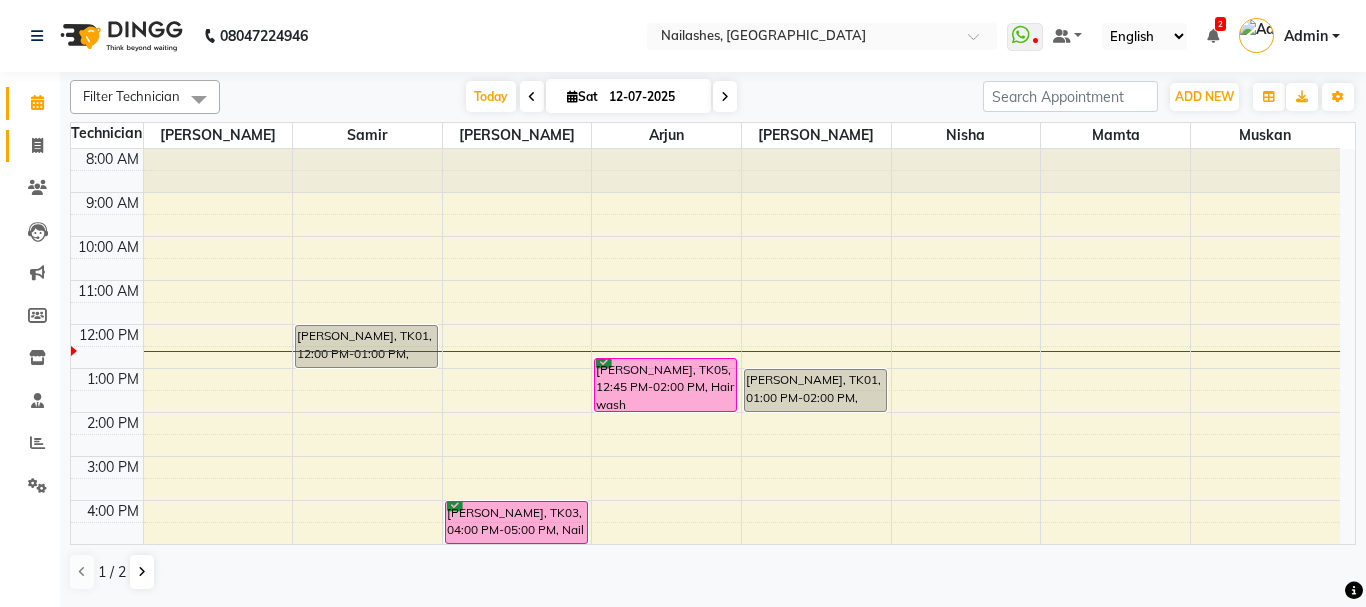 click on "Invoice" 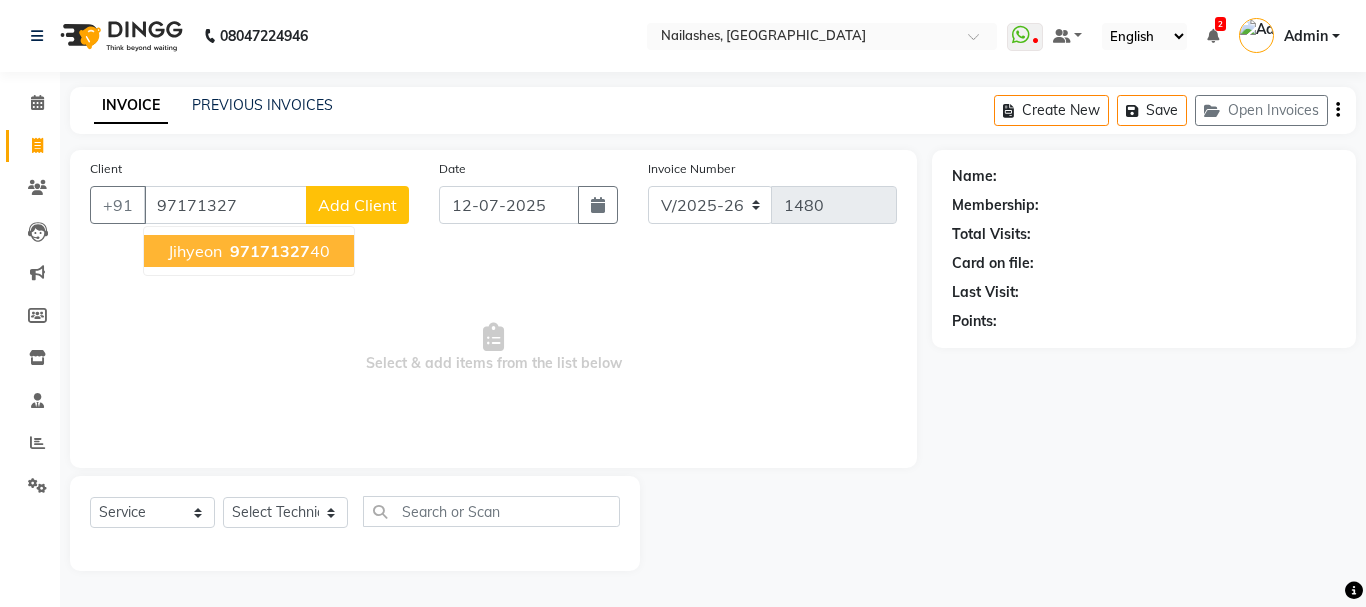click on "Jihyeon   97171327 40" at bounding box center (249, 251) 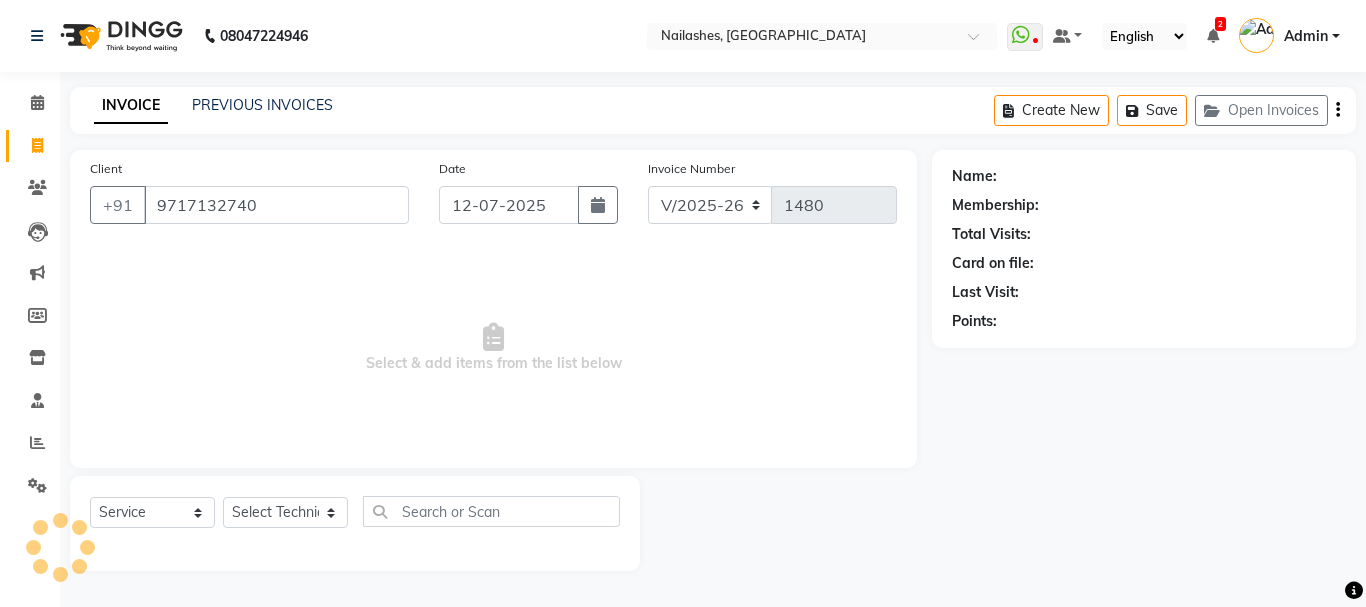 type on "9717132740" 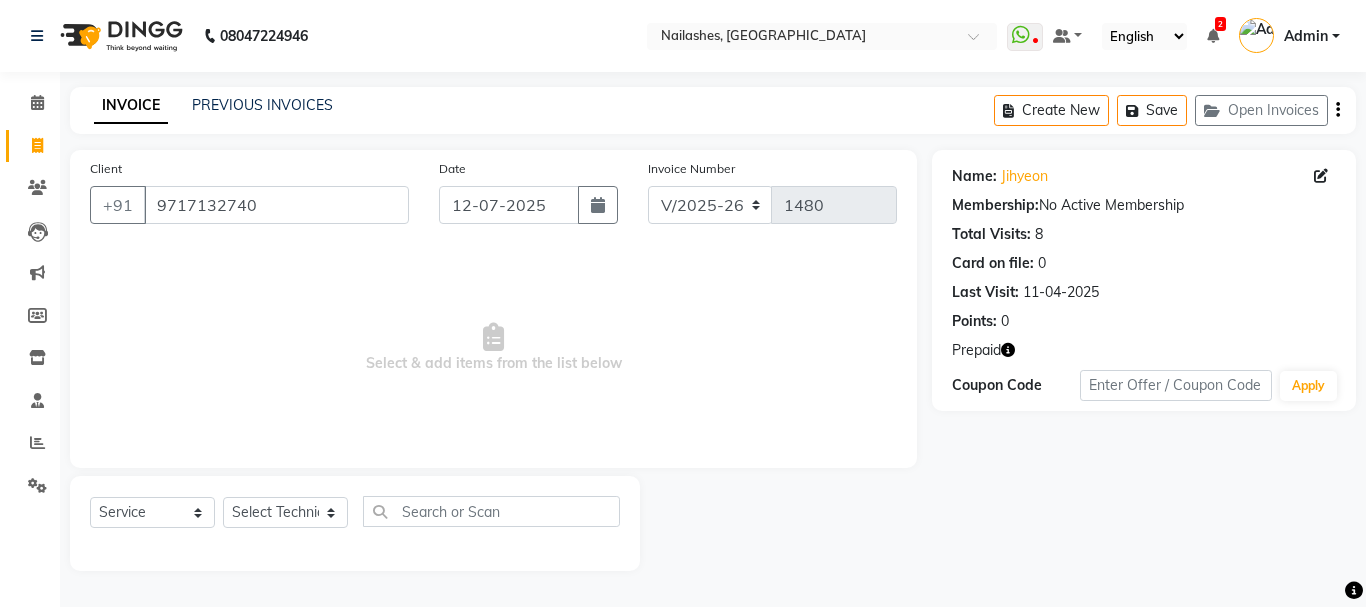 click 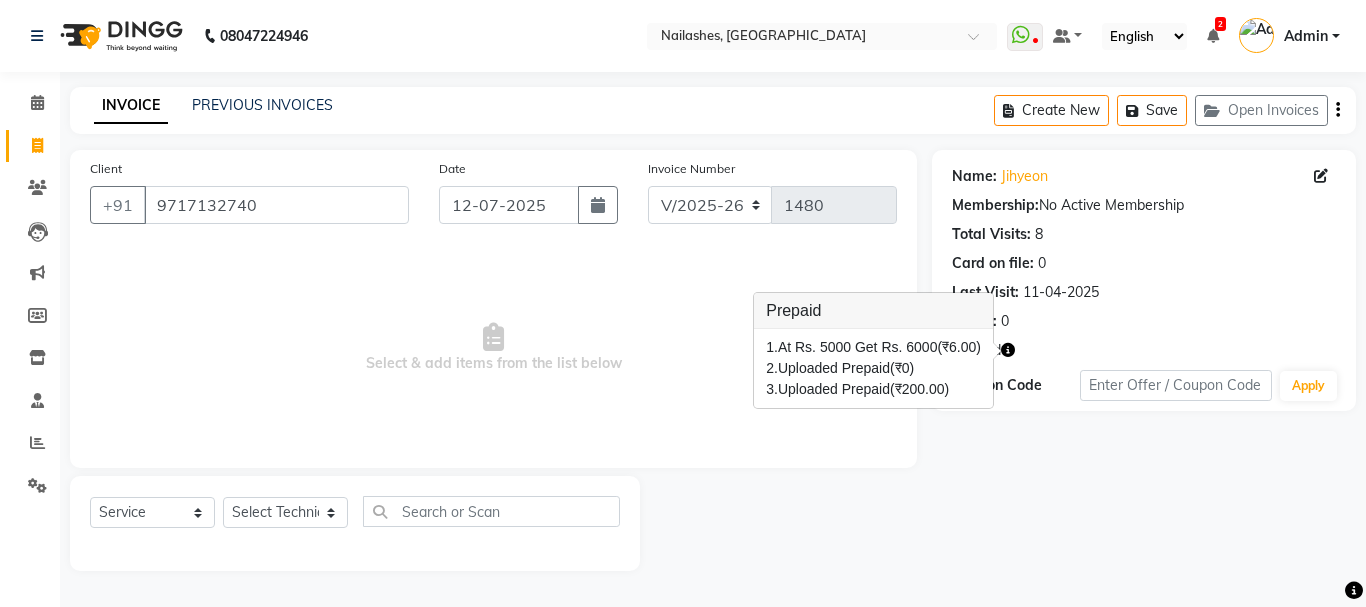 click 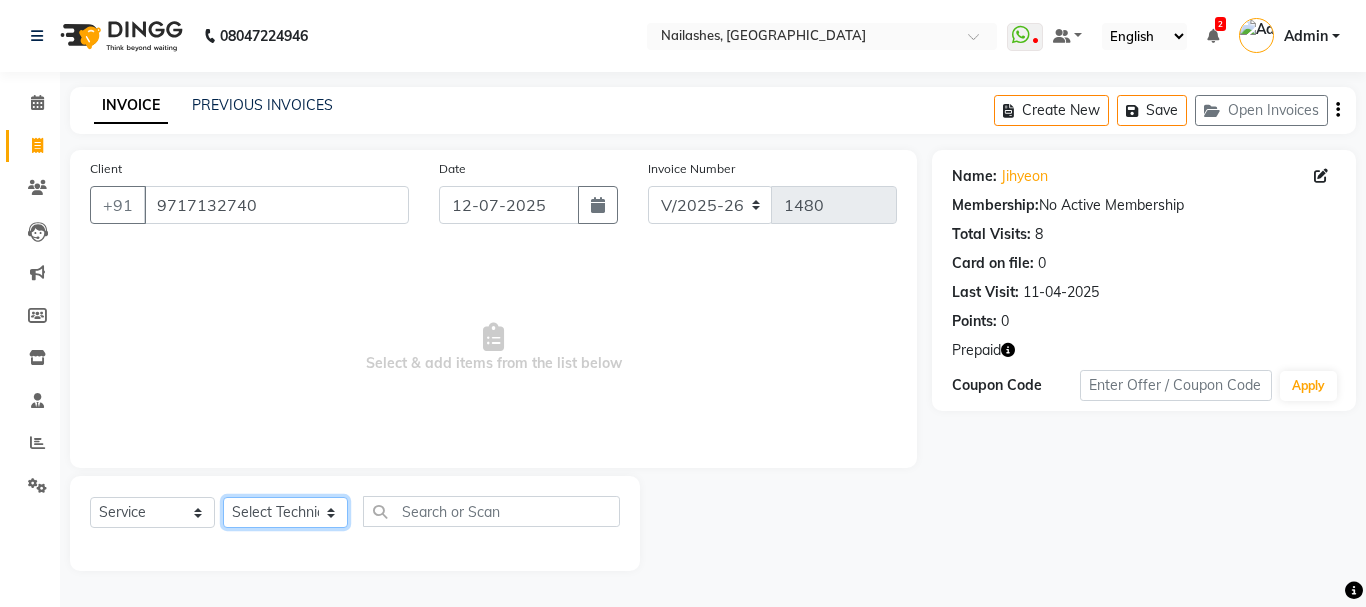 click on "Select Technician Admin Anamika Anita Arjun Mamta Manager Muskan Nisha Samir Shanu Shushanto" 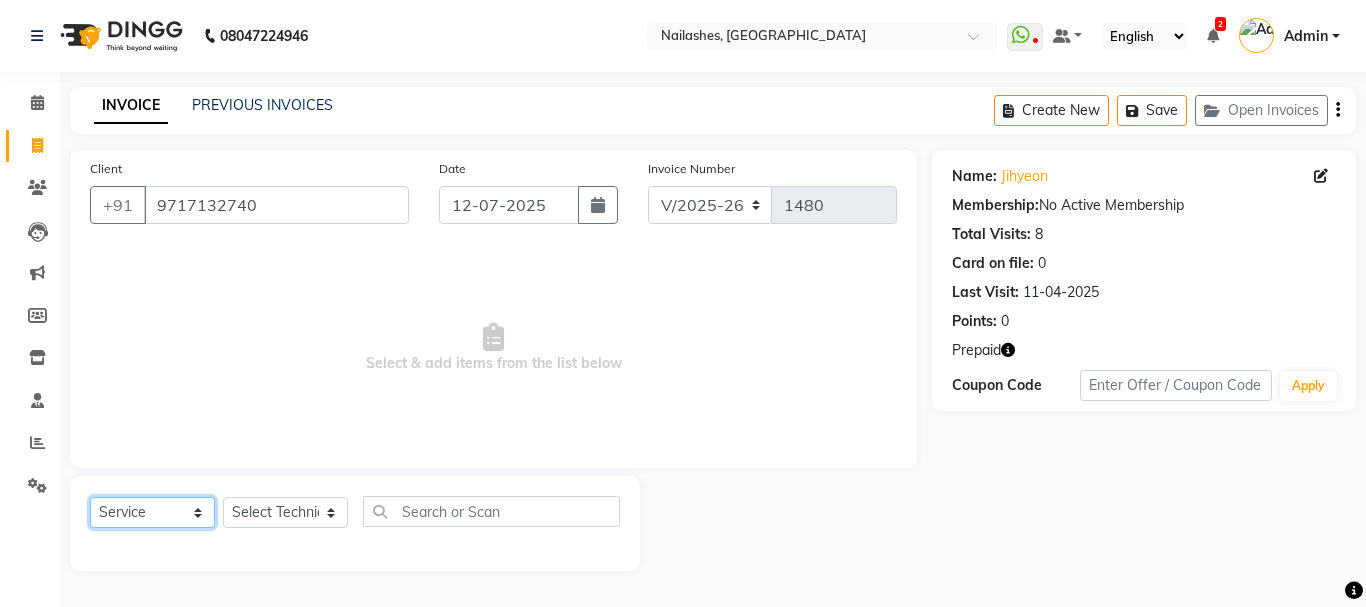 click on "Select  Service  Product  Membership  Package Voucher Prepaid Gift Card" 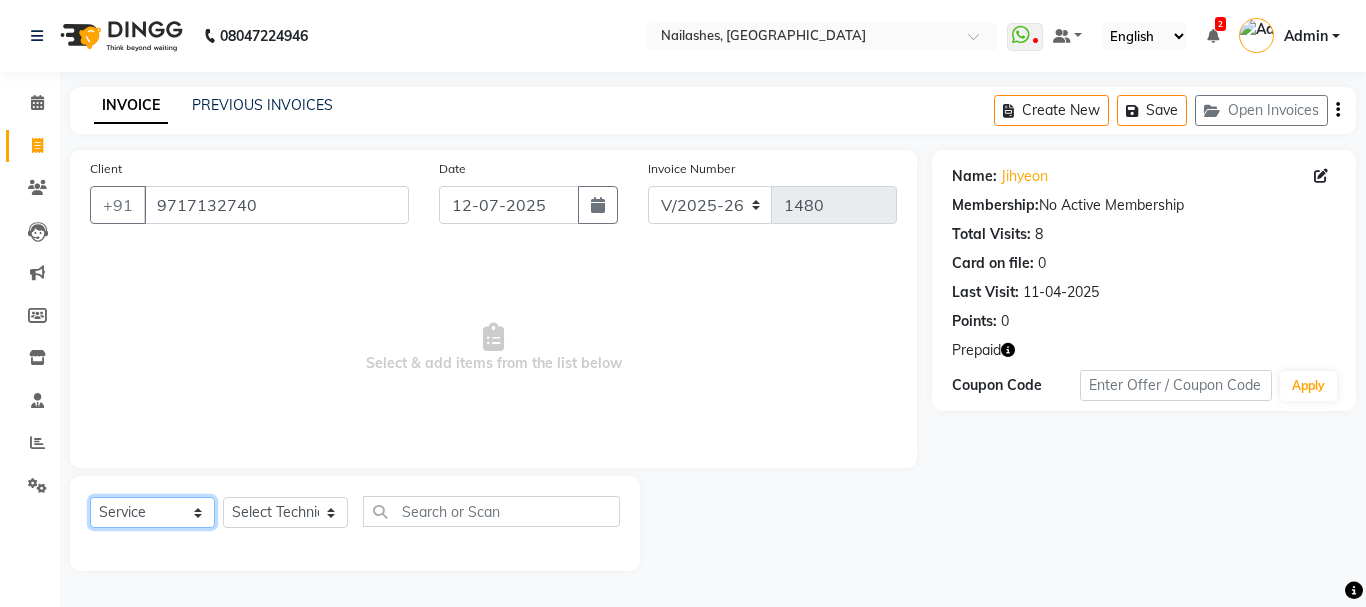 select on "P" 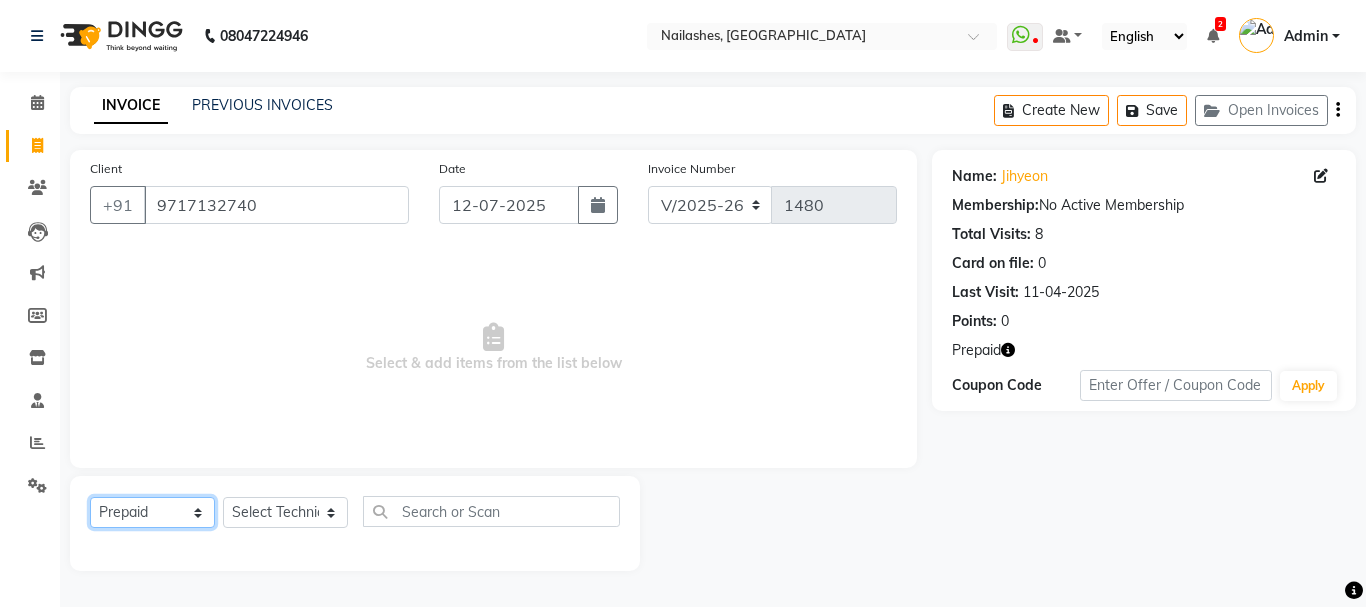 click on "Select  Service  Product  Membership  Package Voucher Prepaid Gift Card" 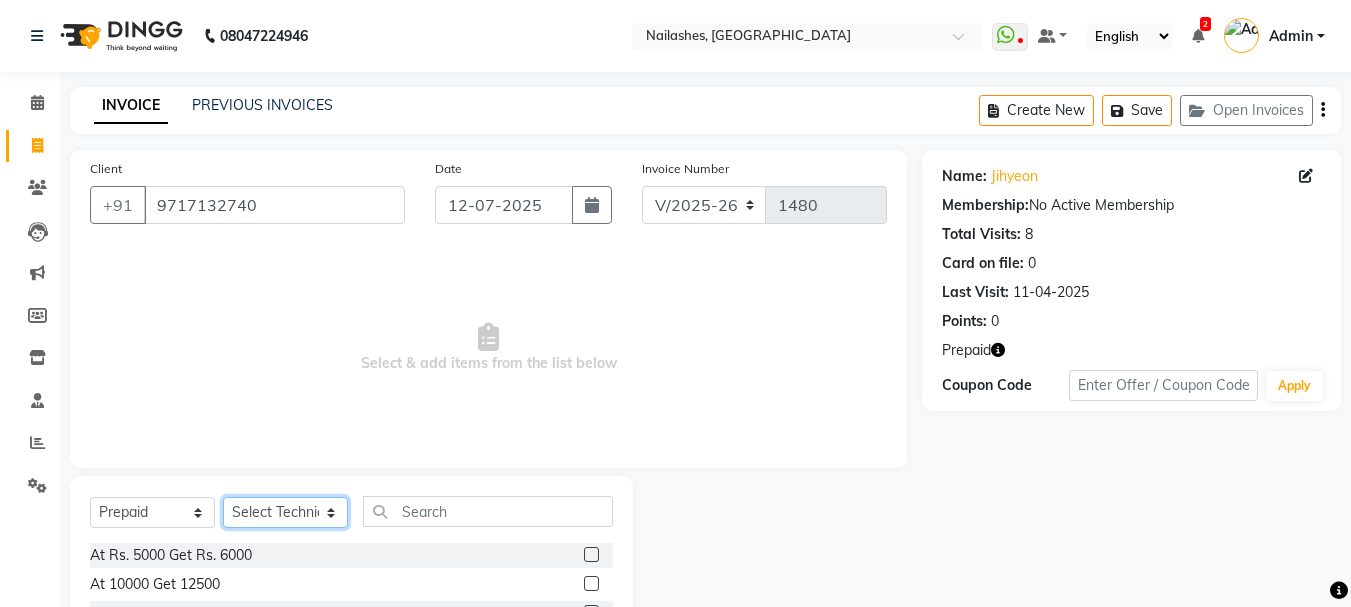 click on "Select Technician Admin Anamika Anita Arjun Mamta Manager Muskan Nisha Samir Shanu Shushanto" 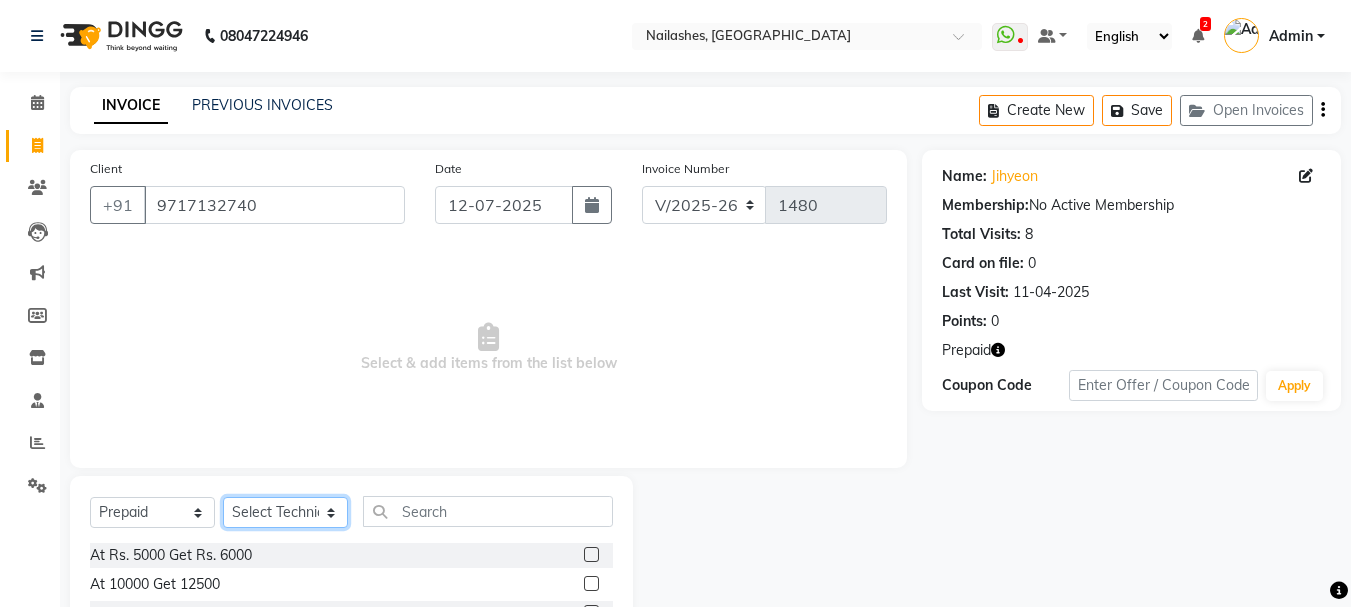 select on "19465" 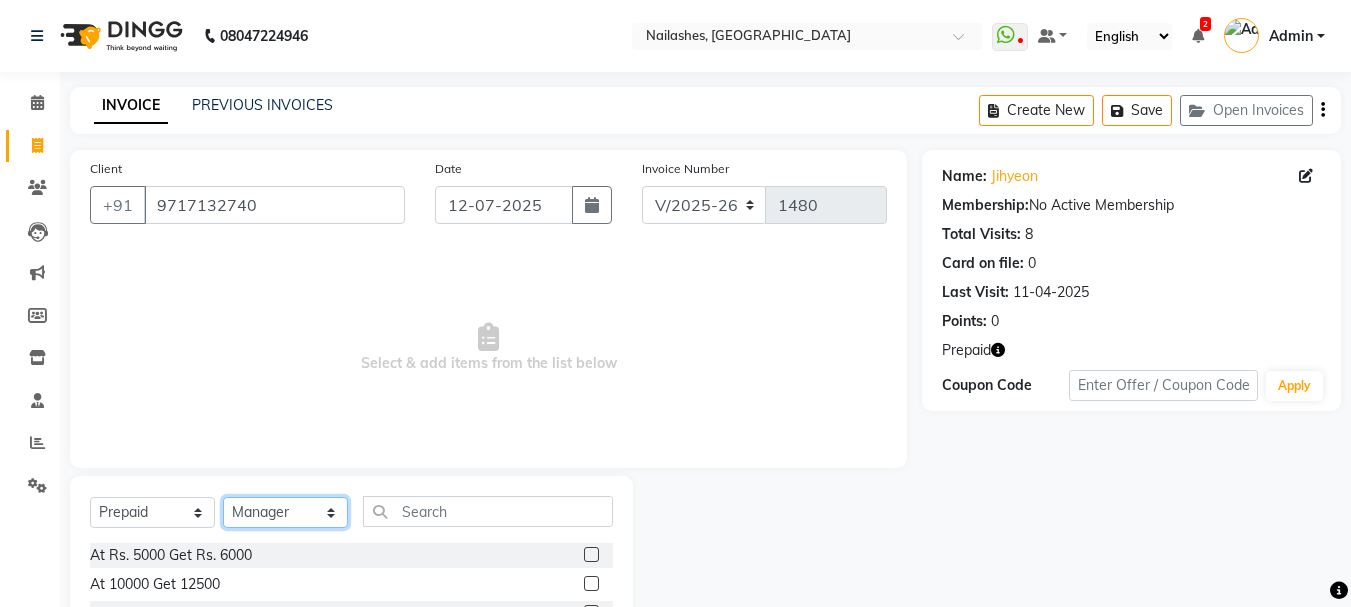 click on "Select Technician Admin Anamika Anita Arjun Mamta Manager Muskan Nisha Samir Shanu Shushanto" 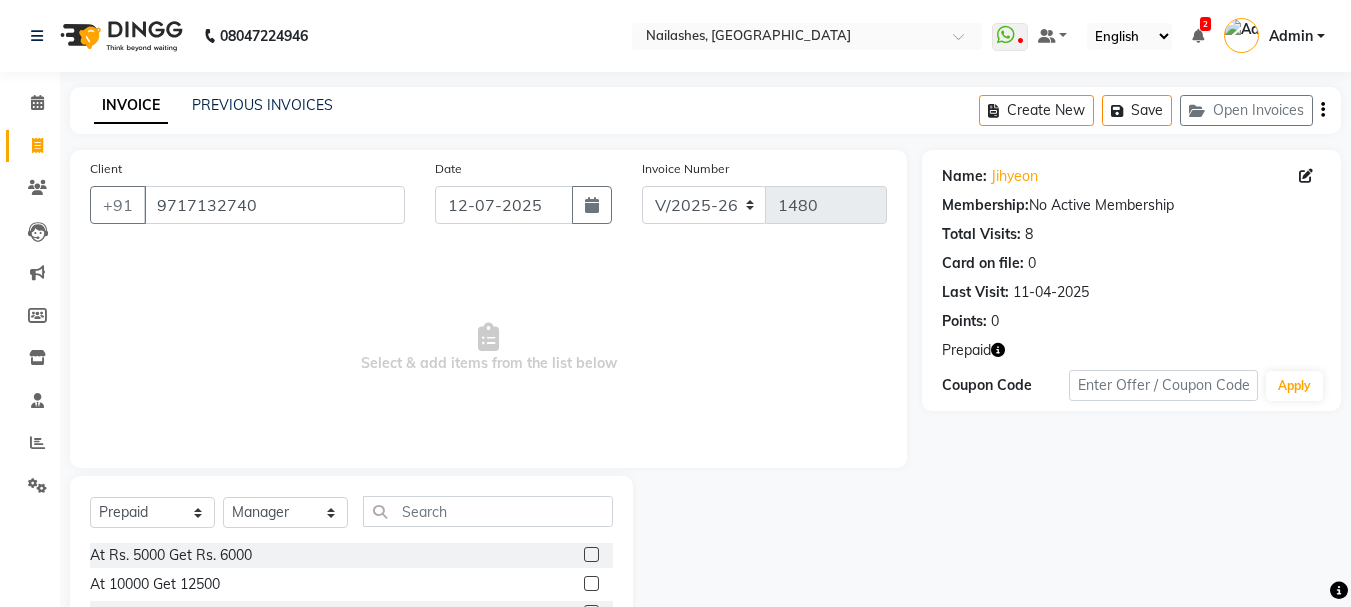 click 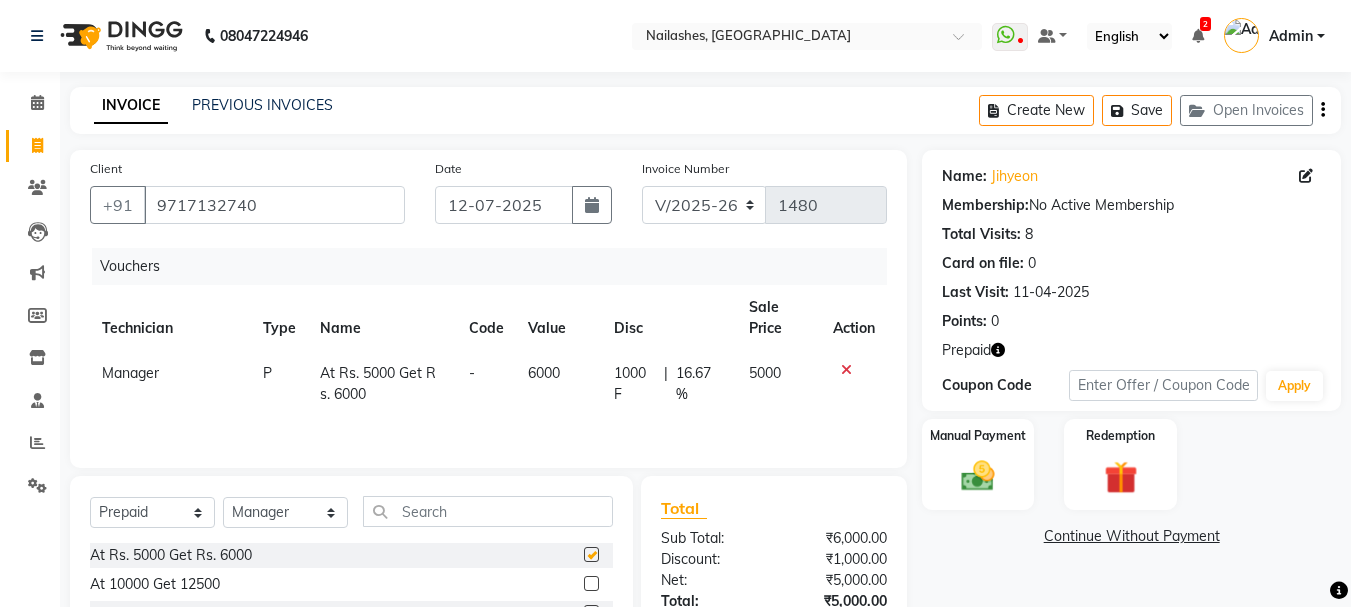 checkbox on "false" 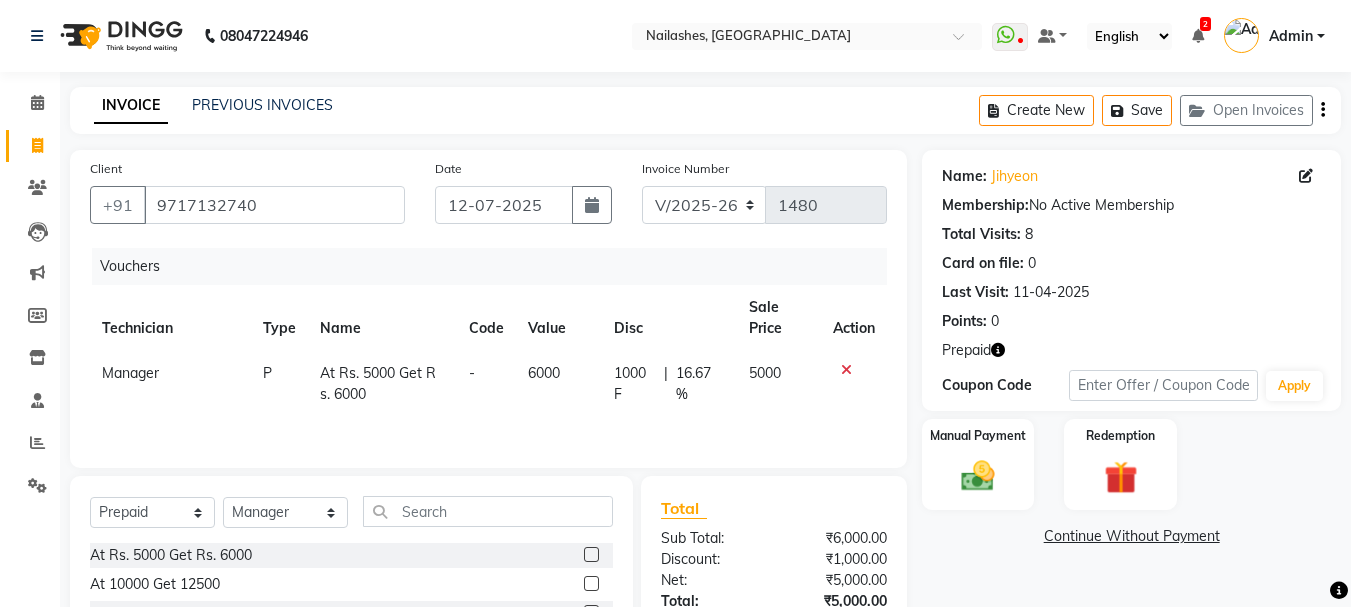 scroll, scrollTop: 194, scrollLeft: 0, axis: vertical 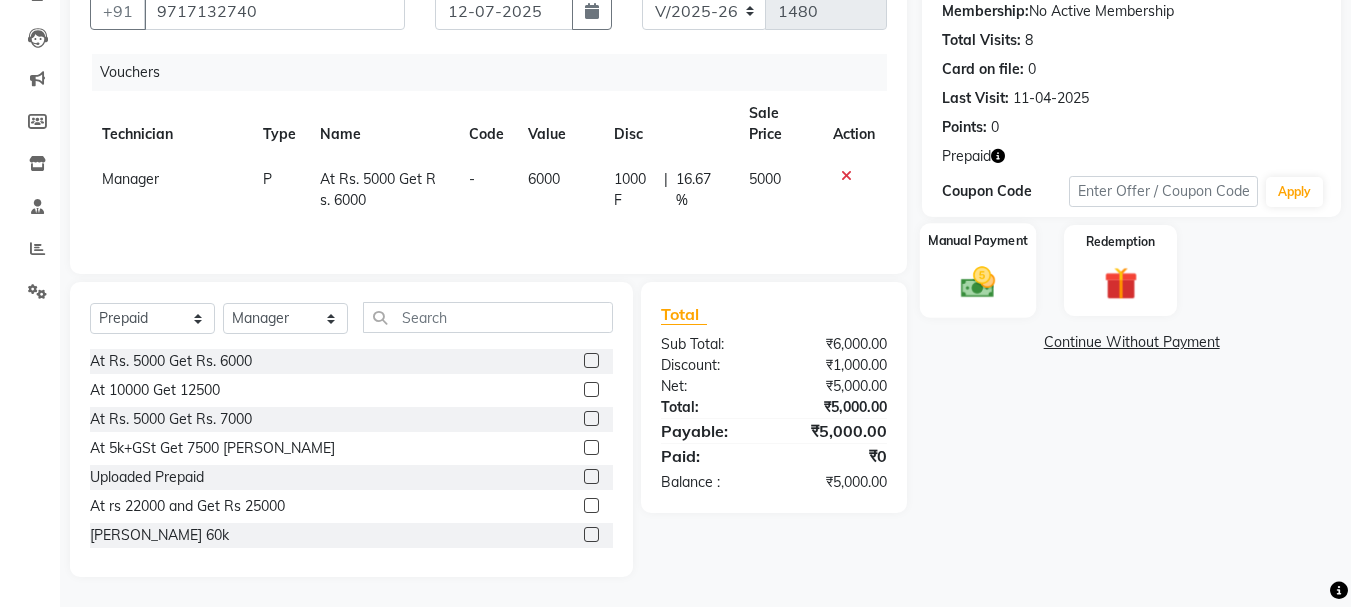 click on "Manual Payment" 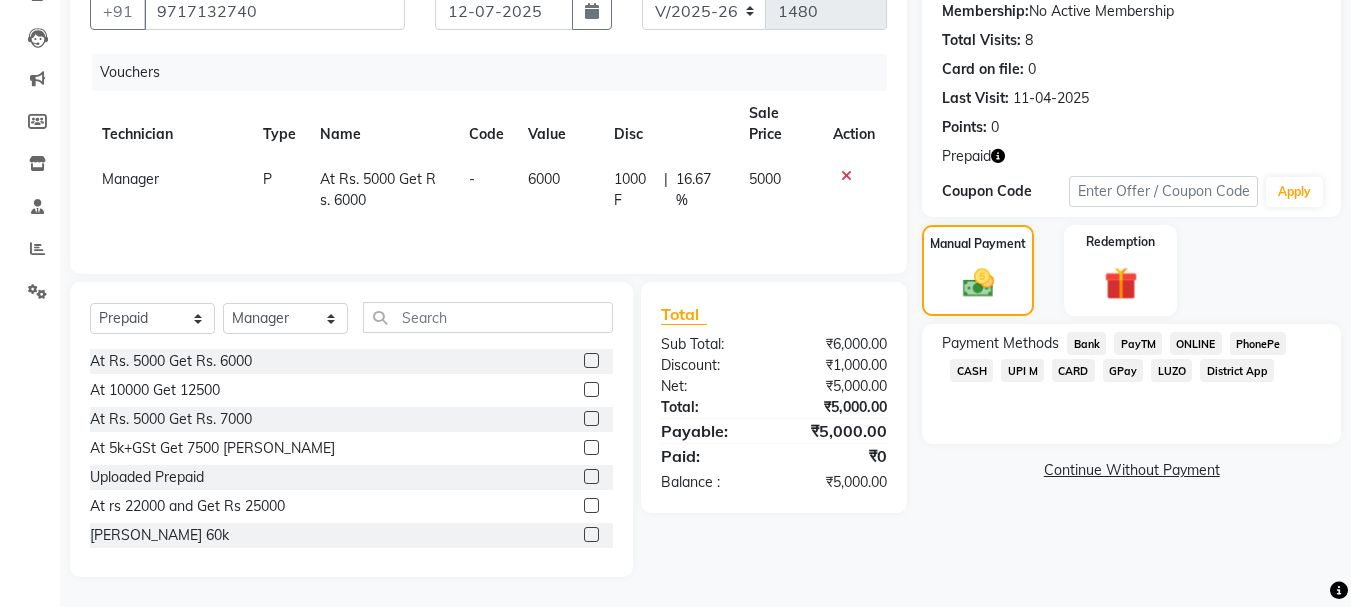 click on "CARD" 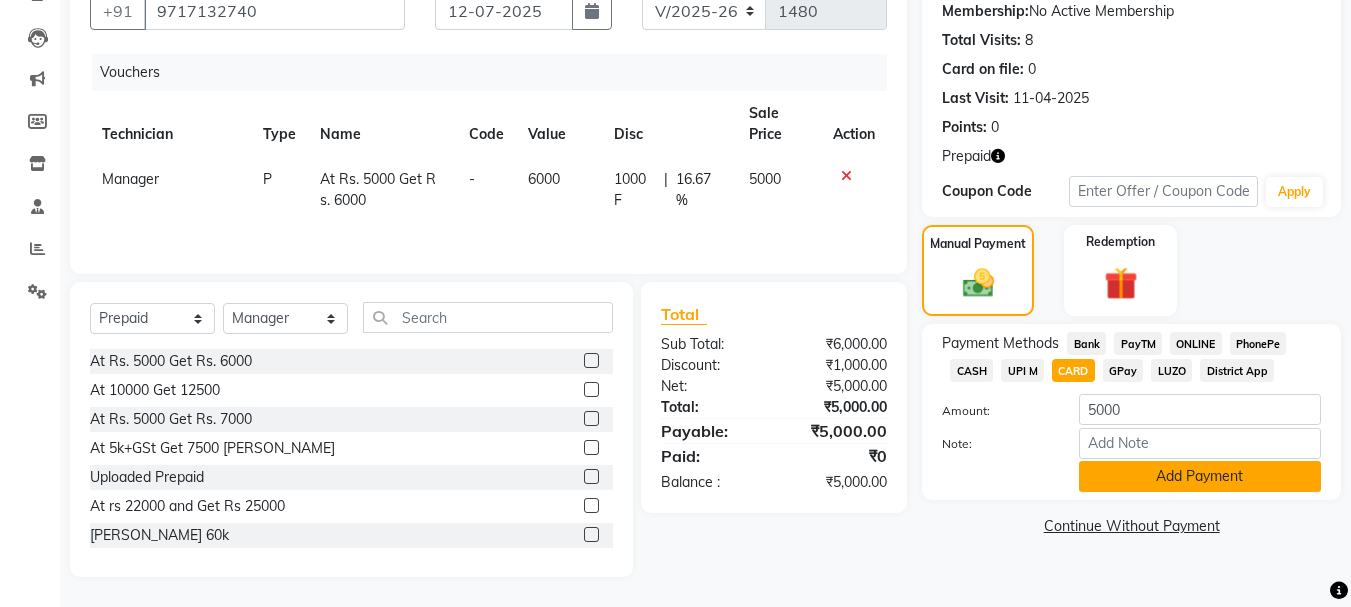 click on "Add Payment" 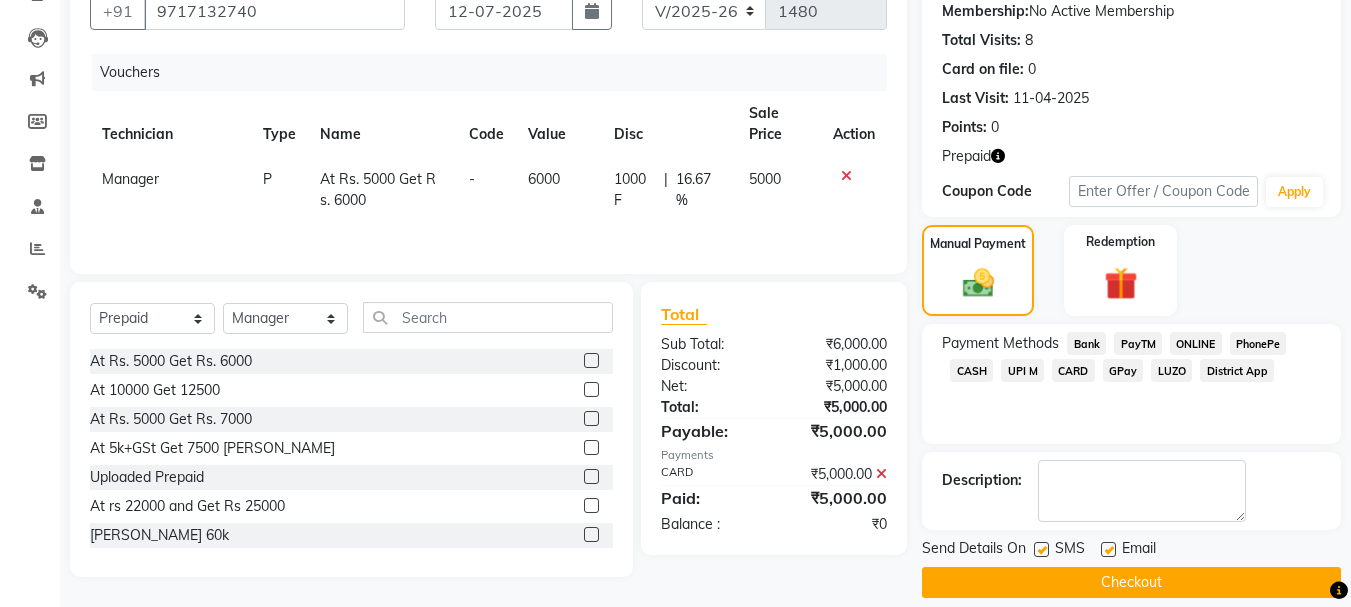 scroll, scrollTop: 215, scrollLeft: 0, axis: vertical 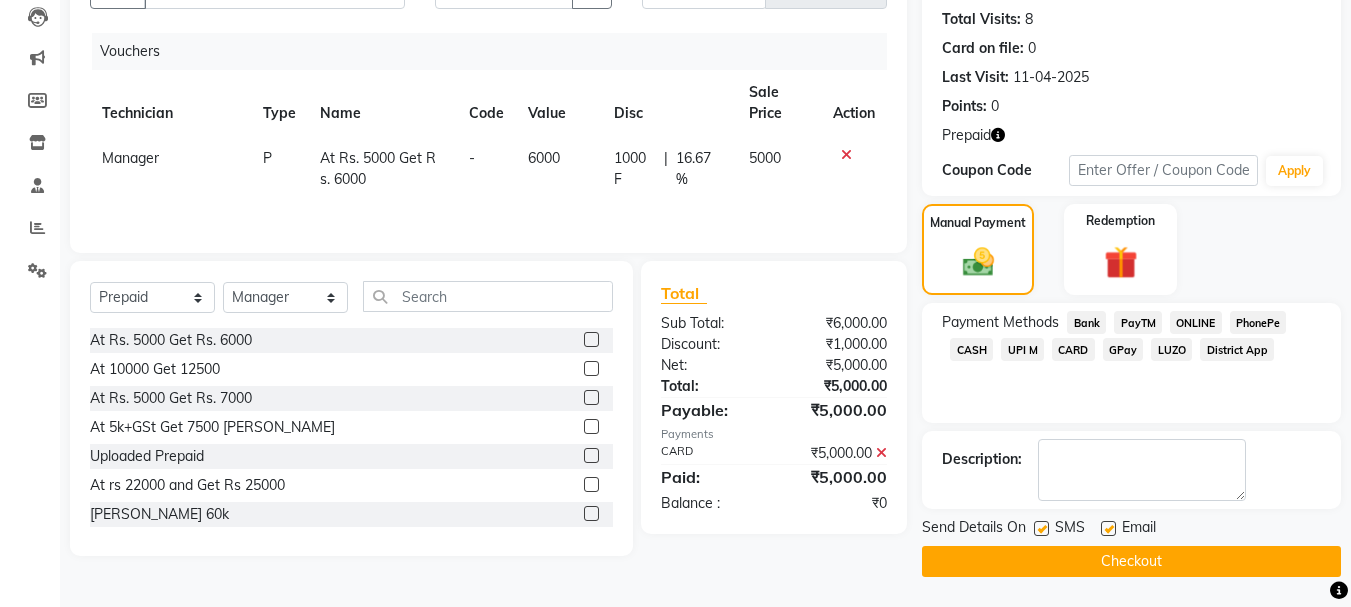 click on "Checkout" 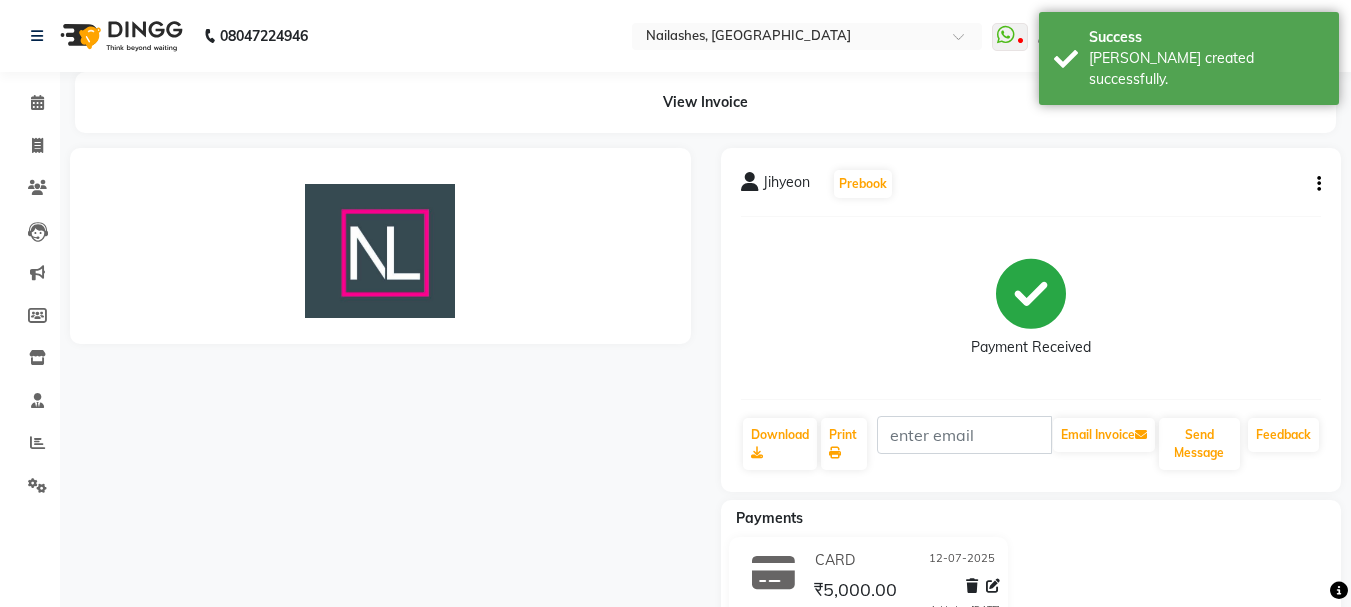 scroll, scrollTop: 0, scrollLeft: 0, axis: both 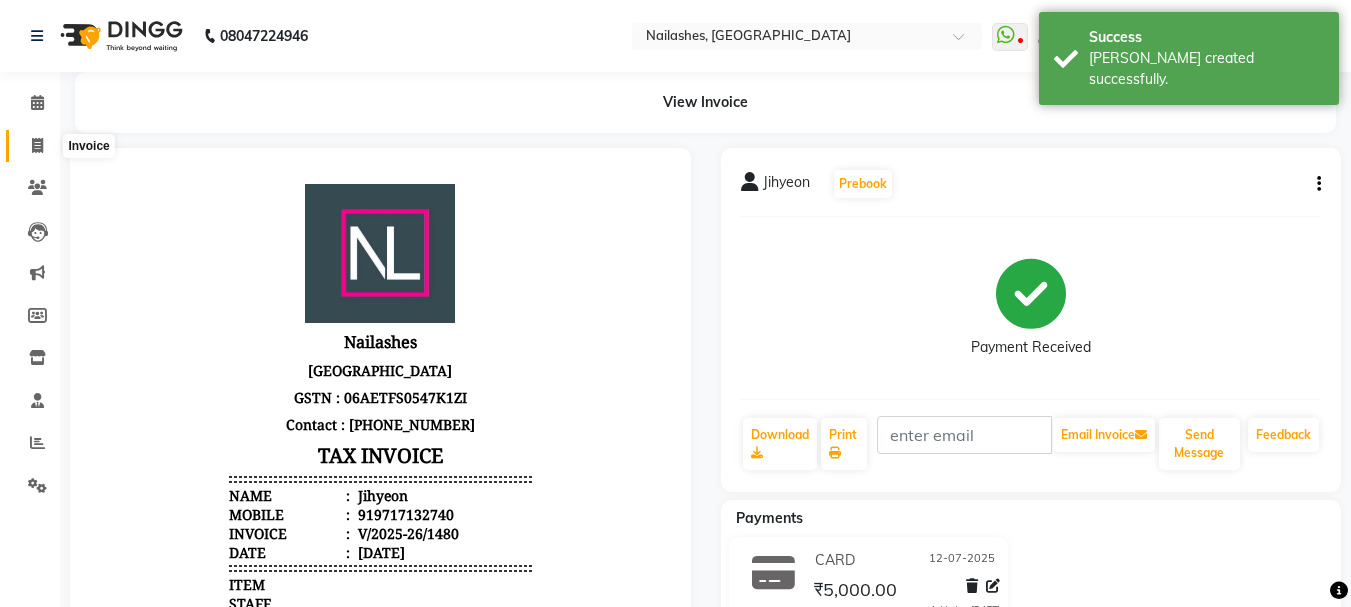 click 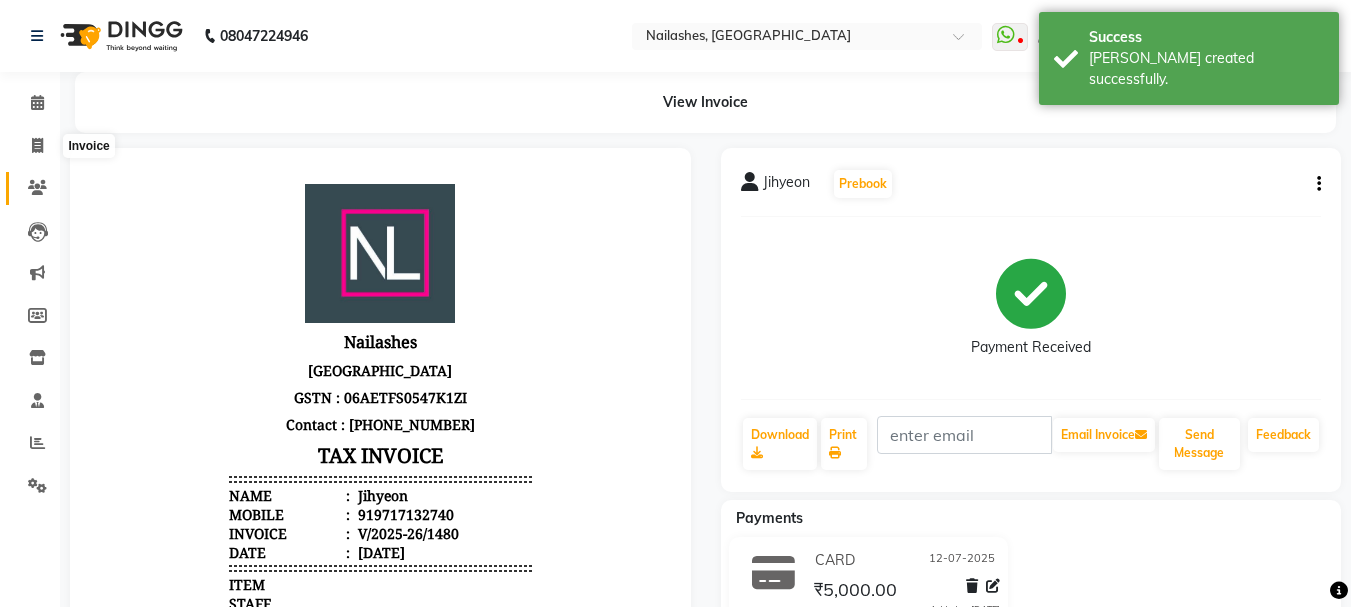 select on "3926" 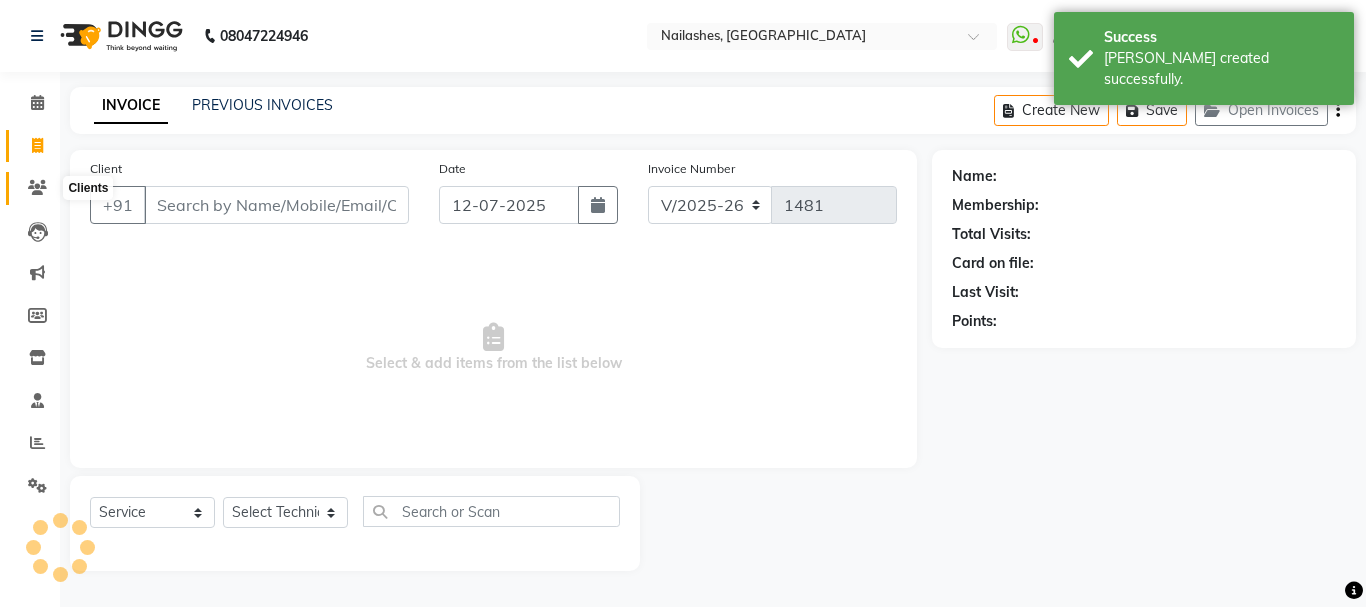 click 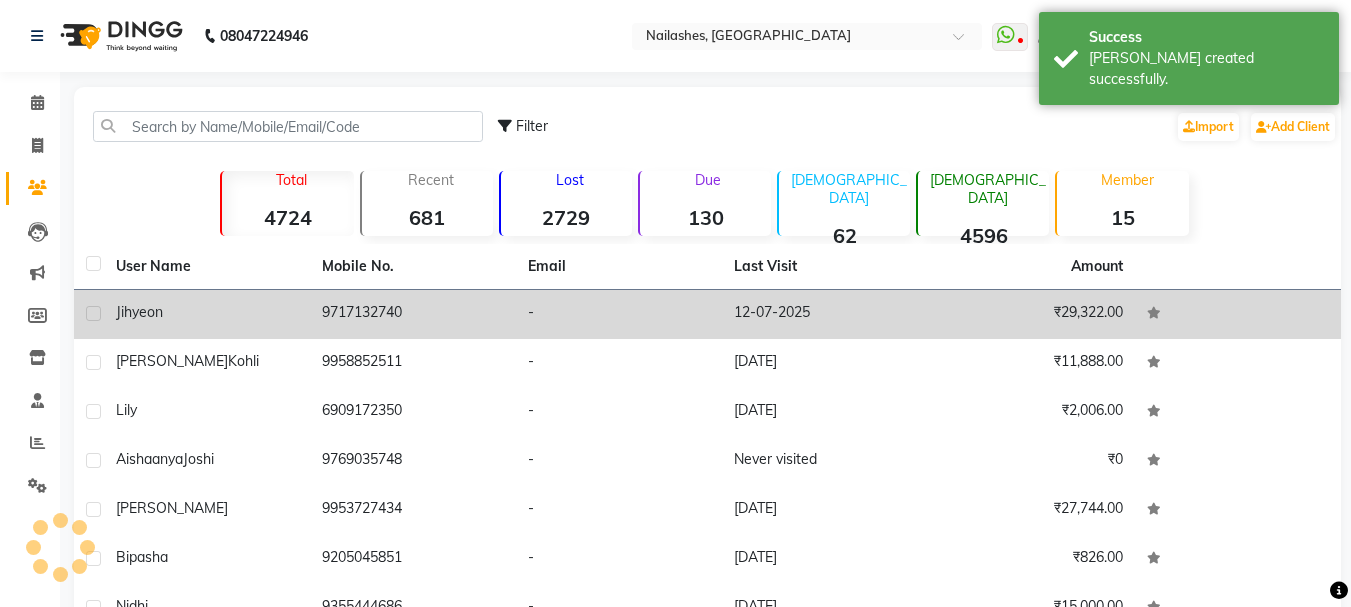 click on "Jihyeon" 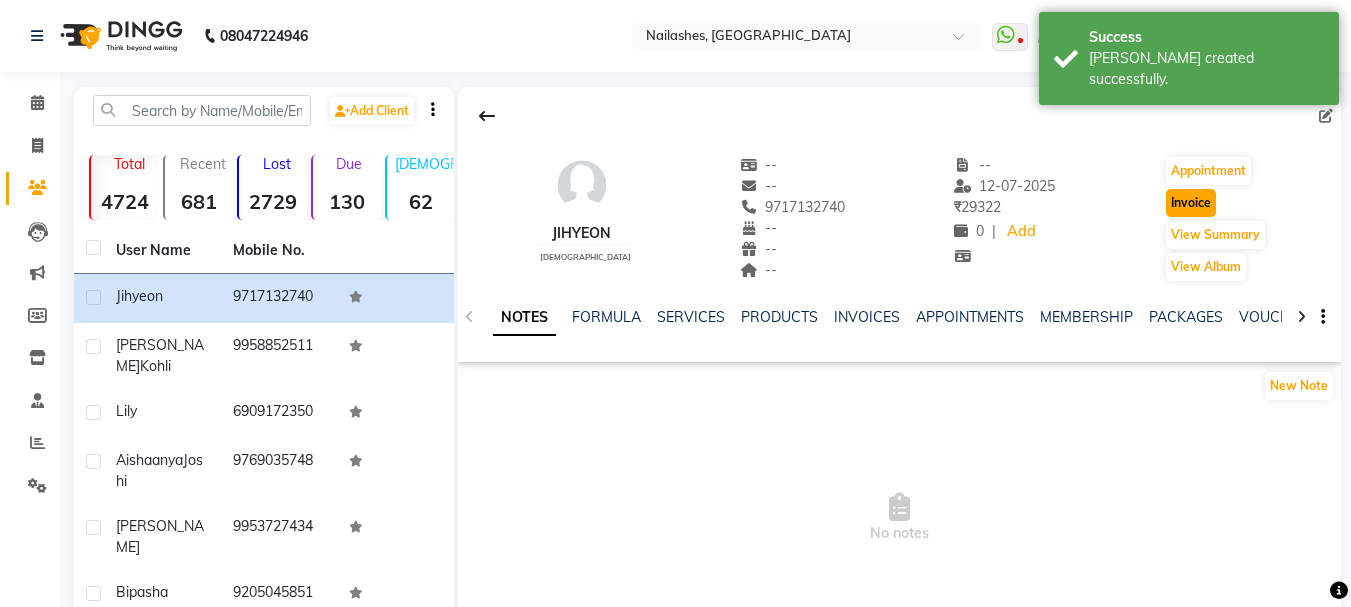 click on "Invoice" 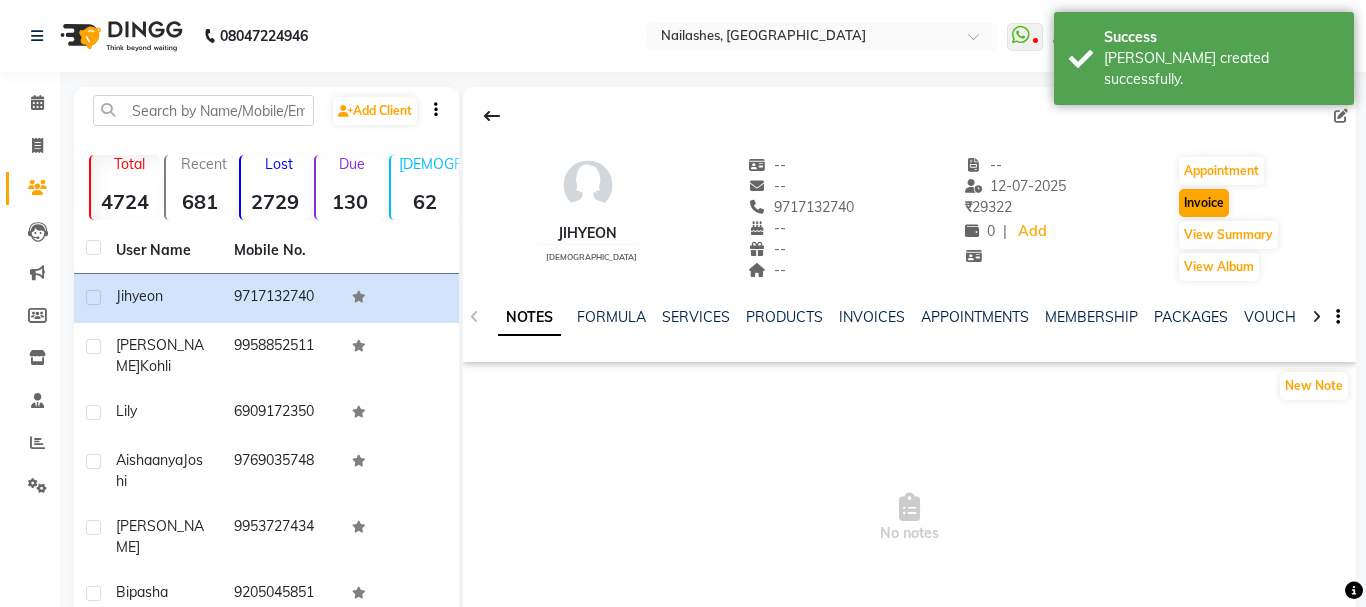 select on "service" 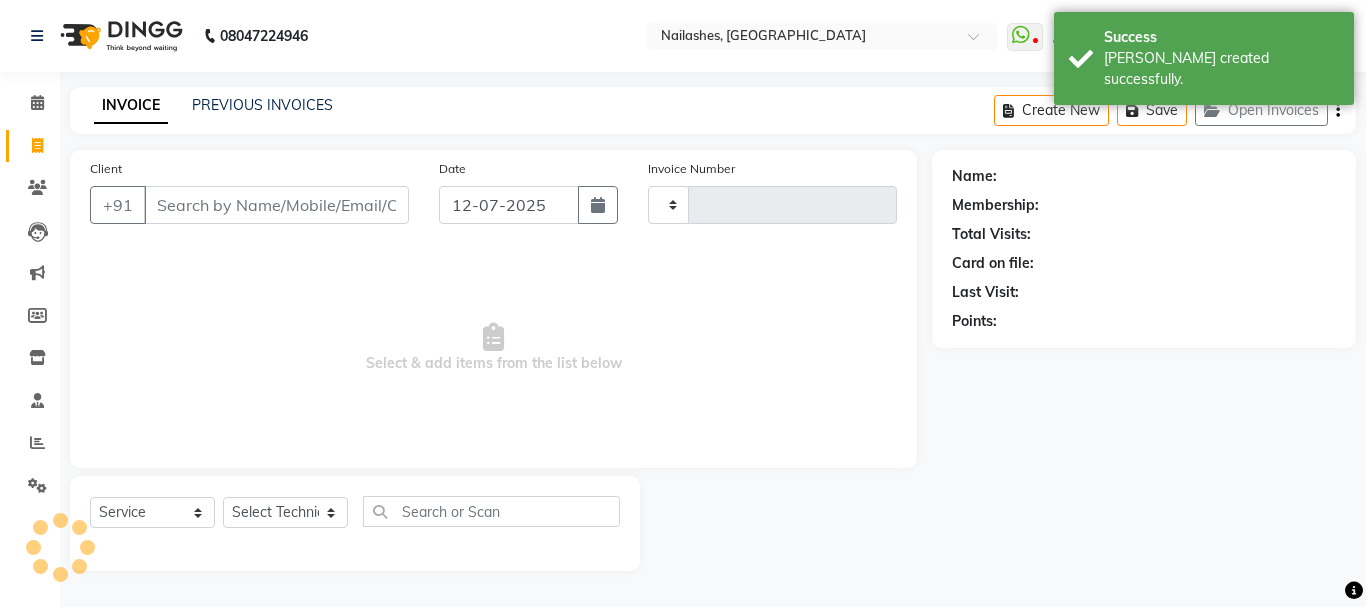 type on "1481" 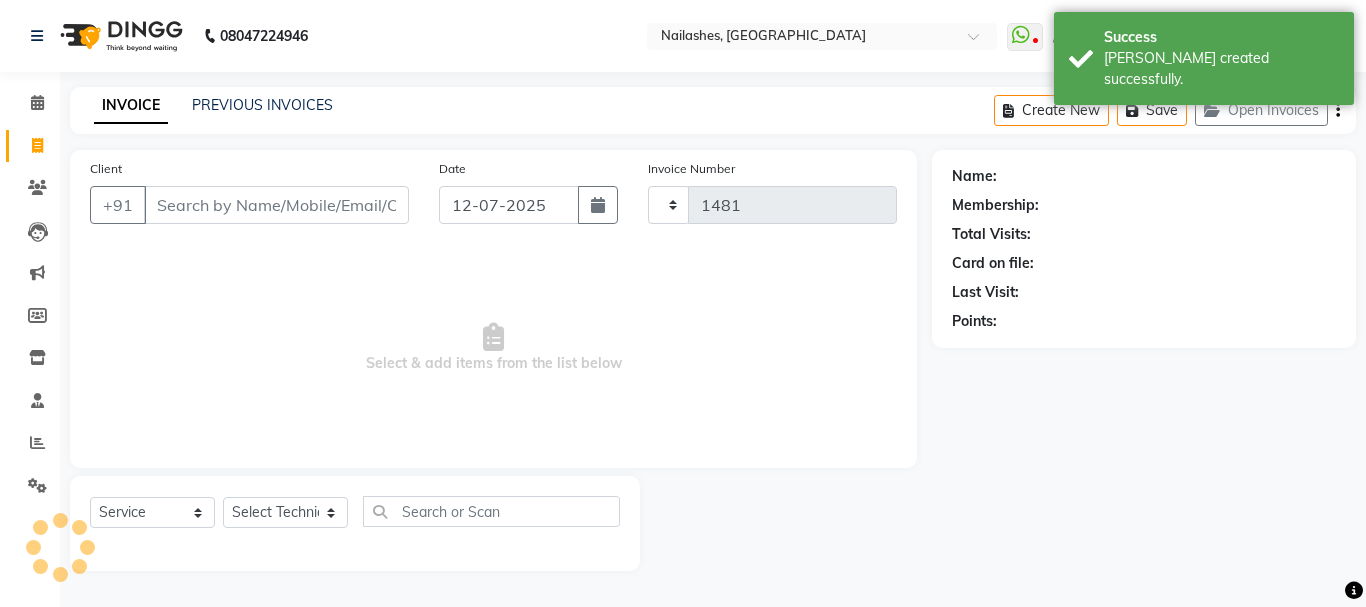 select on "3926" 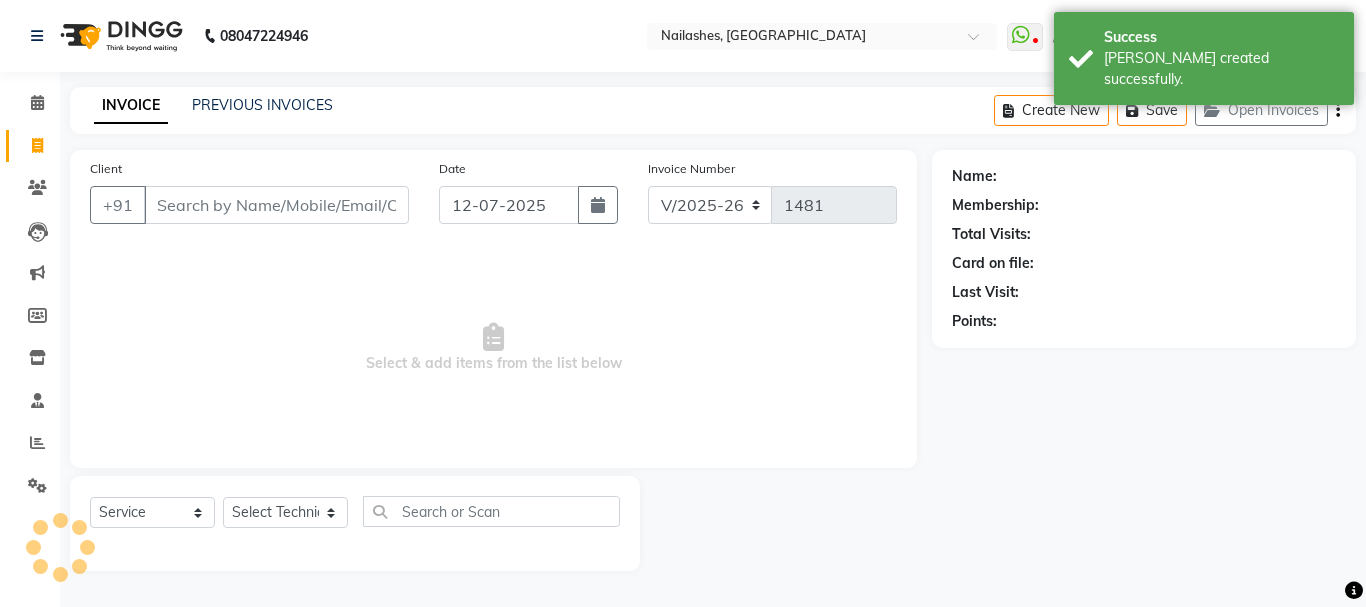 type on "9717132740" 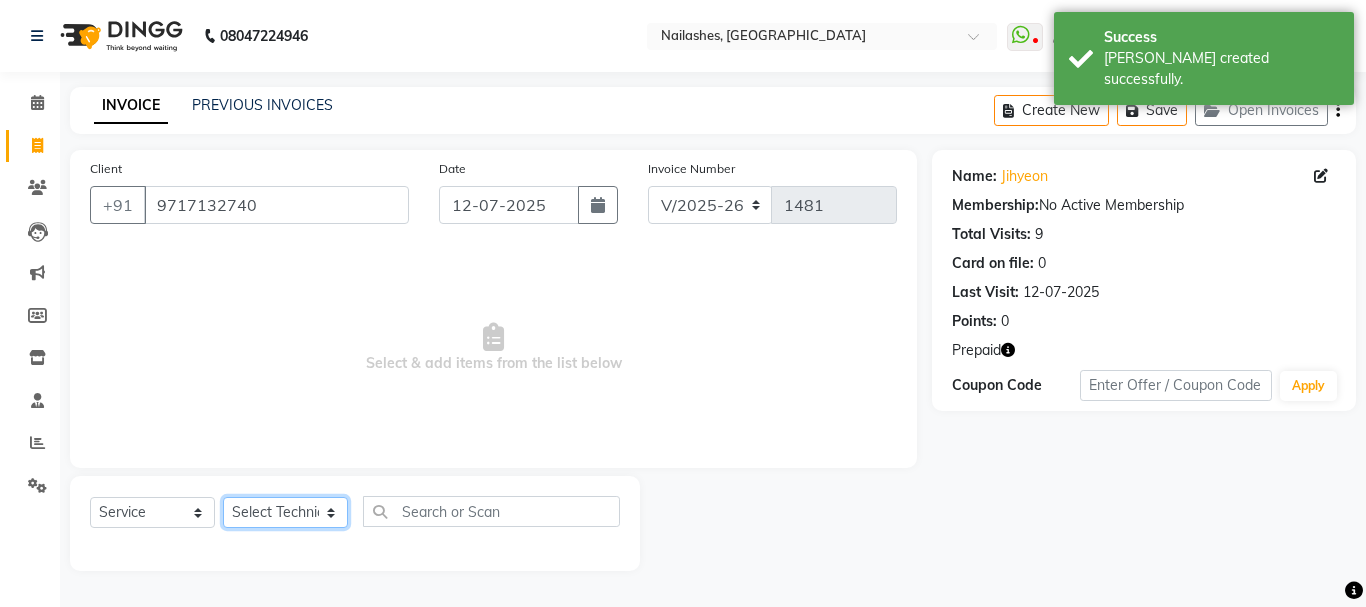 click on "Select Technician Admin Anamika Anita Arjun Mamta Manager Muskan Nisha Samir Shanu Shushanto" 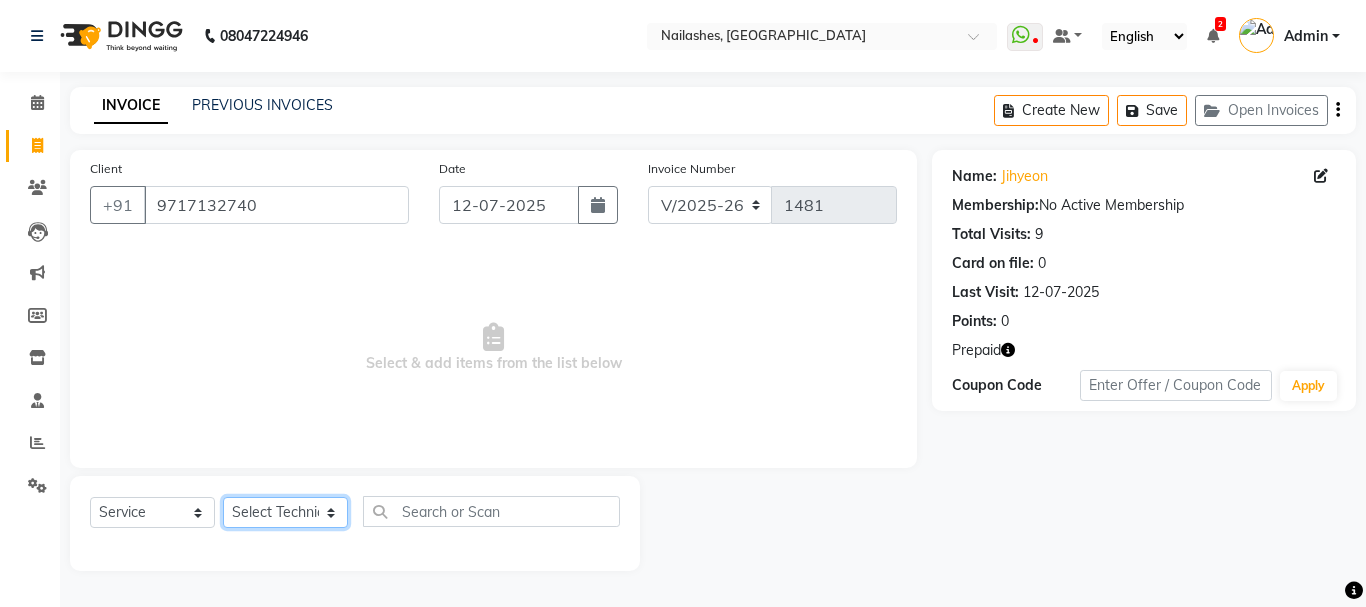 select on "19476" 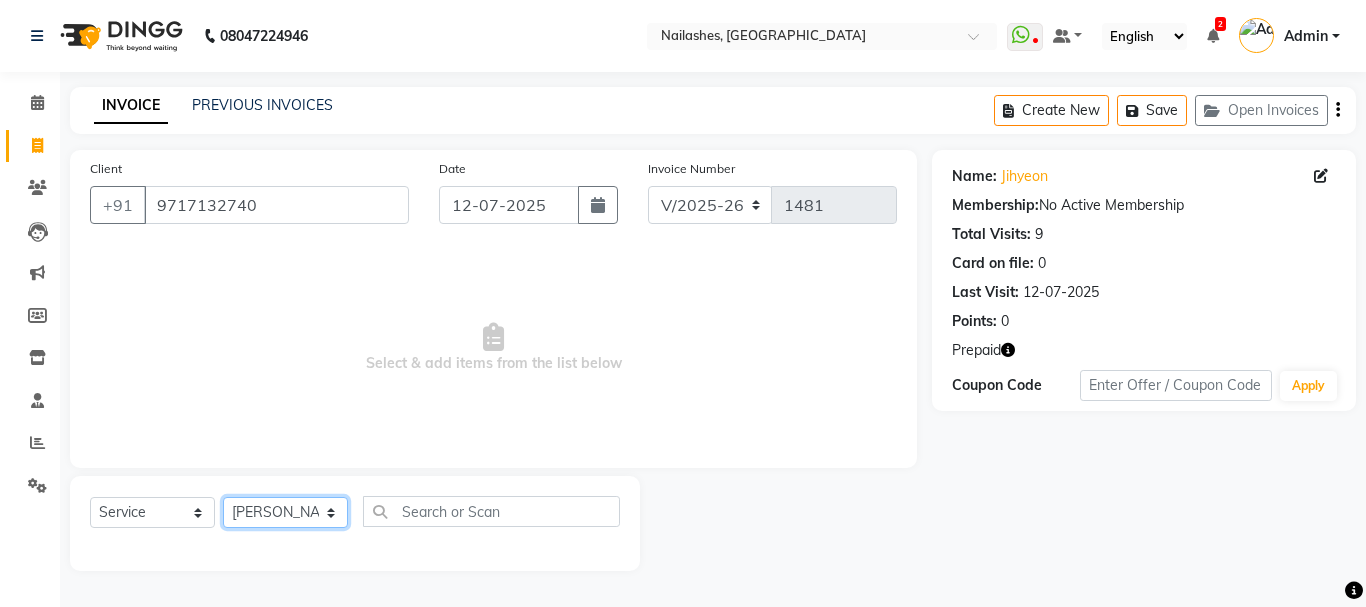 click on "Select Technician Admin Anamika Anita Arjun Mamta Manager Muskan Nisha Samir Shanu Shushanto" 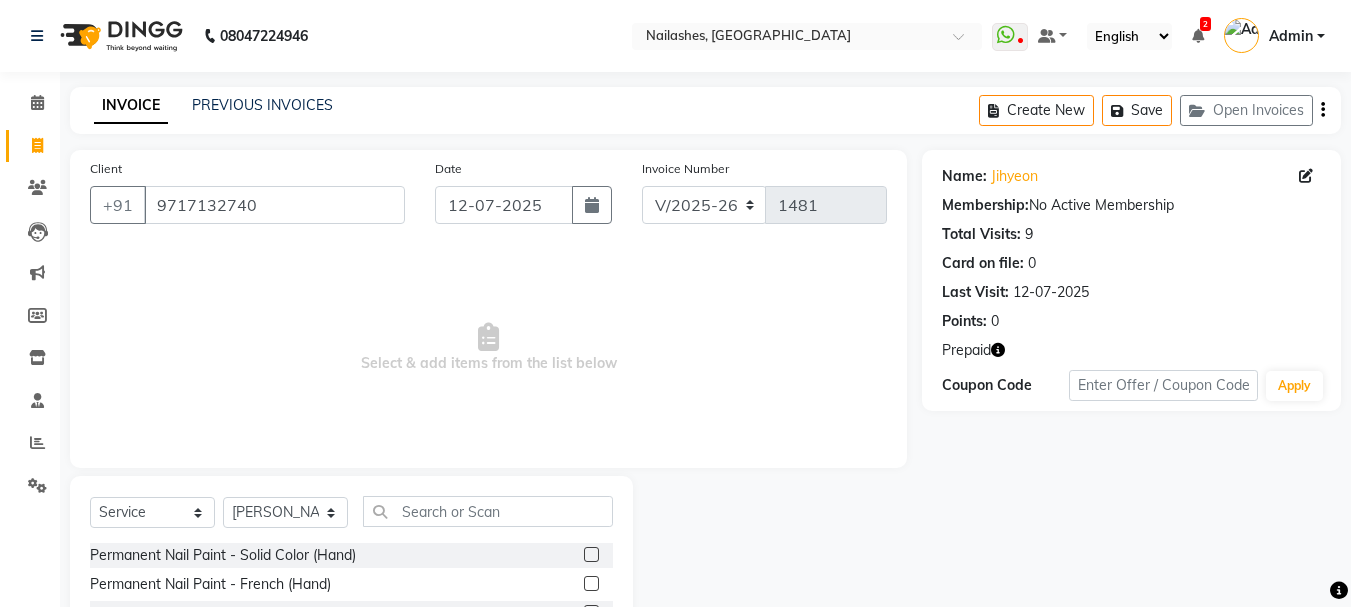 click 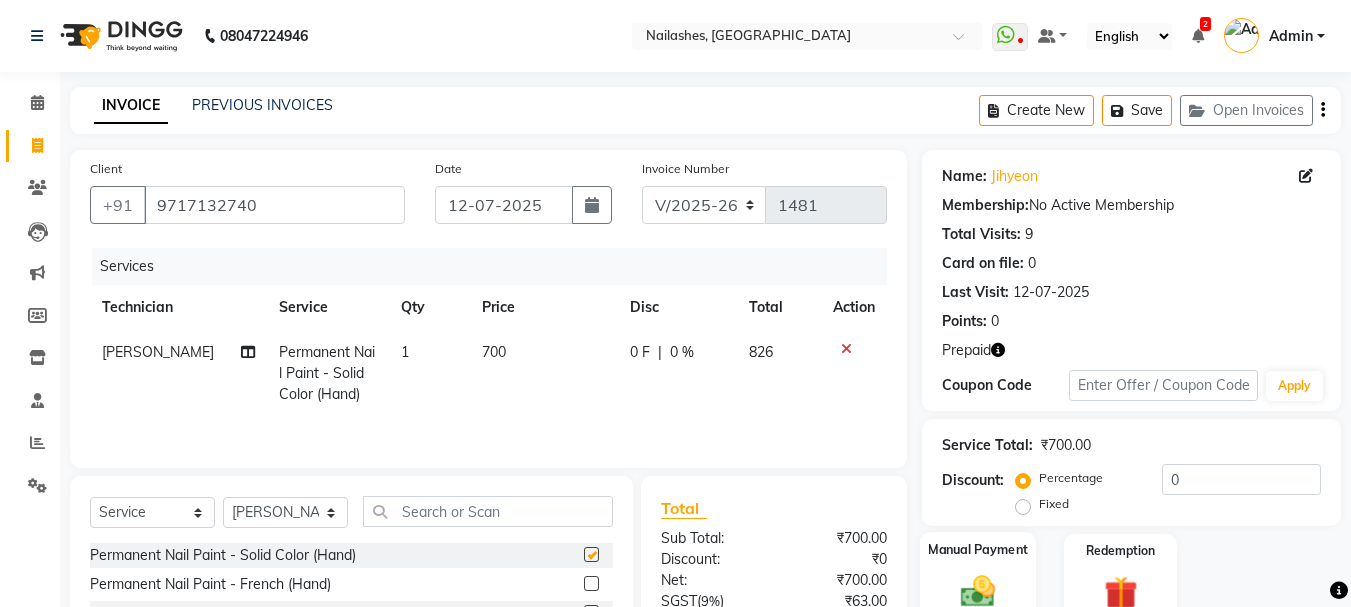 checkbox on "false" 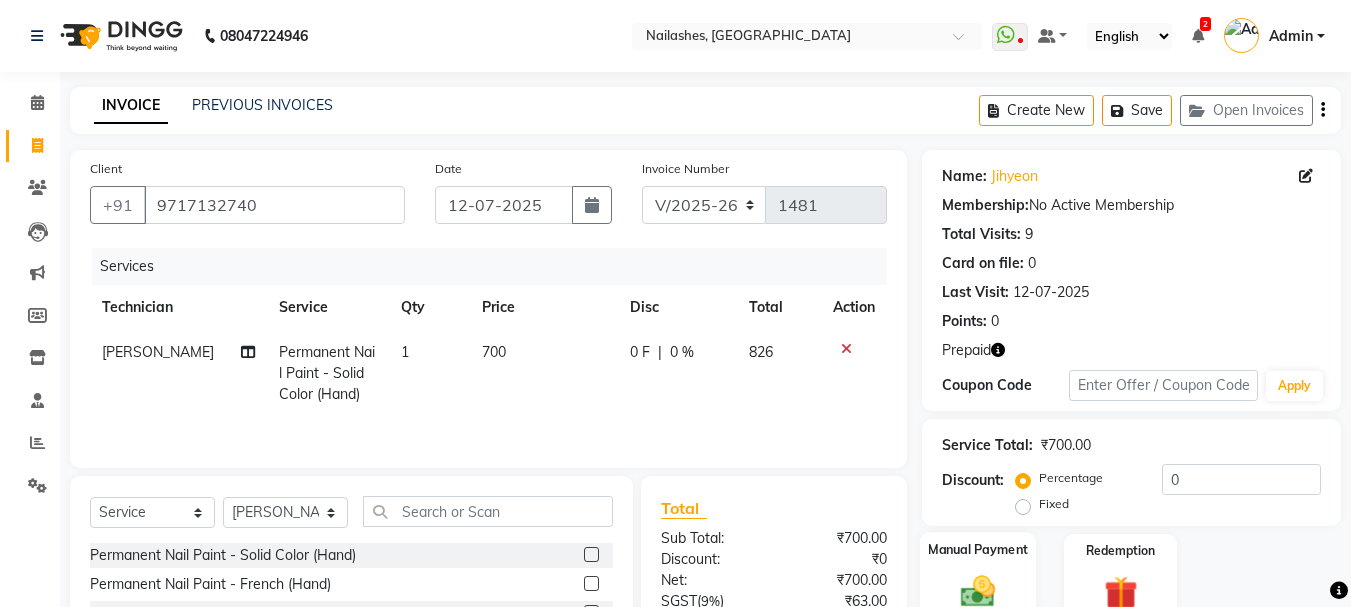click on "Manual Payment" 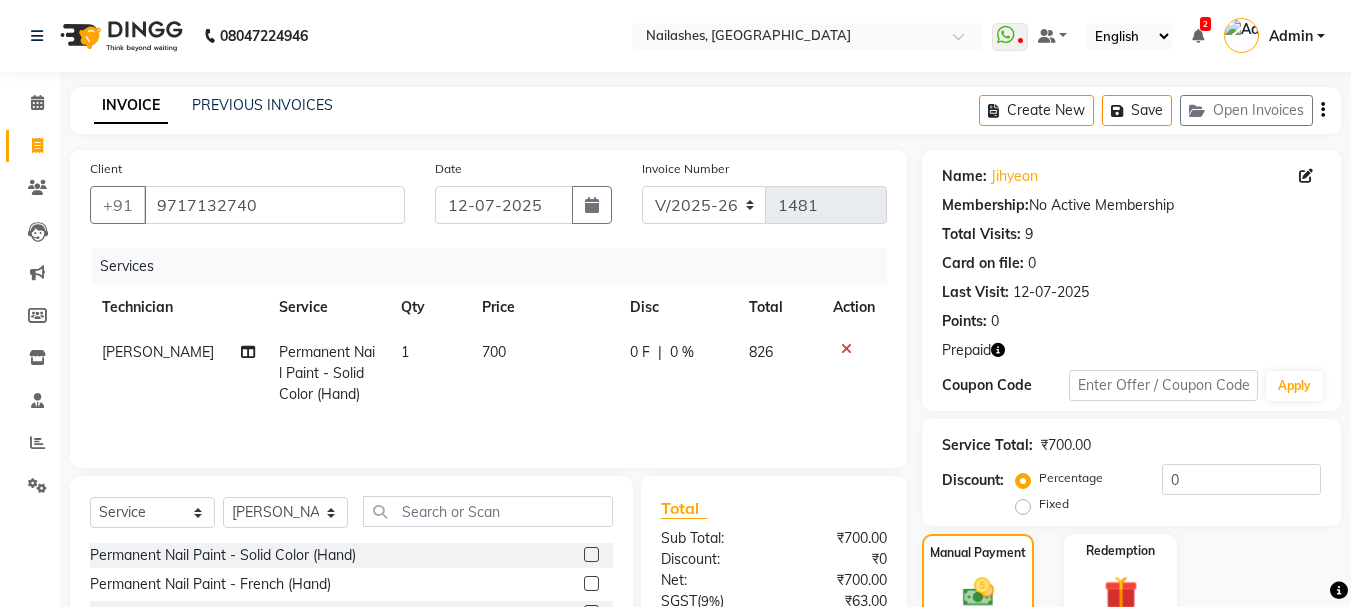 scroll, scrollTop: 217, scrollLeft: 0, axis: vertical 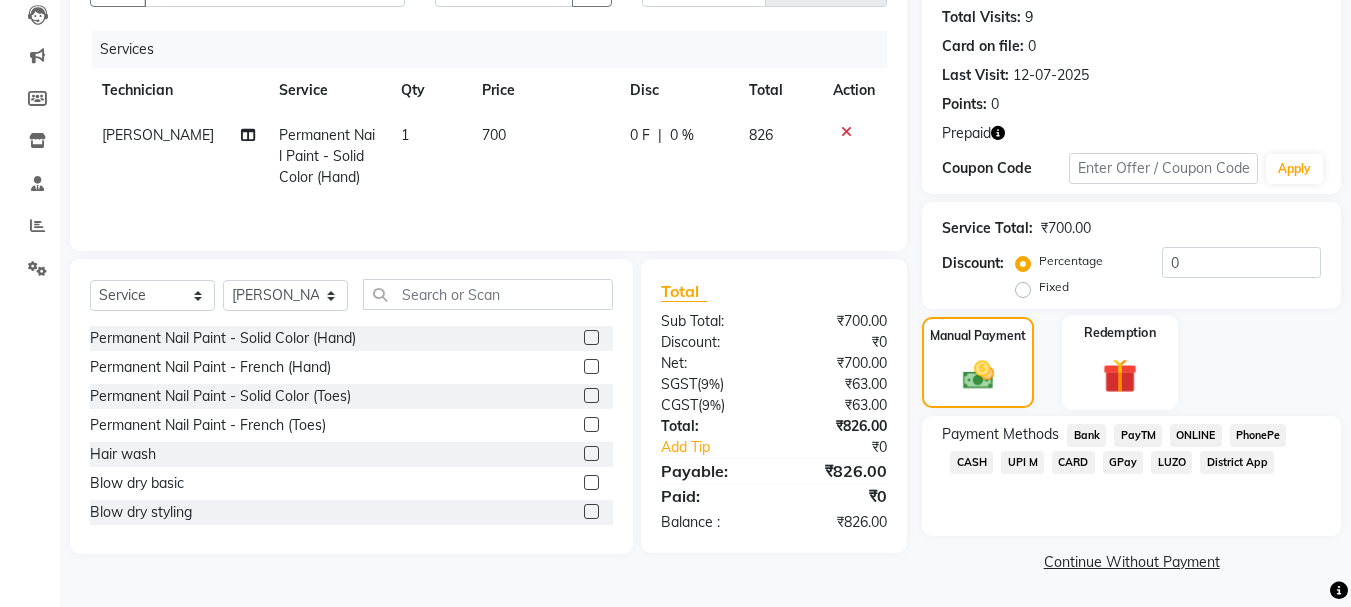 click 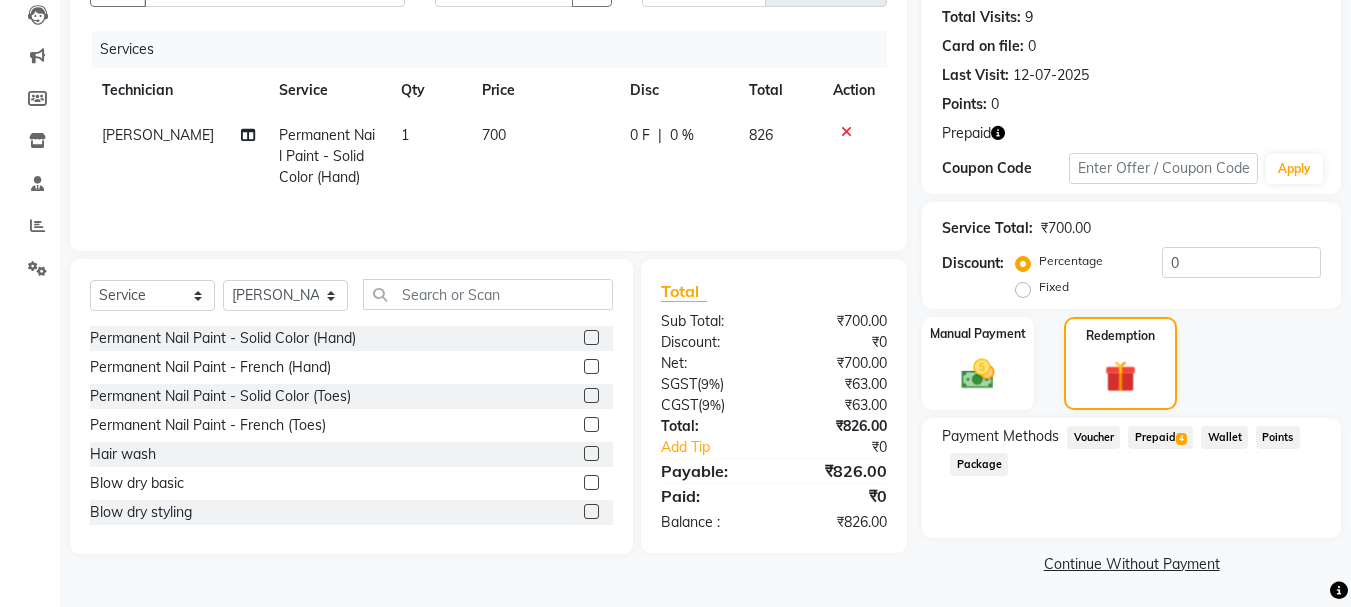 click on "Prepaid  4" 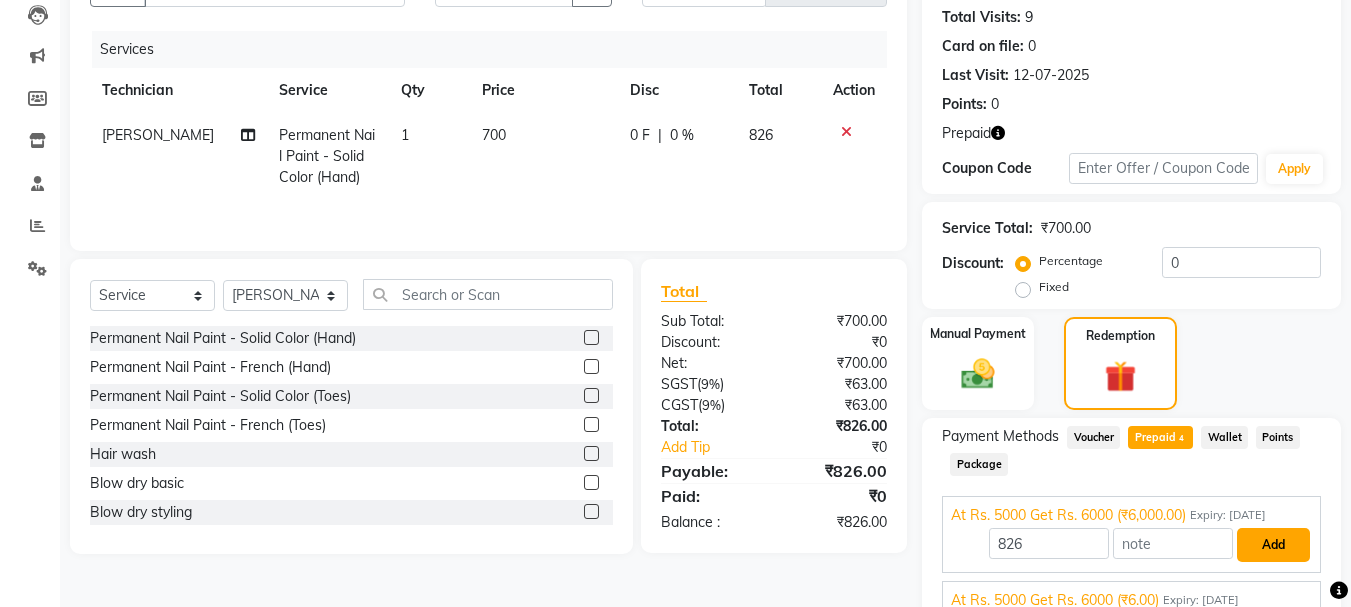 click on "Add" at bounding box center [1273, 545] 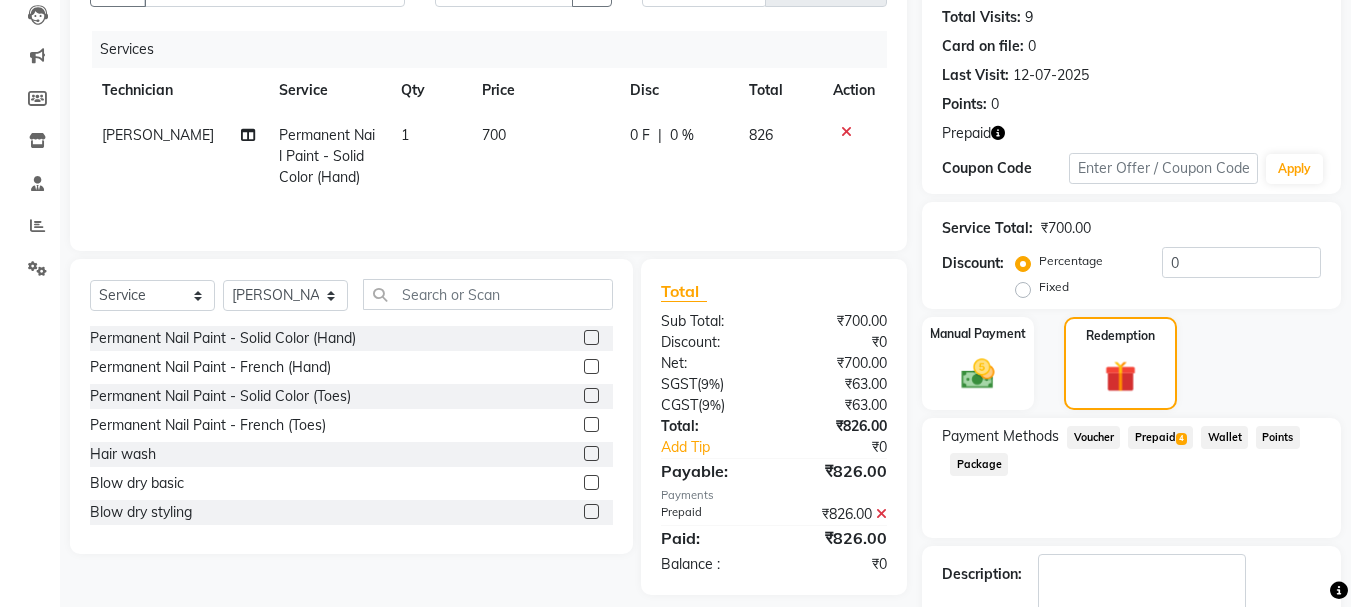 scroll, scrollTop: 332, scrollLeft: 0, axis: vertical 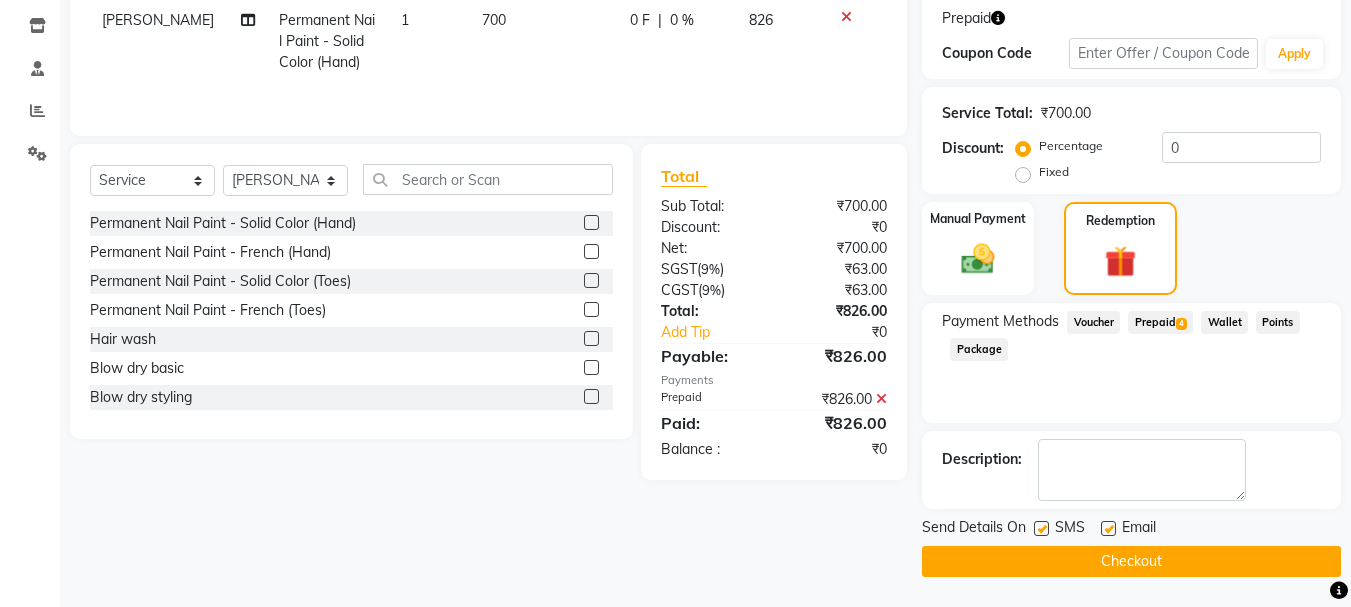 click on "Checkout" 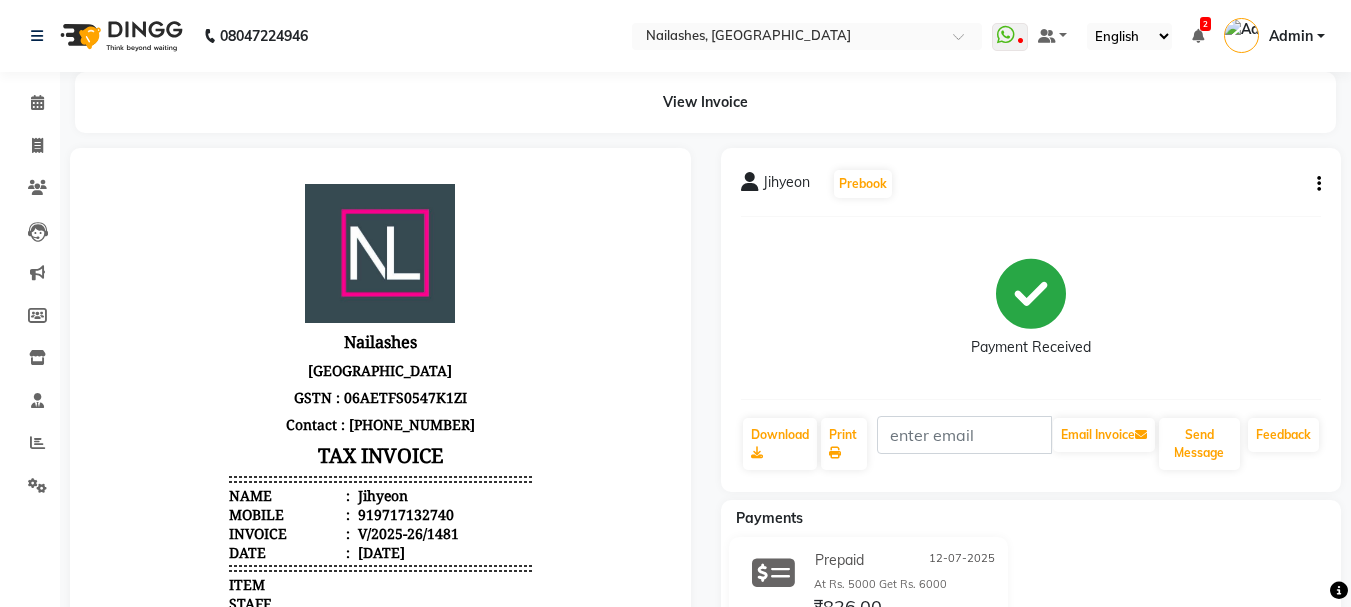 scroll, scrollTop: 421, scrollLeft: 0, axis: vertical 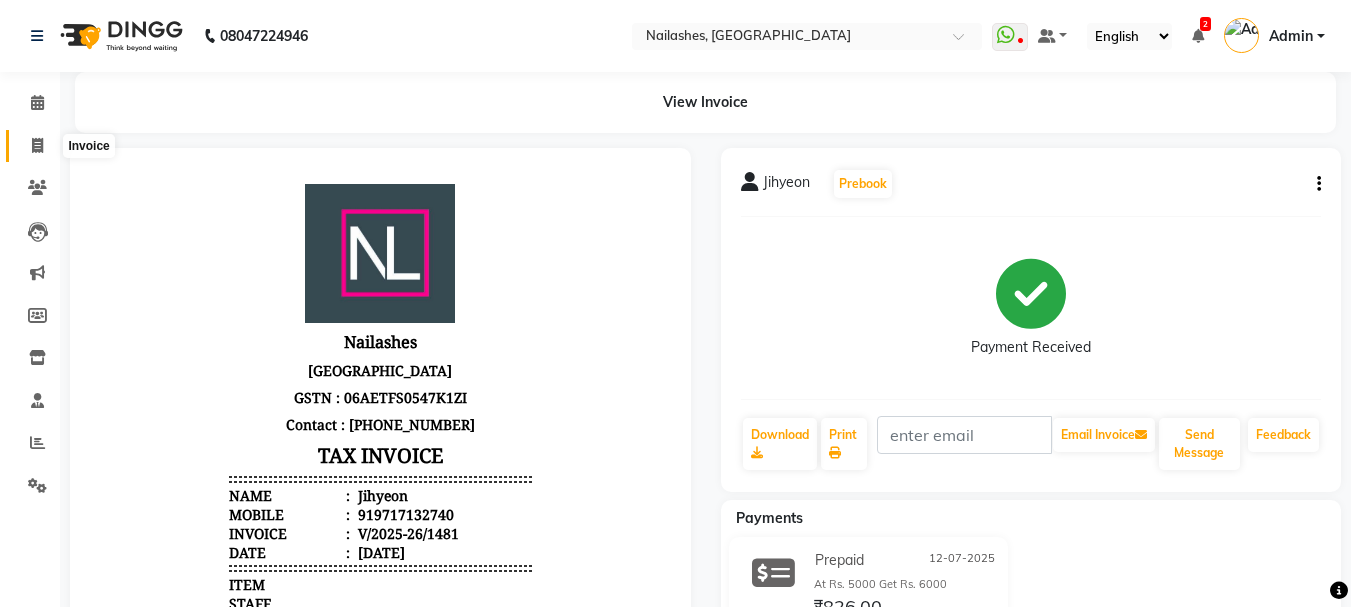 click 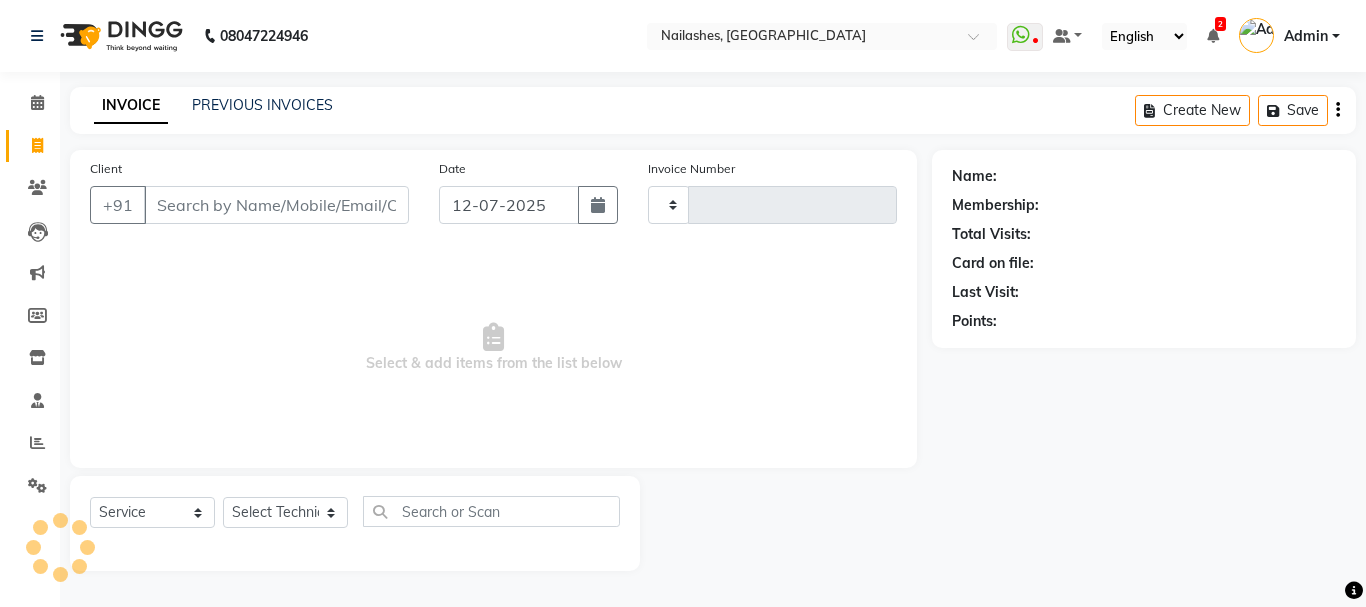 type on "1482" 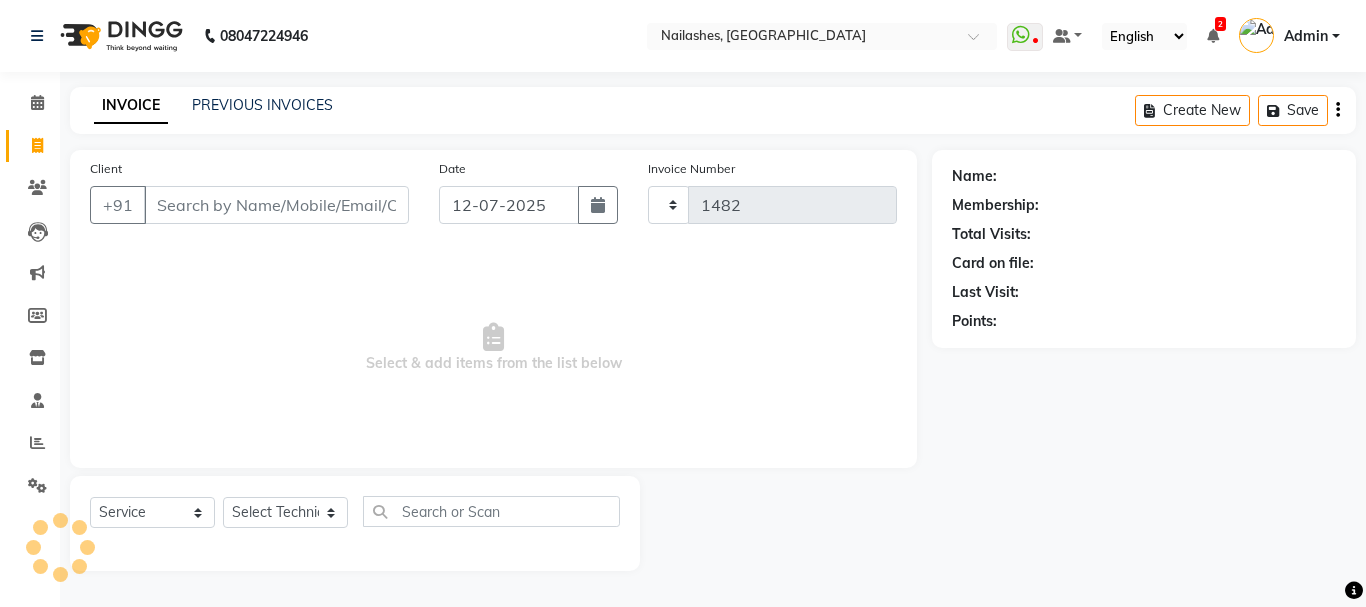 select on "3926" 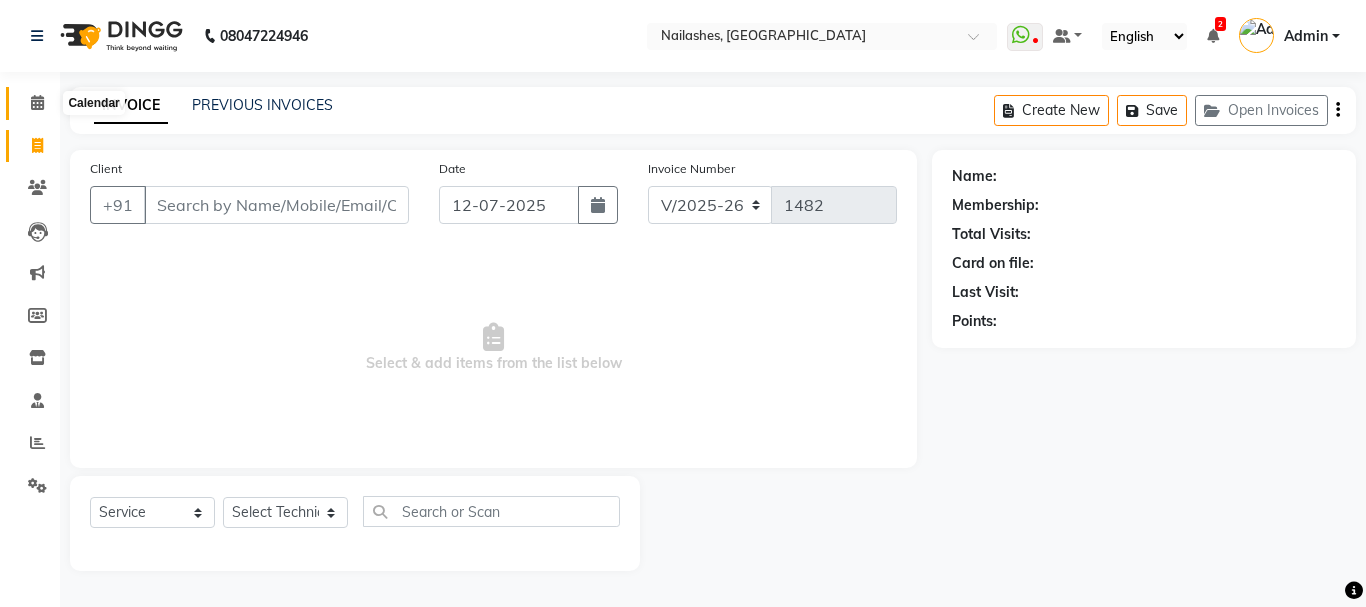 click 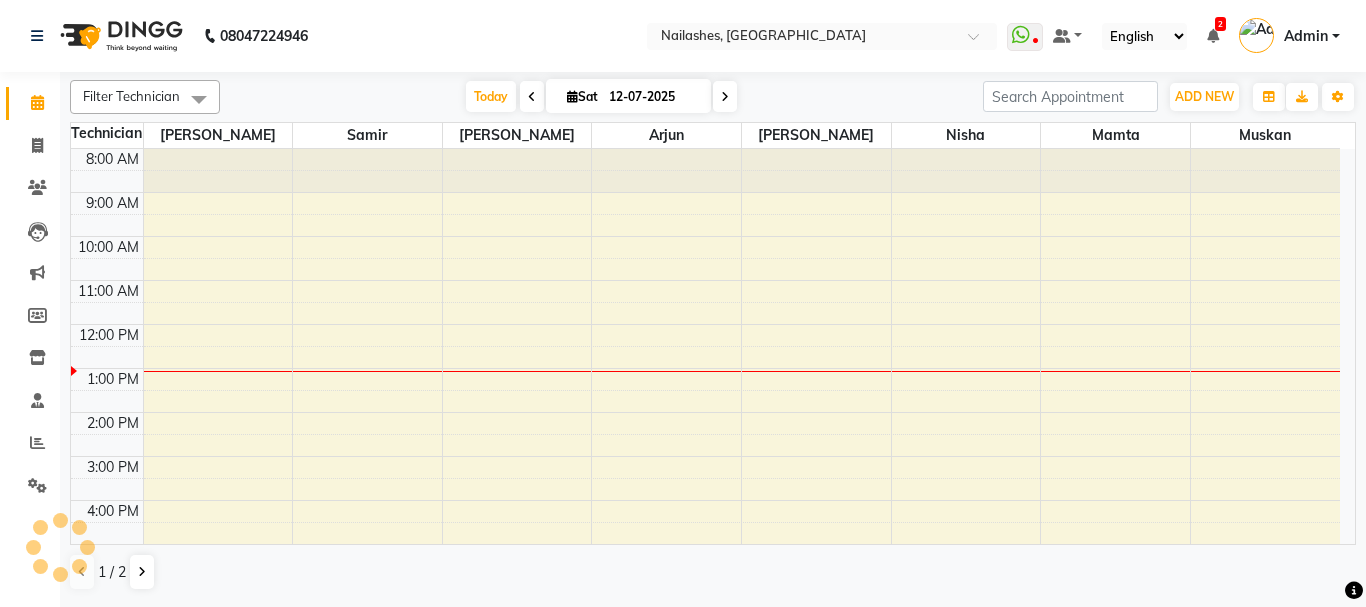 scroll, scrollTop: 0, scrollLeft: 0, axis: both 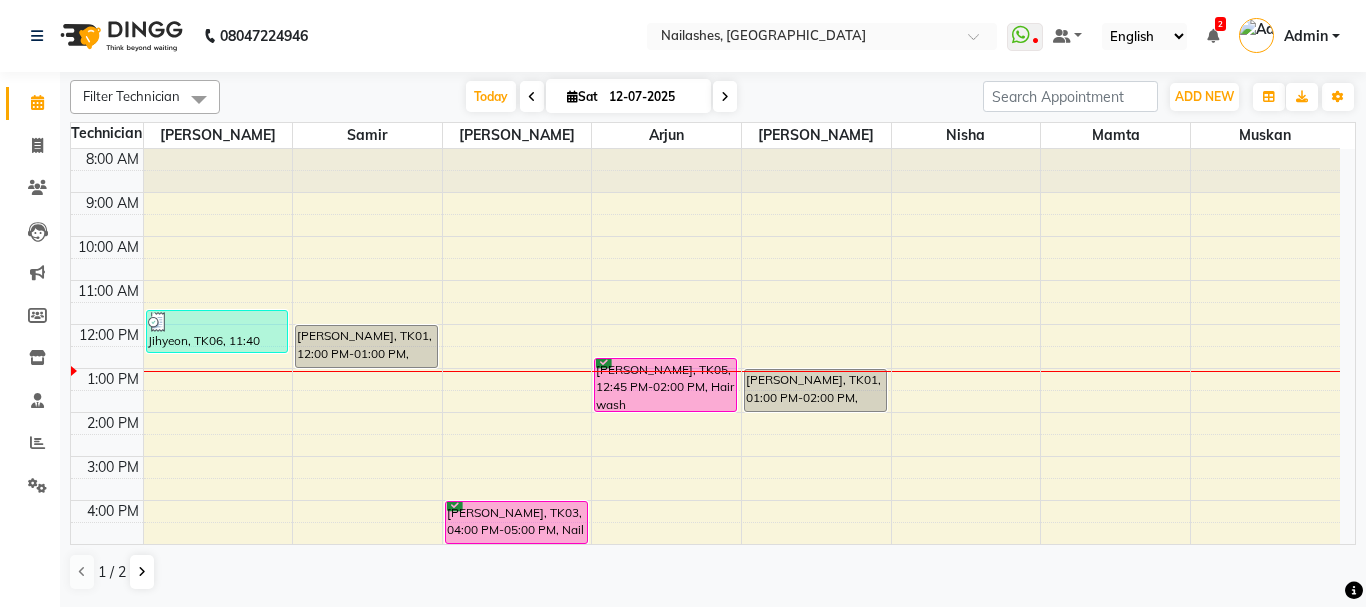 click on "Kopal Kohli, TK05, 12:45 PM-02:00 PM, Hair wash" at bounding box center [665, 385] 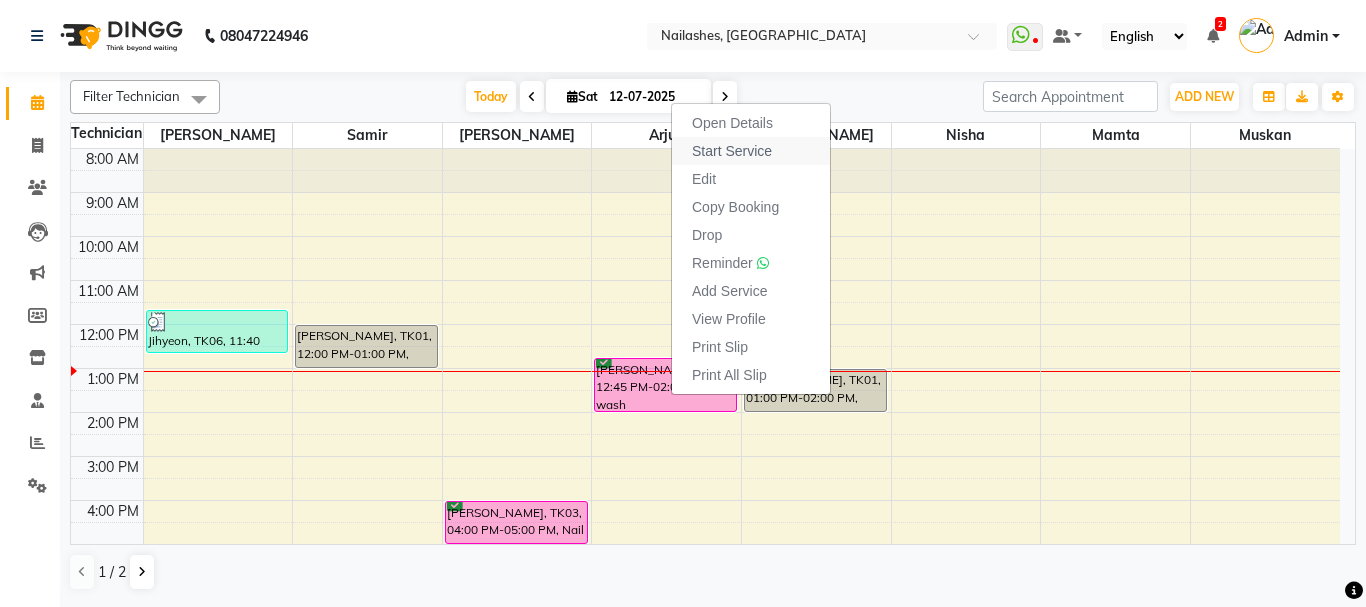 click on "Start Service" at bounding box center [732, 151] 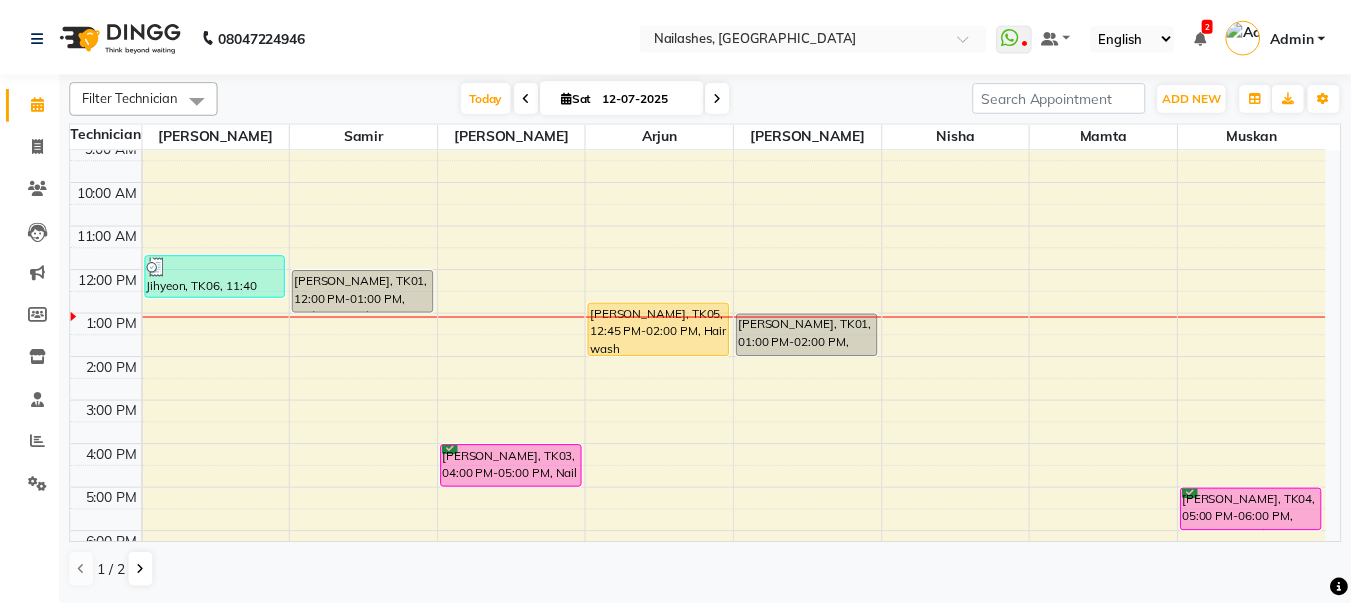 scroll, scrollTop: 0, scrollLeft: 0, axis: both 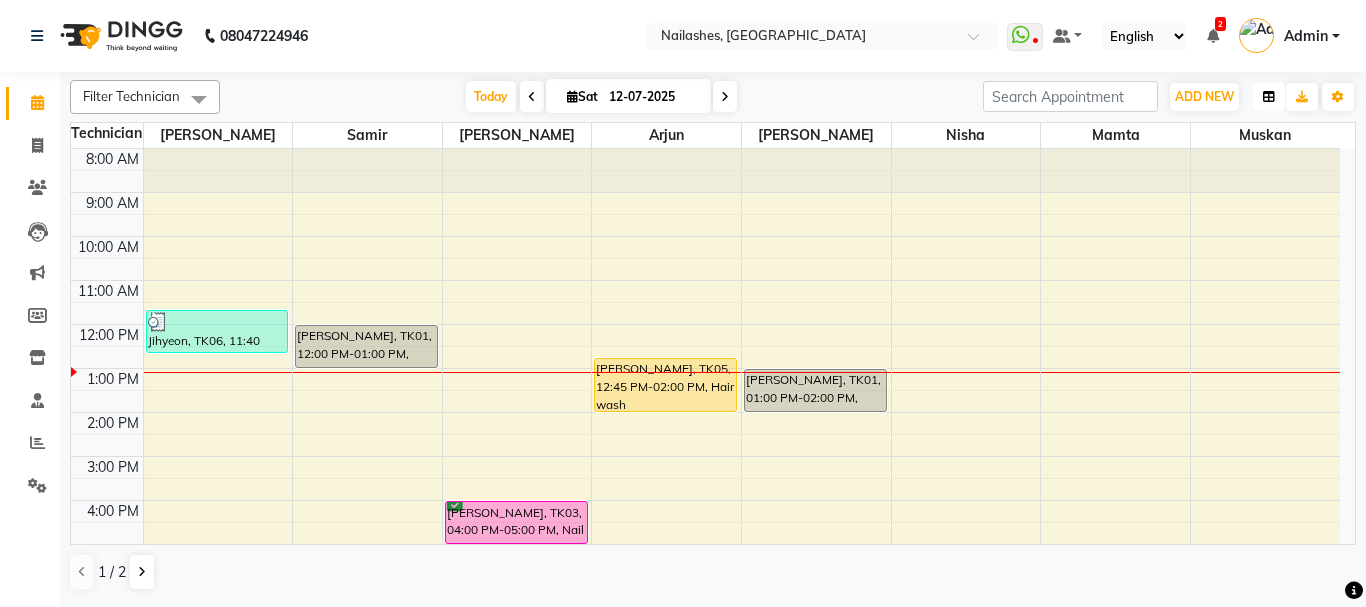 click at bounding box center [1269, 97] 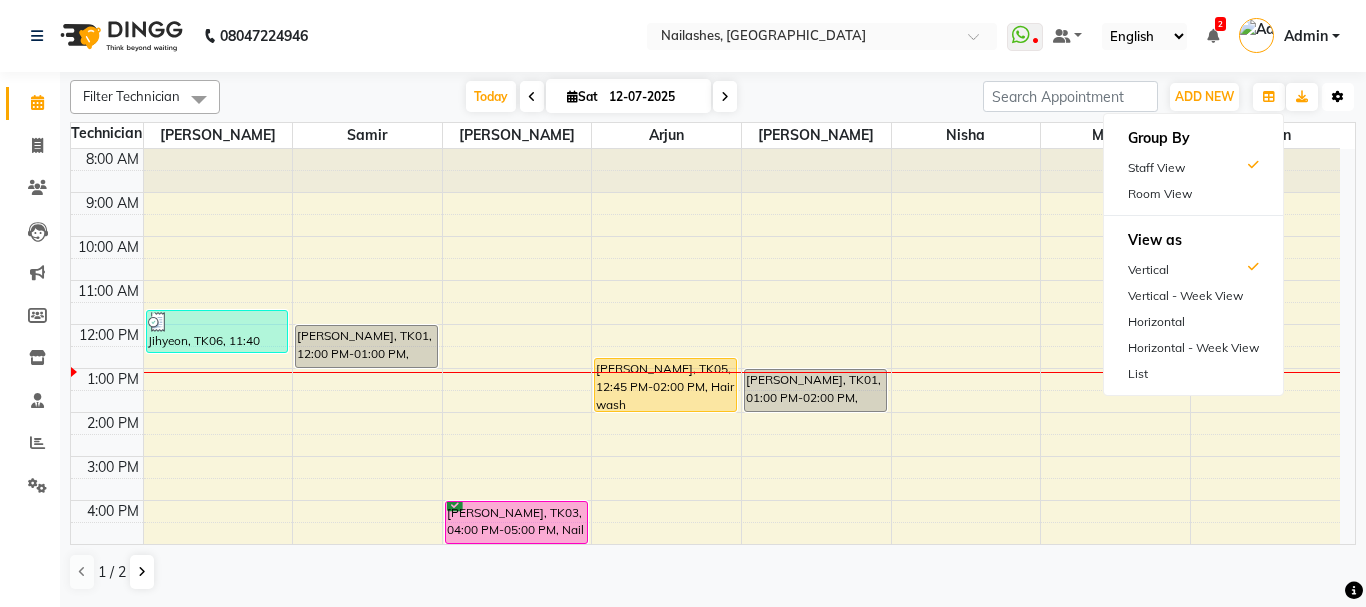 click on "Toggle Dropdown" at bounding box center [1338, 97] 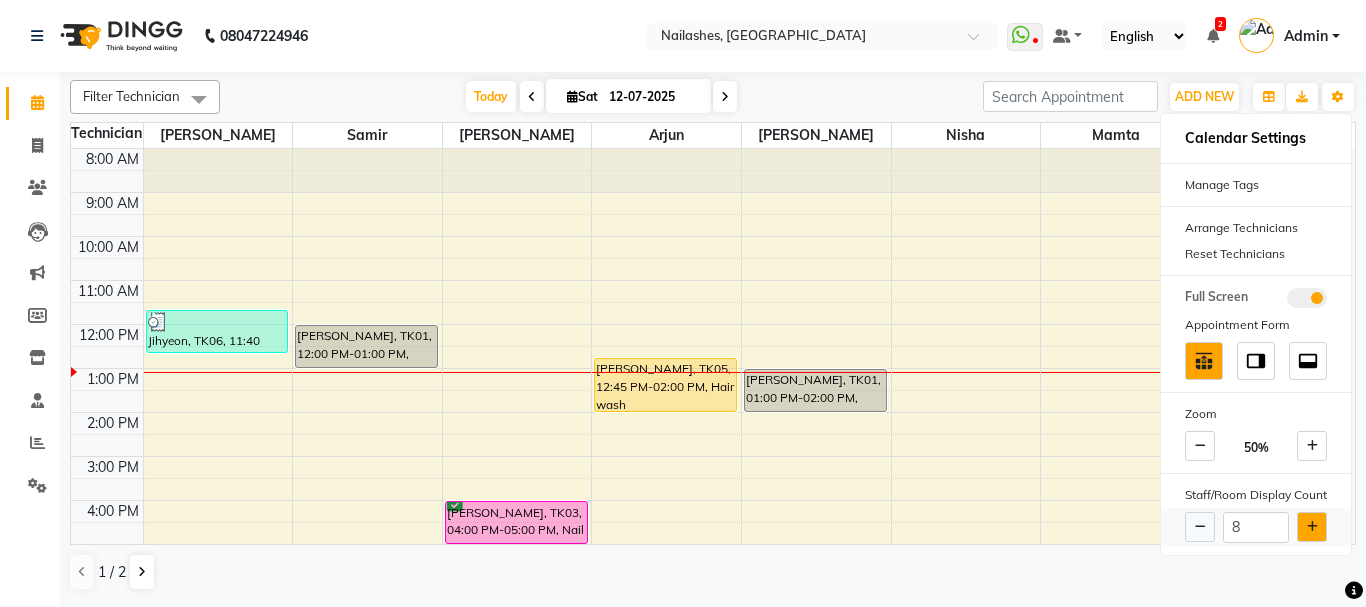 click at bounding box center [1312, 527] 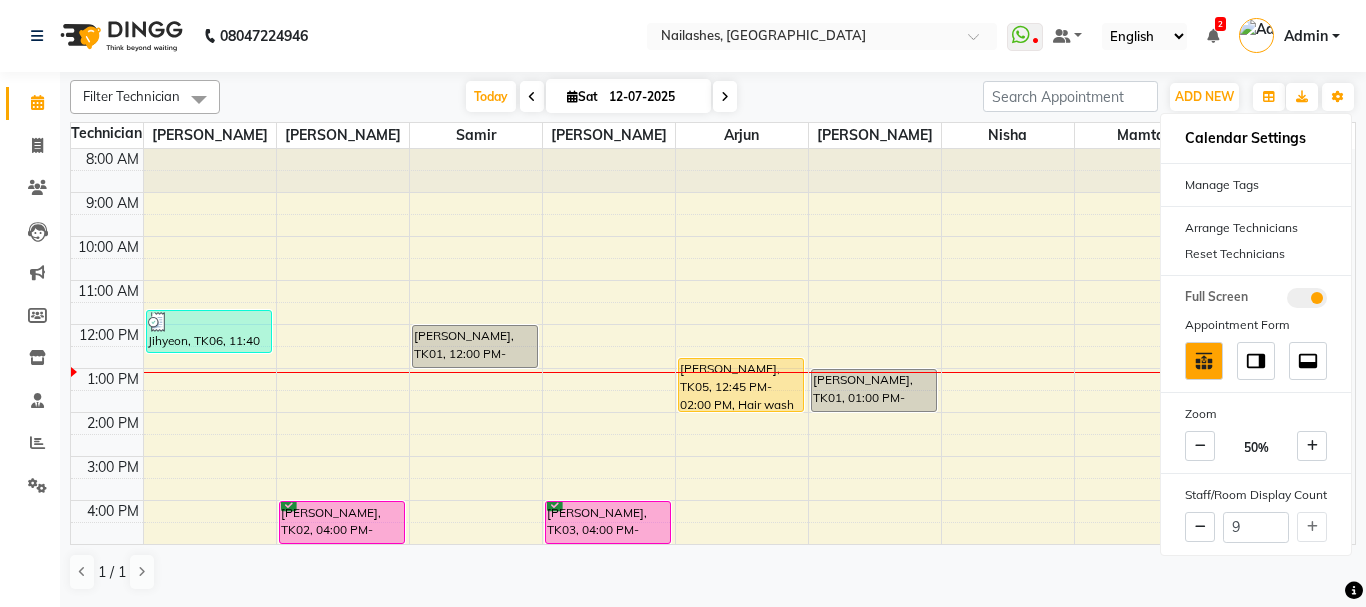 click on "Filter Technician Select All Anamika Anita Arjun Mamta Muskan Nisha Samir Shanu Shushanto Today  Sat 12-07-2025 Toggle Dropdown Add Appointment Add Invoice Add Expense Add Attendance Add Client Add Transaction Toggle Dropdown Add Appointment Add Invoice Add Expense Add Attendance Add Client ADD NEW Toggle Dropdown Add Appointment Add Invoice Add Expense Add Attendance Add Client Add Transaction Filter Technician Select All Anamika Anita Arjun Mamta Muskan Nisha Samir Shanu Shushanto Group By  Staff View   Room View  View as Vertical  Vertical - Week View  Horizontal  Horizontal - Week View  List  Toggle Dropdown Calendar Settings Manage Tags   Arrange Technicians   Reset Technicians  Full Screen Appointment Form Zoom 50% Staff/Room Display Count 9 Technician Anamika Shushanto Samir Shanu Arjun Anita Nisha Mamta Muskan 8:00 AM 9:00 AM 10:00 AM 11:00 AM 12:00 PM 1:00 PM 2:00 PM 3:00 PM 4:00 PM 5:00 PM 6:00 PM 7:00 PM 8:00 PM 9:00 PM 10:00 PM 11:00 PM            Ashna, TK01, 12:00 PM-01:00 PM, Pedicure - Deluxe" 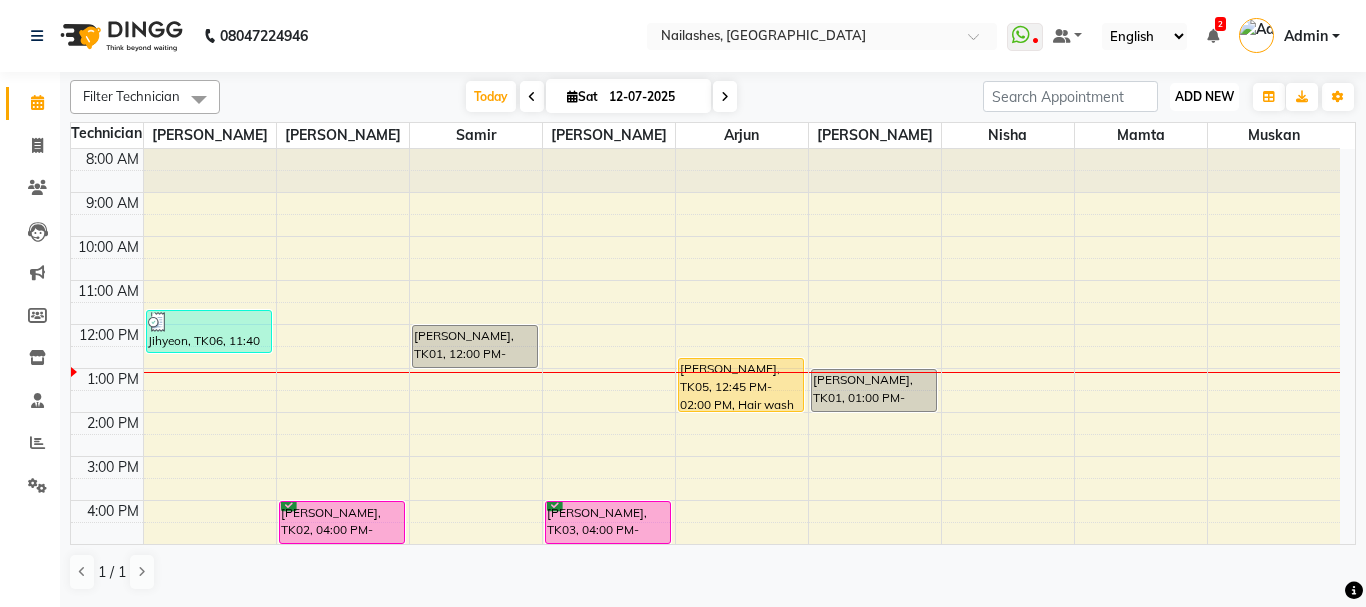 click on "ADD NEW" at bounding box center (1204, 96) 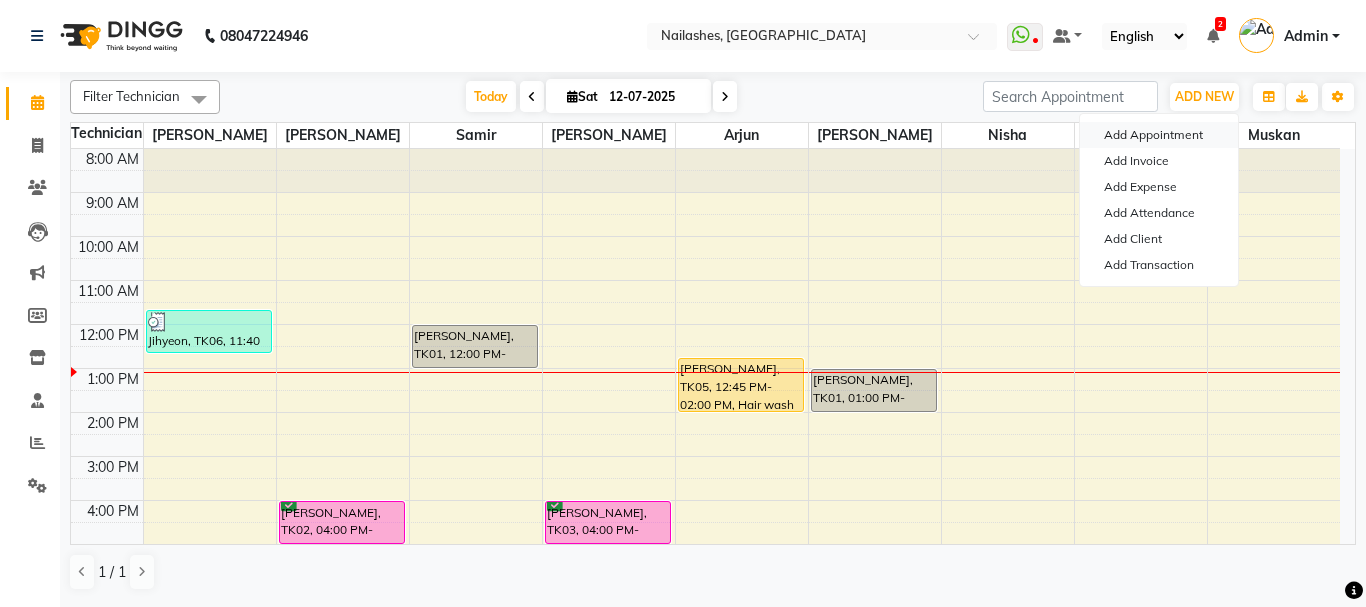 click on "Add Appointment" at bounding box center [1159, 135] 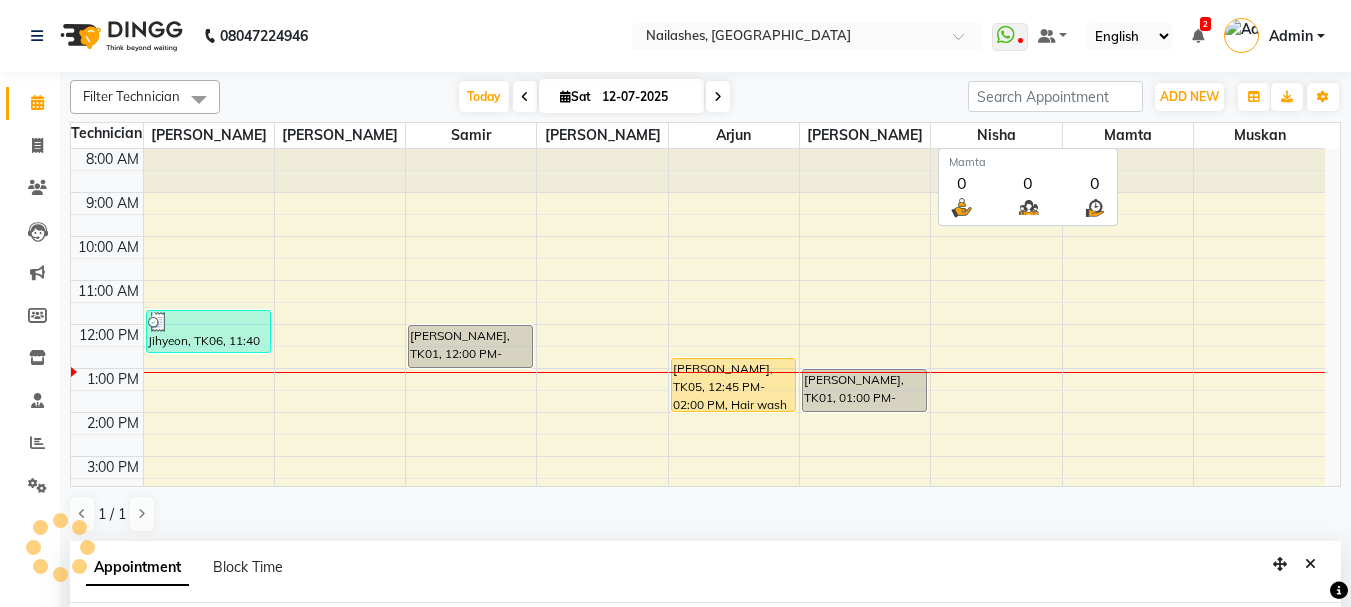 select on "540" 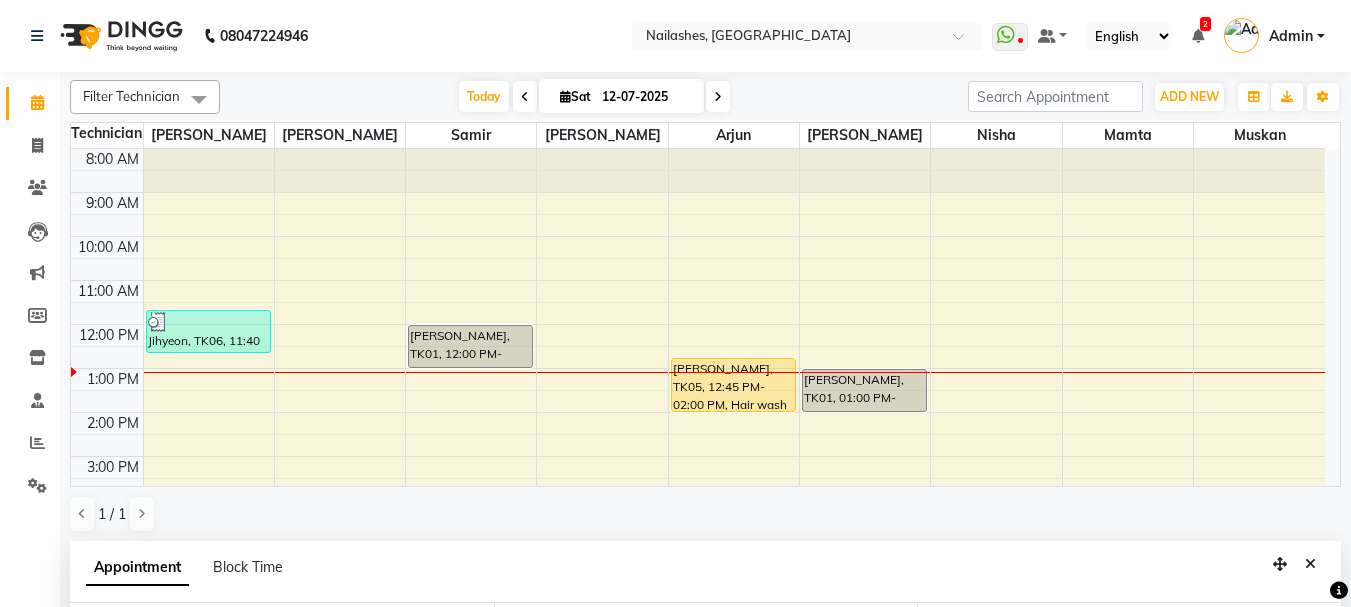 scroll, scrollTop: 389, scrollLeft: 0, axis: vertical 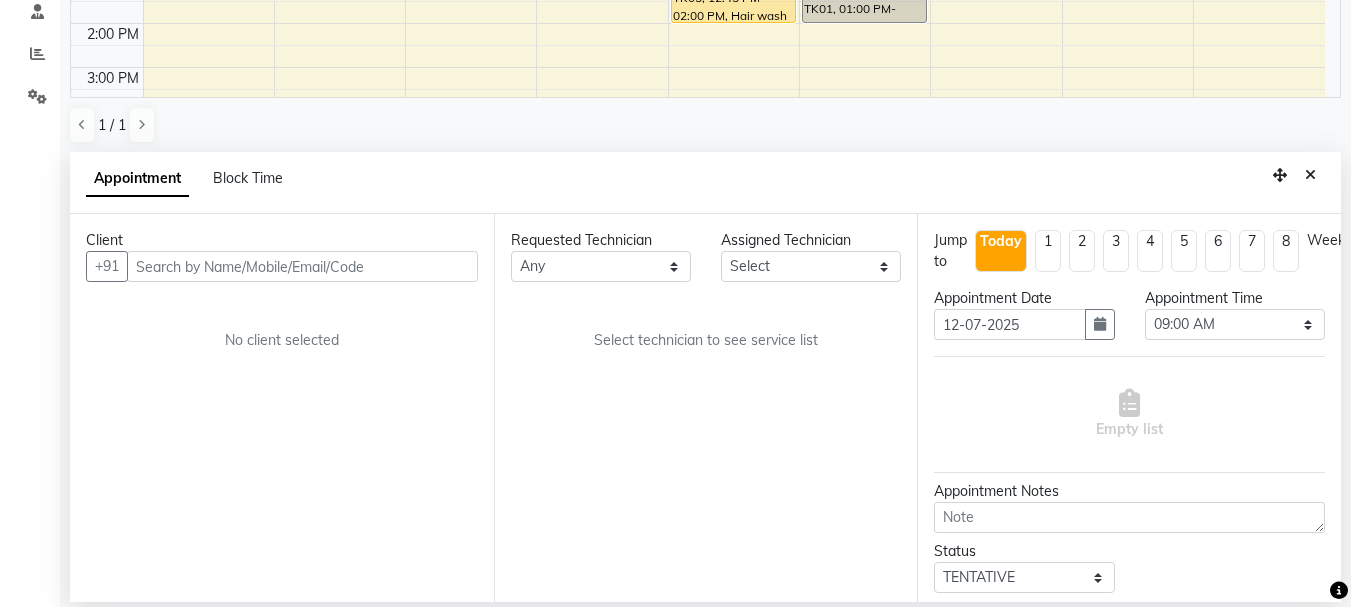click on "Requested Technician Any Anamika Anita Arjun Mamta Muskan Nisha Samir Shanu Shushanto Assigned Technician Select Anamika Anita Arjun Mamta Muskan Nisha Samir Shanu Shushanto Select technician to see service list" at bounding box center (706, 408) 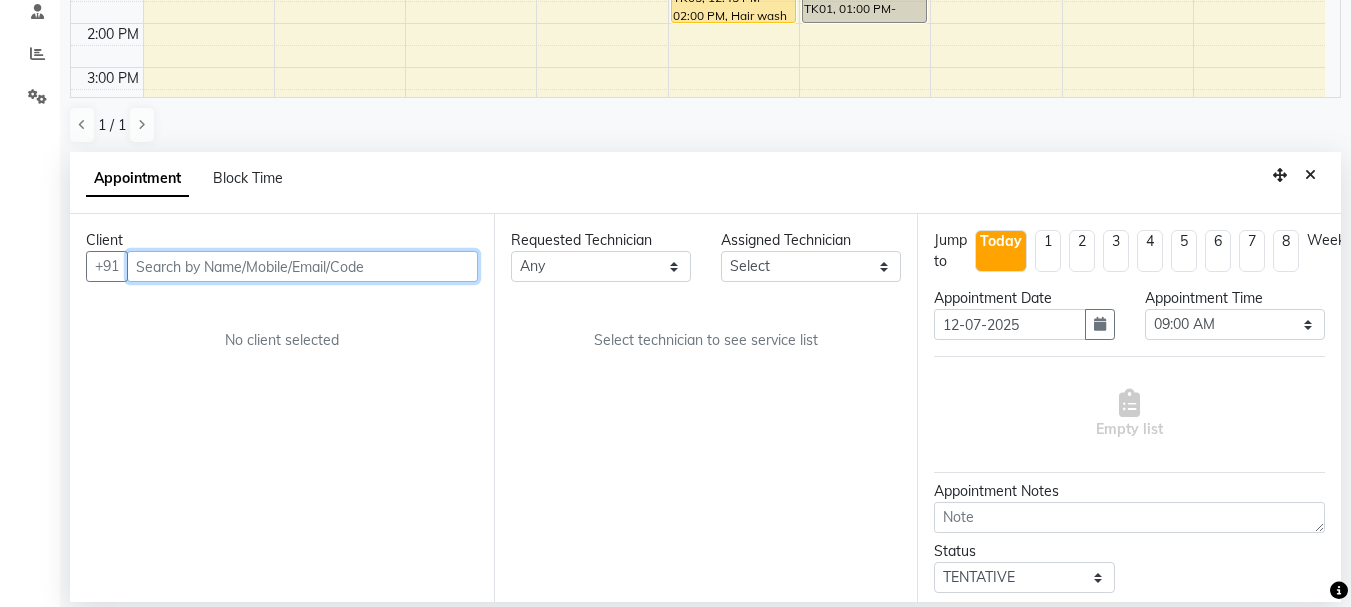 click at bounding box center (302, 266) 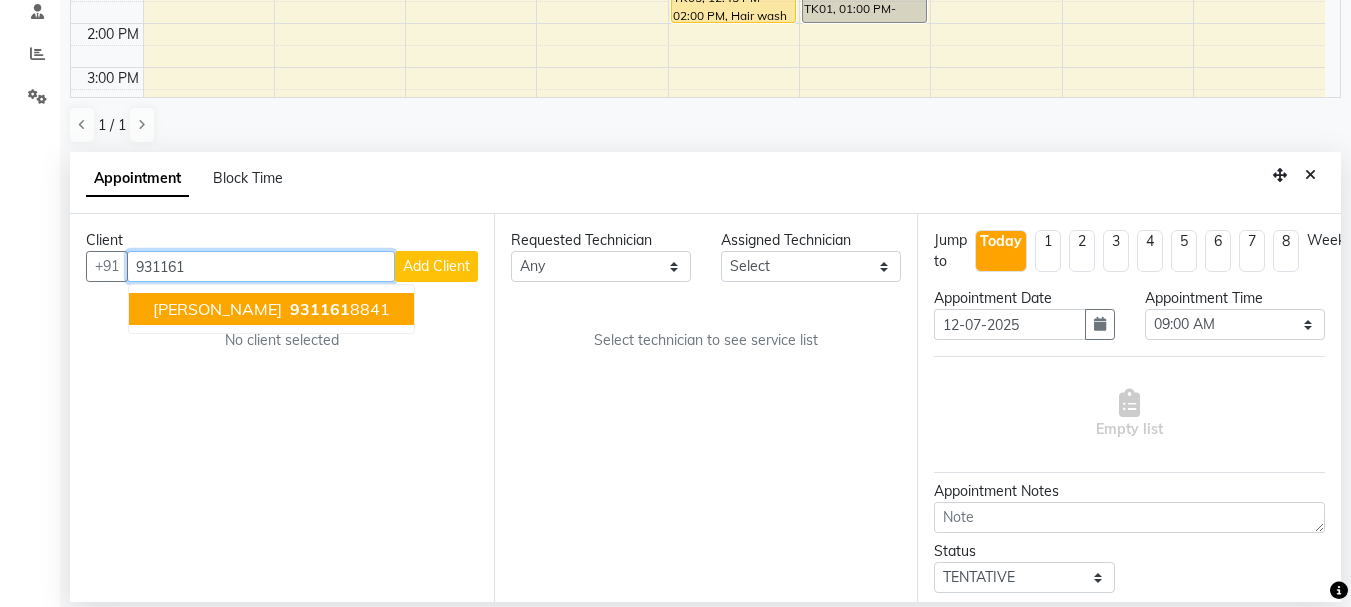 click on "931161 8841" at bounding box center [338, 309] 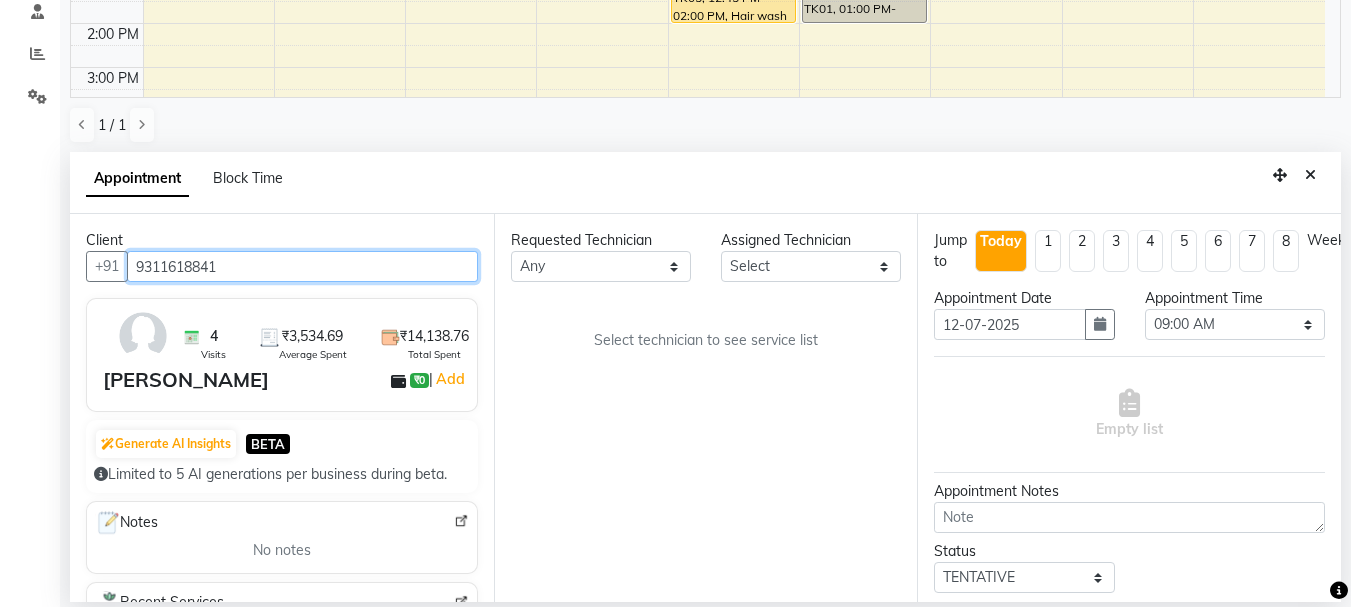 type on "9311618841" 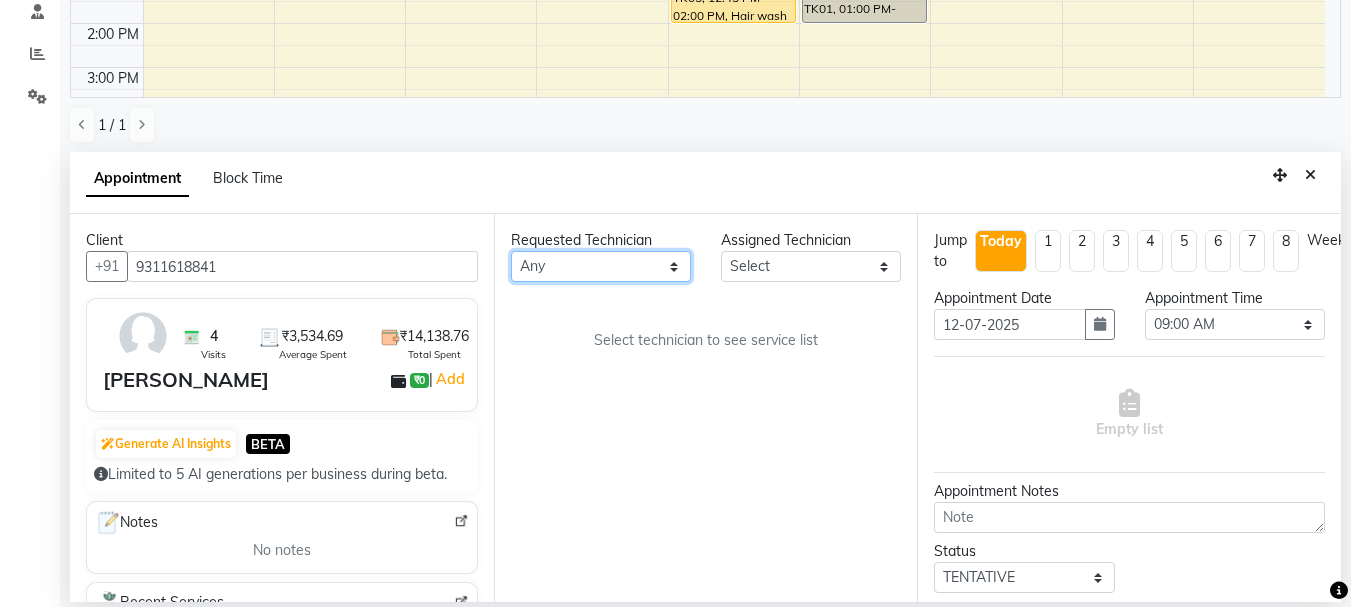 click on "Any Anamika Anita Arjun Mamta Muskan Nisha Samir Shanu Shushanto" at bounding box center (601, 266) 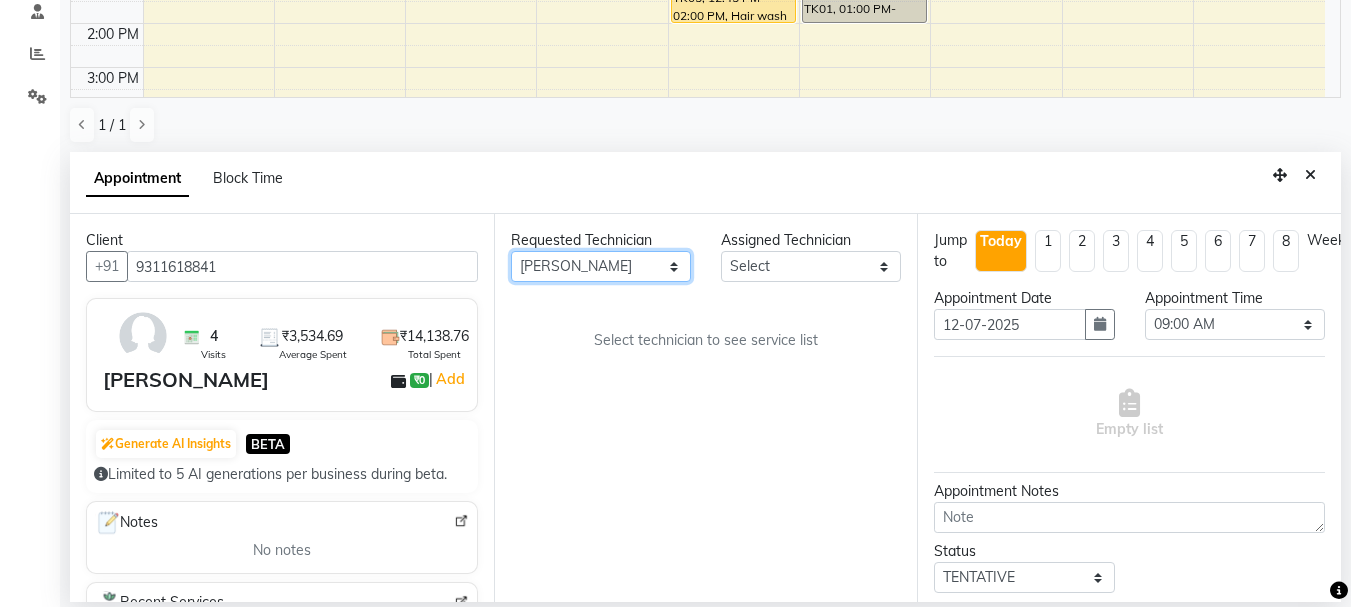 click on "Any Anamika Anita Arjun Mamta Muskan Nisha Samir Shanu Shushanto" at bounding box center (601, 266) 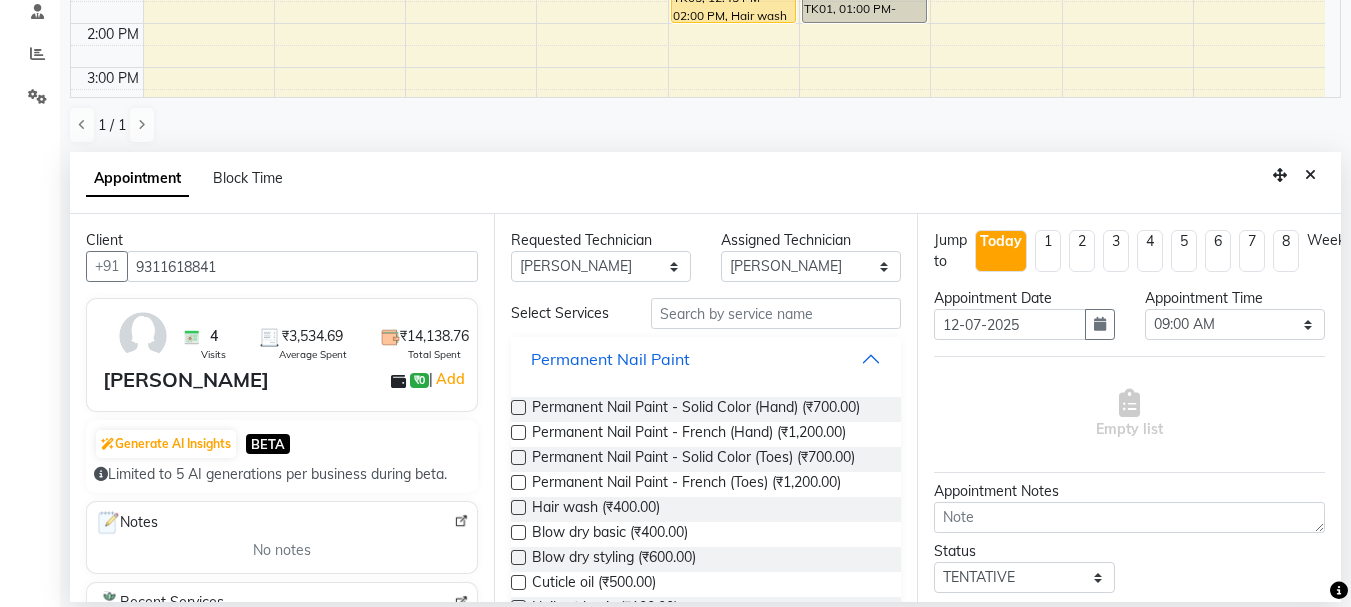 click on "Permanent Nail Paint" at bounding box center (706, 359) 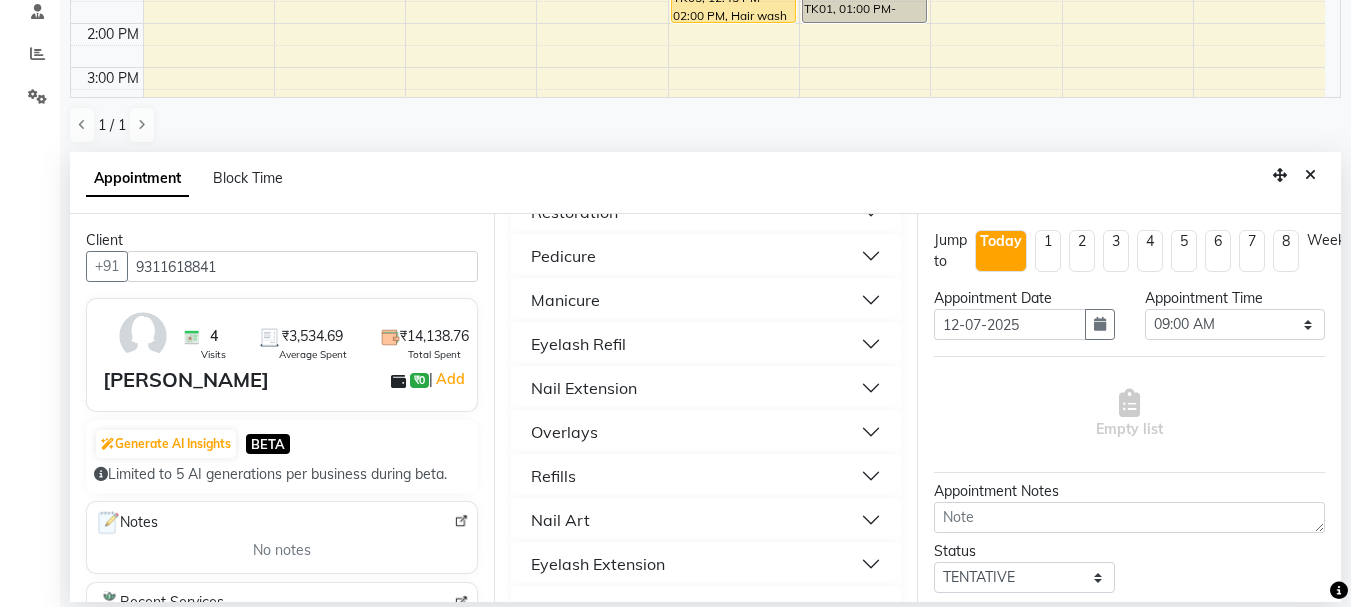 scroll, scrollTop: 222, scrollLeft: 0, axis: vertical 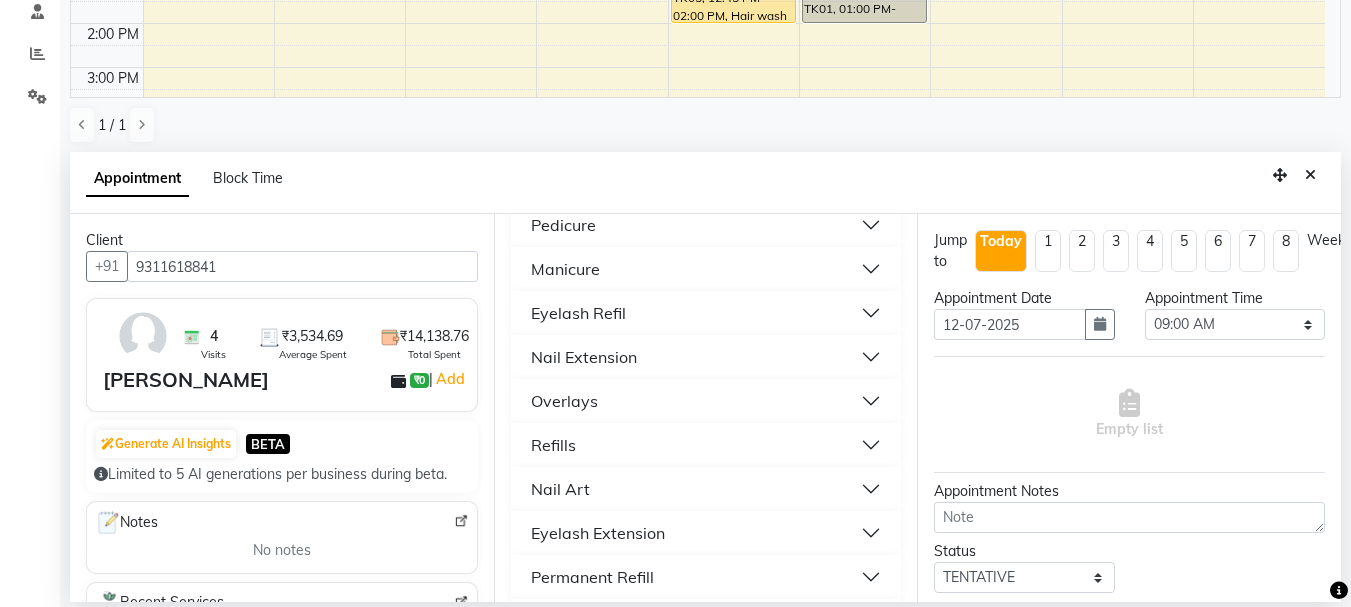 click on "Nail Extension" at bounding box center [706, 357] 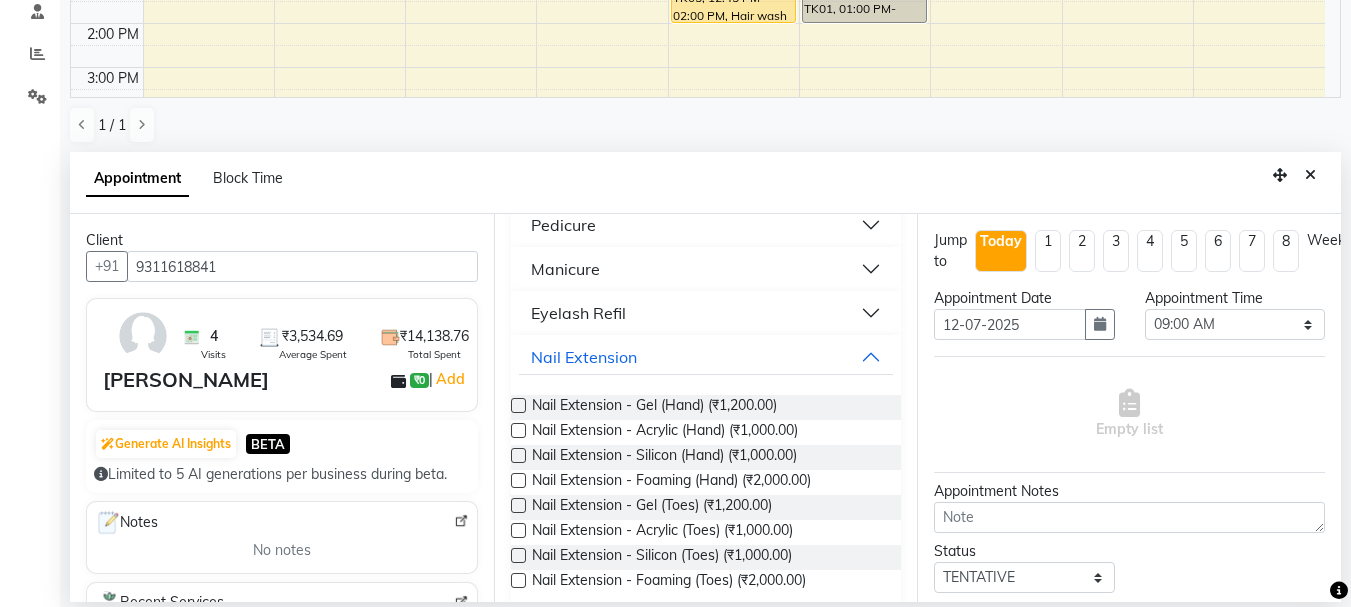 click at bounding box center (518, 430) 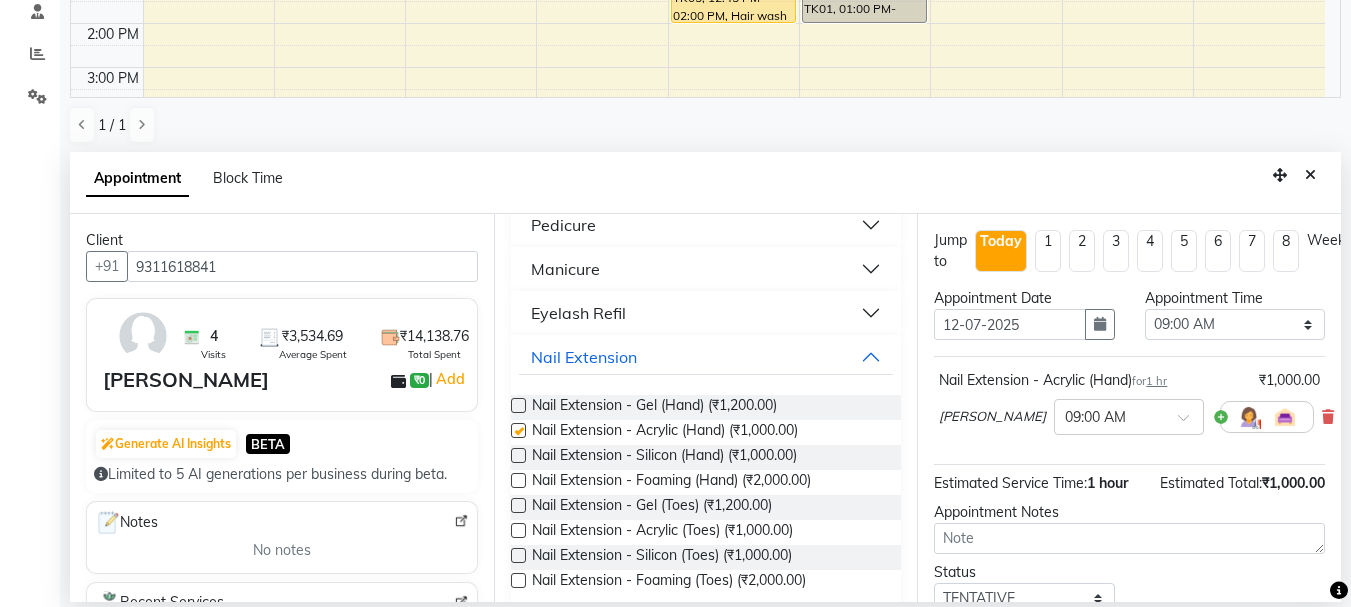 checkbox on "false" 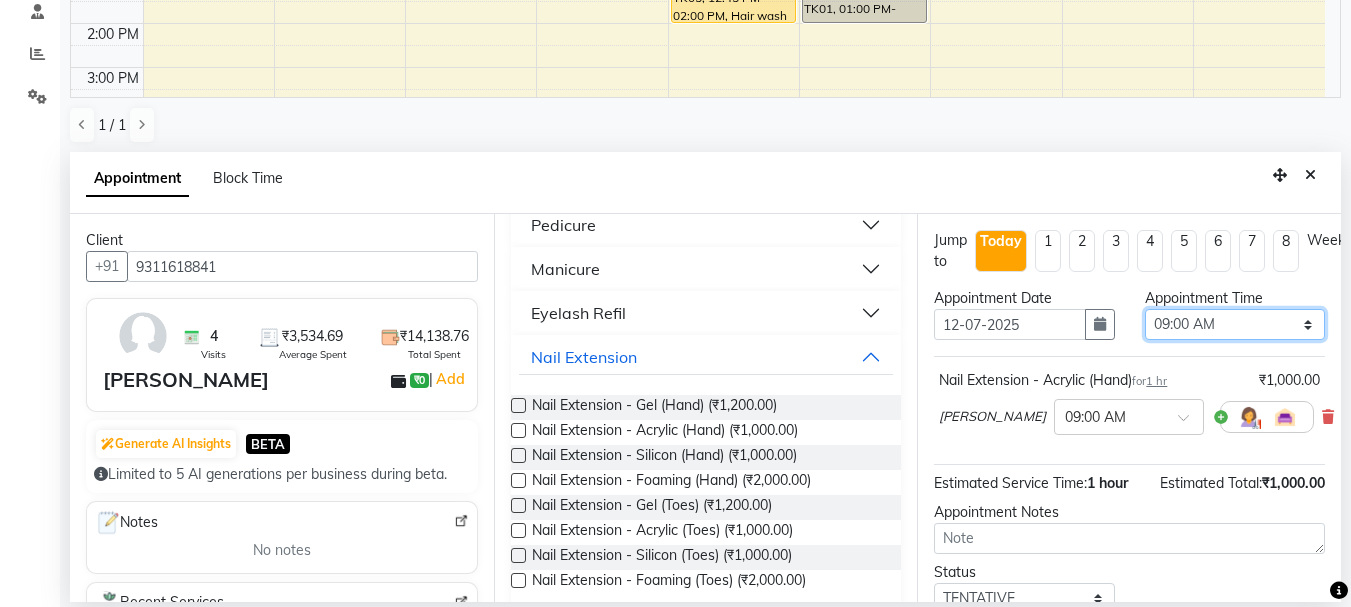 click on "Select 09:00 AM 09:15 AM 09:30 AM 09:45 AM 10:00 AM 10:15 AM 10:30 AM 10:45 AM 11:00 AM 11:15 AM 11:30 AM 11:45 AM 12:00 PM 12:15 PM 12:30 PM 12:45 PM 01:00 PM 01:15 PM 01:30 PM 01:45 PM 02:00 PM 02:15 PM 02:30 PM 02:45 PM 03:00 PM 03:15 PM 03:30 PM 03:45 PM 04:00 PM 04:15 PM 04:30 PM 04:45 PM 05:00 PM 05:15 PM 05:30 PM 05:45 PM 06:00 PM 06:15 PM 06:30 PM 06:45 PM 07:00 PM 07:15 PM 07:30 PM 07:45 PM 08:00 PM 08:15 PM 08:30 PM 08:45 PM 09:00 PM 09:15 PM 09:30 PM 09:45 PM 10:00 PM 10:15 PM 10:30 PM 10:45 PM 11:00 PM" at bounding box center [1235, 324] 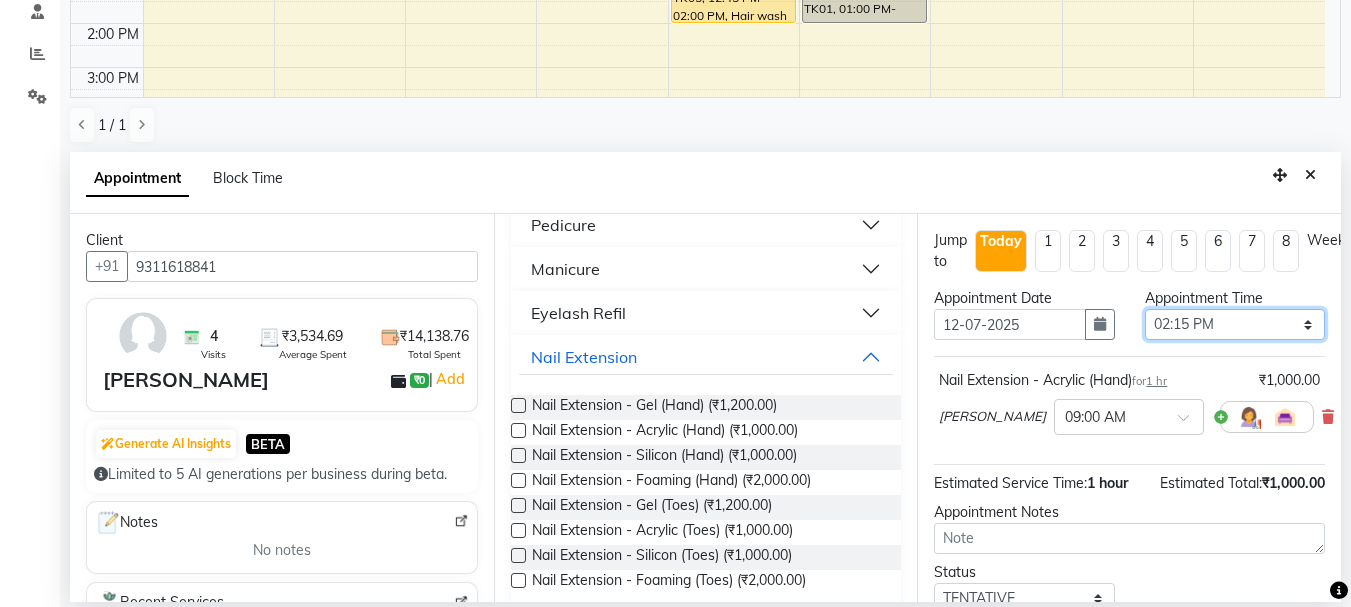 click on "Select 09:00 AM 09:15 AM 09:30 AM 09:45 AM 10:00 AM 10:15 AM 10:30 AM 10:45 AM 11:00 AM 11:15 AM 11:30 AM 11:45 AM 12:00 PM 12:15 PM 12:30 PM 12:45 PM 01:00 PM 01:15 PM 01:30 PM 01:45 PM 02:00 PM 02:15 PM 02:30 PM 02:45 PM 03:00 PM 03:15 PM 03:30 PM 03:45 PM 04:00 PM 04:15 PM 04:30 PM 04:45 PM 05:00 PM 05:15 PM 05:30 PM 05:45 PM 06:00 PM 06:15 PM 06:30 PM 06:45 PM 07:00 PM 07:15 PM 07:30 PM 07:45 PM 08:00 PM 08:15 PM 08:30 PM 08:45 PM 09:00 PM 09:15 PM 09:30 PM 09:45 PM 10:00 PM 10:15 PM 10:30 PM 10:45 PM 11:00 PM" at bounding box center [1235, 324] 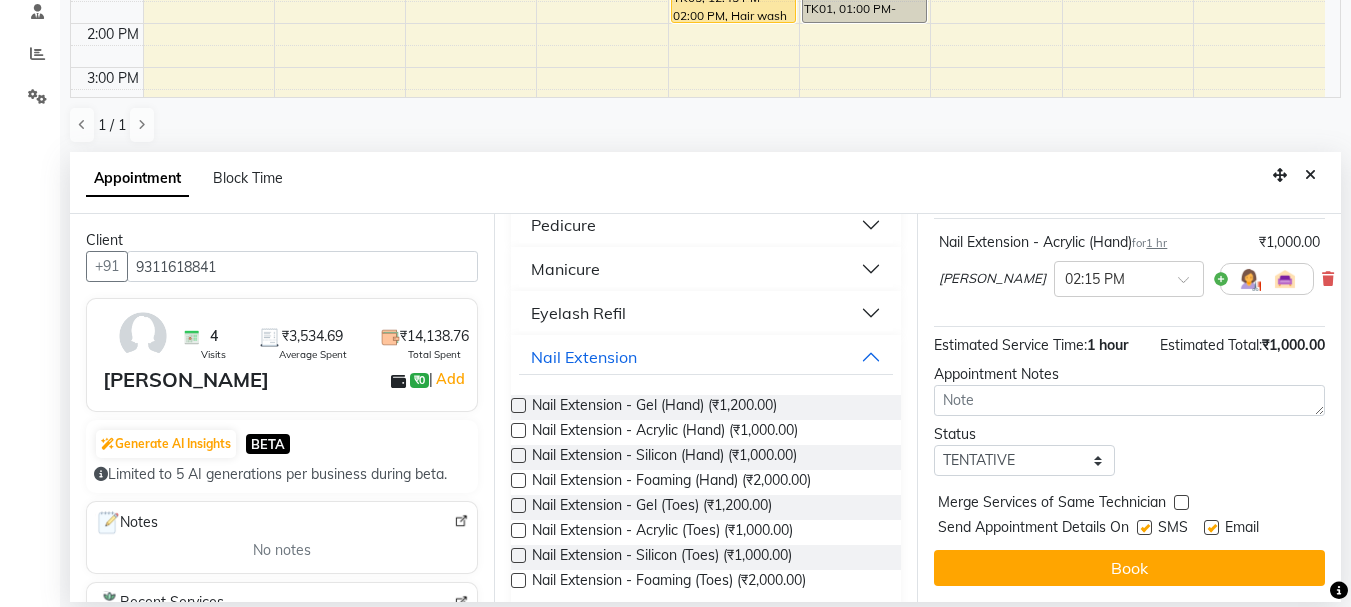 scroll, scrollTop: 153, scrollLeft: 0, axis: vertical 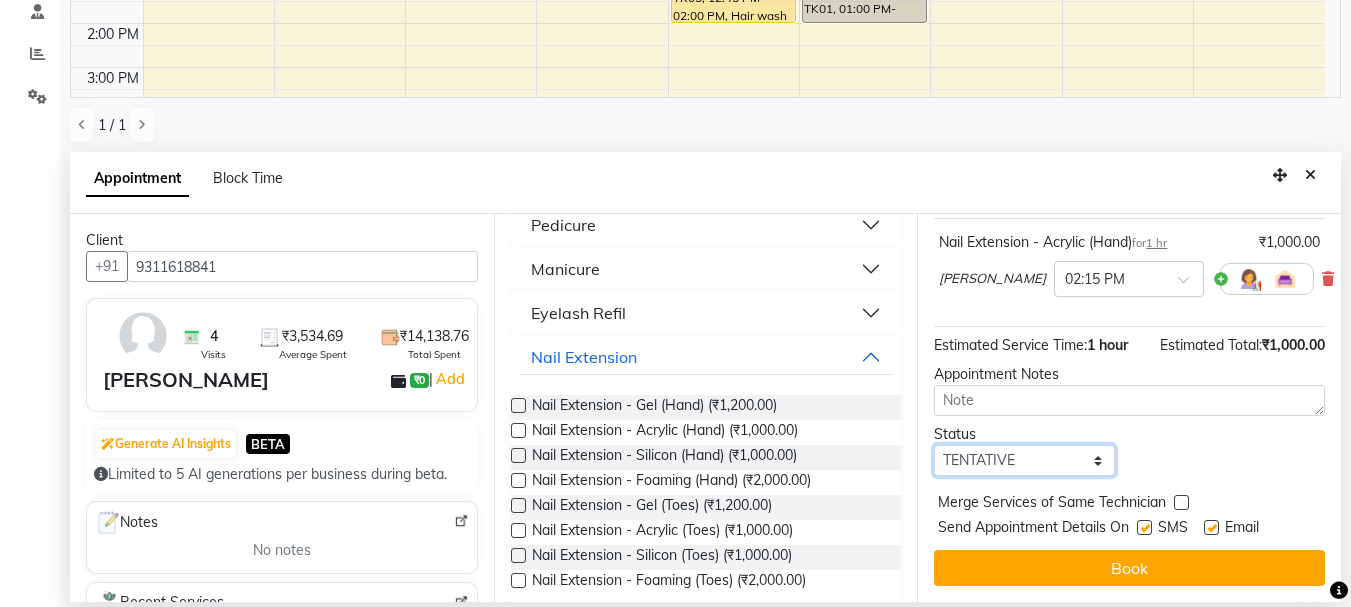 click on "Select TENTATIVE CONFIRM CHECK-IN UPCOMING" at bounding box center [1024, 460] 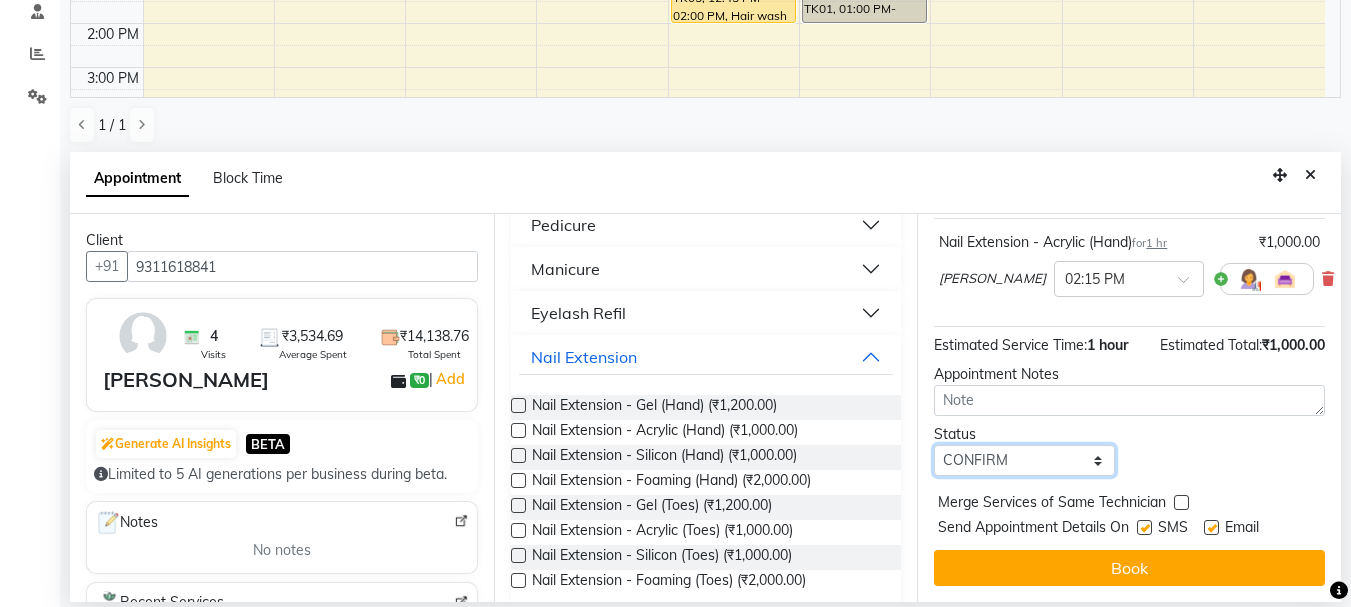 click on "Select TENTATIVE CONFIRM CHECK-IN UPCOMING" at bounding box center (1024, 460) 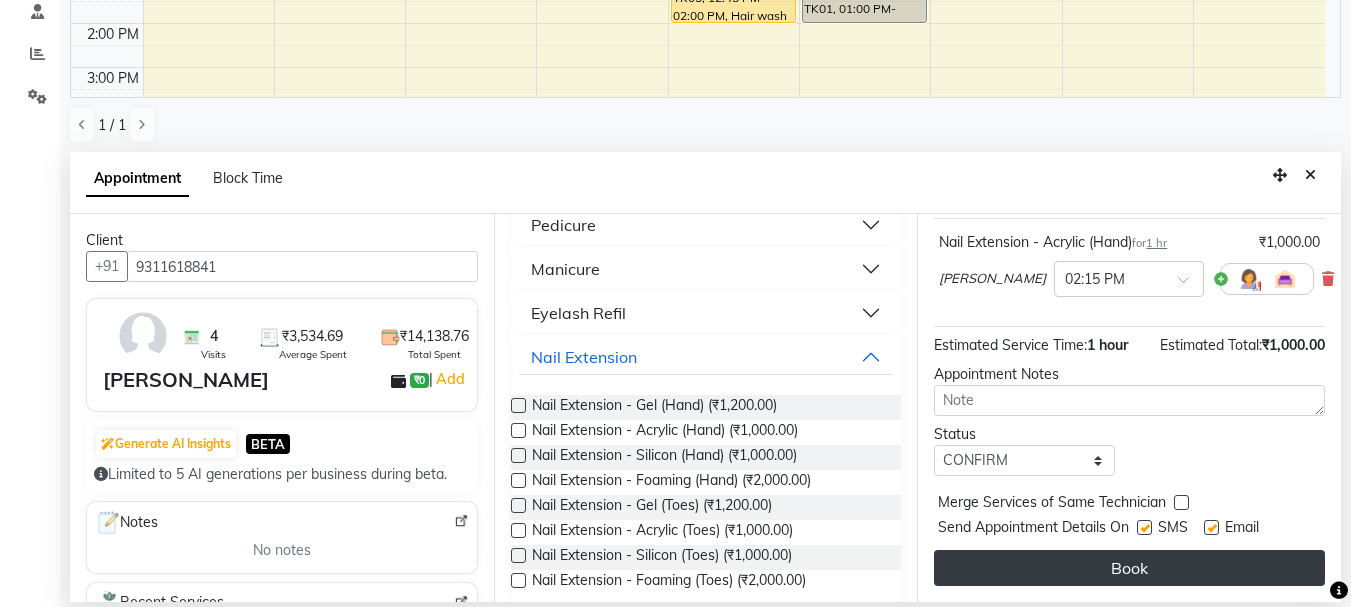 click on "Book" at bounding box center (1129, 568) 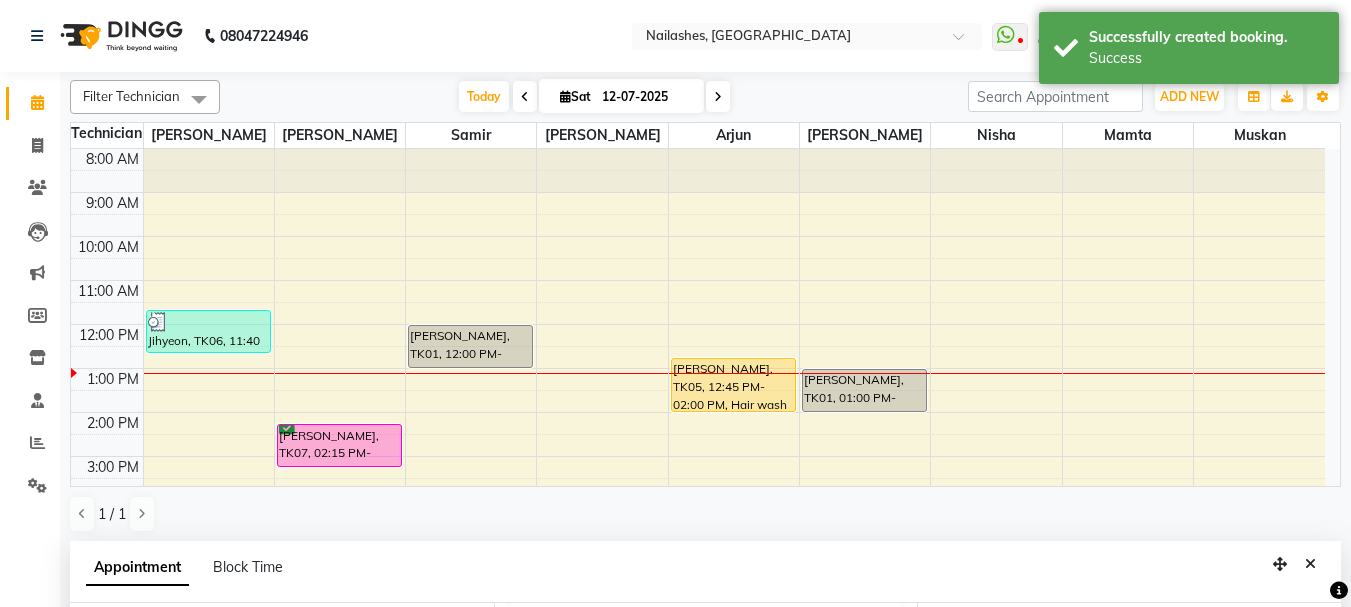 scroll, scrollTop: 138, scrollLeft: 0, axis: vertical 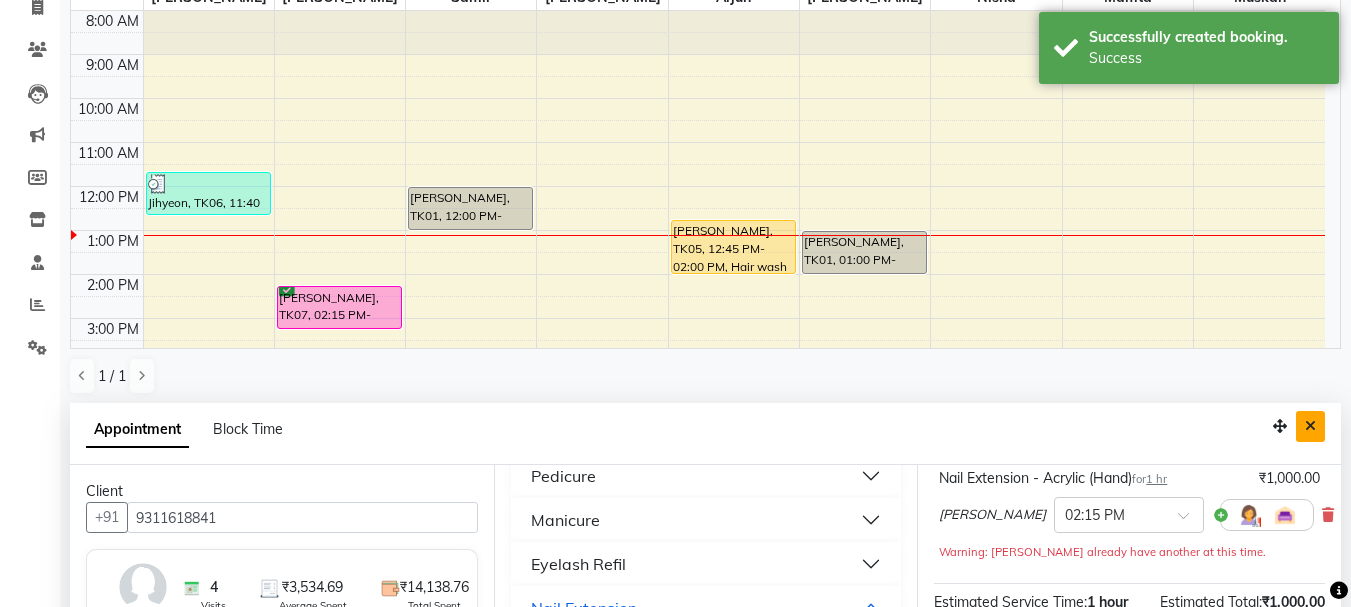 click at bounding box center [1310, 426] 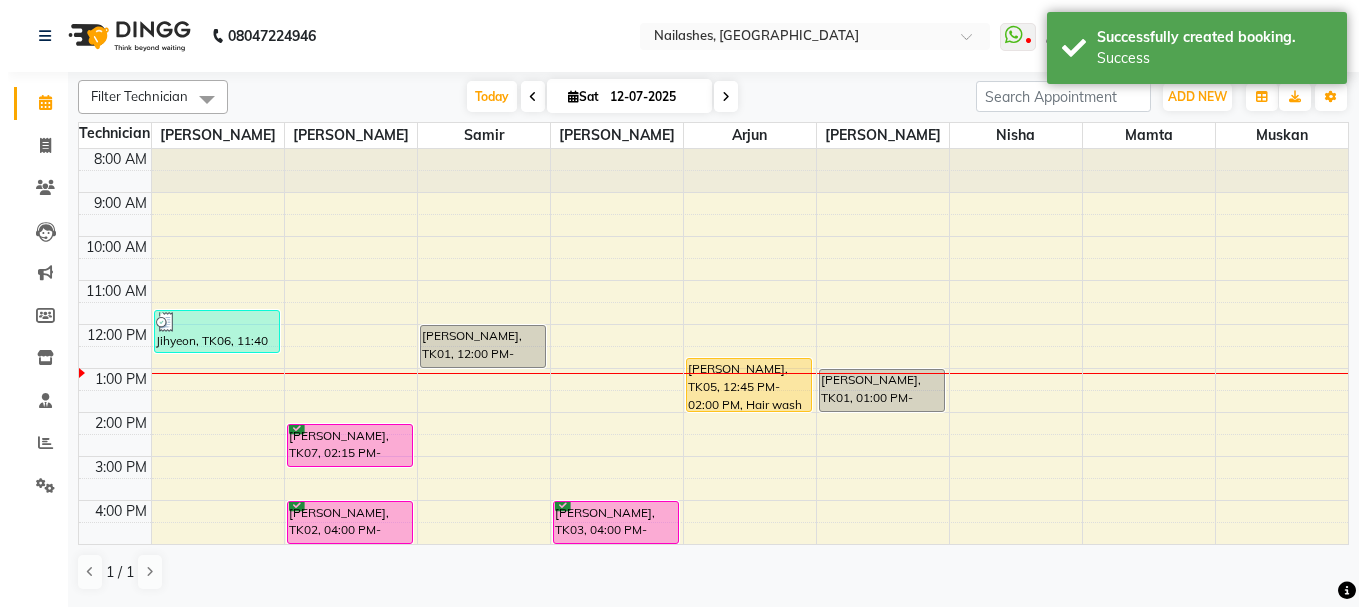 scroll, scrollTop: 0, scrollLeft: 0, axis: both 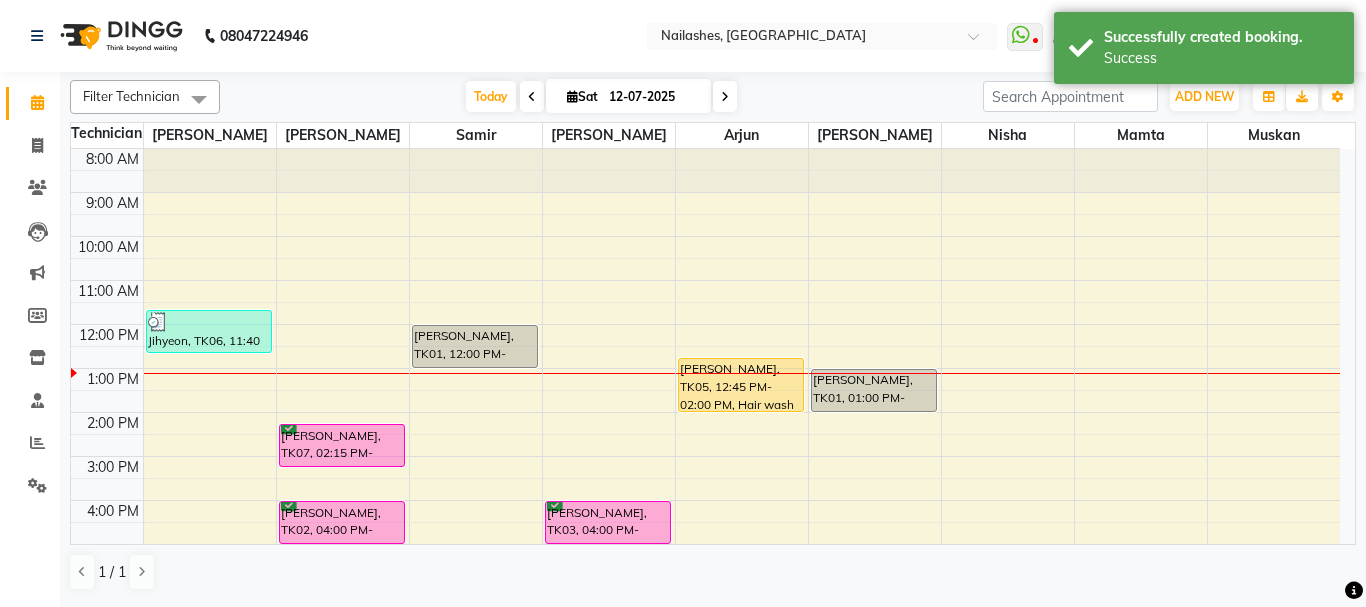 click on "Tishita, TK07, 02:15 PM-03:15 PM, Nail Extension - Acrylic (Hand)" at bounding box center [342, 445] 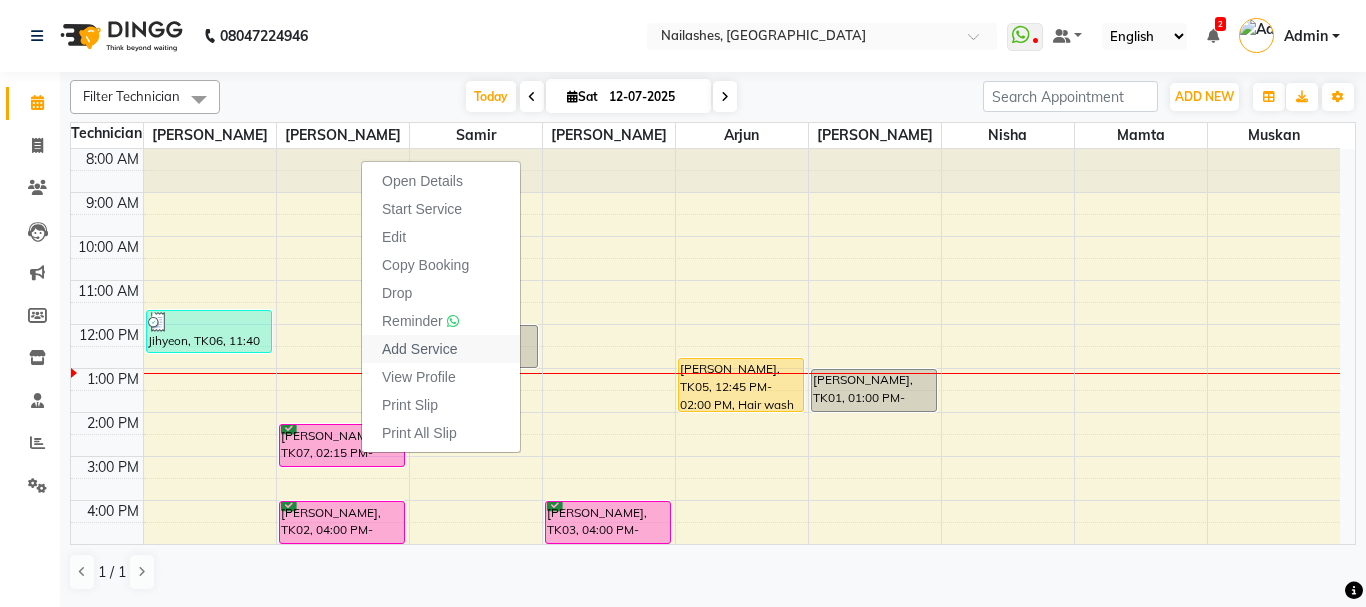 click on "Add Service" at bounding box center (419, 349) 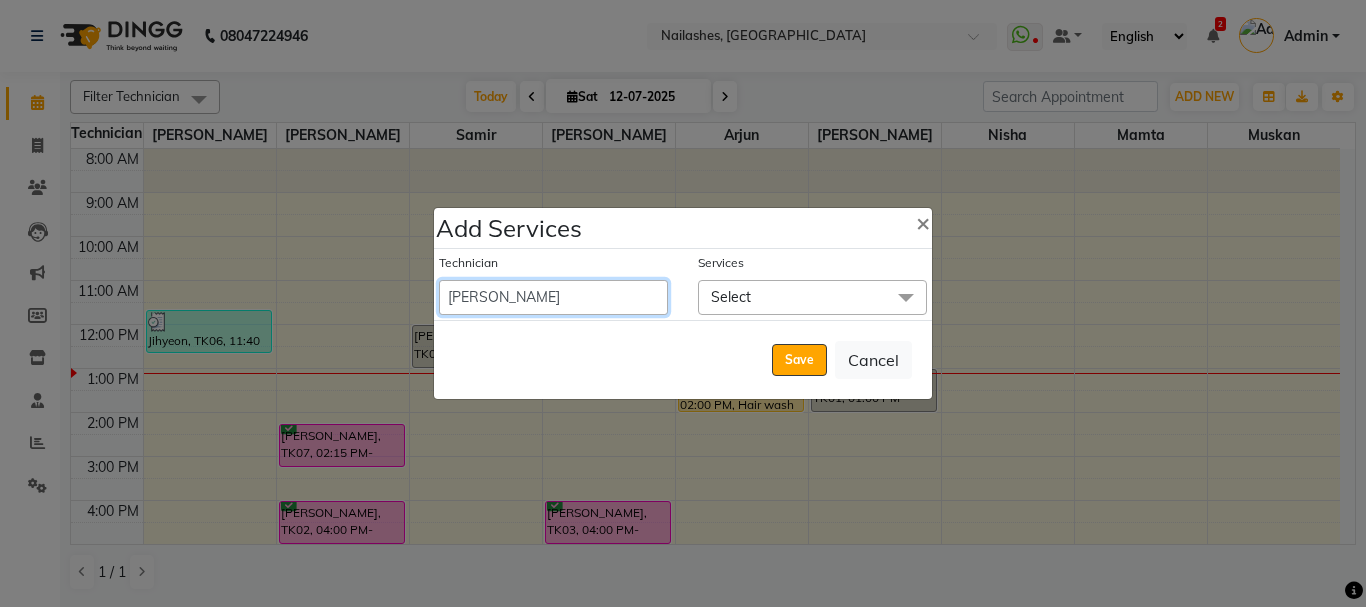 click on "Admin   Anamika   Anita   Arjun   Mamta   Manager   Muskan   Nisha   Samir   Shanu   Shushanto" at bounding box center [553, 297] 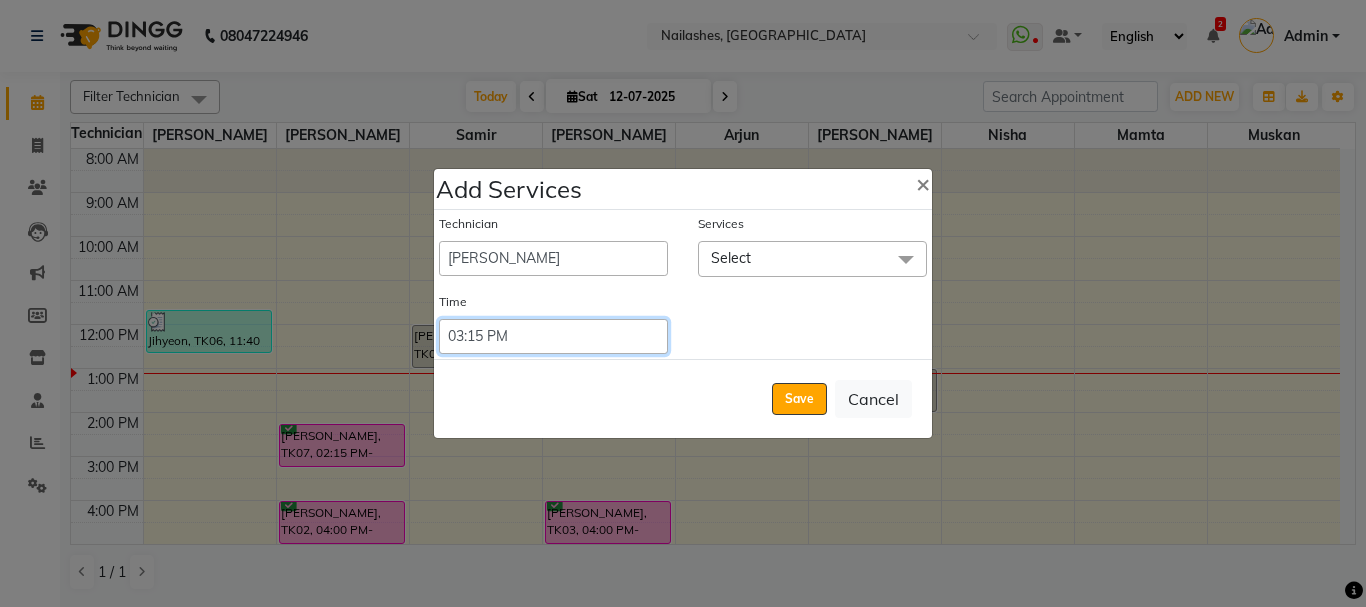 click on "Select 09:00 AM  09:15 AM  09:30 AM  09:45 AM  10:00 AM  10:15 AM  10:30 AM  10:45 AM  11:00 AM  11:15 AM  11:30 AM  11:45 AM  12:00 PM  12:15 PM  12:30 PM  12:45 PM  01:00 PM  01:15 PM  01:30 PM  01:45 PM  02:00 PM  02:15 PM  02:30 PM  02:45 PM  03:00 PM  03:15 PM  03:30 PM  03:45 PM  04:00 PM  04:15 PM  04:30 PM  04:45 PM  05:00 PM  05:15 PM  05:30 PM  05:45 PM  06:00 PM  06:15 PM  06:30 PM  06:45 PM  07:00 PM  07:15 PM  07:30 PM  07:45 PM  08:00 PM  08:15 PM  08:30 PM  08:45 PM  09:00 PM  09:15 PM  09:30 PM  09:45 PM  10:00 PM  10:15 PM  10:30 PM  10:45 PM  11:00 PM  11:15 PM  11:30 PM  11:45 PM  12:00 PM  12:15 PM  12:30 PM  12:45 PM" at bounding box center (553, 336) 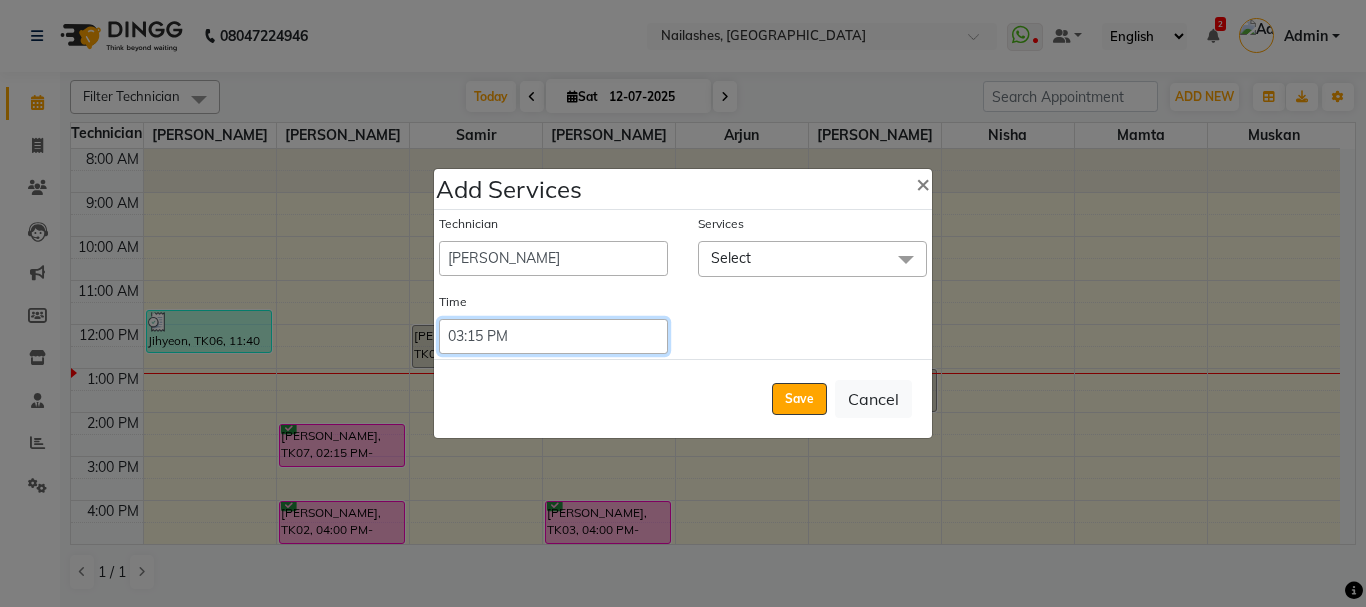 click on "Select 09:00 AM  09:15 AM  09:30 AM  09:45 AM  10:00 AM  10:15 AM  10:30 AM  10:45 AM  11:00 AM  11:15 AM  11:30 AM  11:45 AM  12:00 PM  12:15 PM  12:30 PM  12:45 PM  01:00 PM  01:15 PM  01:30 PM  01:45 PM  02:00 PM  02:15 PM  02:30 PM  02:45 PM  03:00 PM  03:15 PM  03:30 PM  03:45 PM  04:00 PM  04:15 PM  04:30 PM  04:45 PM  05:00 PM  05:15 PM  05:30 PM  05:45 PM  06:00 PM  06:15 PM  06:30 PM  06:45 PM  07:00 PM  07:15 PM  07:30 PM  07:45 PM  08:00 PM  08:15 PM  08:30 PM  08:45 PM  09:00 PM  09:15 PM  09:30 PM  09:45 PM  10:00 PM  10:15 PM  10:30 PM  10:45 PM  11:00 PM  11:15 PM  11:30 PM  11:45 PM  12:00 PM  12:15 PM  12:30 PM  12:45 PM" at bounding box center [553, 336] 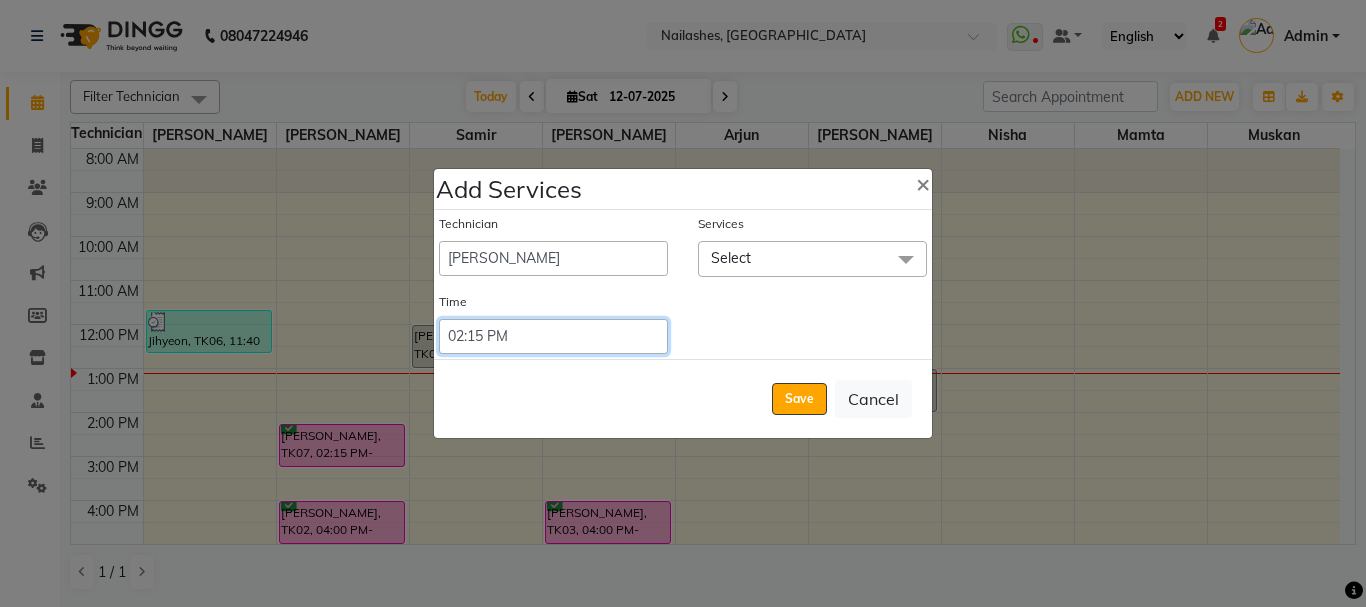 click on "Select 09:00 AM  09:15 AM  09:30 AM  09:45 AM  10:00 AM  10:15 AM  10:30 AM  10:45 AM  11:00 AM  11:15 AM  11:30 AM  11:45 AM  12:00 PM  12:15 PM  12:30 PM  12:45 PM  01:00 PM  01:15 PM  01:30 PM  01:45 PM  02:00 PM  02:15 PM  02:30 PM  02:45 PM  03:00 PM  03:15 PM  03:30 PM  03:45 PM  04:00 PM  04:15 PM  04:30 PM  04:45 PM  05:00 PM  05:15 PM  05:30 PM  05:45 PM  06:00 PM  06:15 PM  06:30 PM  06:45 PM  07:00 PM  07:15 PM  07:30 PM  07:45 PM  08:00 PM  08:15 PM  08:30 PM  08:45 PM  09:00 PM  09:15 PM  09:30 PM  09:45 PM  10:00 PM  10:15 PM  10:30 PM  10:45 PM  11:00 PM  11:15 PM  11:30 PM  11:45 PM  12:00 PM  12:15 PM  12:30 PM  12:45 PM" at bounding box center [553, 336] 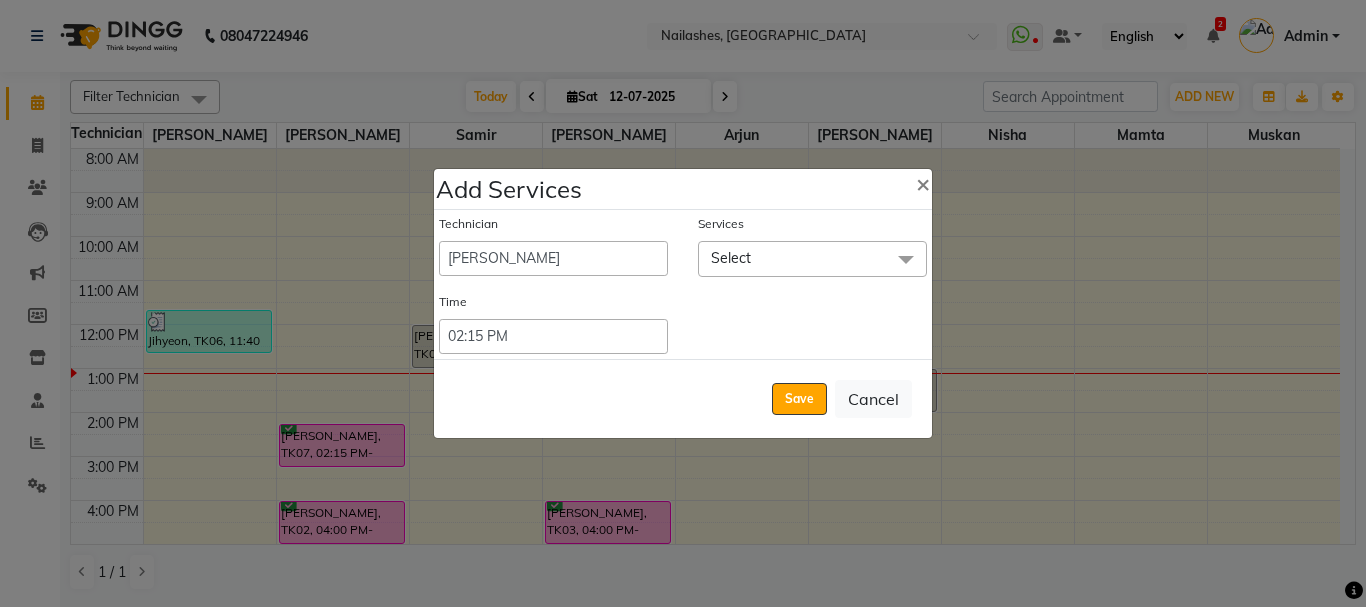click on "Select" 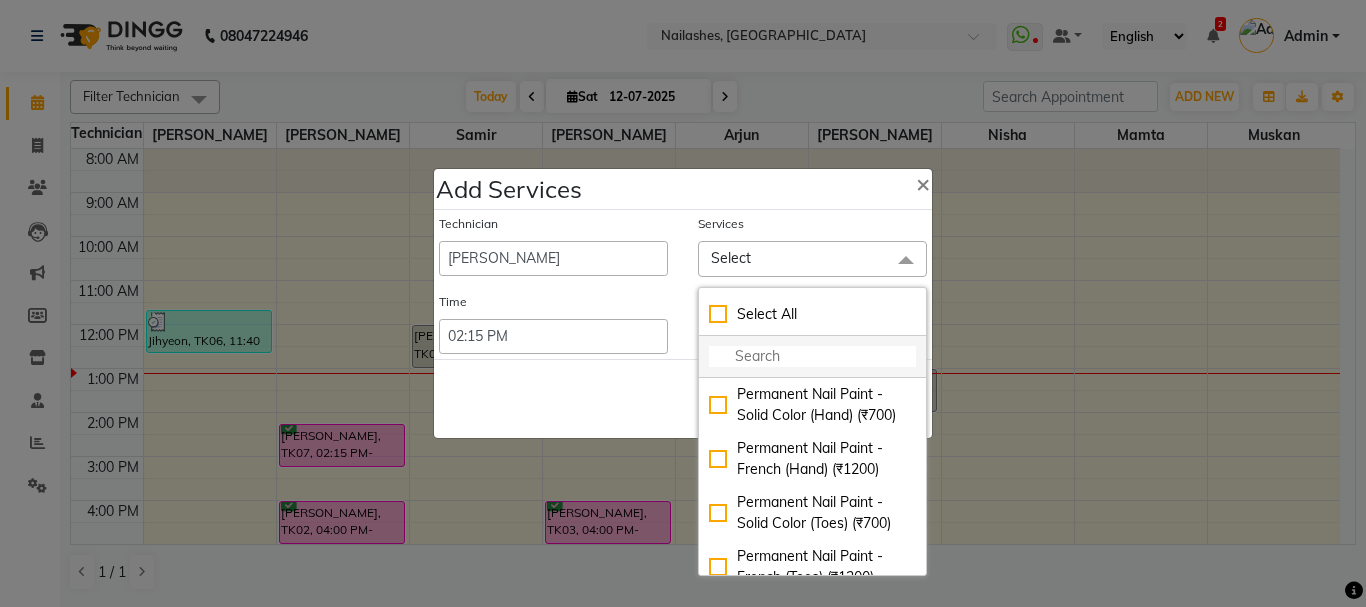 click 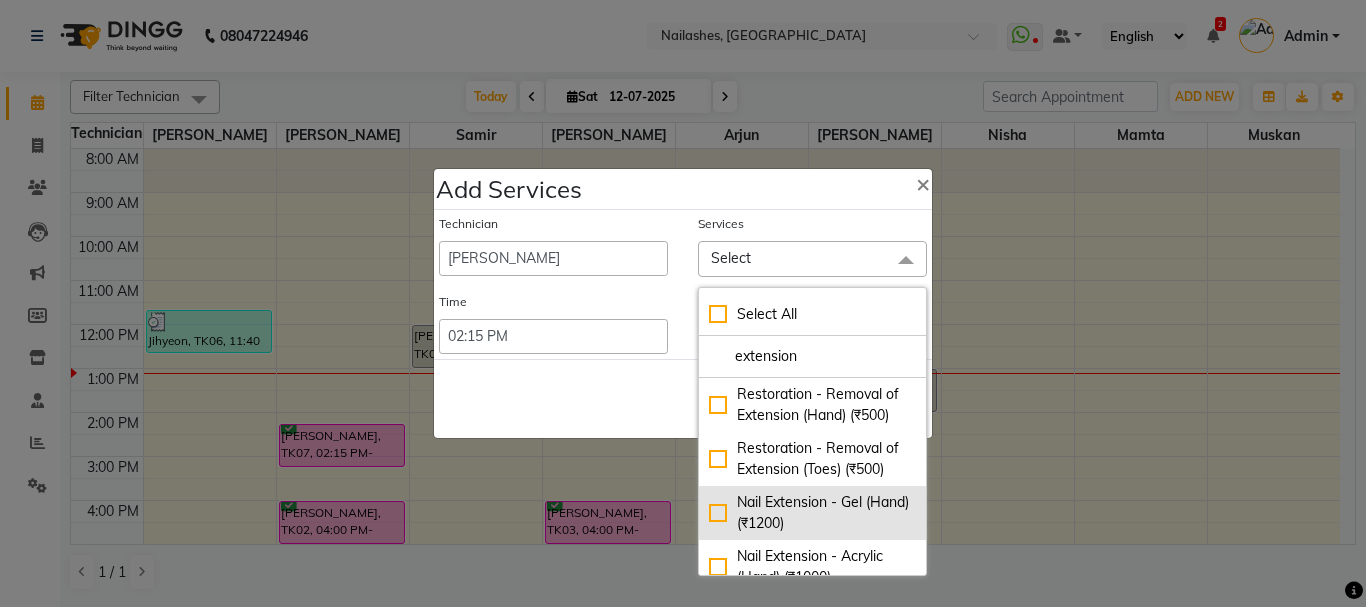 type on "extension" 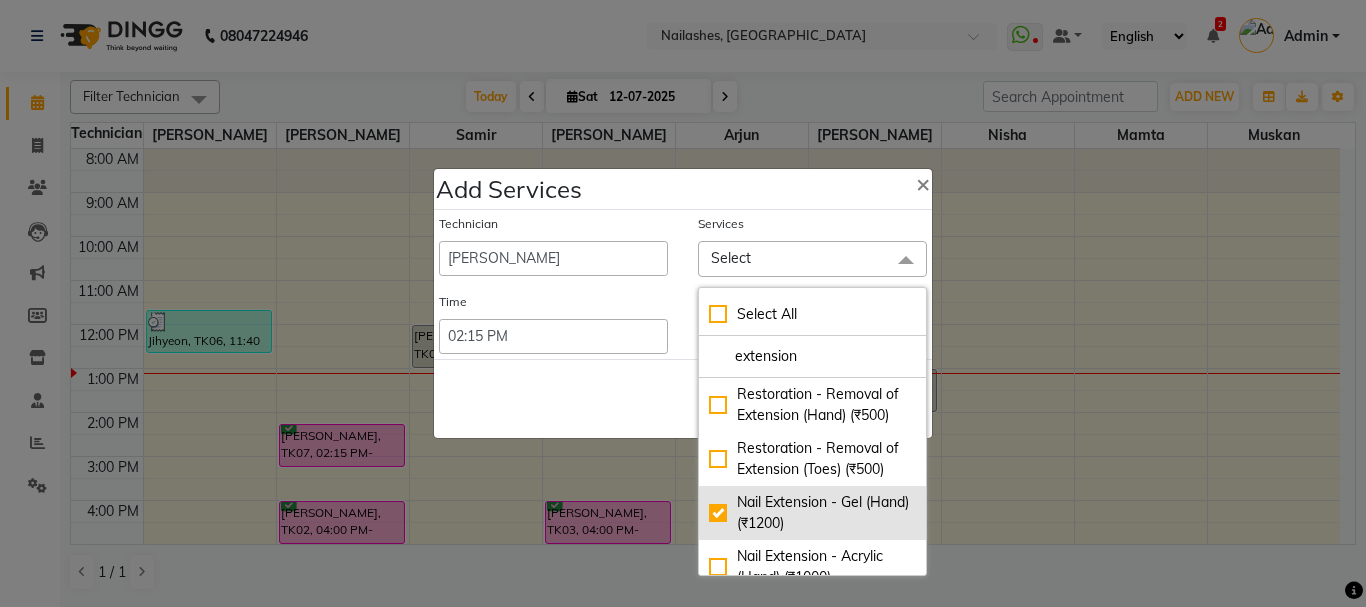 checkbox on "true" 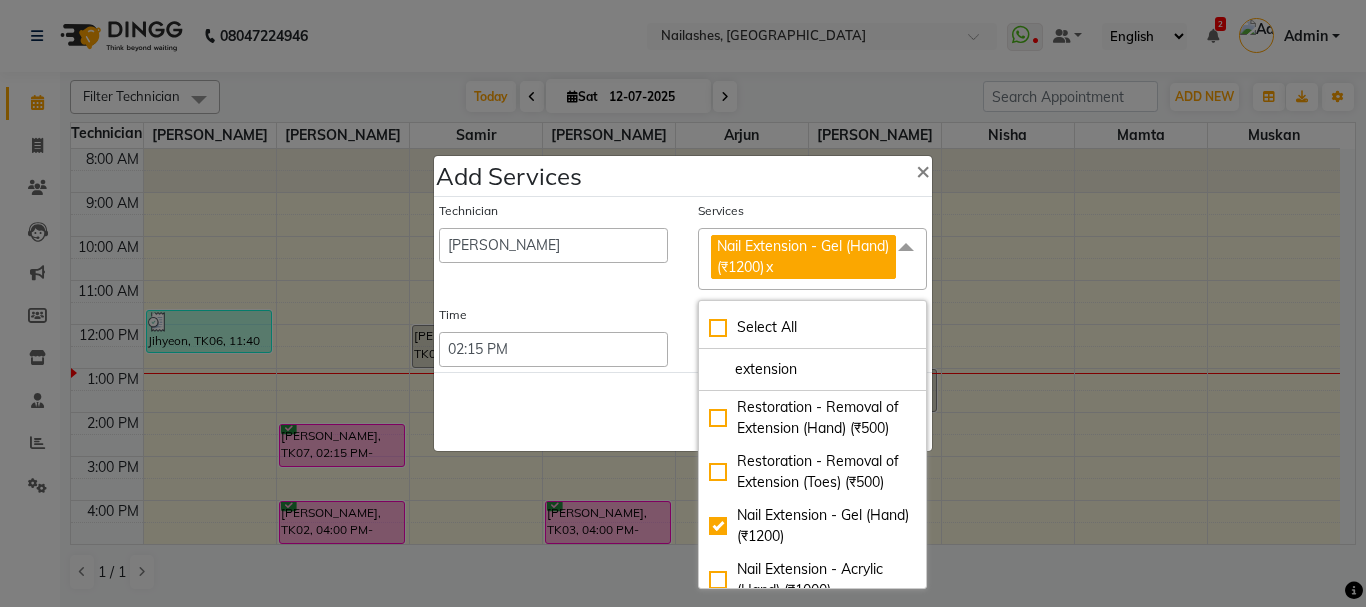 click 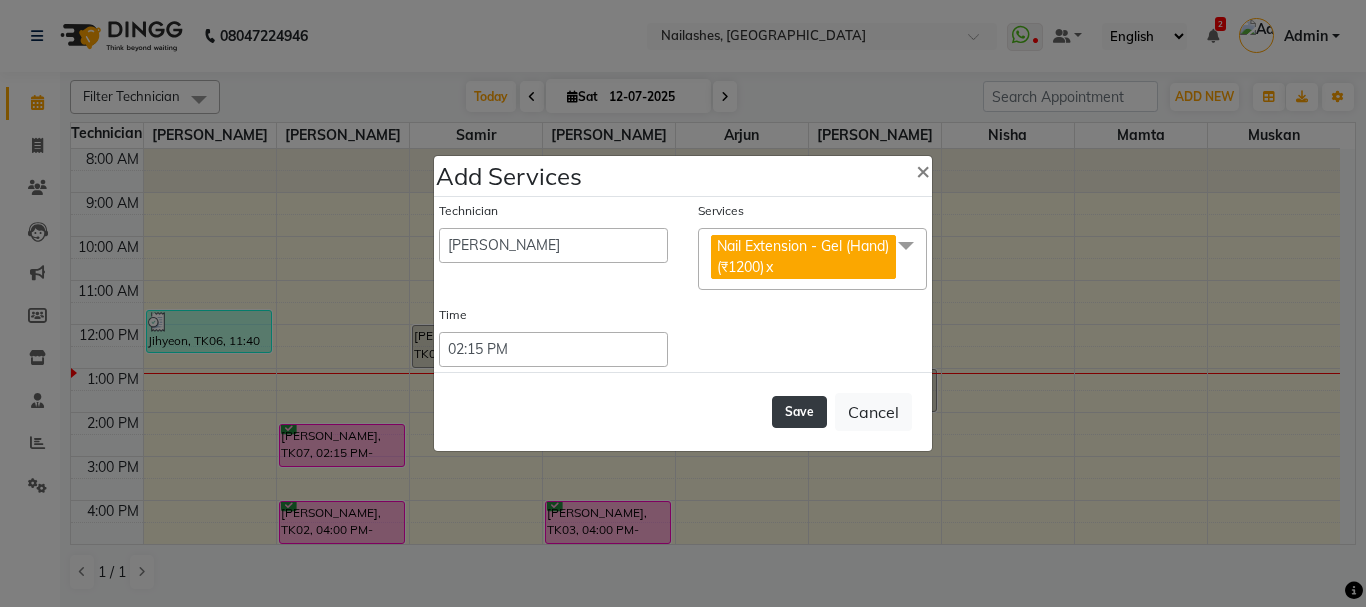 click on "Save" 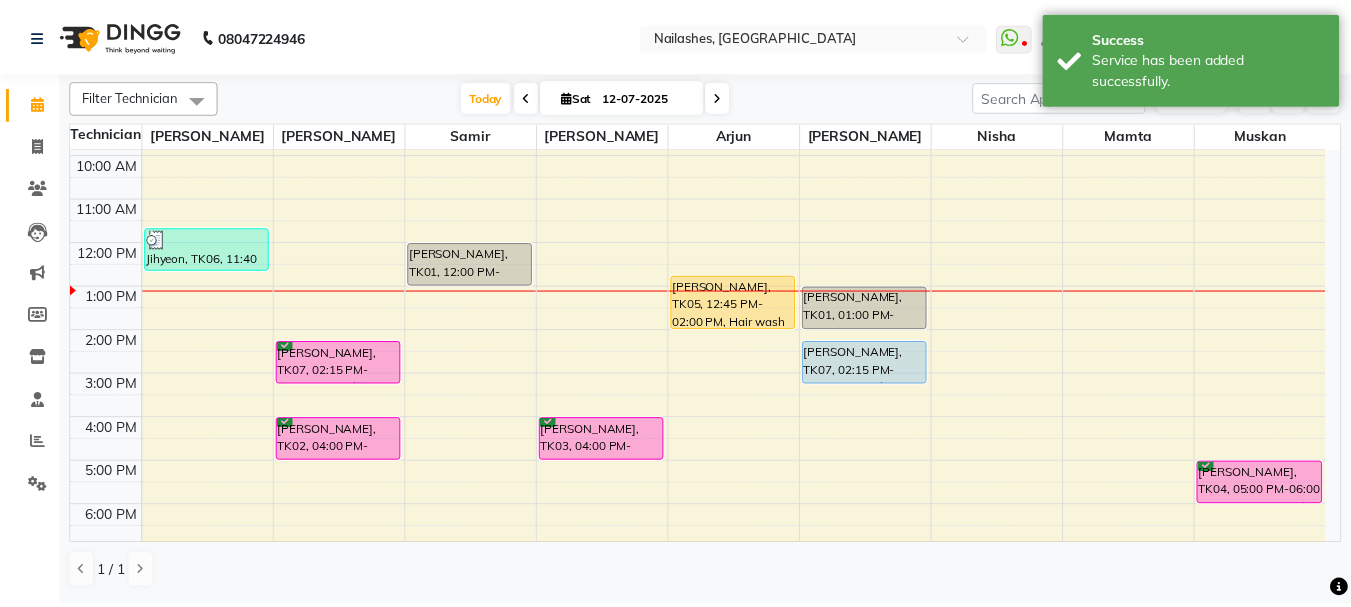 scroll, scrollTop: 94, scrollLeft: 0, axis: vertical 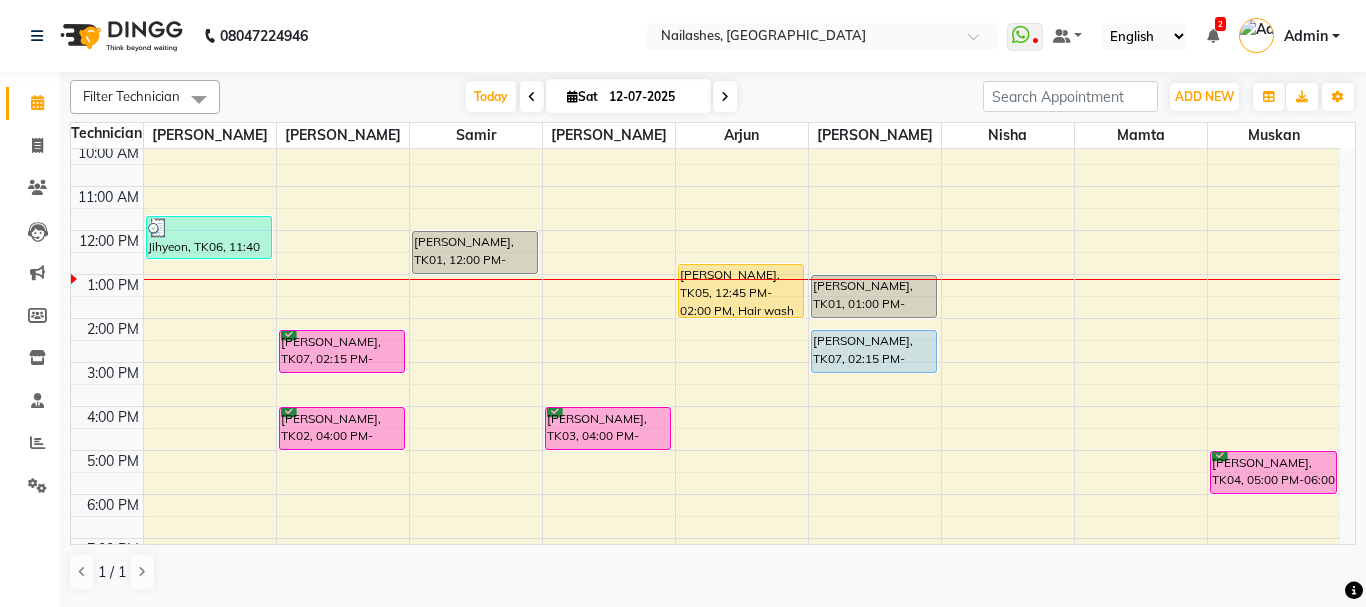 click on "Aishaanya Joshi, TK02, 04:00 PM-05:00 PM, Nail Extension - Acrylic (Hand)" at bounding box center (342, 428) 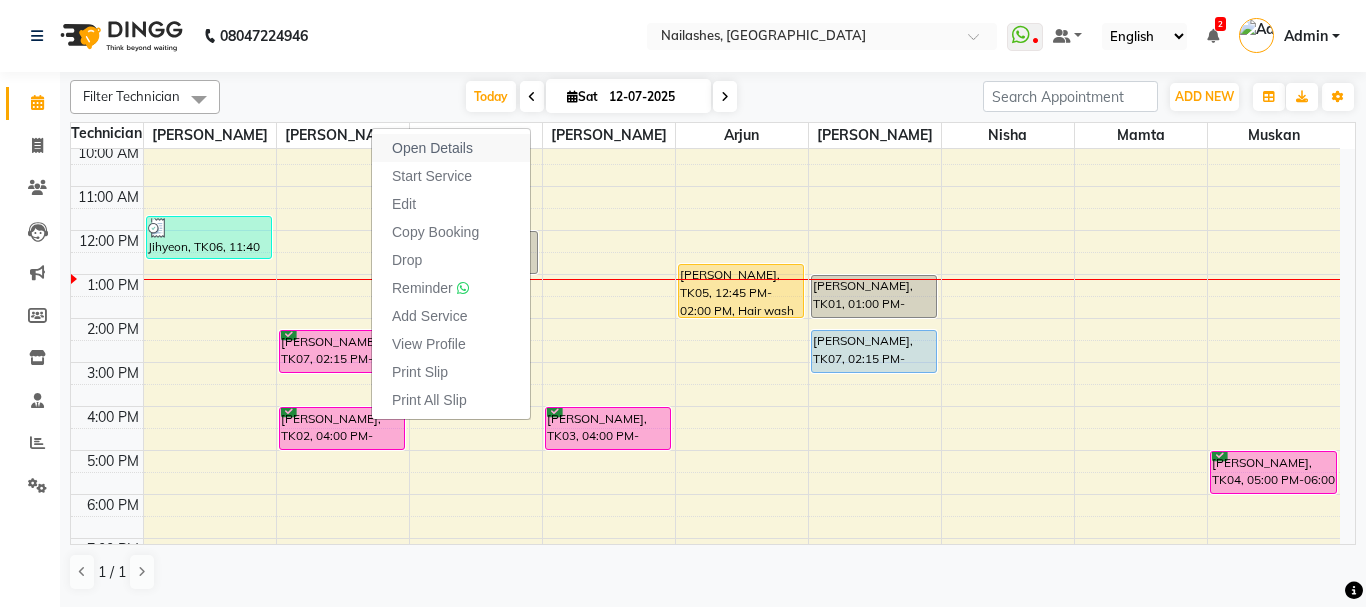 click on "Open Details" at bounding box center (432, 148) 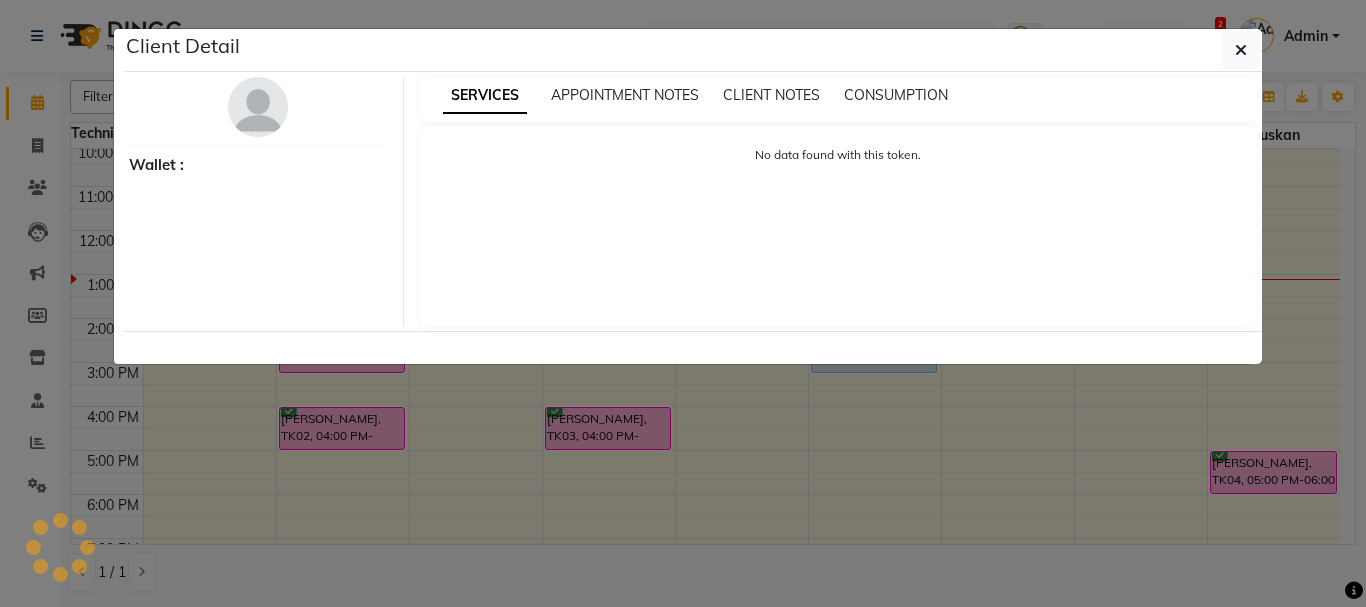 select on "6" 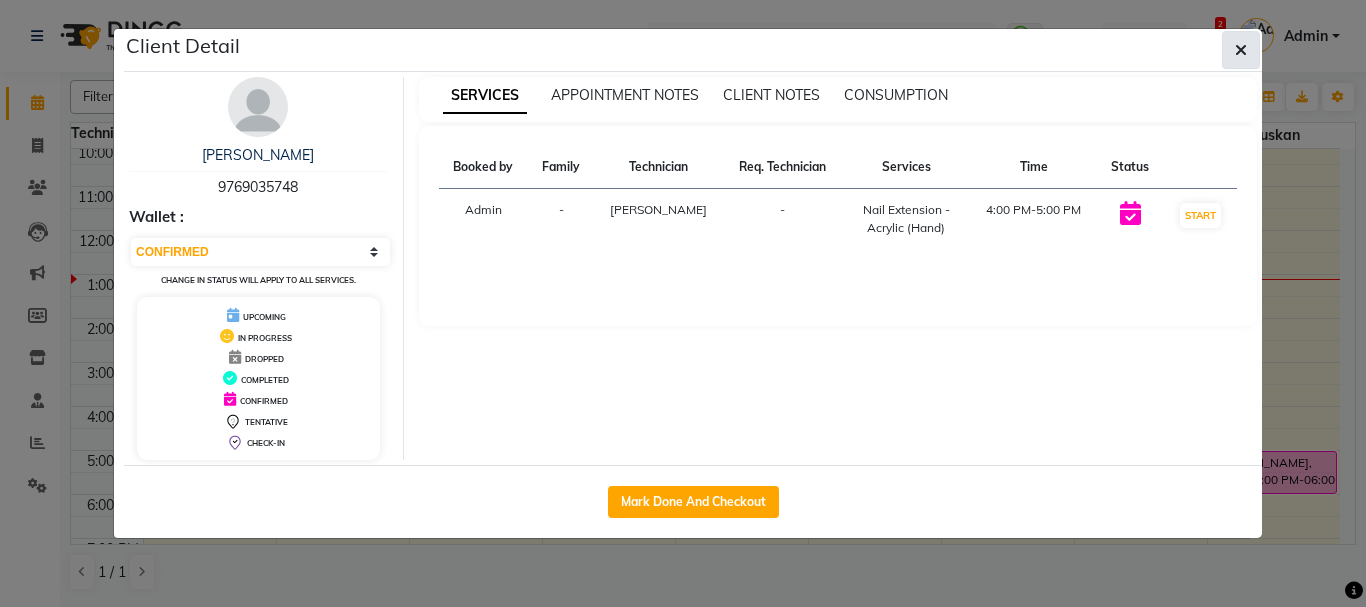 click 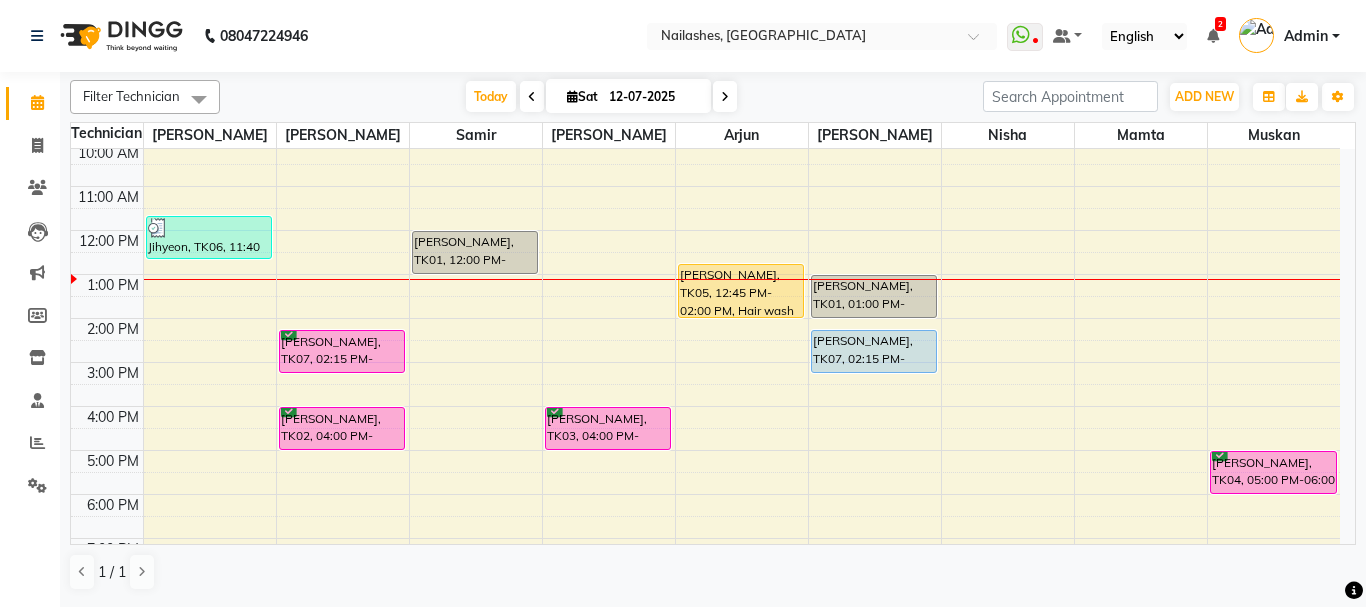 click on "Kopal Kohli, TK05, 12:45 PM-02:00 PM, Hair wash" at bounding box center [741, 291] 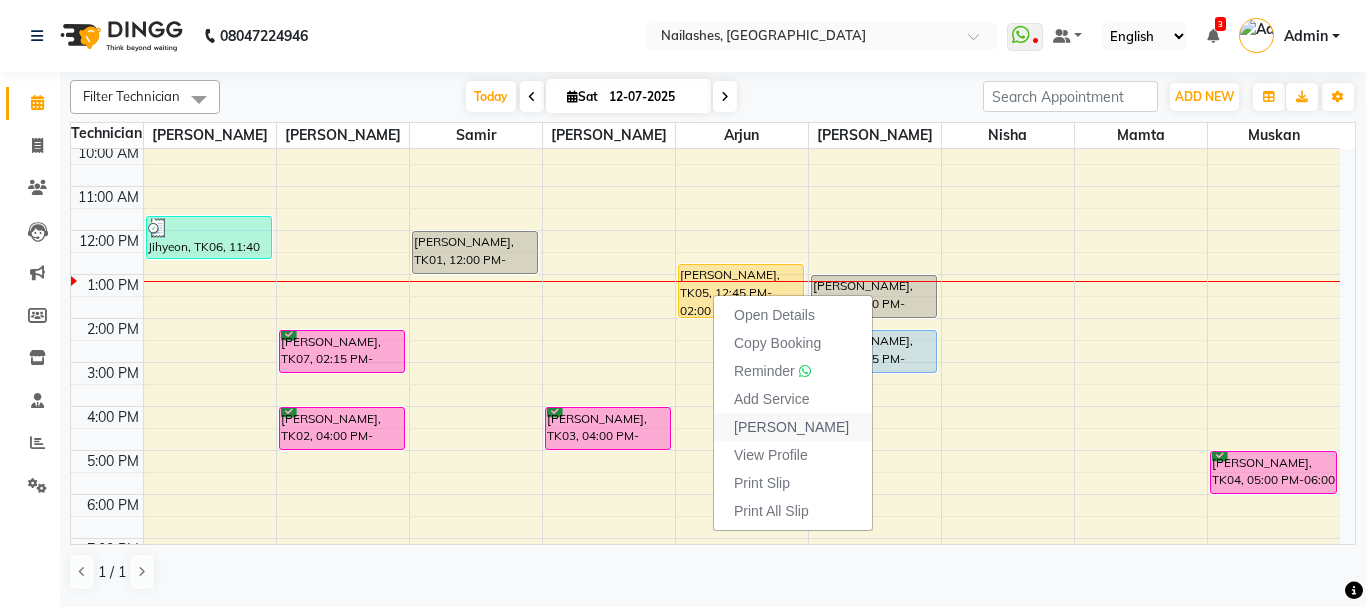 click on "Mark Done" at bounding box center [791, 427] 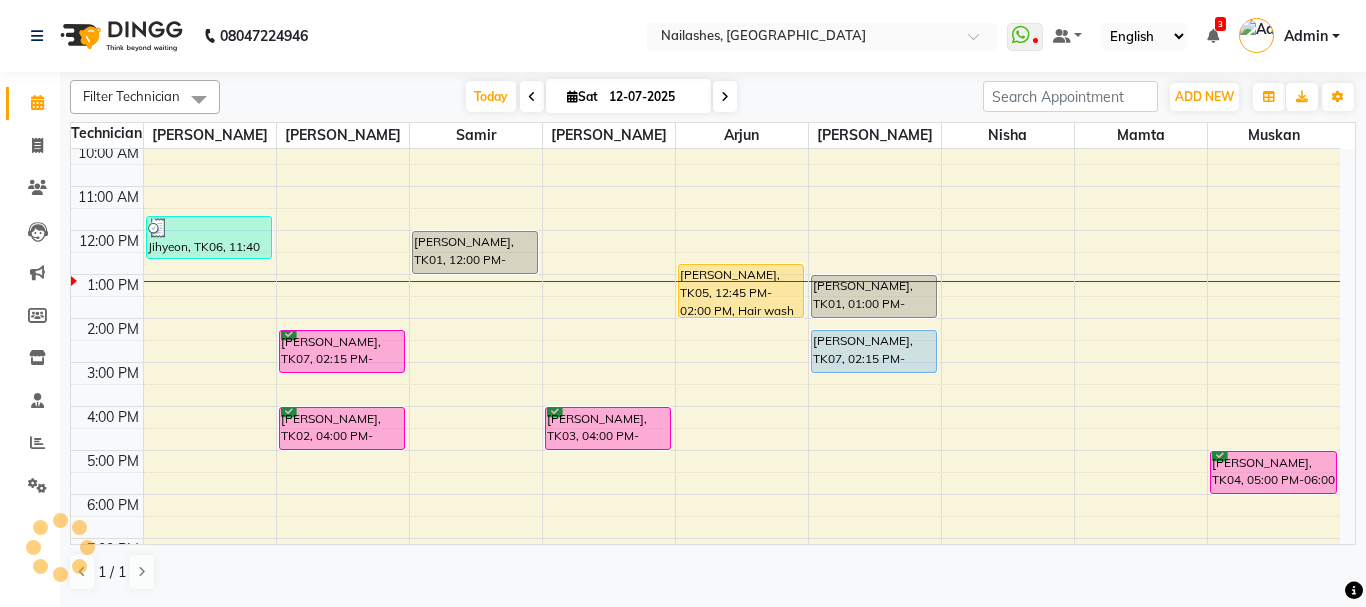 select on "service" 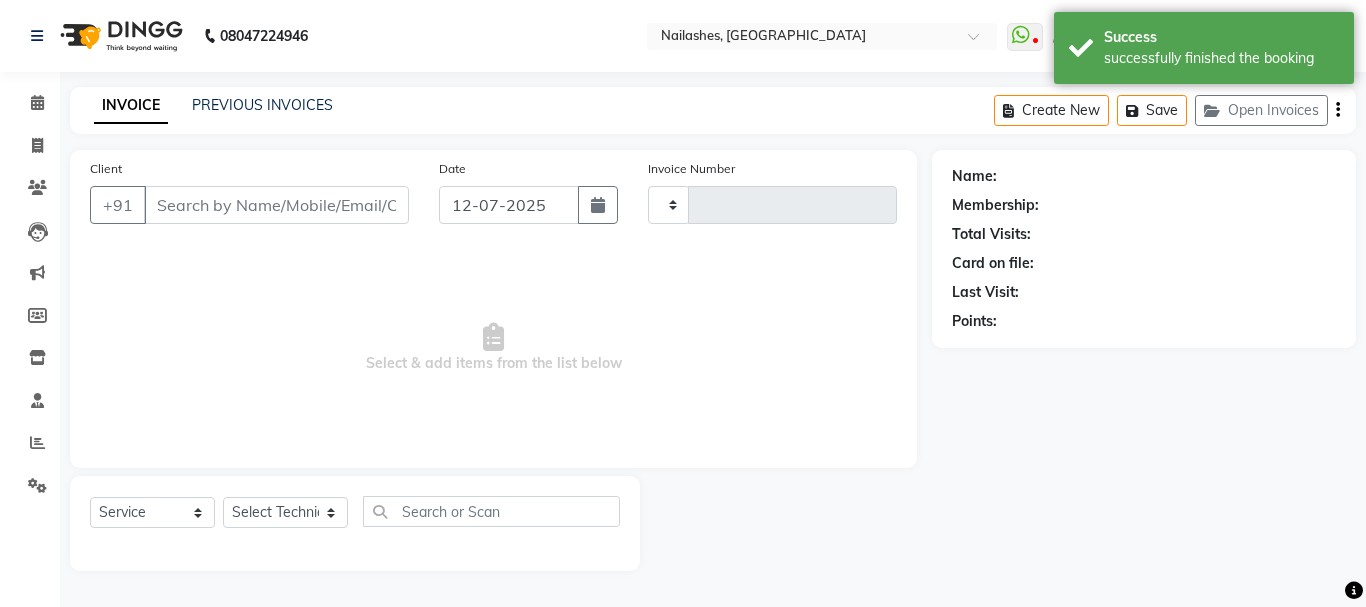 type on "1482" 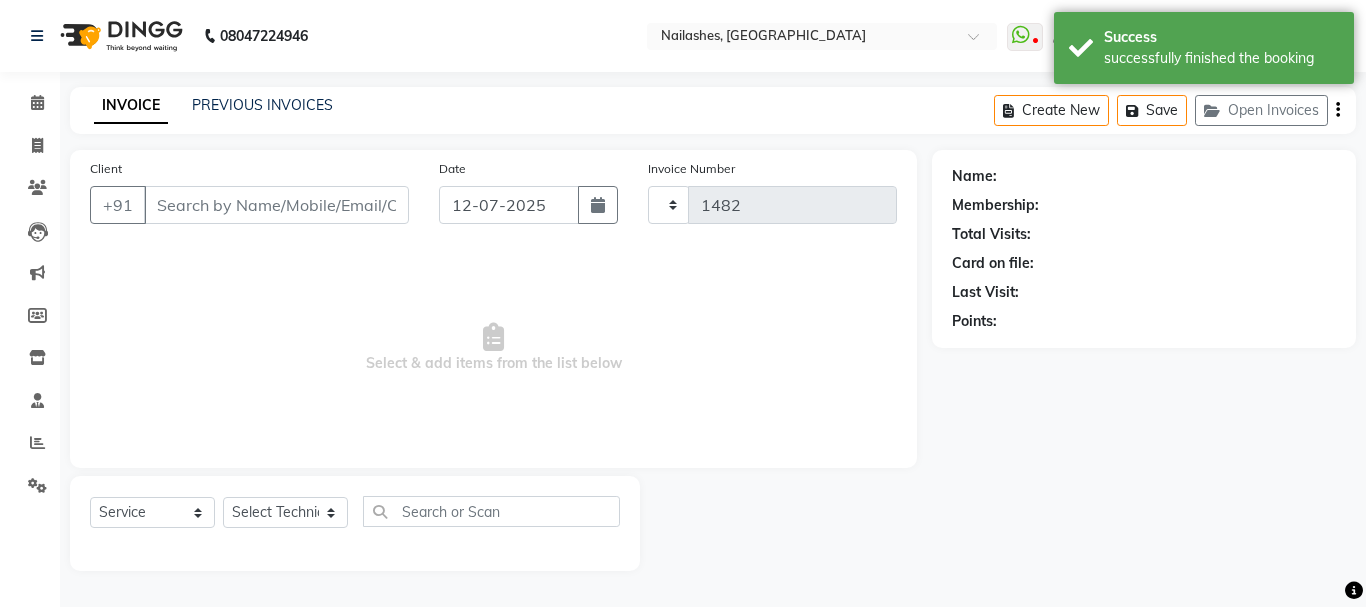 select on "3926" 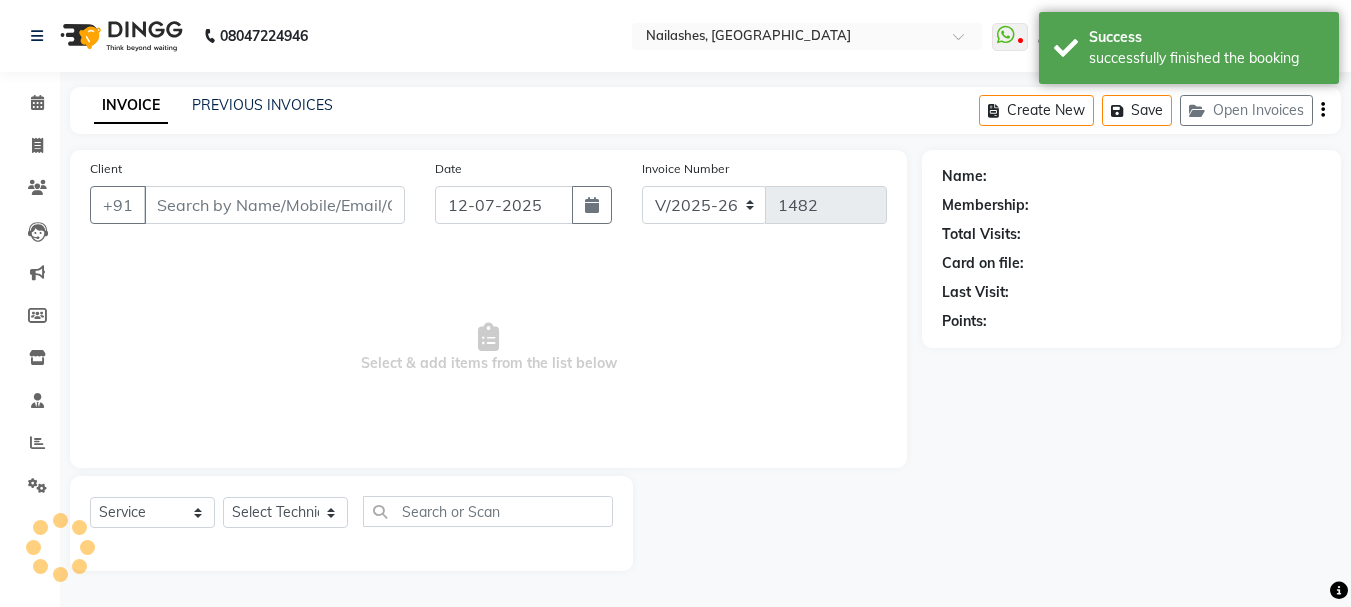 type on "9958852511" 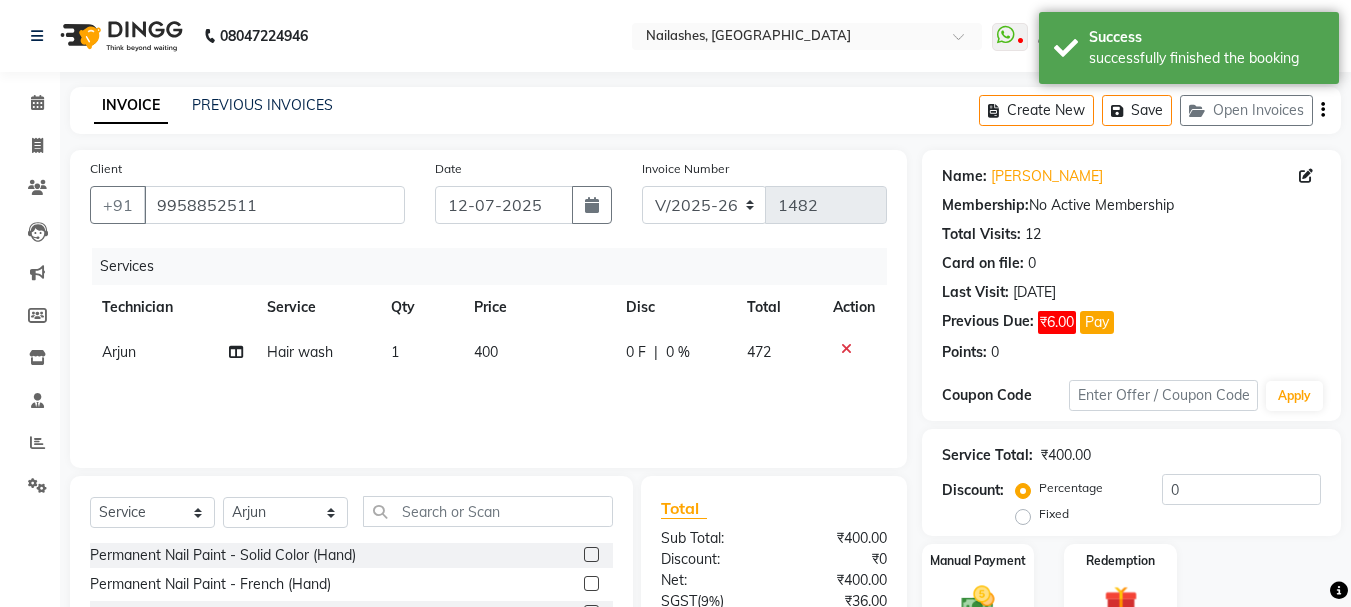 scroll, scrollTop: 194, scrollLeft: 0, axis: vertical 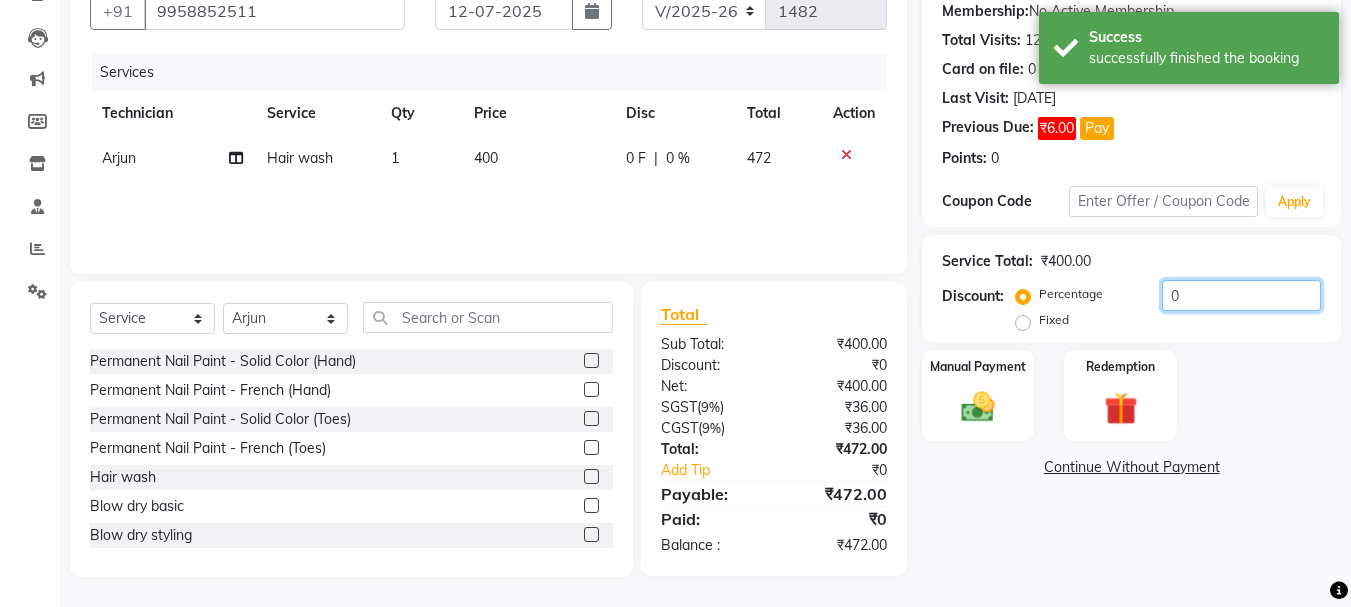 click on "0" 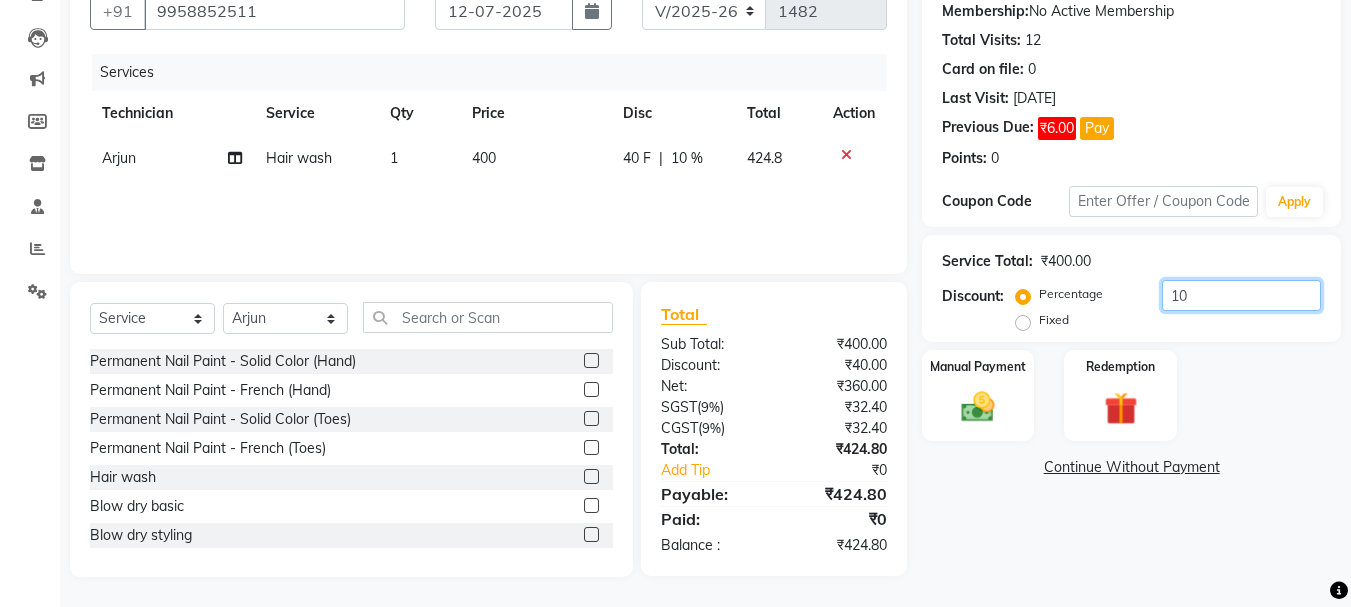 click on "10" 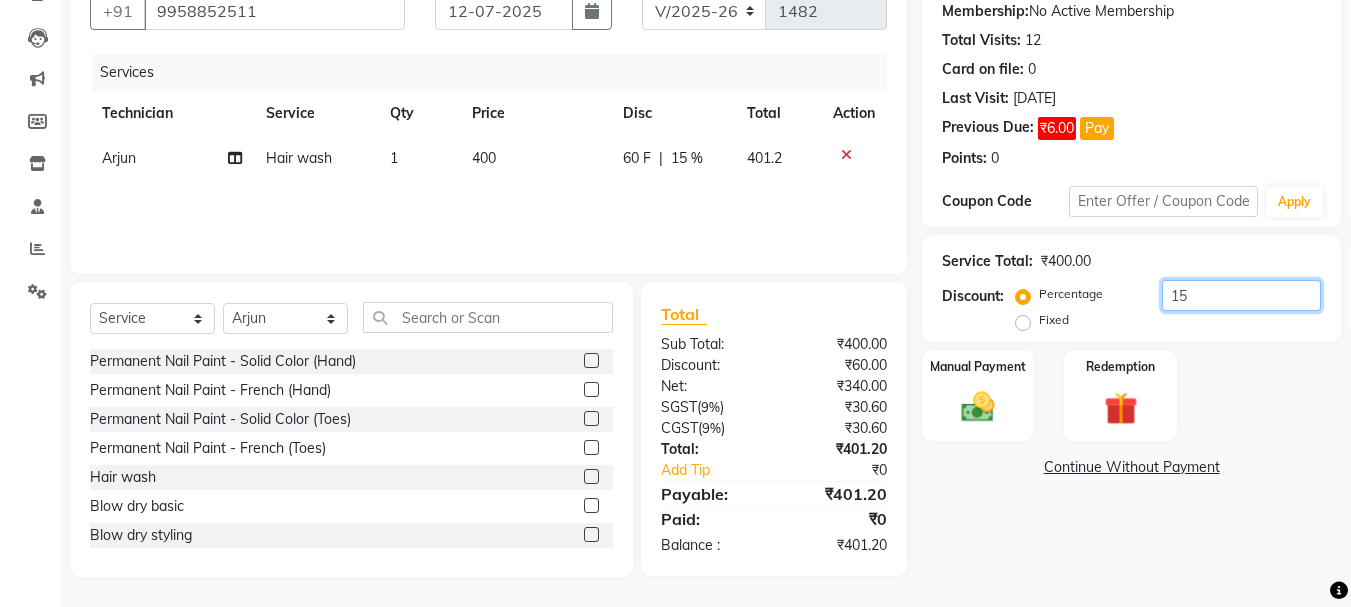 type on "1" 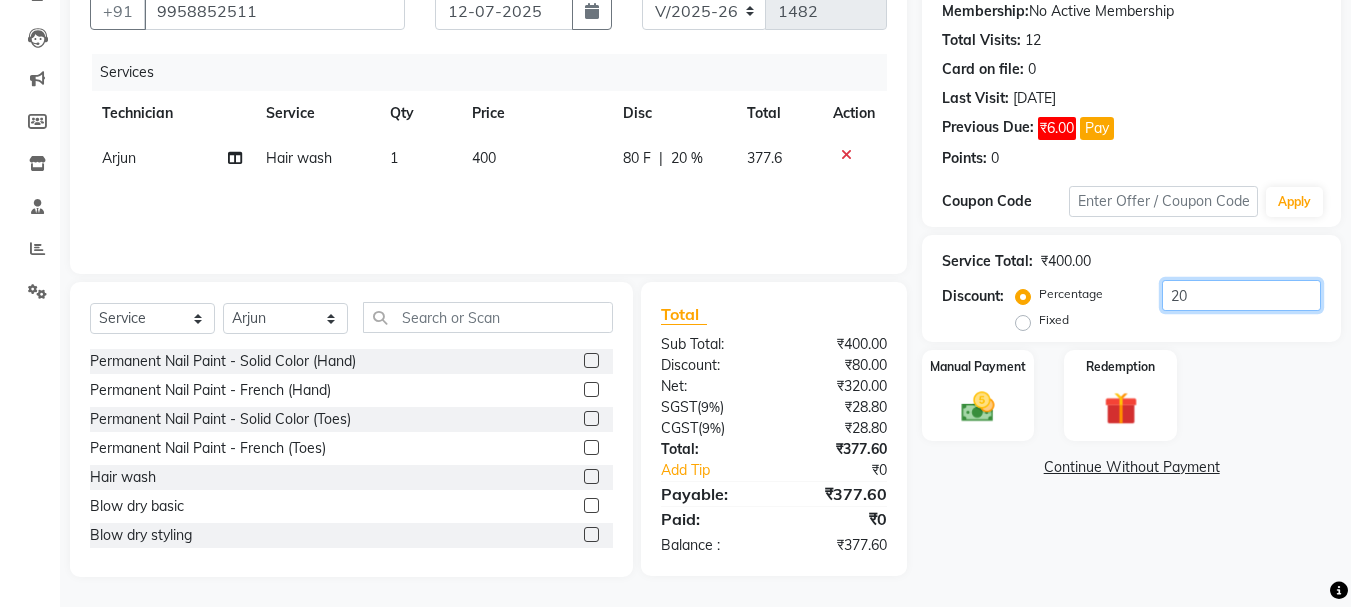 type on "2" 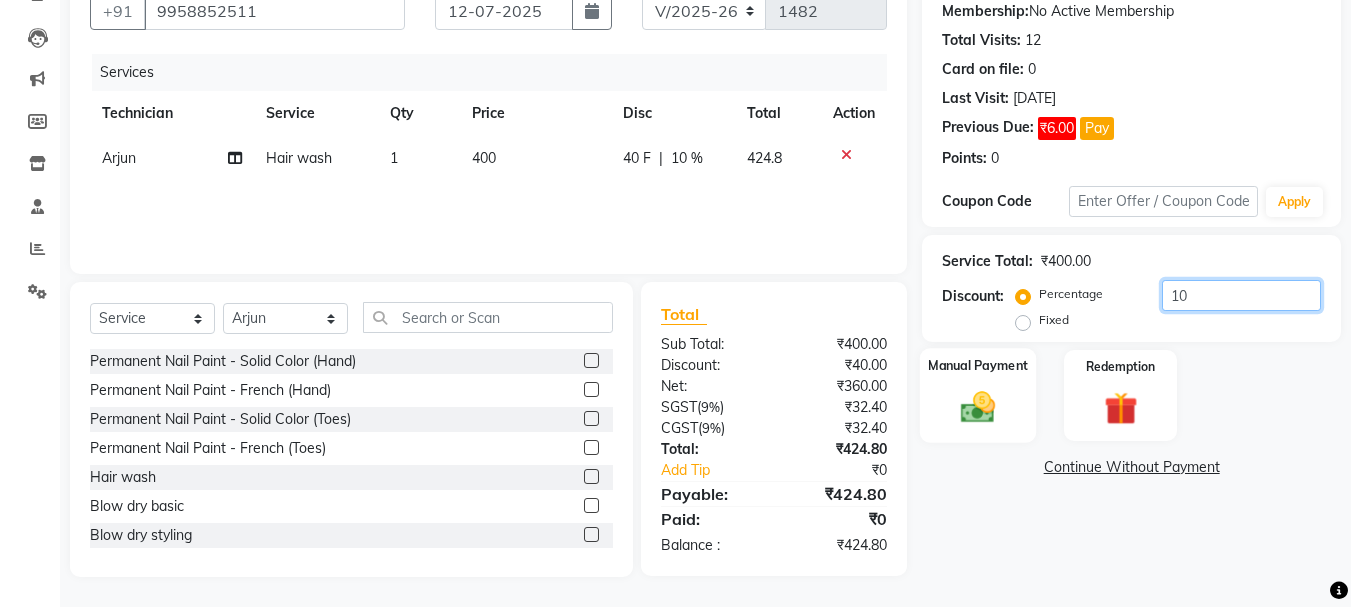 type on "10" 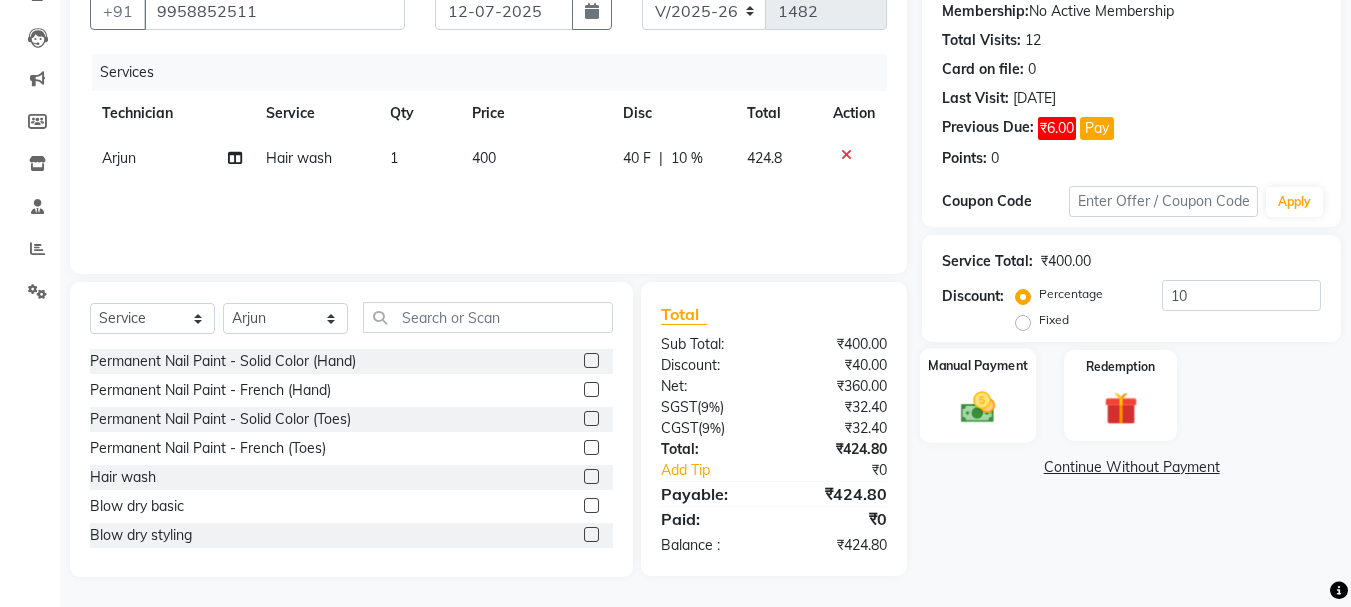 click 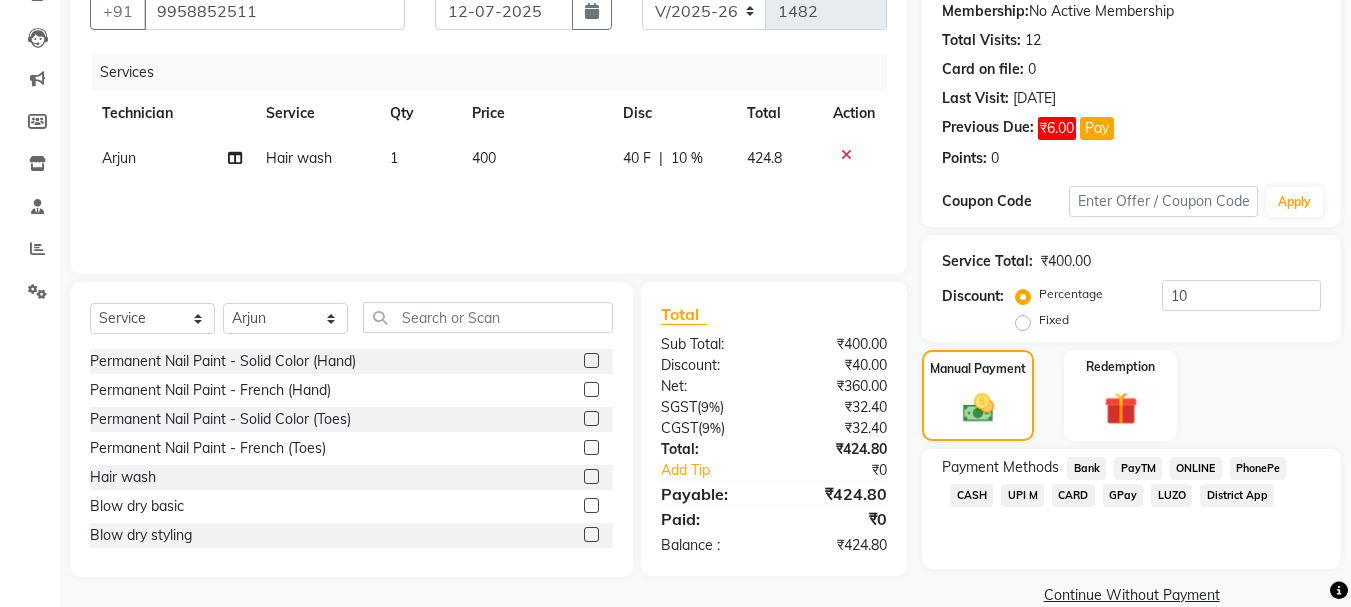 click on "CASH" 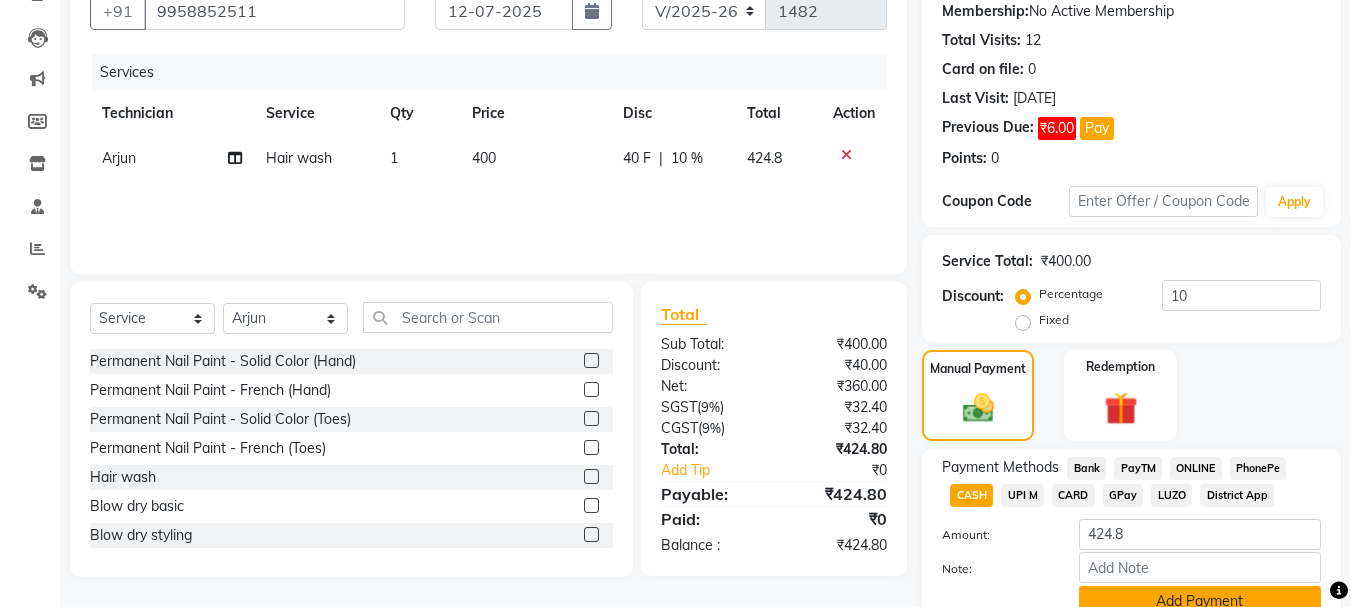click on "Add Payment" 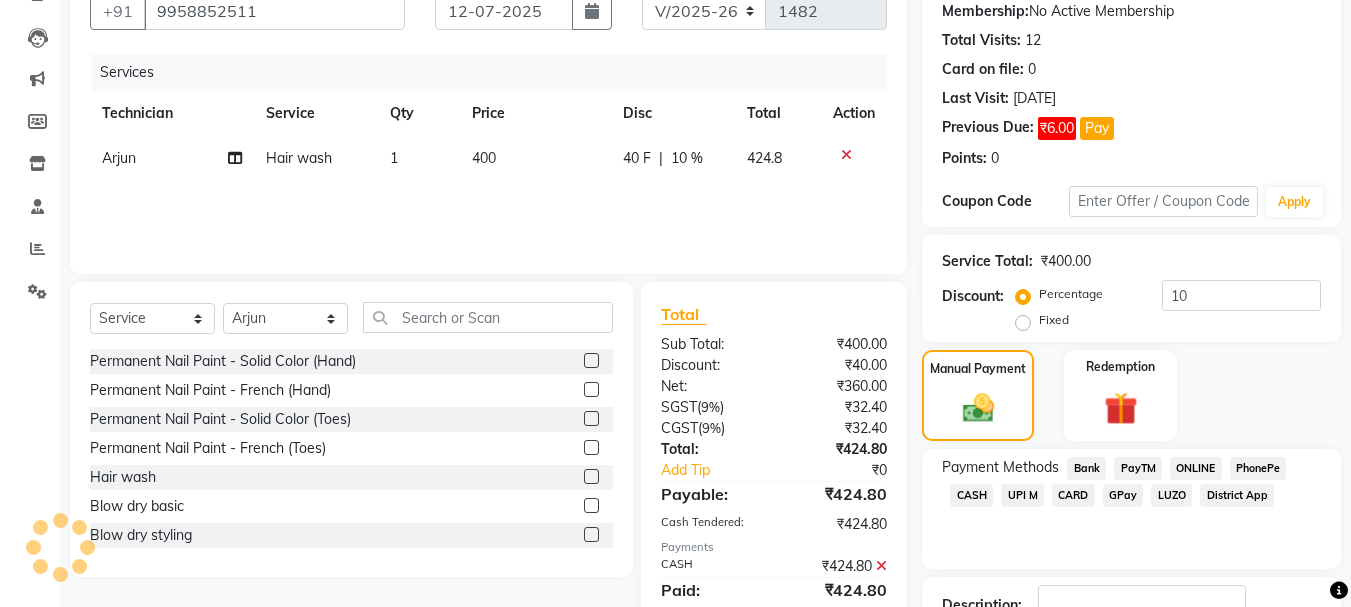 scroll, scrollTop: 340, scrollLeft: 0, axis: vertical 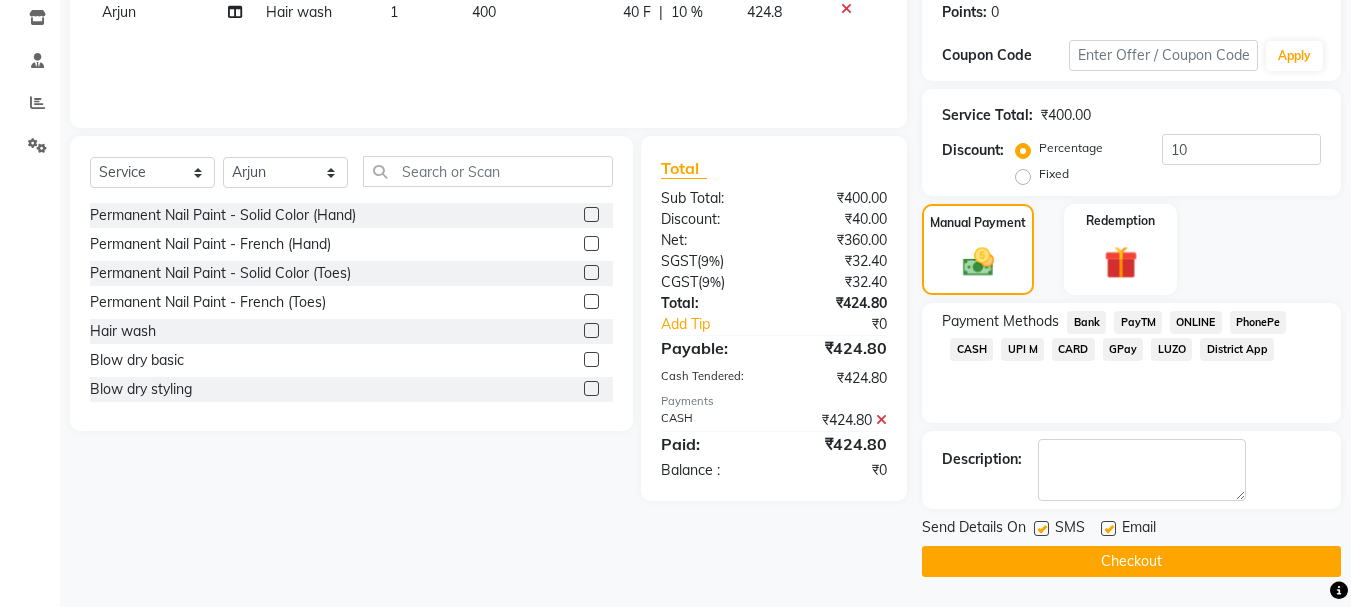 click on "Checkout" 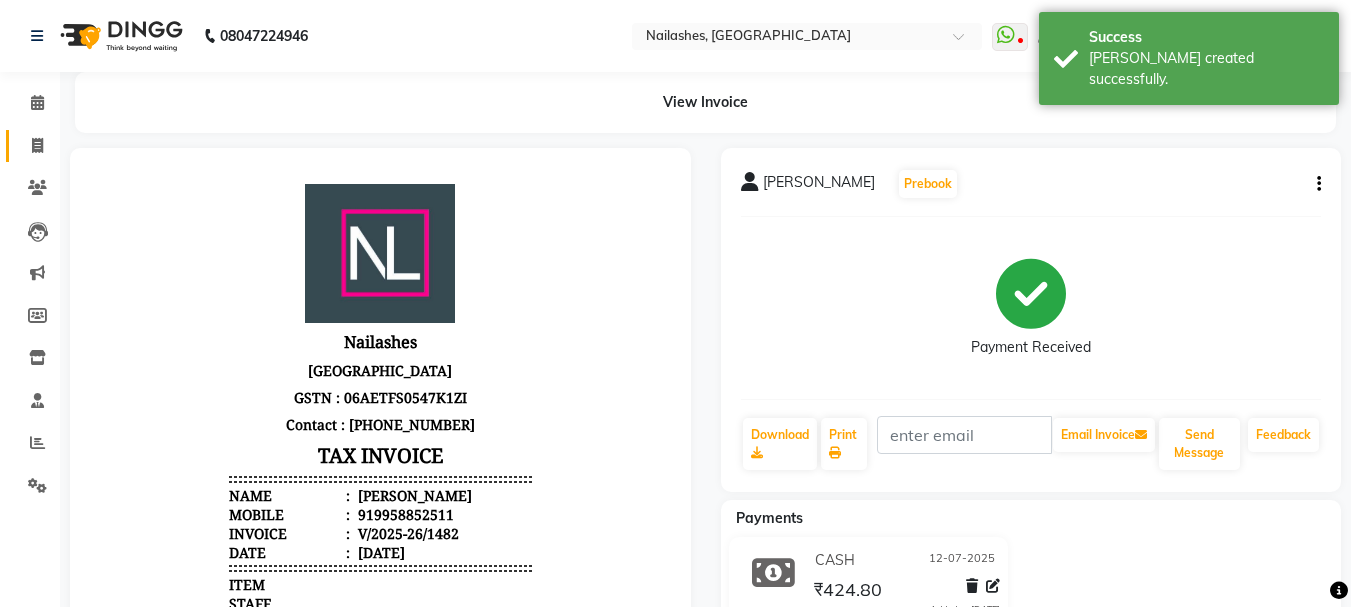 scroll, scrollTop: 0, scrollLeft: 0, axis: both 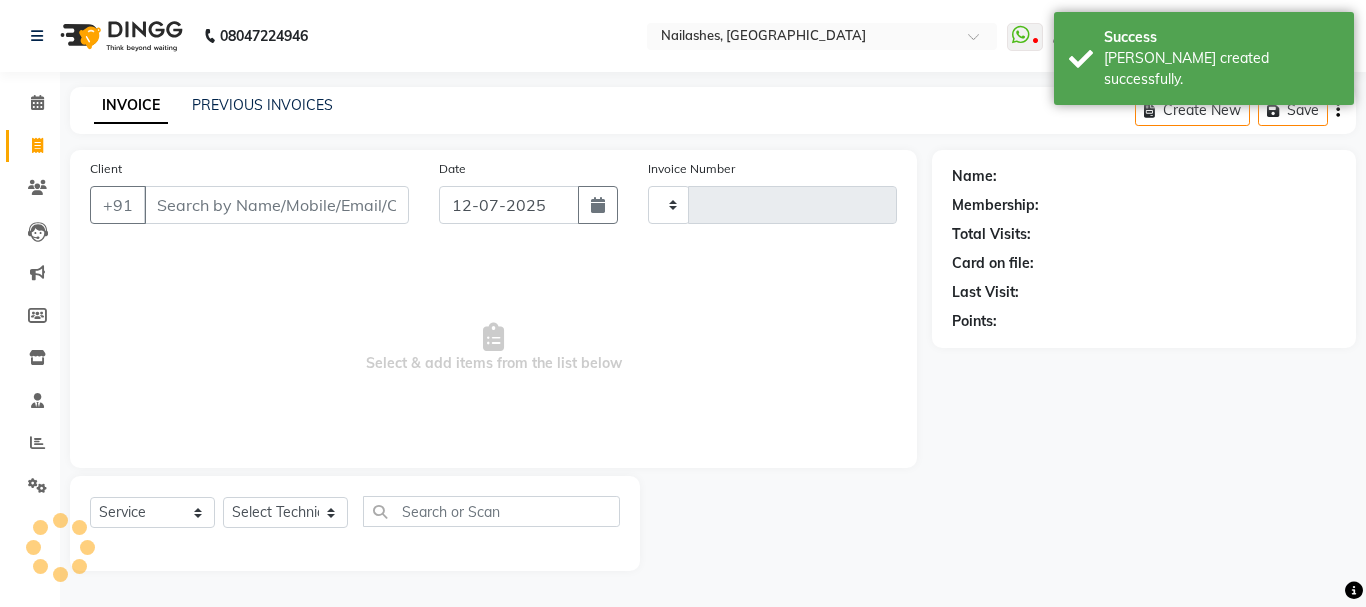type on "1483" 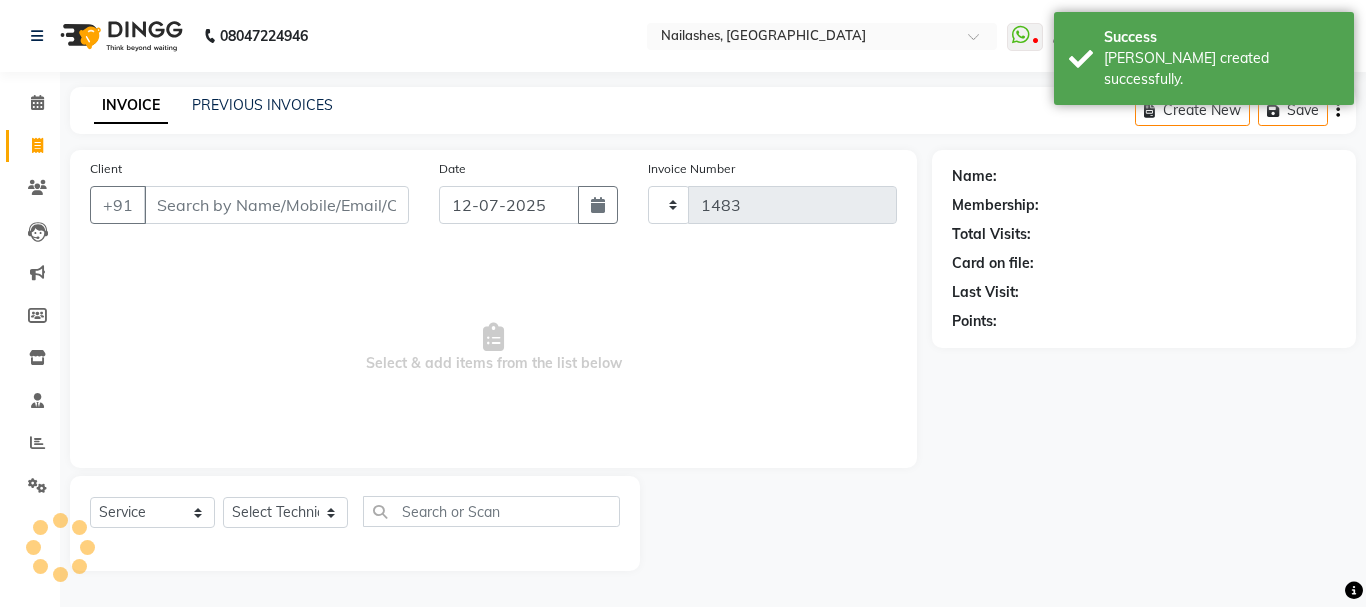 select on "3926" 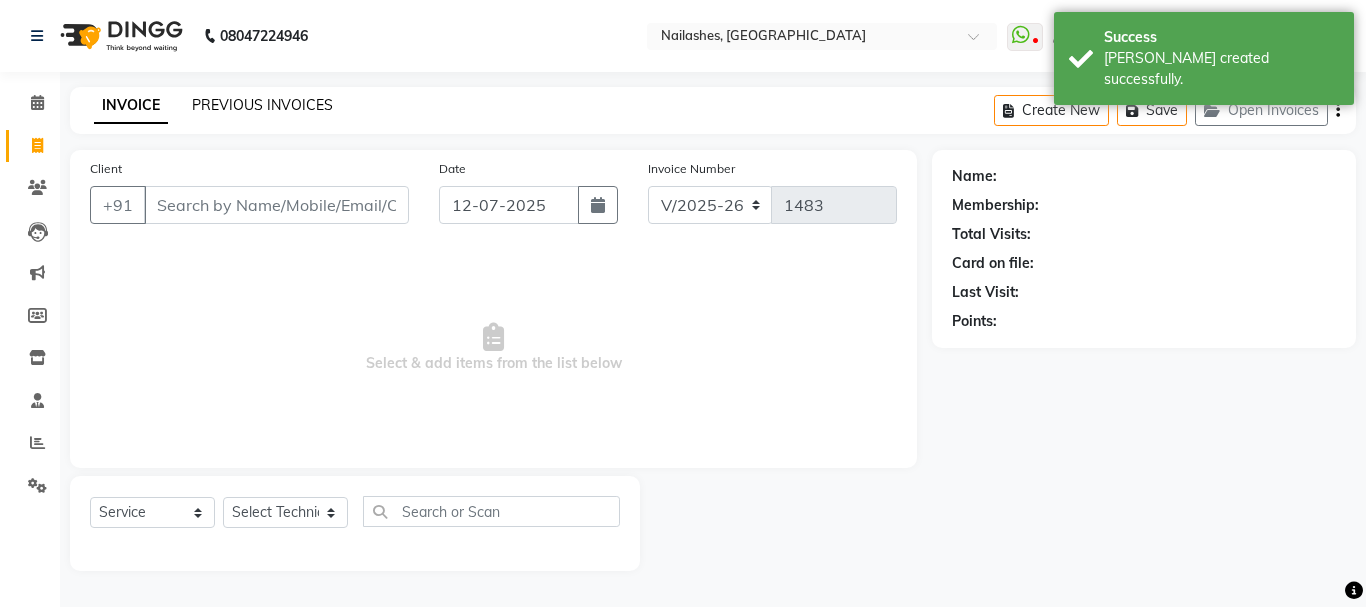 click on "PREVIOUS INVOICES" 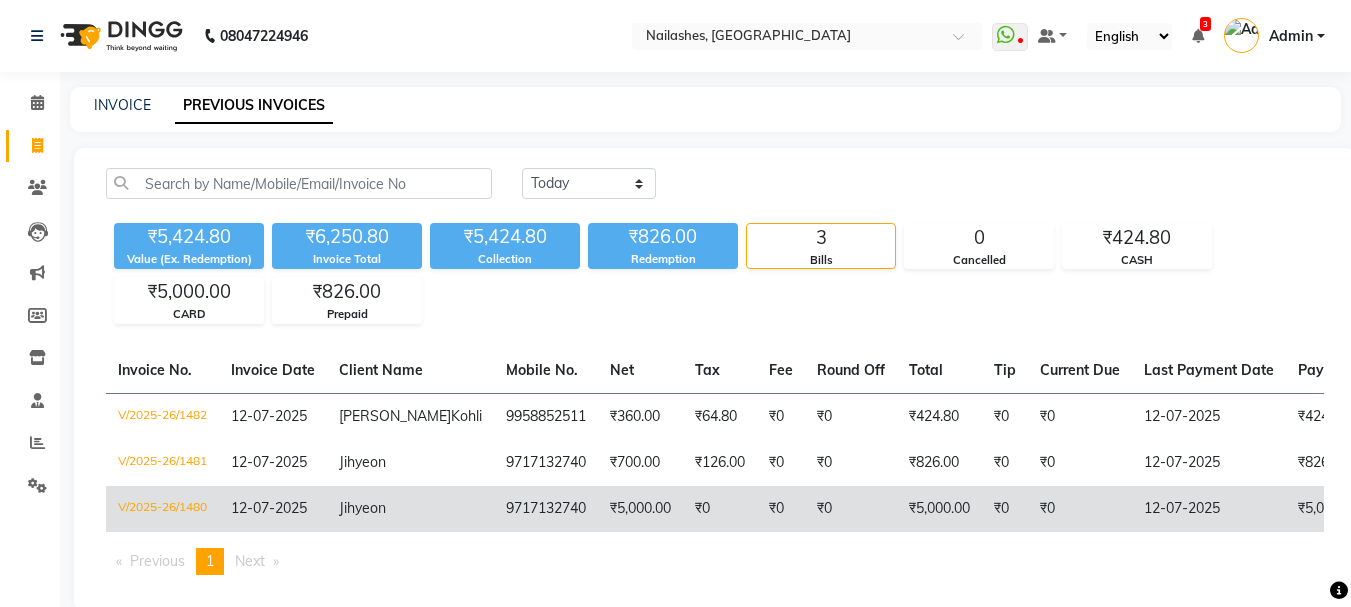 click on "₹0" 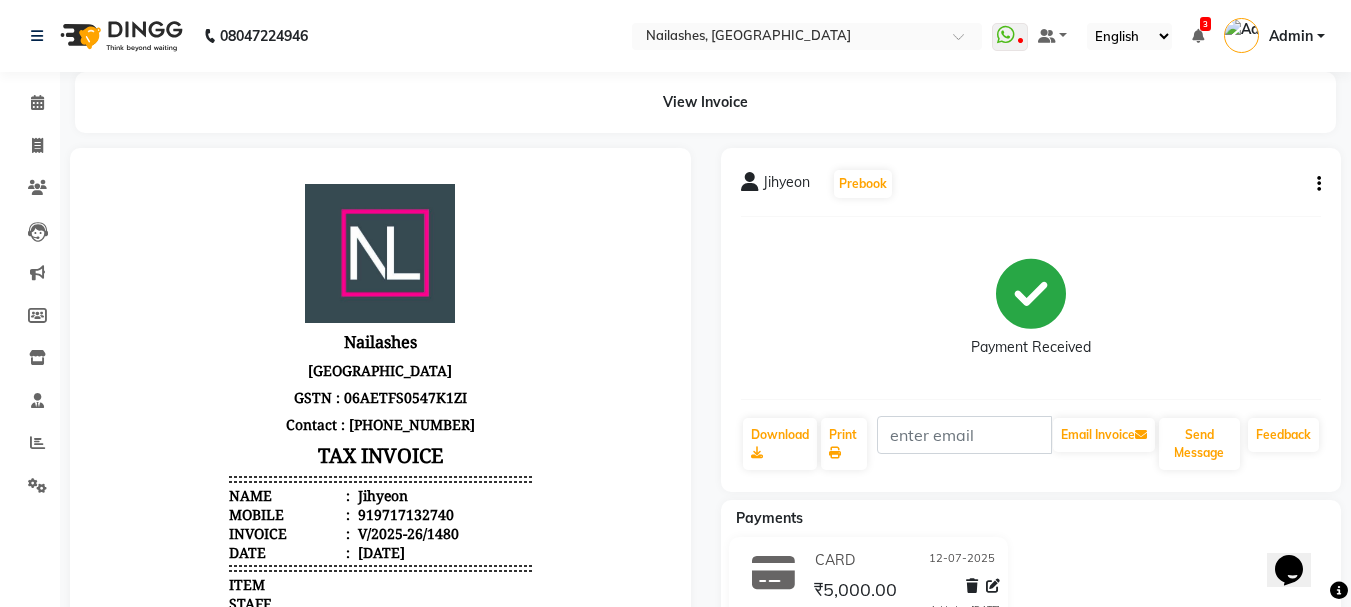 scroll, scrollTop: 0, scrollLeft: 0, axis: both 